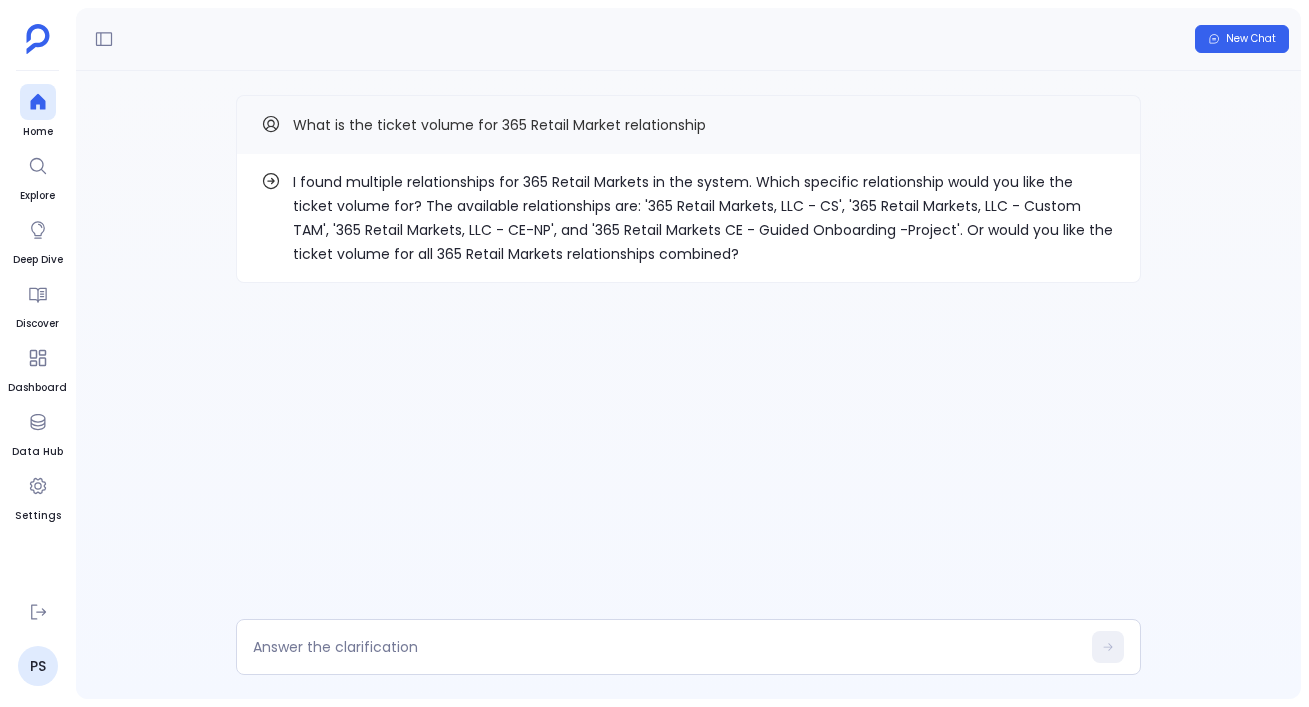 scroll, scrollTop: 0, scrollLeft: 0, axis: both 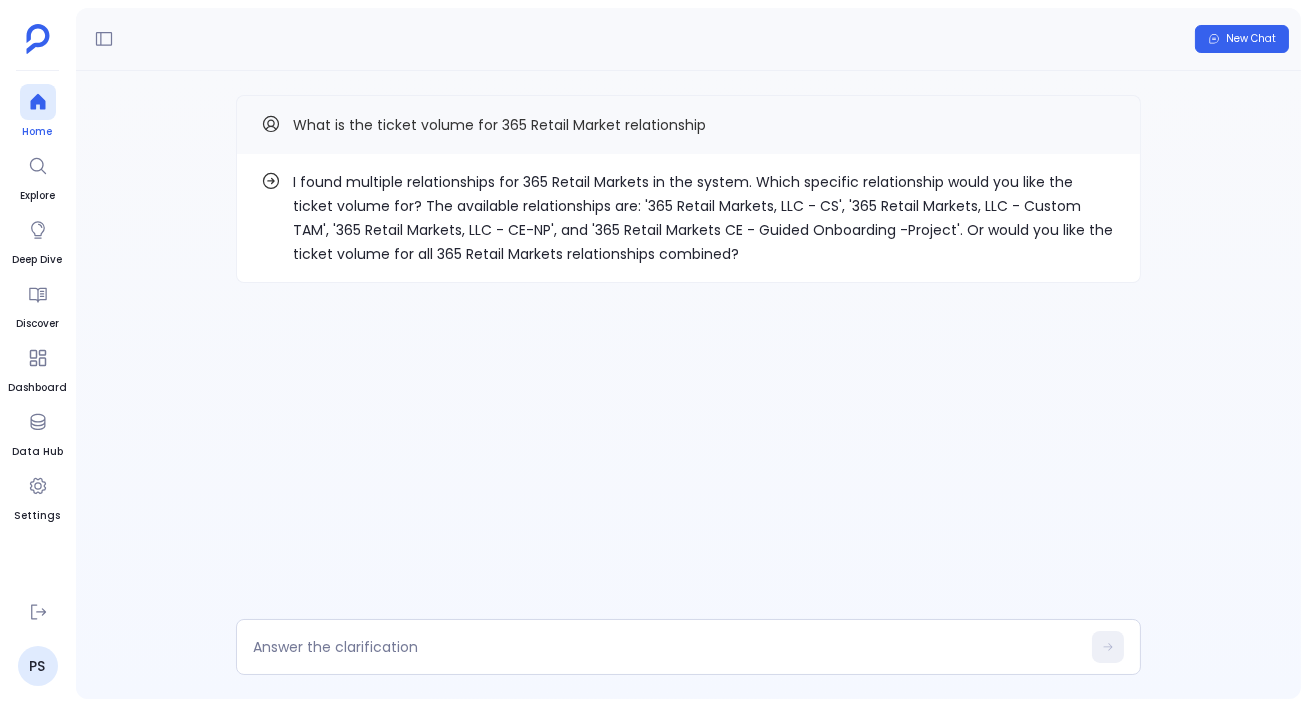 click at bounding box center [38, 102] 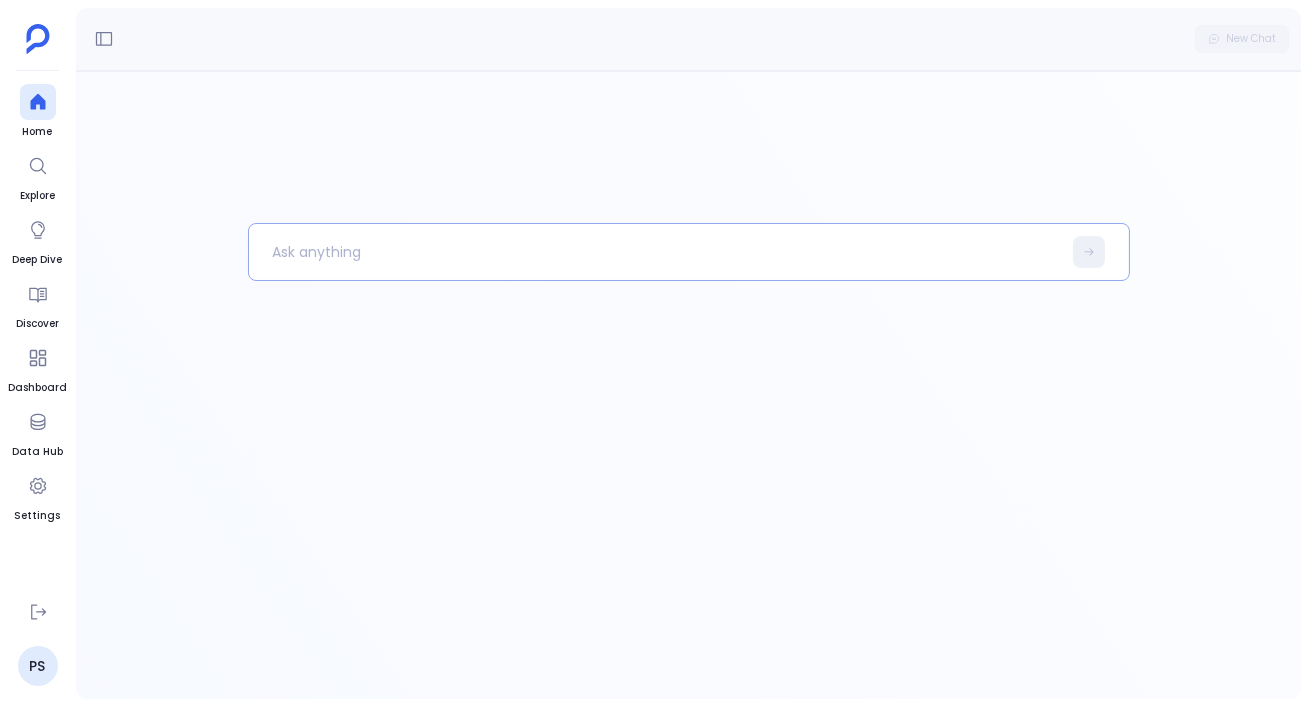 click at bounding box center (655, 252) 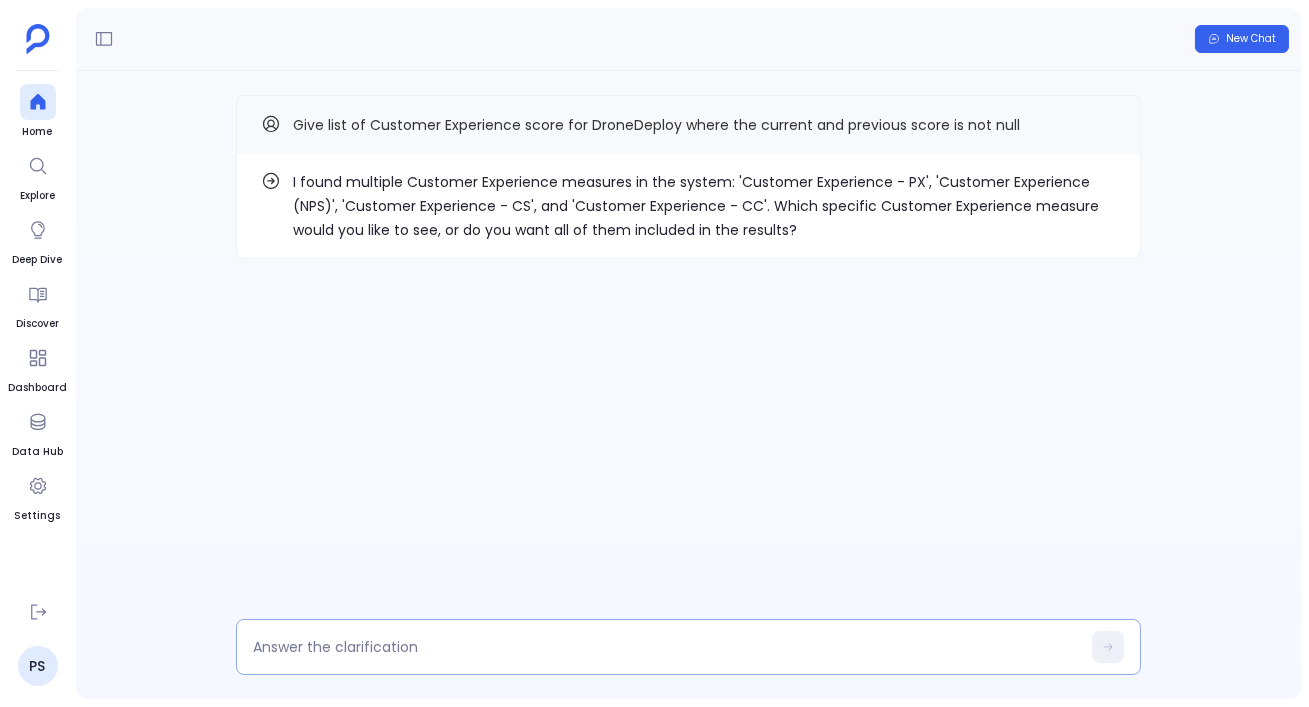 click at bounding box center [688, 647] 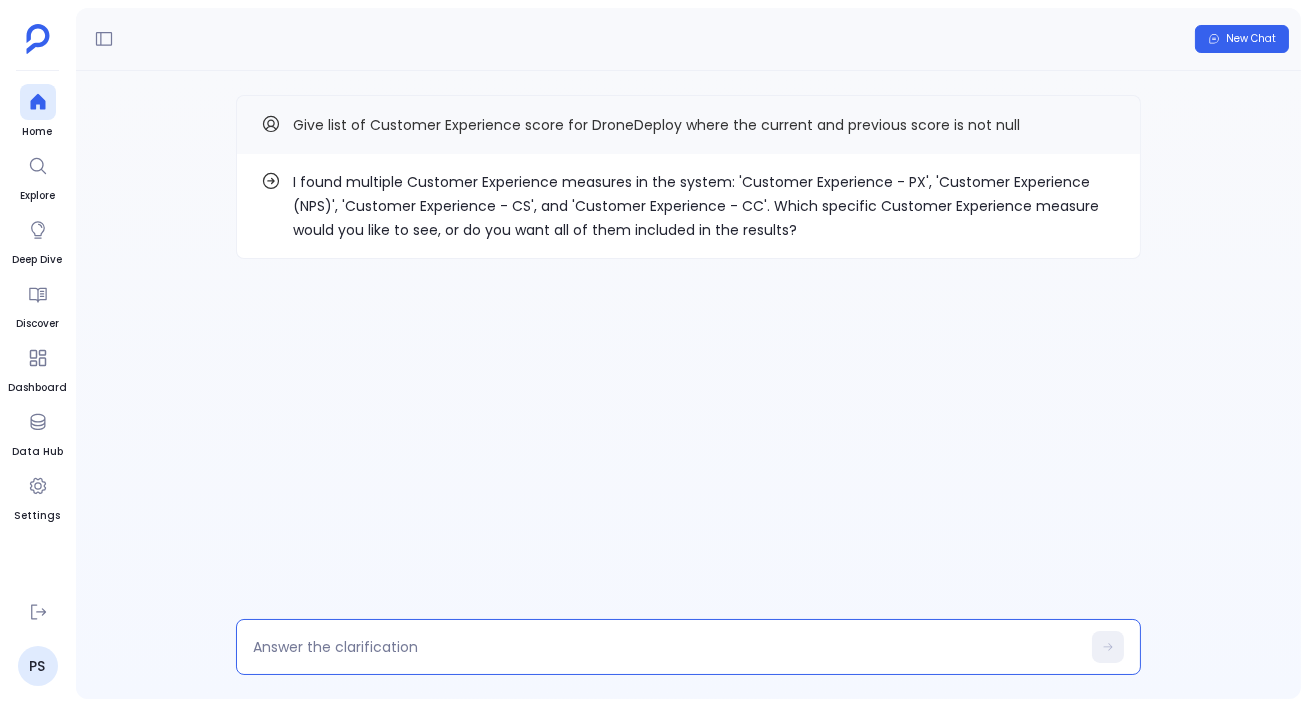 click at bounding box center (666, 647) 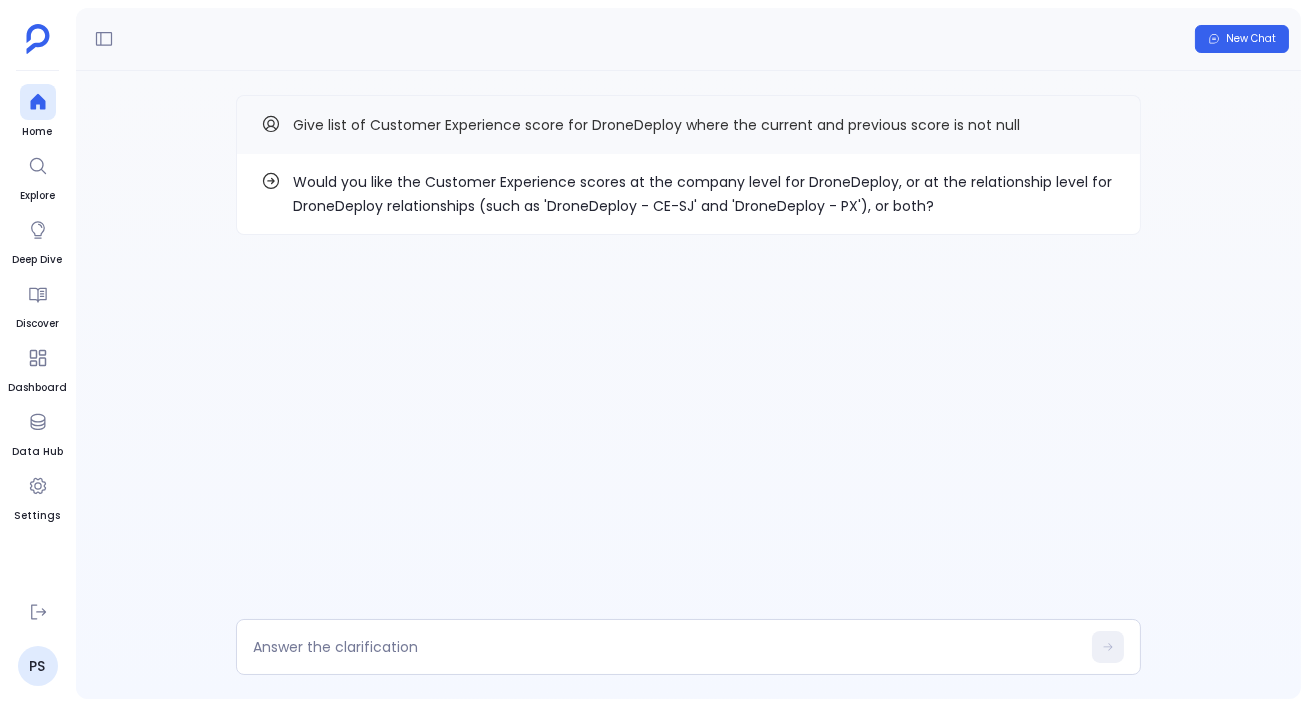 click on "Would you like the Customer Experience scores at the company level for DroneDeploy, or at the relationship level for DroneDeploy relationships (such as 'DroneDeploy - CE-SJ' and 'DroneDeploy - PX'), or both?" at bounding box center [704, 194] 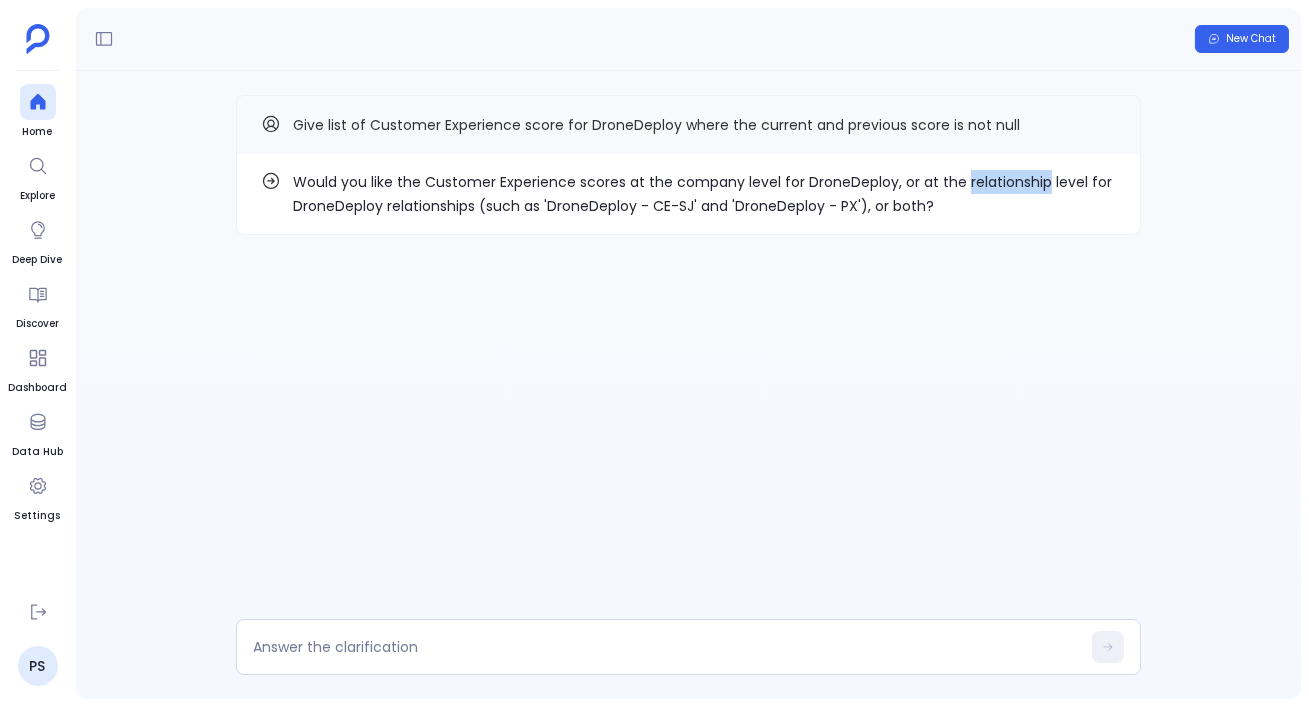 click on "Would you like the Customer Experience scores at the company level for DroneDeploy, or at the relationship level for DroneDeploy relationships (such as 'DroneDeploy - CE-SJ' and 'DroneDeploy - PX'), or both?" at bounding box center [704, 194] 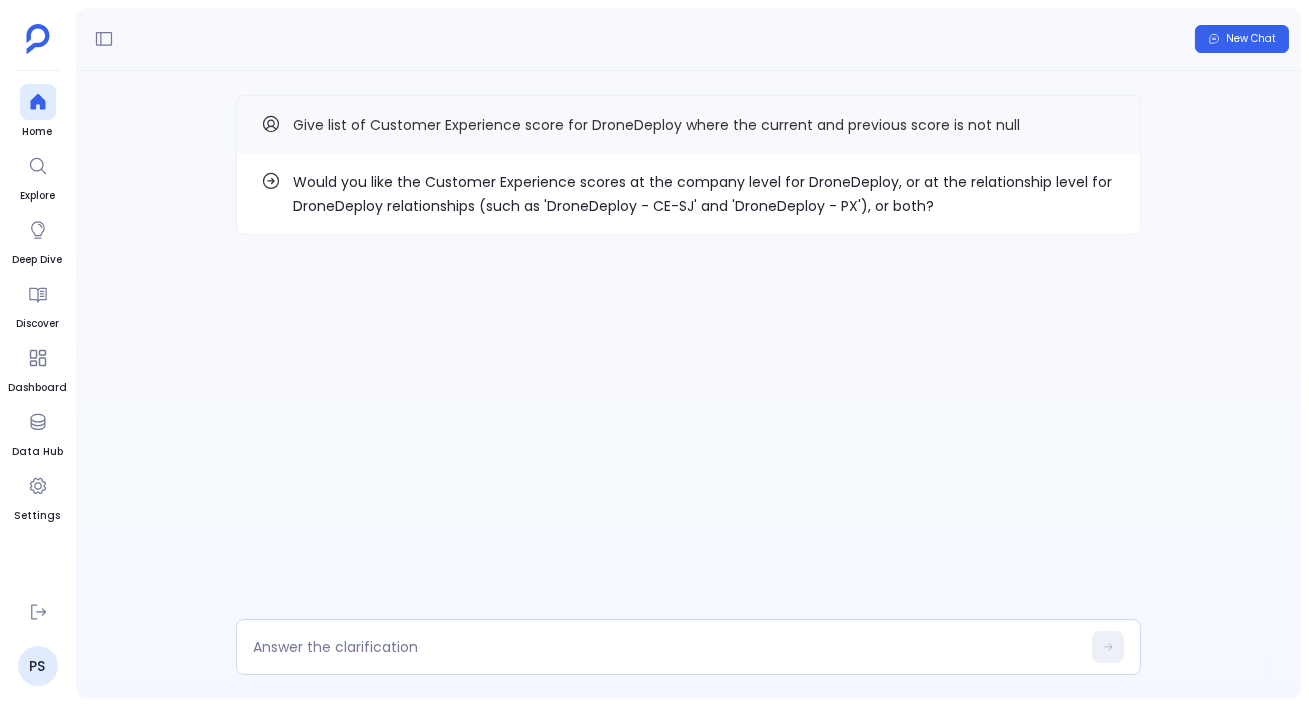 click on "Would you like the Customer Experience scores at the company level for DroneDeploy, or at the relationship level for DroneDeploy relationships (such as 'DroneDeploy - CE-SJ' and 'DroneDeploy - PX'), or both?" at bounding box center [704, 194] 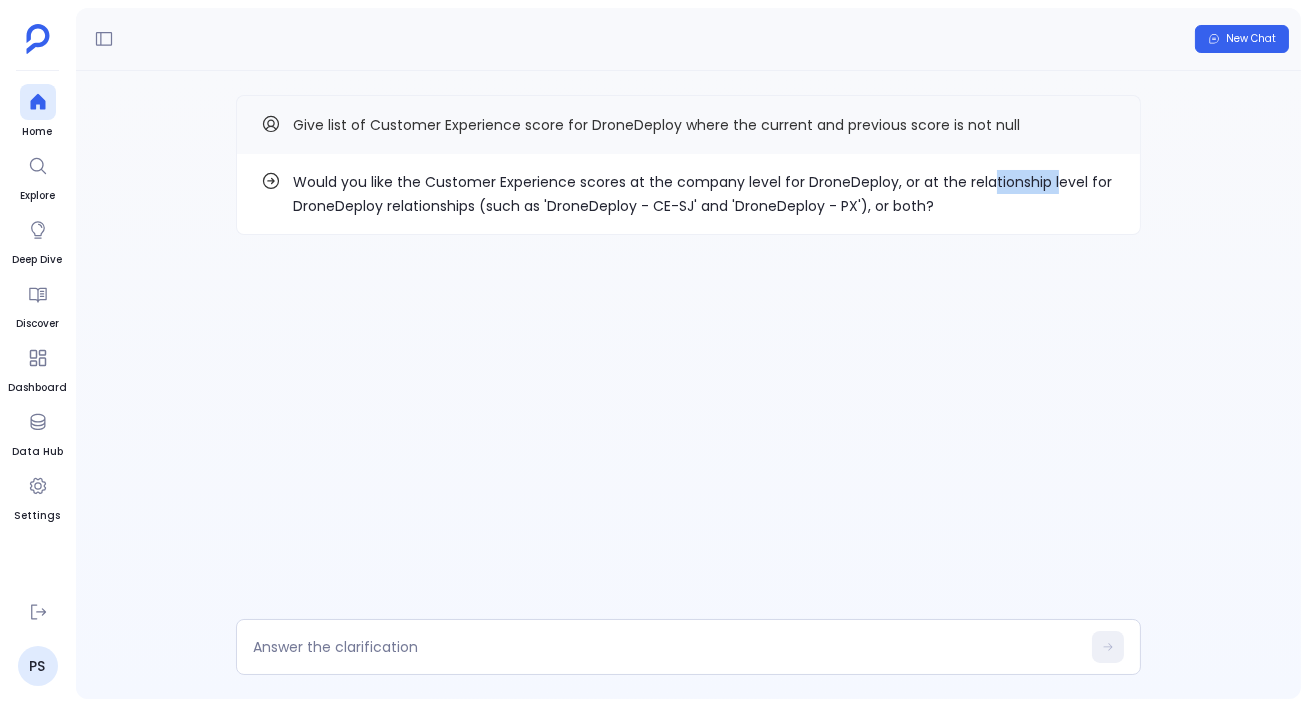click on "Would you like the Customer Experience scores at the company level for DroneDeploy, or at the relationship level for DroneDeploy relationships (such as 'DroneDeploy - CE-SJ' and 'DroneDeploy - PX'), or both?" at bounding box center [704, 194] 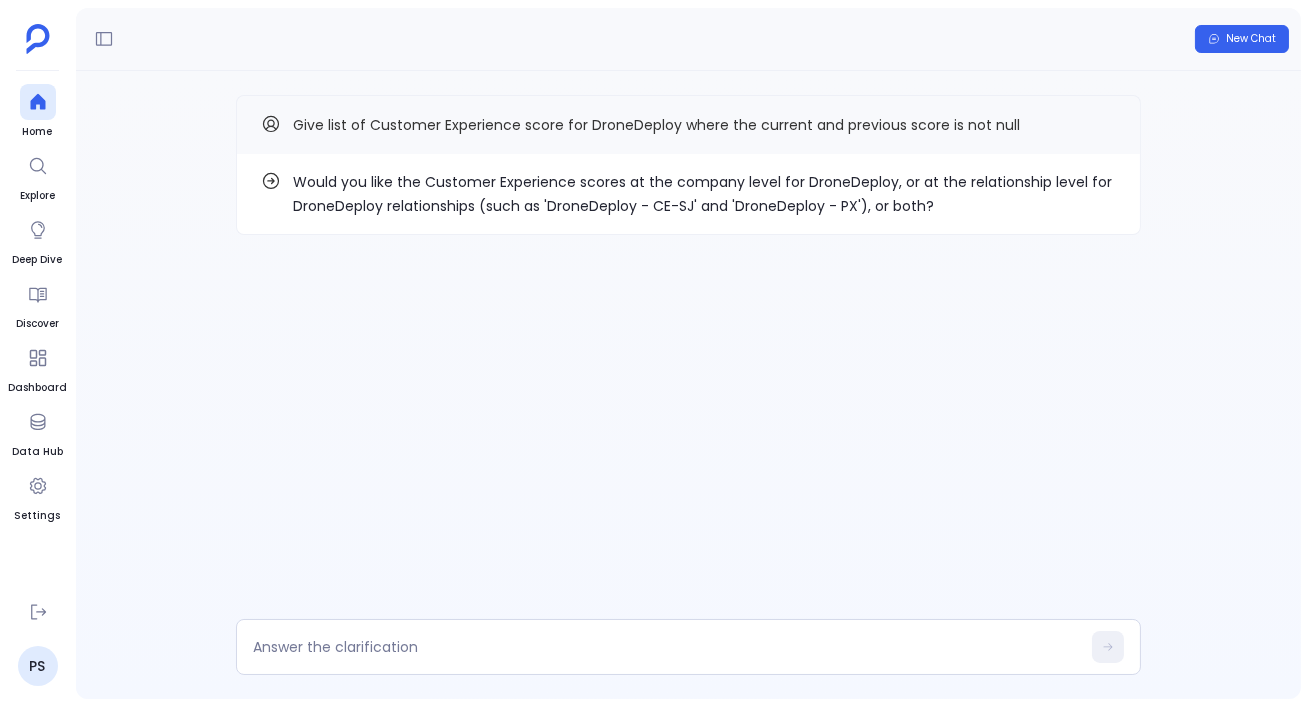 click on "Would you like the Customer Experience scores at the company level for DroneDeploy, or at the relationship level for DroneDeploy relationships (such as 'DroneDeploy - CE-SJ' and 'DroneDeploy - PX'), or both?" at bounding box center [704, 194] 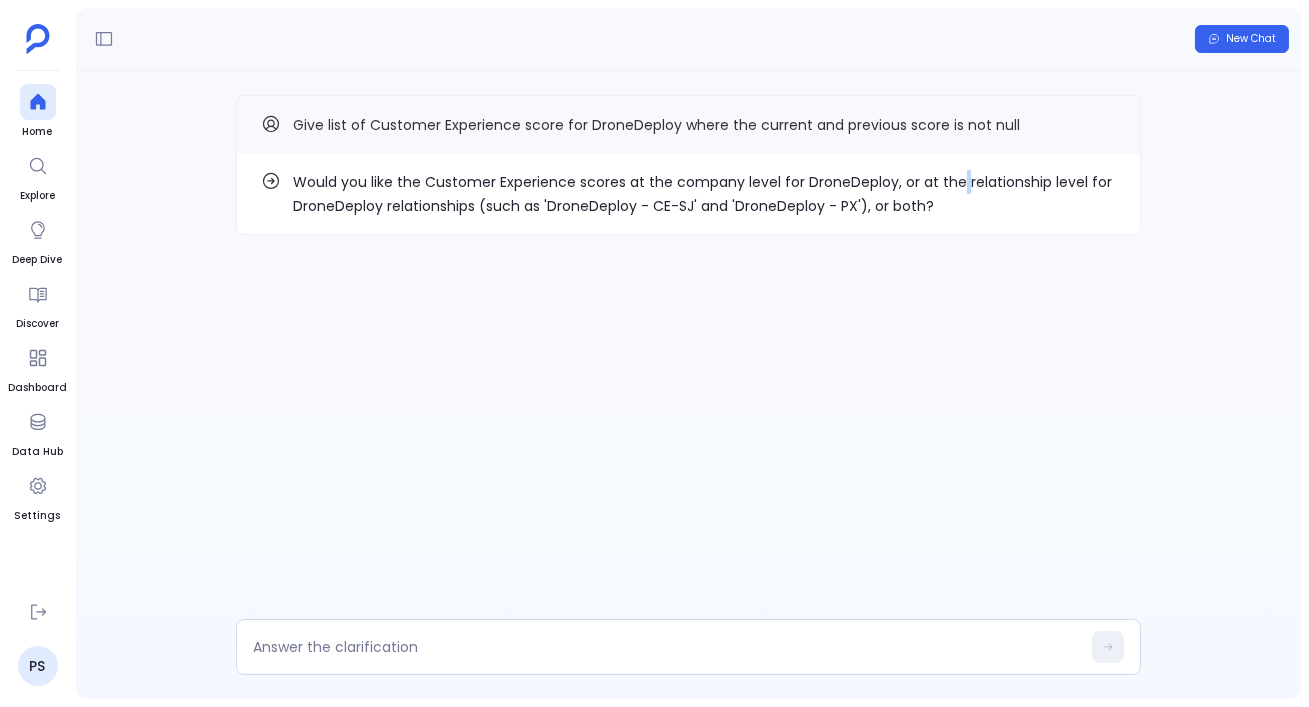 click on "Would you like the Customer Experience scores at the company level for DroneDeploy, or at the relationship level for DroneDeploy relationships (such as 'DroneDeploy - CE-SJ' and 'DroneDeploy - PX'), or both?" at bounding box center (704, 194) 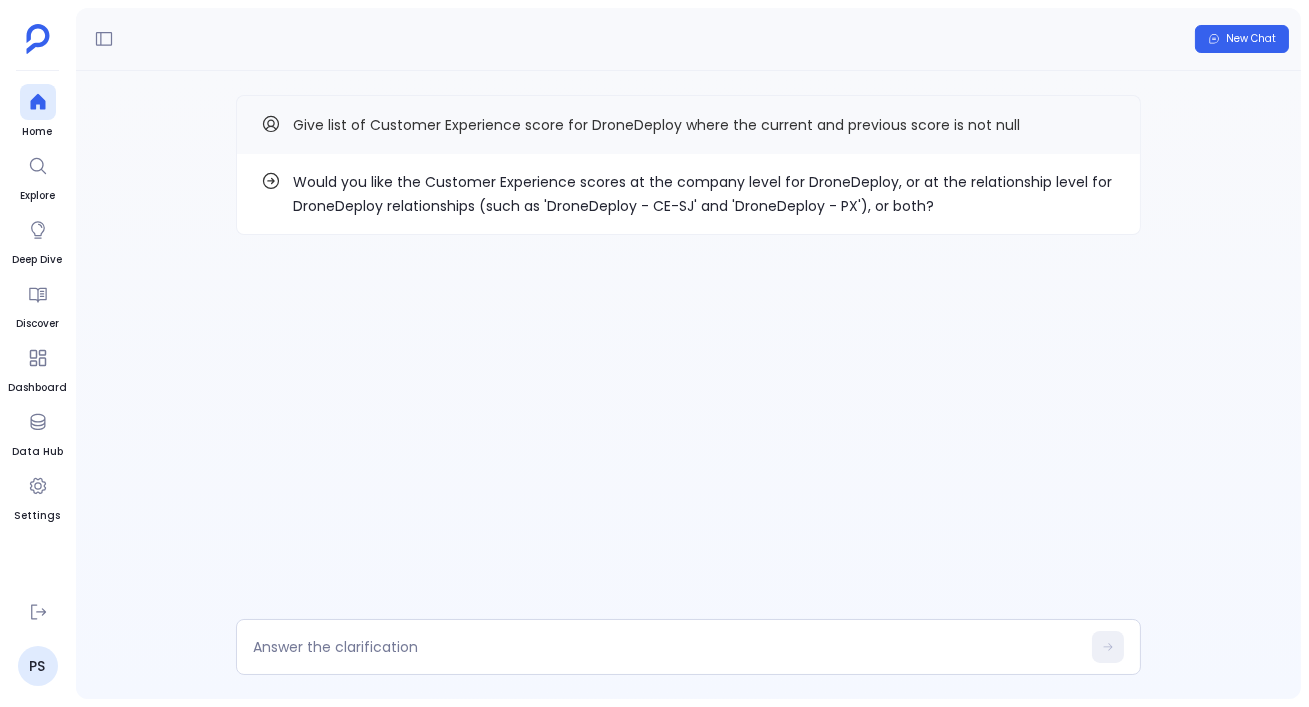 click on "Would you like the Customer Experience scores at the company level for DroneDeploy, or at the relationship level for DroneDeploy relationships (such as 'DroneDeploy - CE-SJ' and 'DroneDeploy - PX'), or both?" at bounding box center [704, 194] 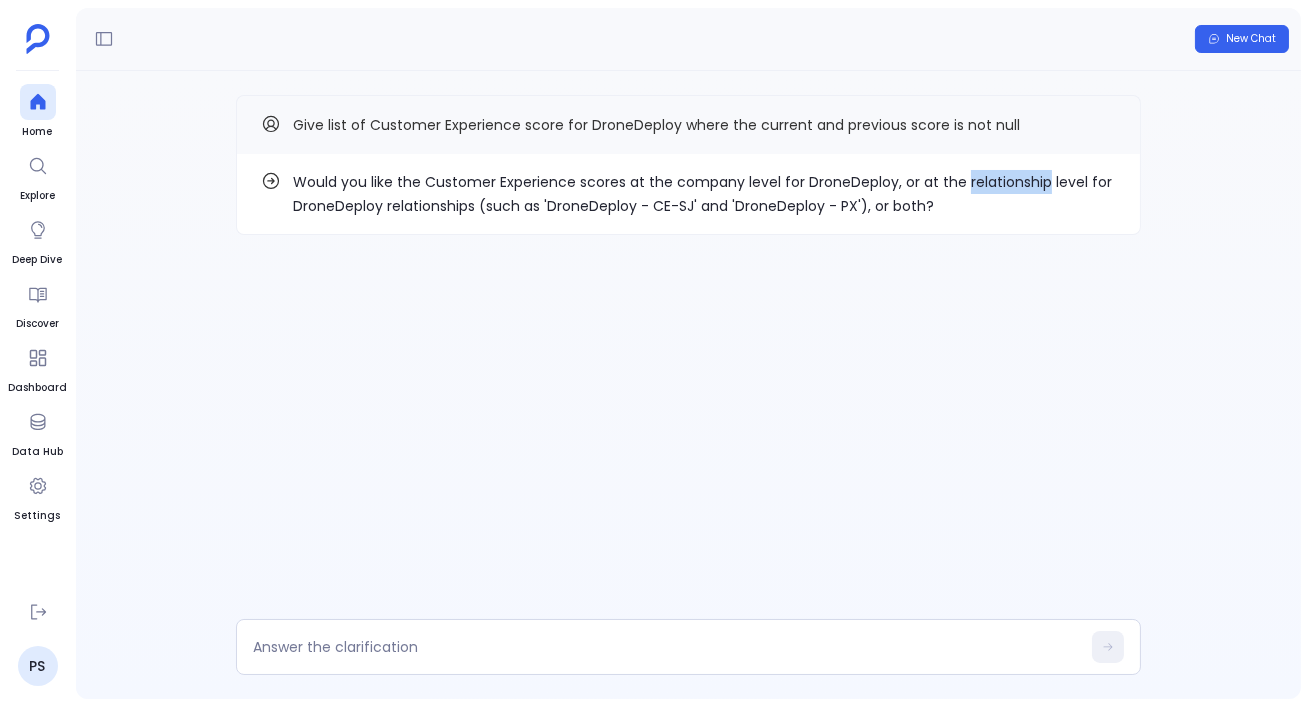 click on "Would you like the Customer Experience scores at the company level for DroneDeploy, or at the relationship level for DroneDeploy relationships (such as 'DroneDeploy - CE-SJ' and 'DroneDeploy - PX'), or both?" at bounding box center [704, 194] 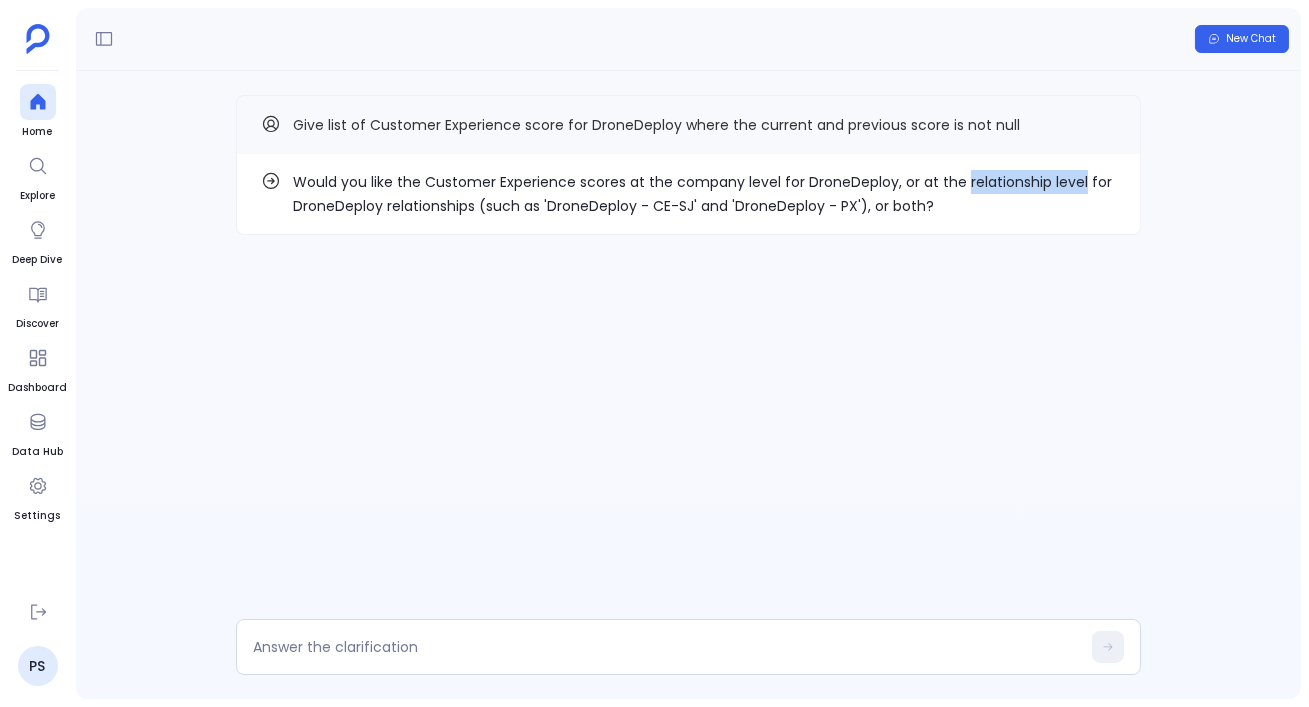 click on "Would you like the Customer Experience scores at the company level for DroneDeploy, or at the relationship level for DroneDeploy relationships (such as 'DroneDeploy - CE-SJ' and 'DroneDeploy - PX'), or both?" at bounding box center [704, 194] 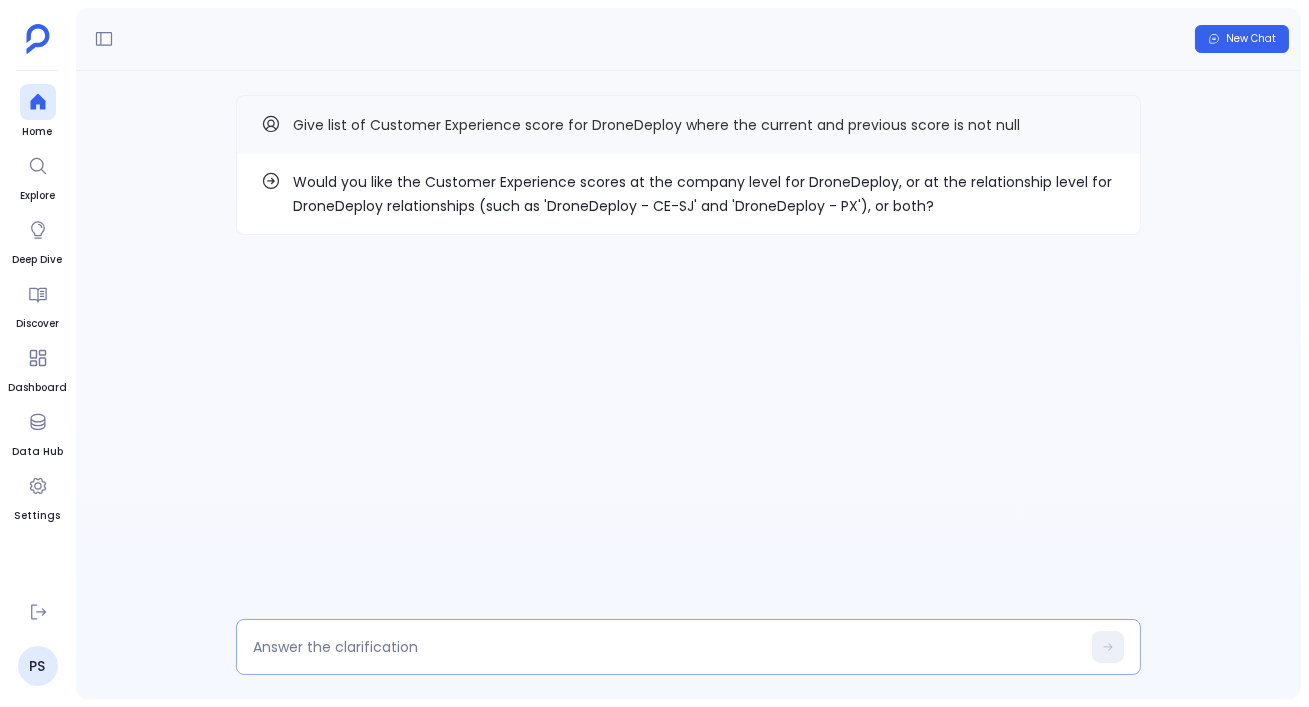 click at bounding box center [688, 647] 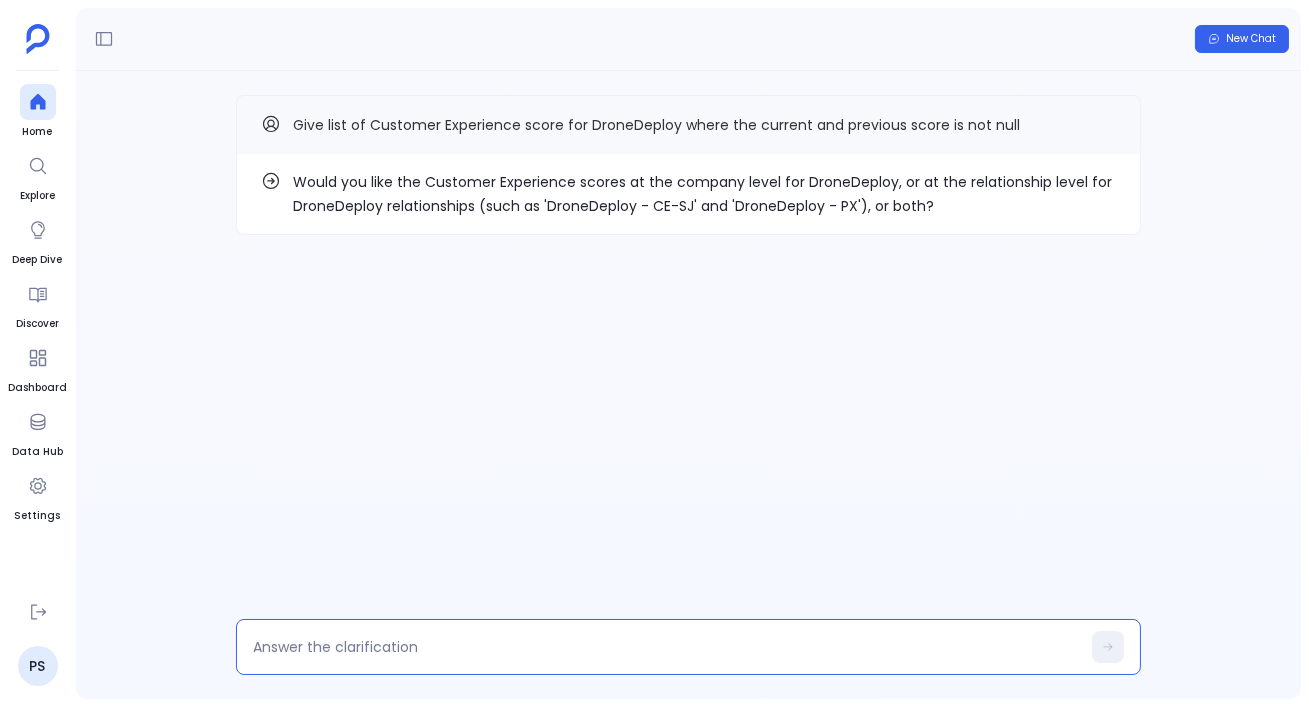 click at bounding box center [666, 647] 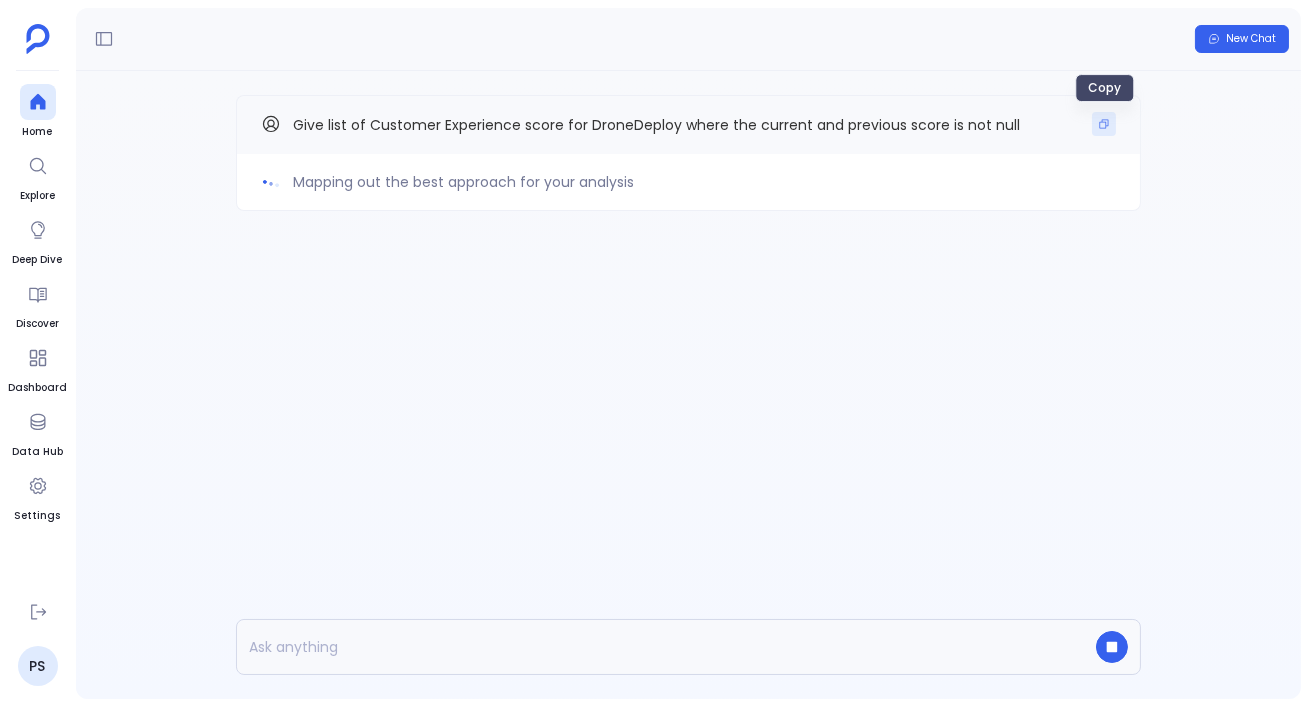 click at bounding box center [1104, 124] 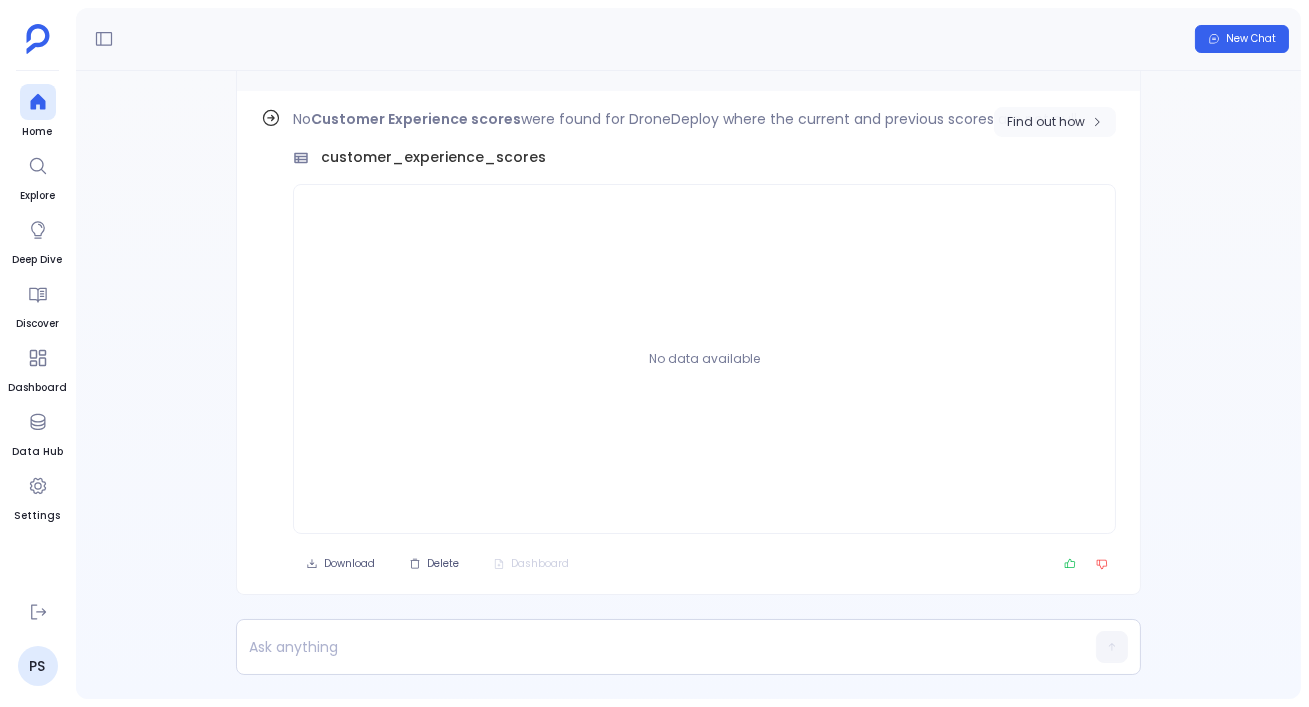 click on "Find out how" at bounding box center (1046, 122) 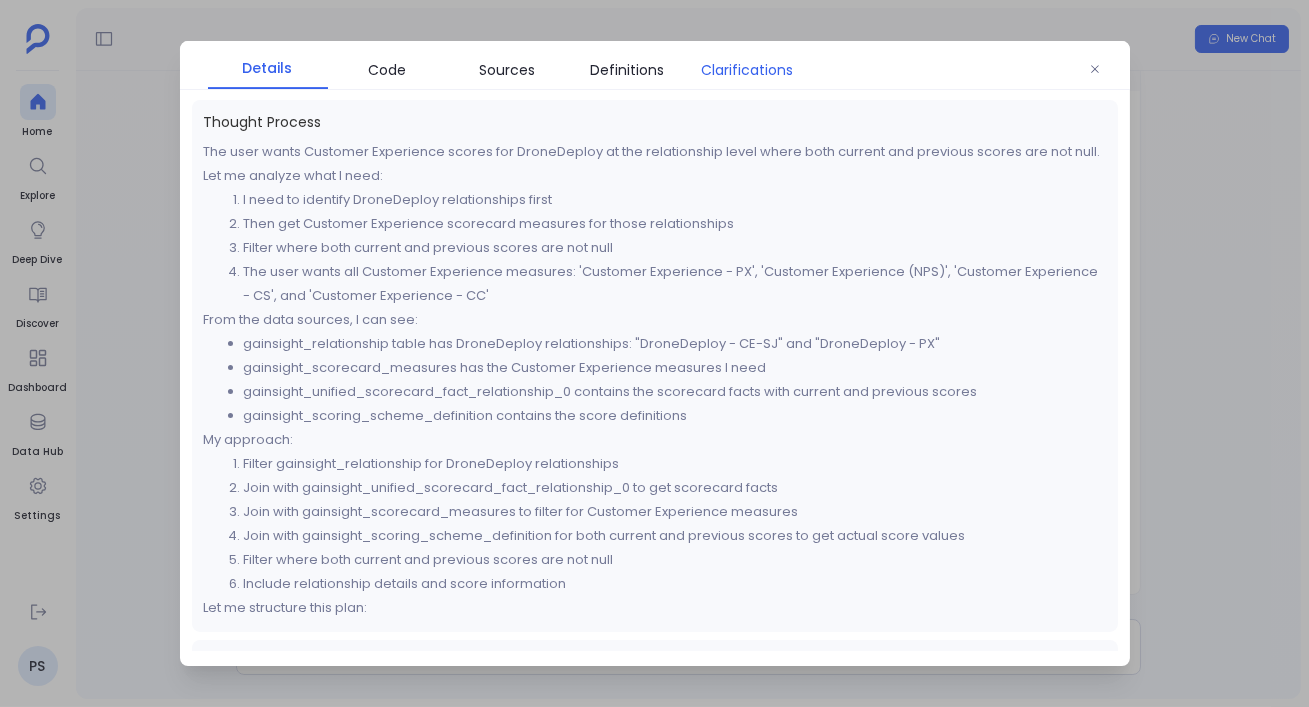 click on "Clarifications" at bounding box center (748, 70) 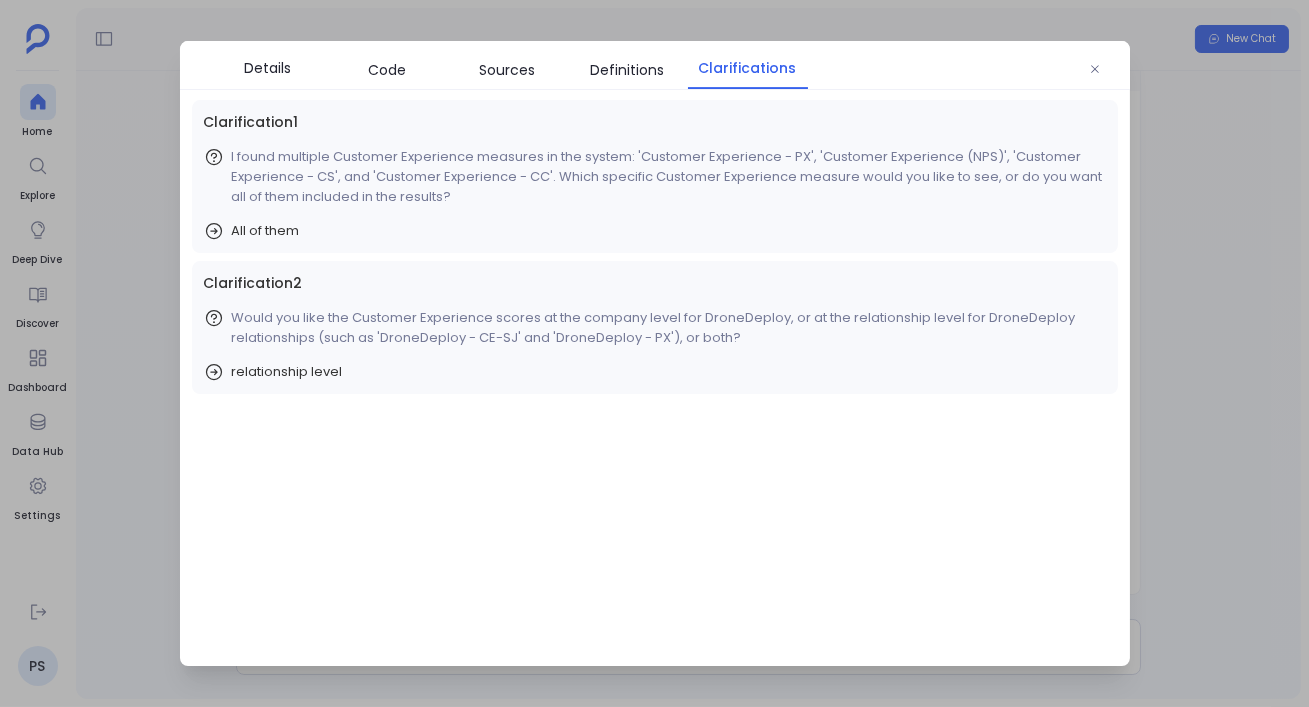 click at bounding box center (654, 353) 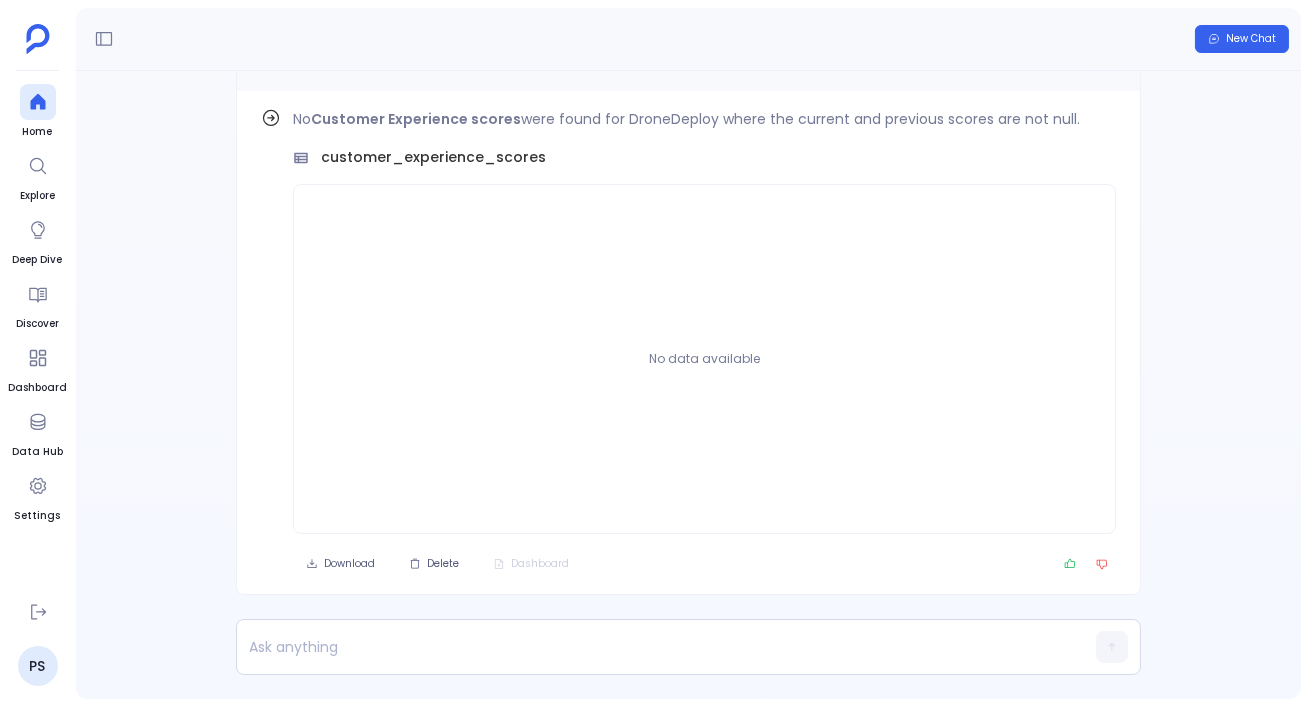 scroll, scrollTop: -62, scrollLeft: 0, axis: vertical 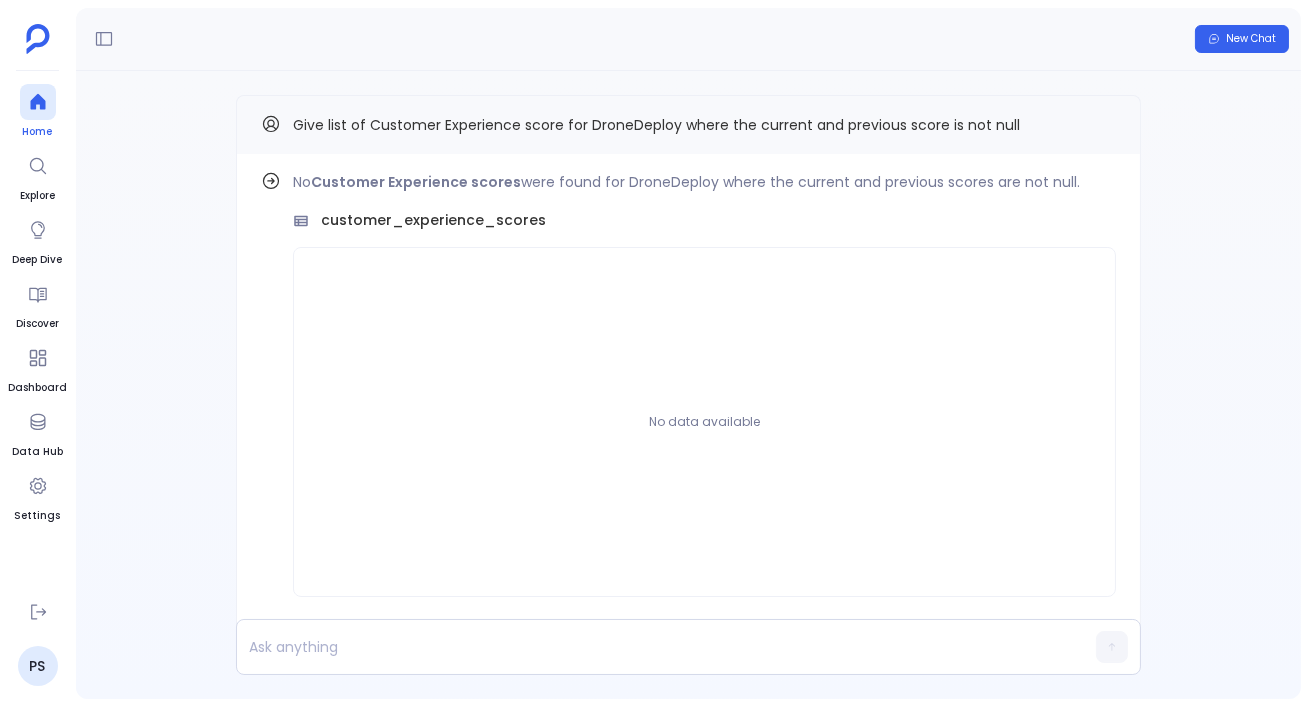 click at bounding box center (38, 102) 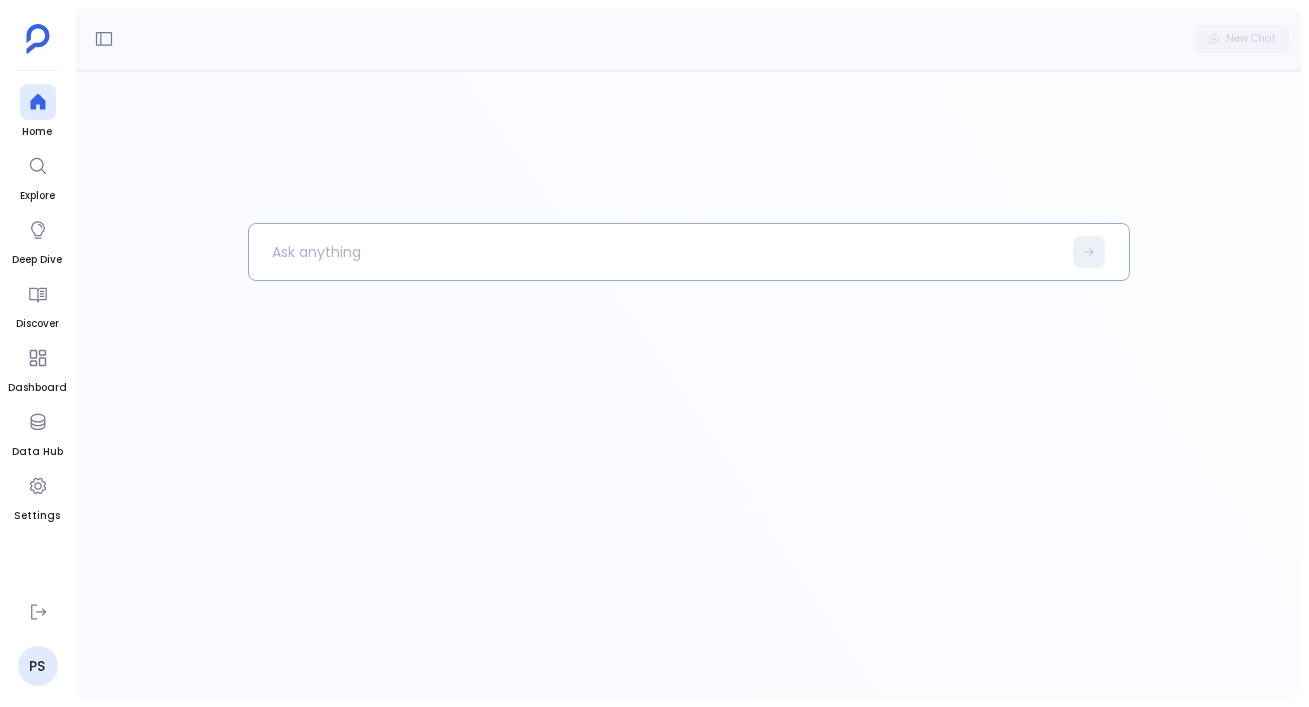 click at bounding box center [655, 252] 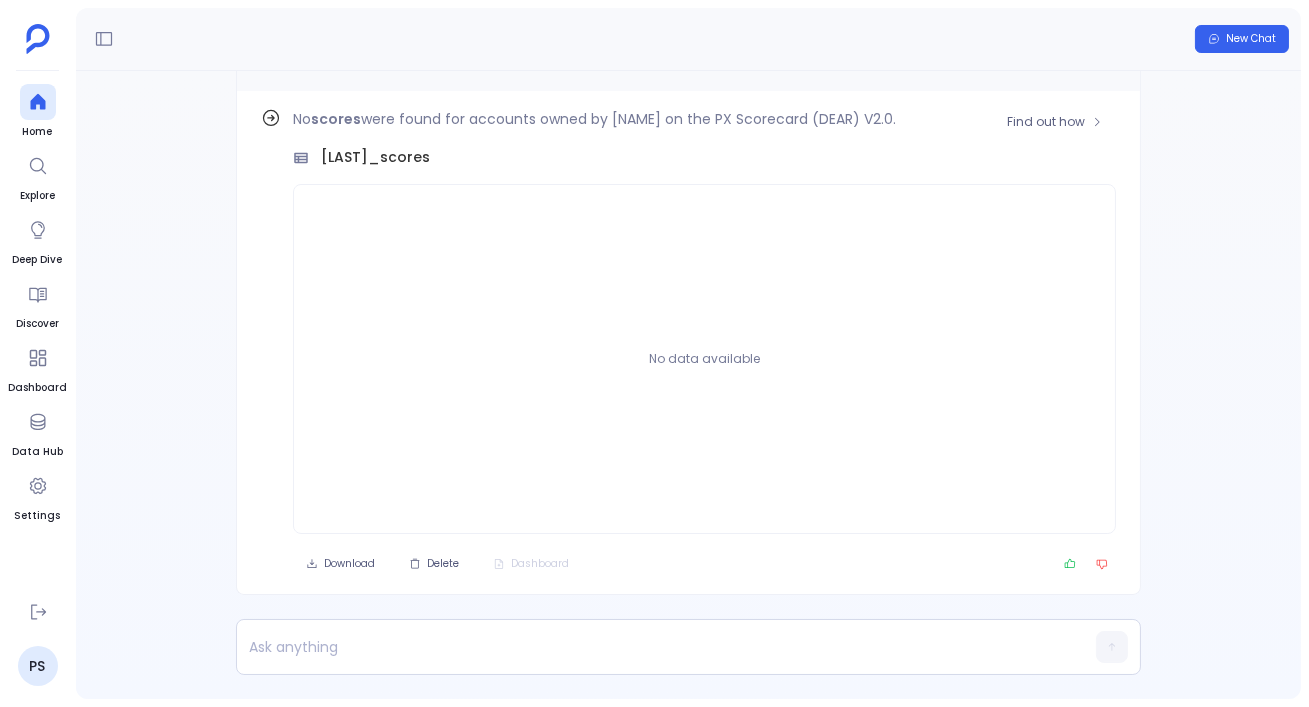 click on "No  scores  were found for accounts owned by Shawn Ferrell on the PX Scorecard (DEAR) V2.0. shawn_ferrell_scores No data available" at bounding box center [704, 320] 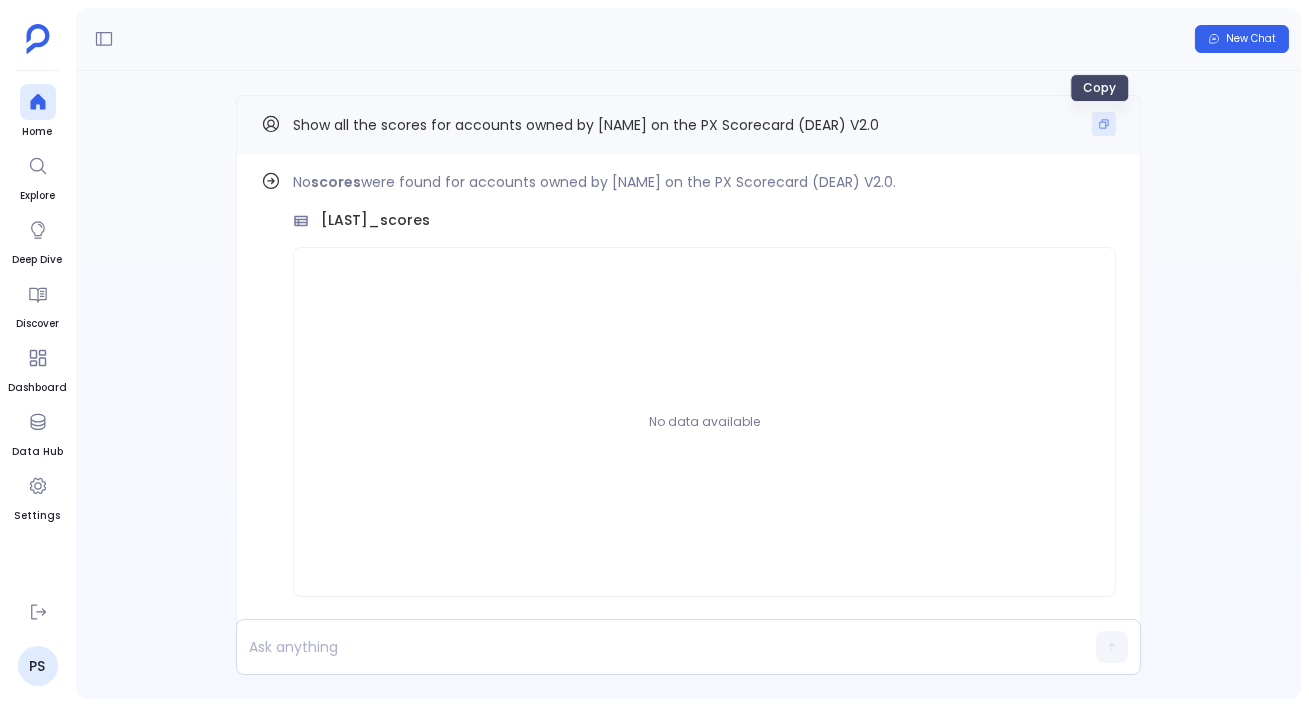 click at bounding box center [1104, 124] 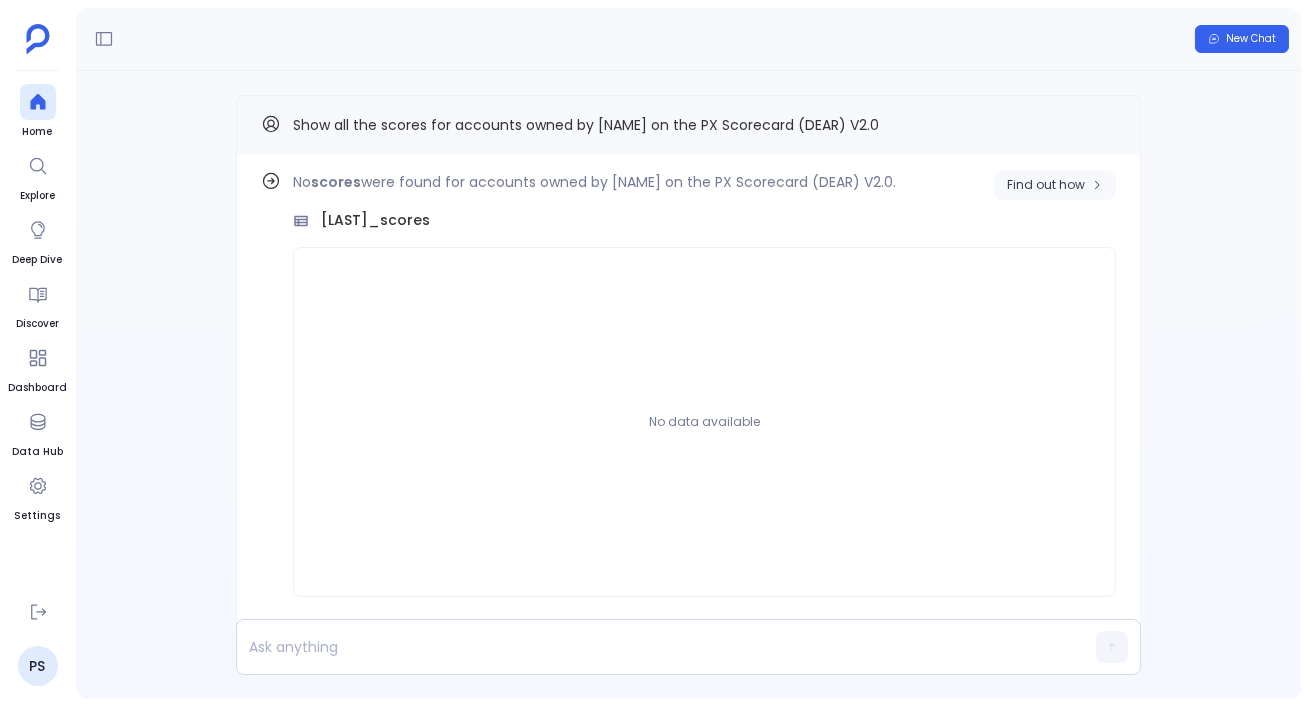 click on "Find out how" at bounding box center (1055, 185) 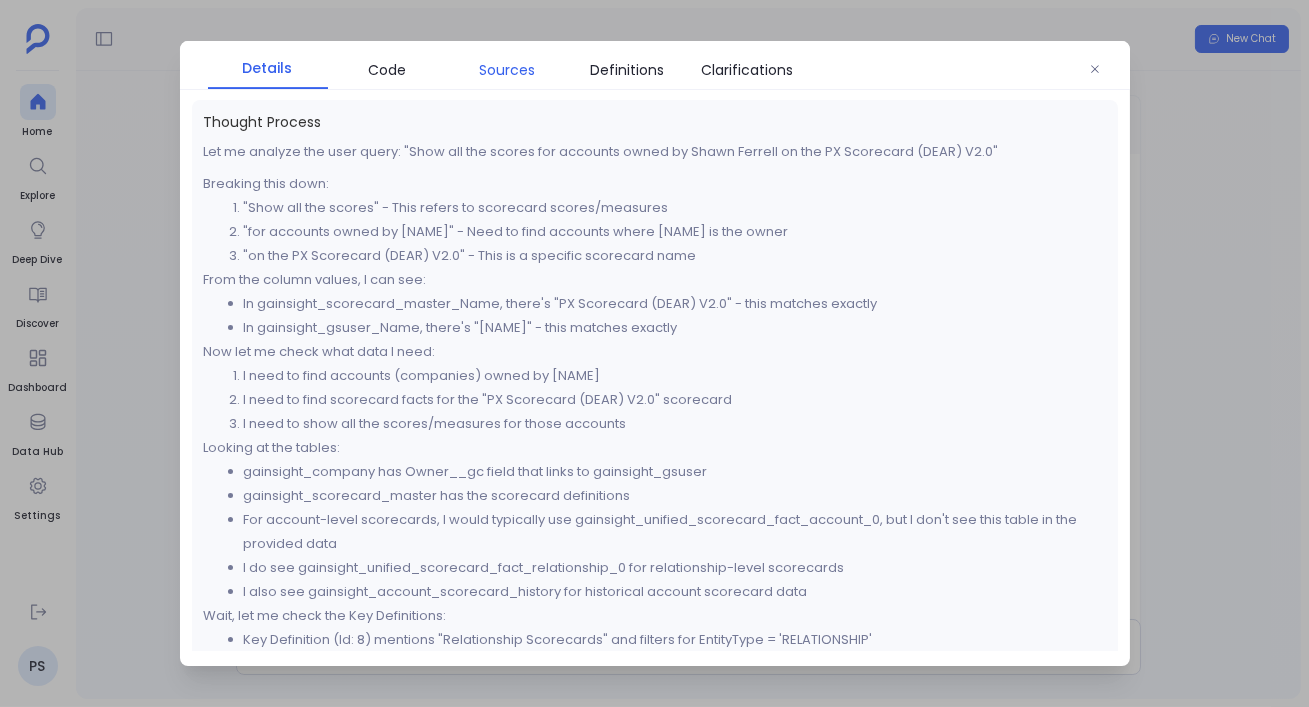 click on "Sources" at bounding box center [508, 70] 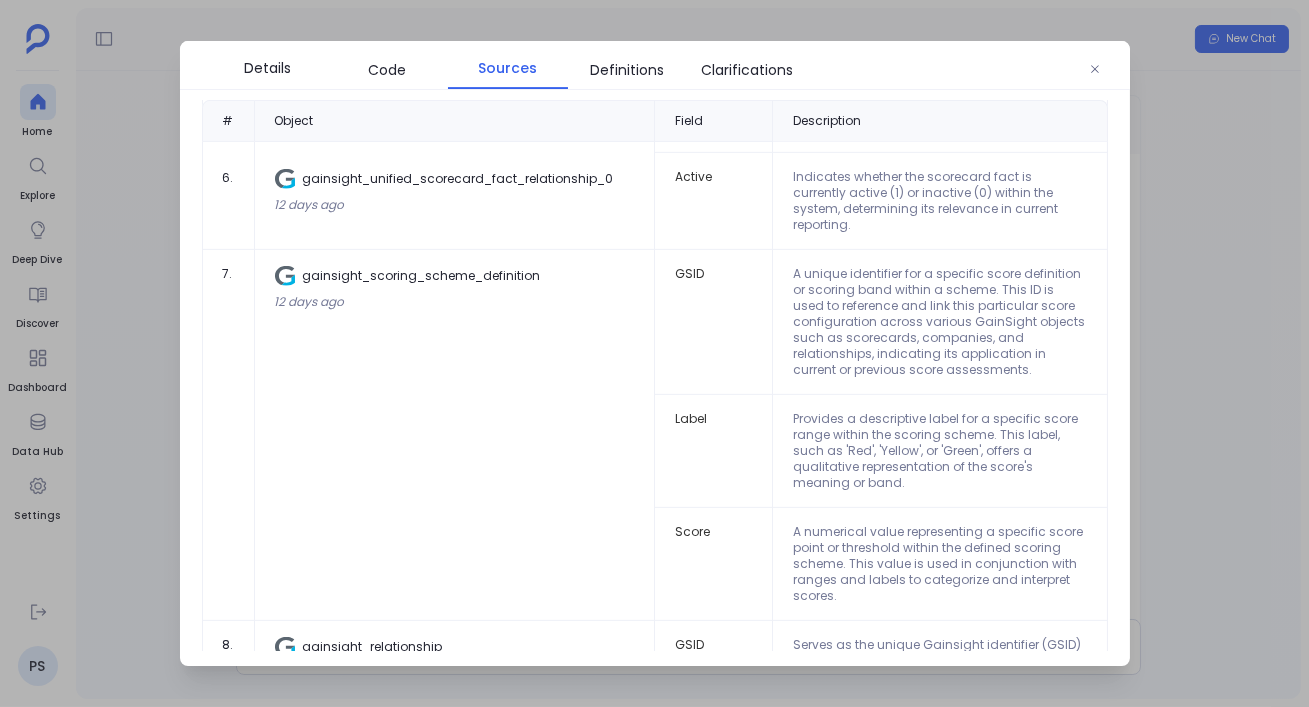 scroll, scrollTop: 1909, scrollLeft: 0, axis: vertical 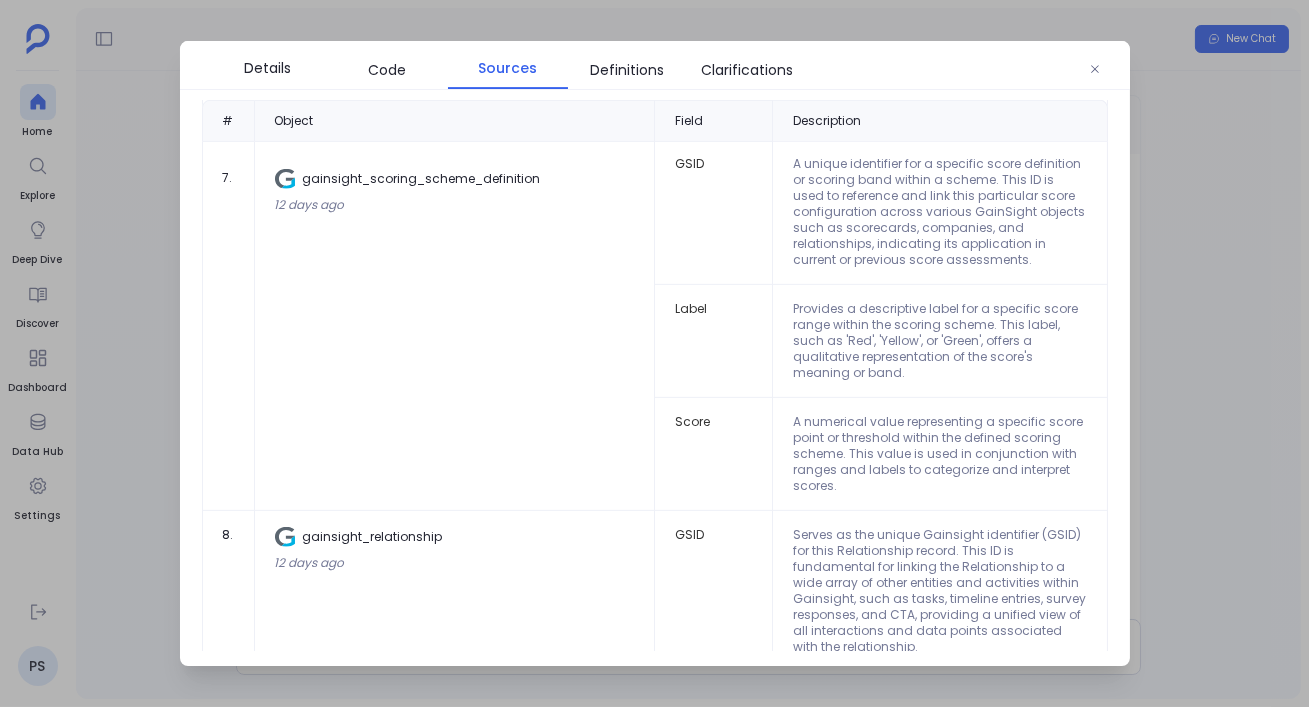 click at bounding box center [654, 353] 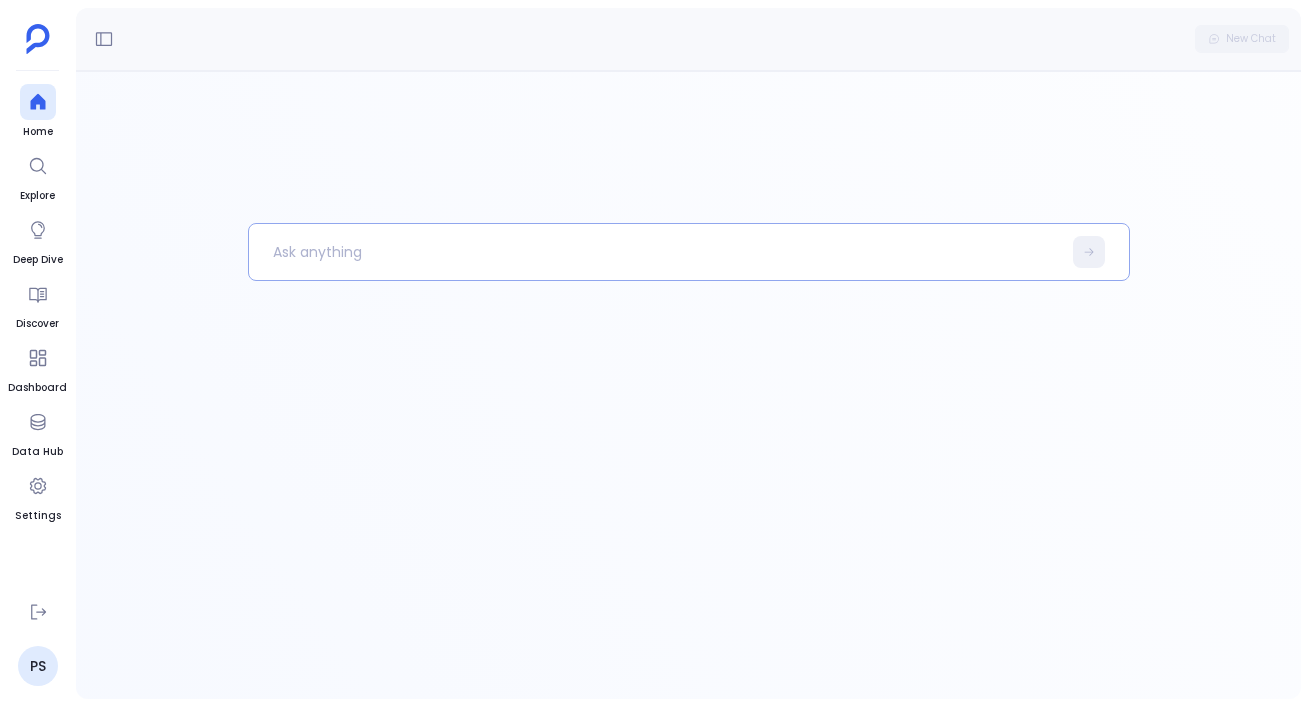 scroll, scrollTop: 0, scrollLeft: 0, axis: both 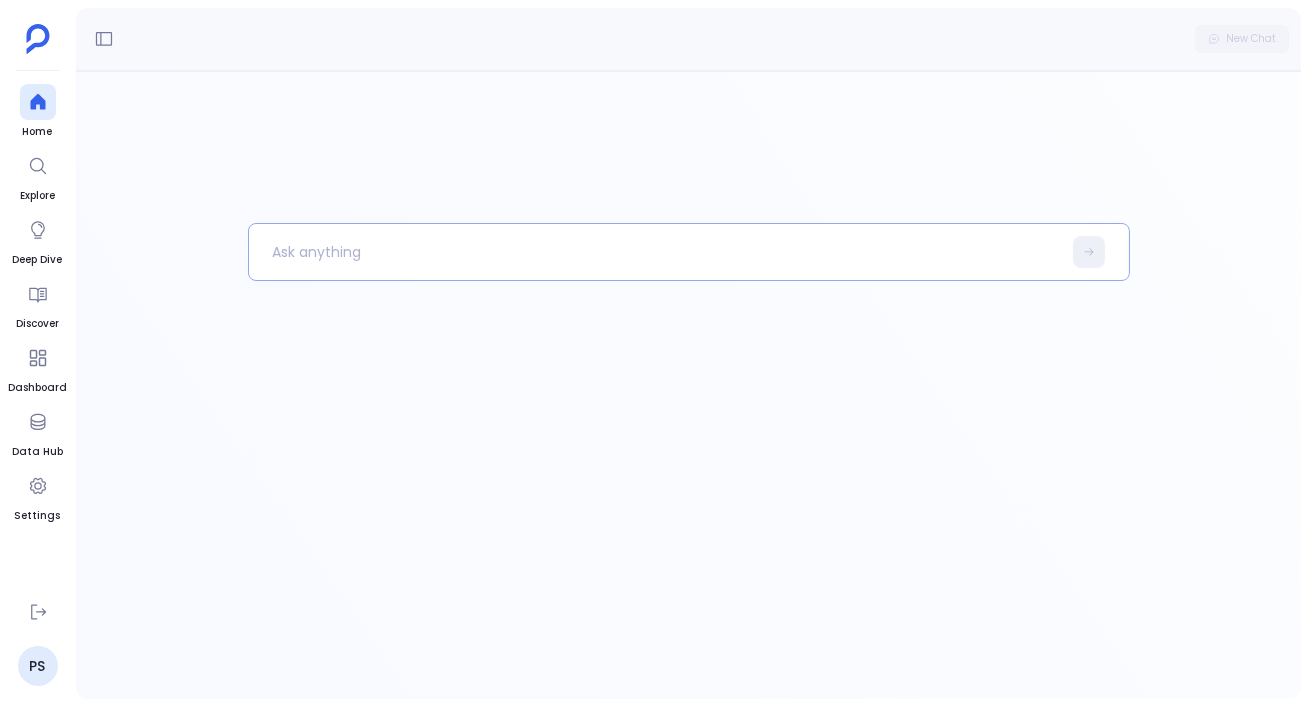 click at bounding box center (655, 252) 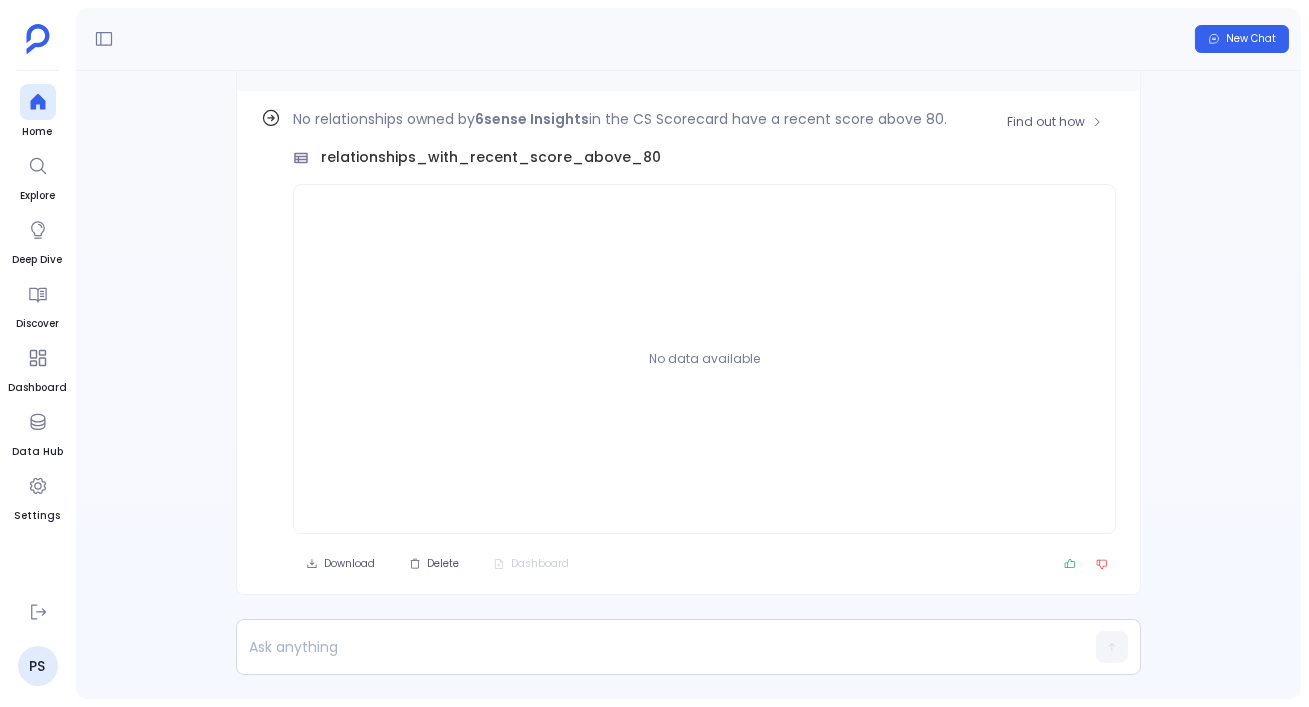 scroll, scrollTop: -62, scrollLeft: 0, axis: vertical 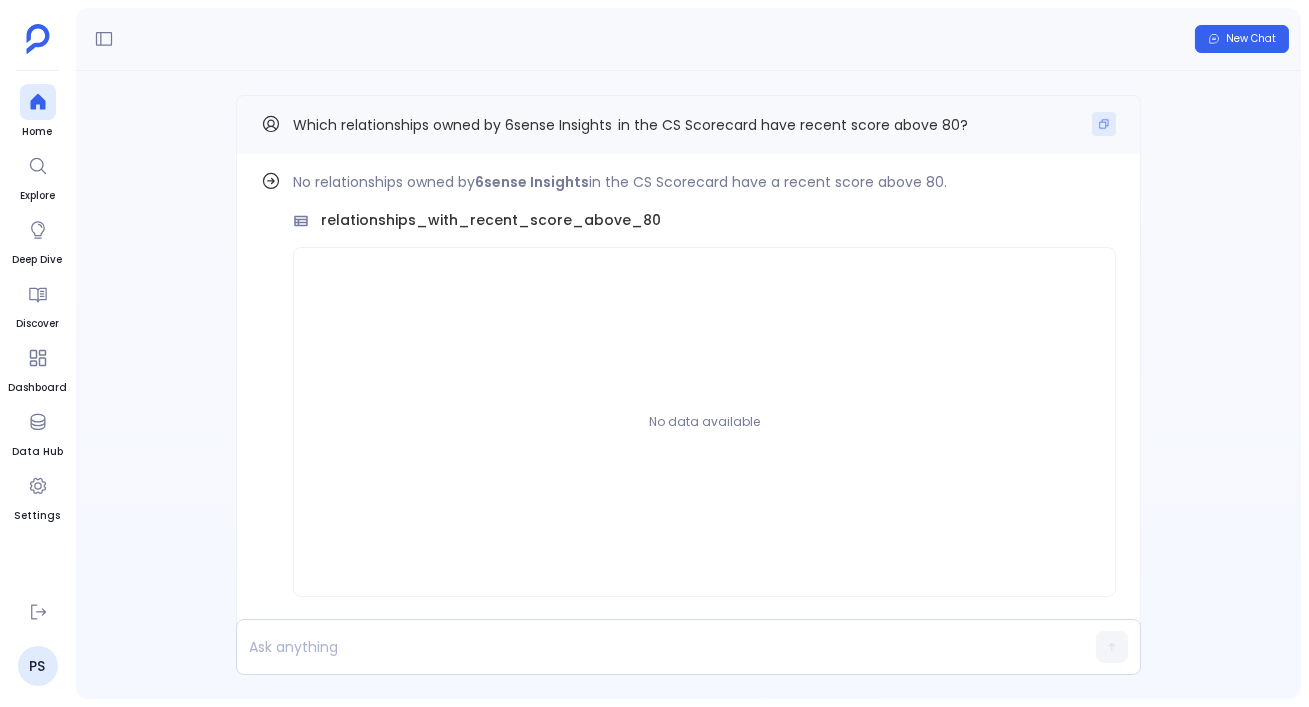 click at bounding box center (1104, 124) 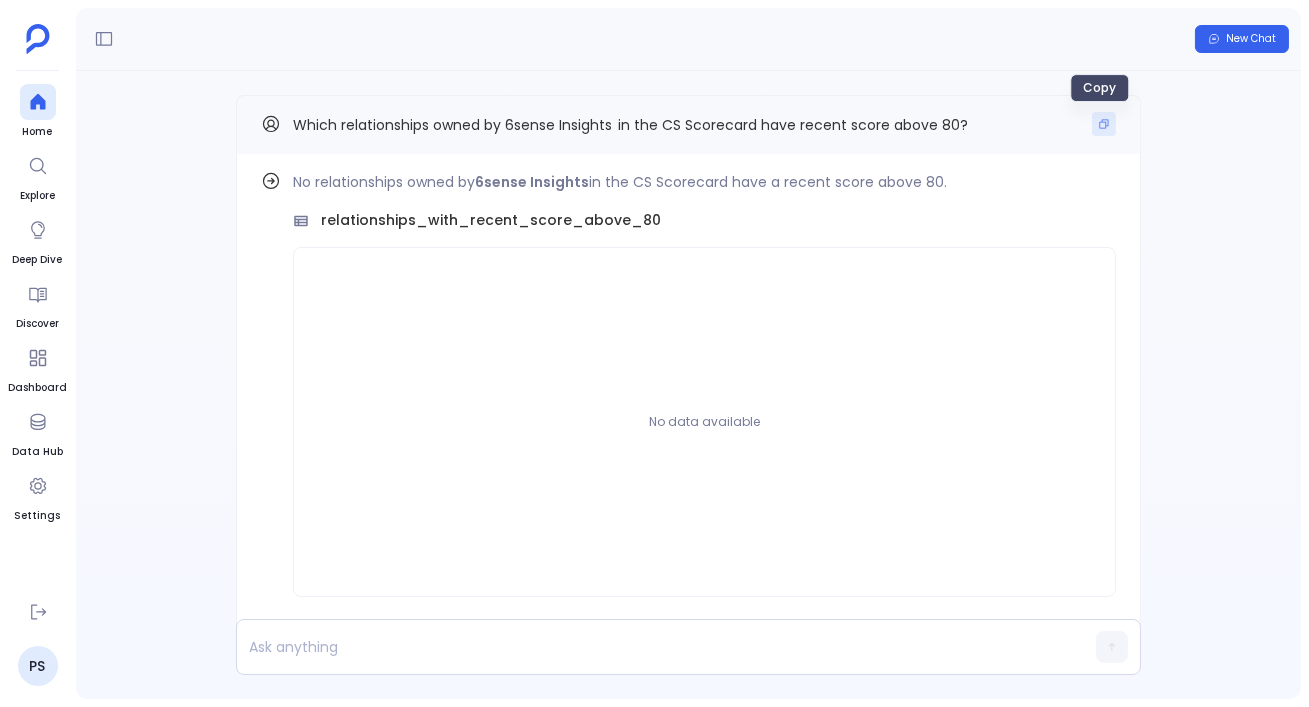 click at bounding box center [1104, 124] 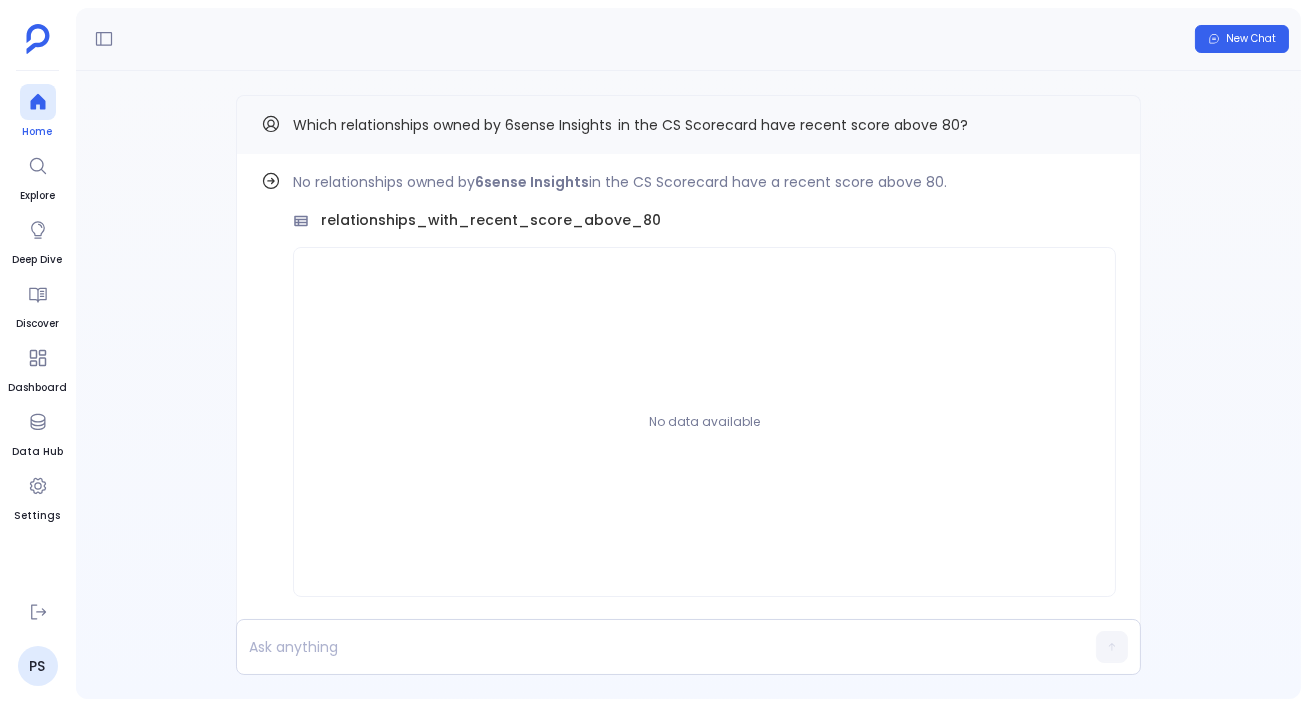 click at bounding box center [38, 102] 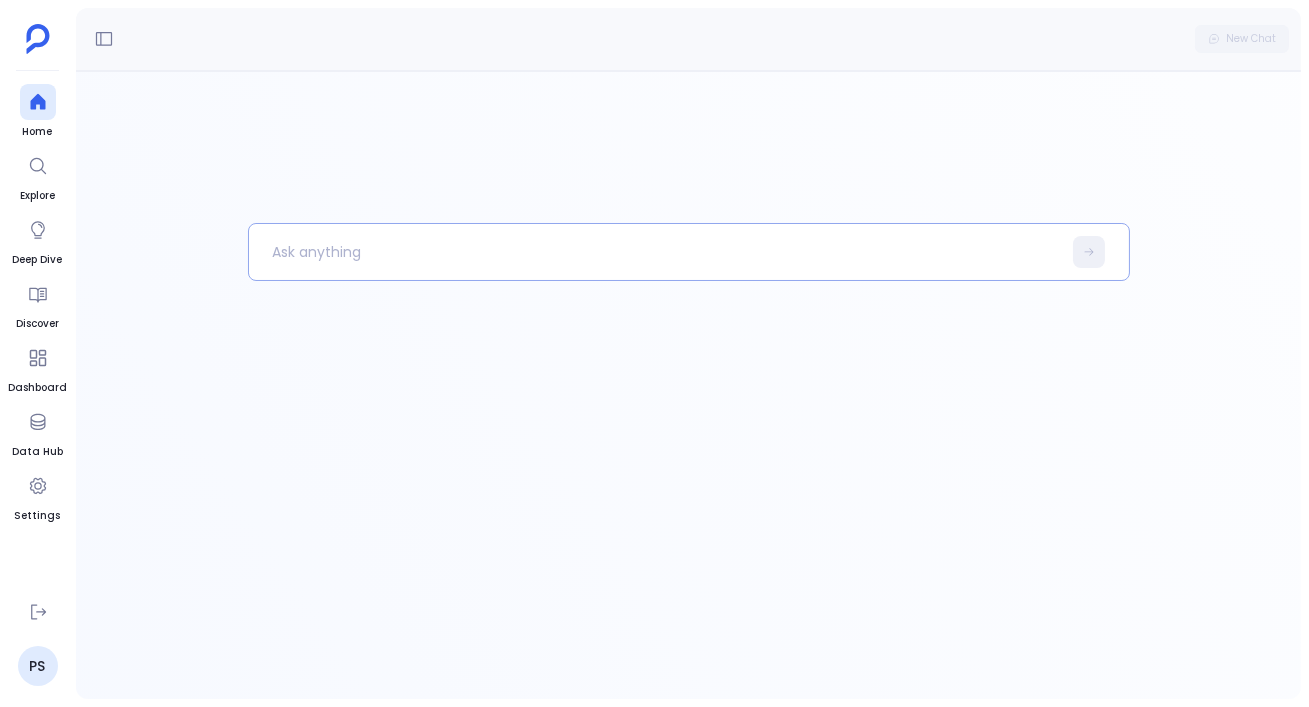 click at bounding box center [655, 252] 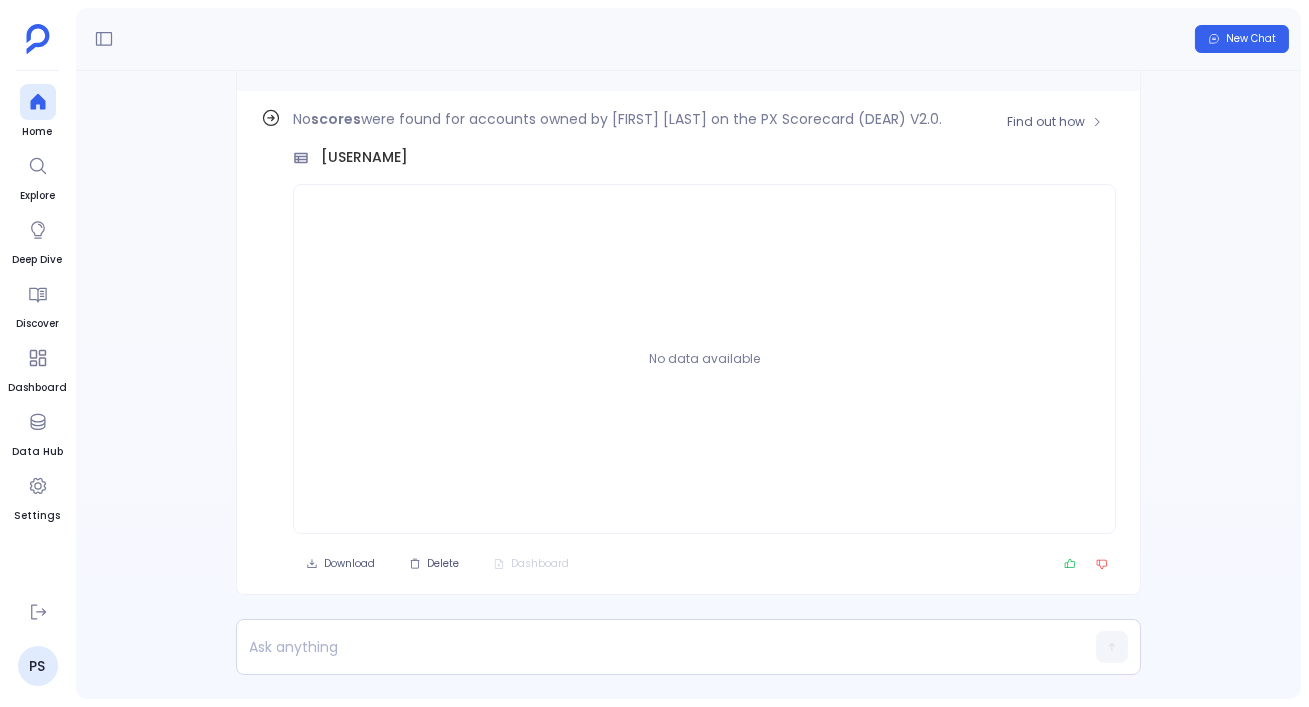 scroll, scrollTop: -62, scrollLeft: 0, axis: vertical 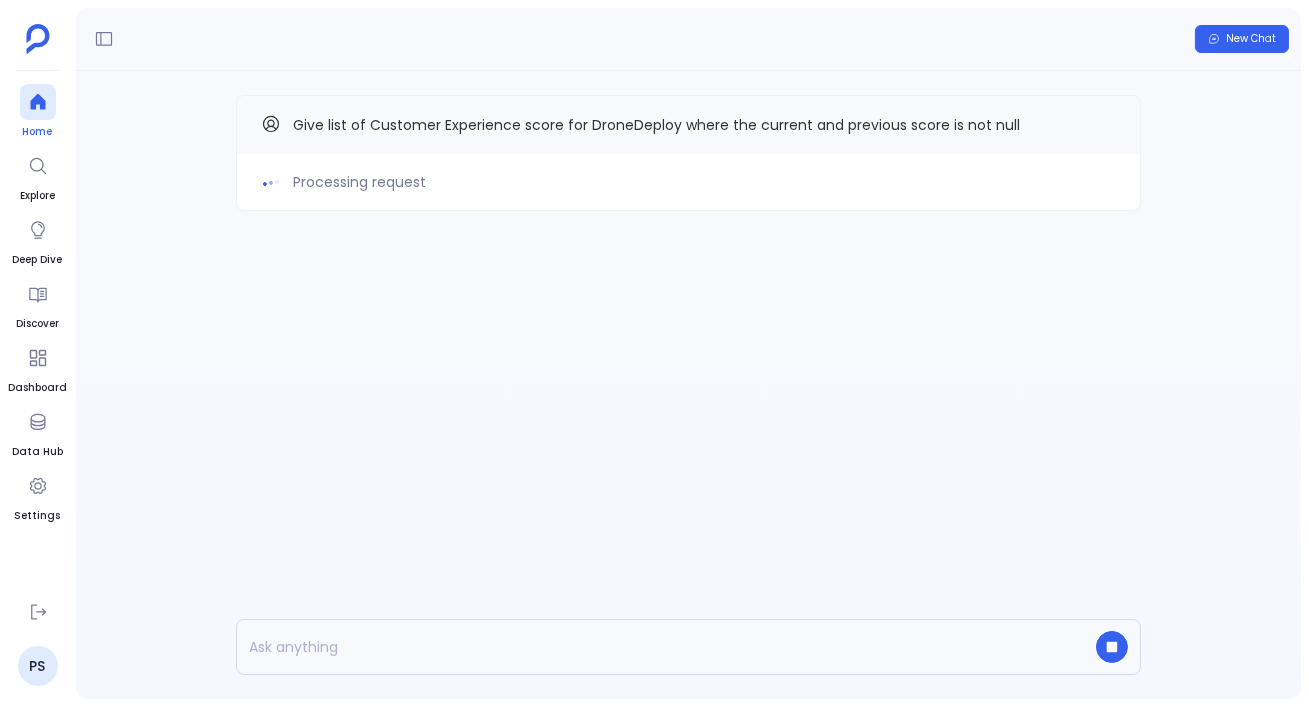 click on "Home" at bounding box center (38, 132) 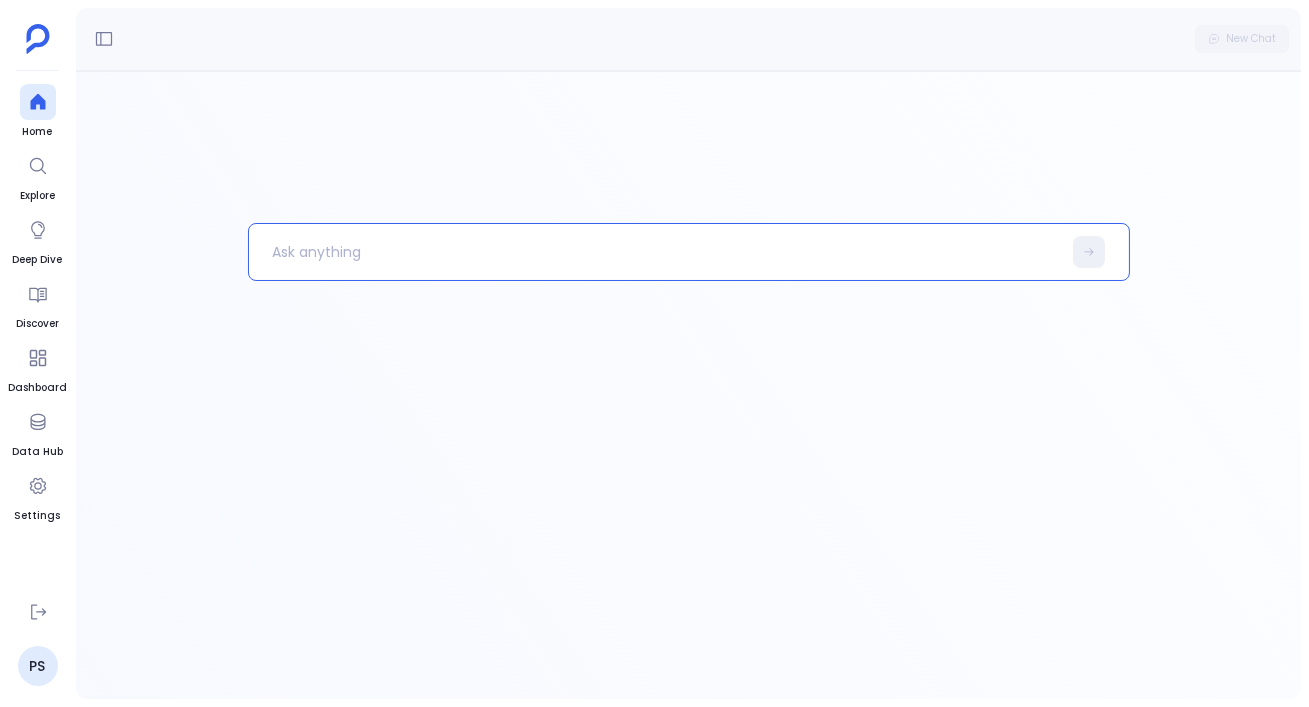 click at bounding box center [655, 252] 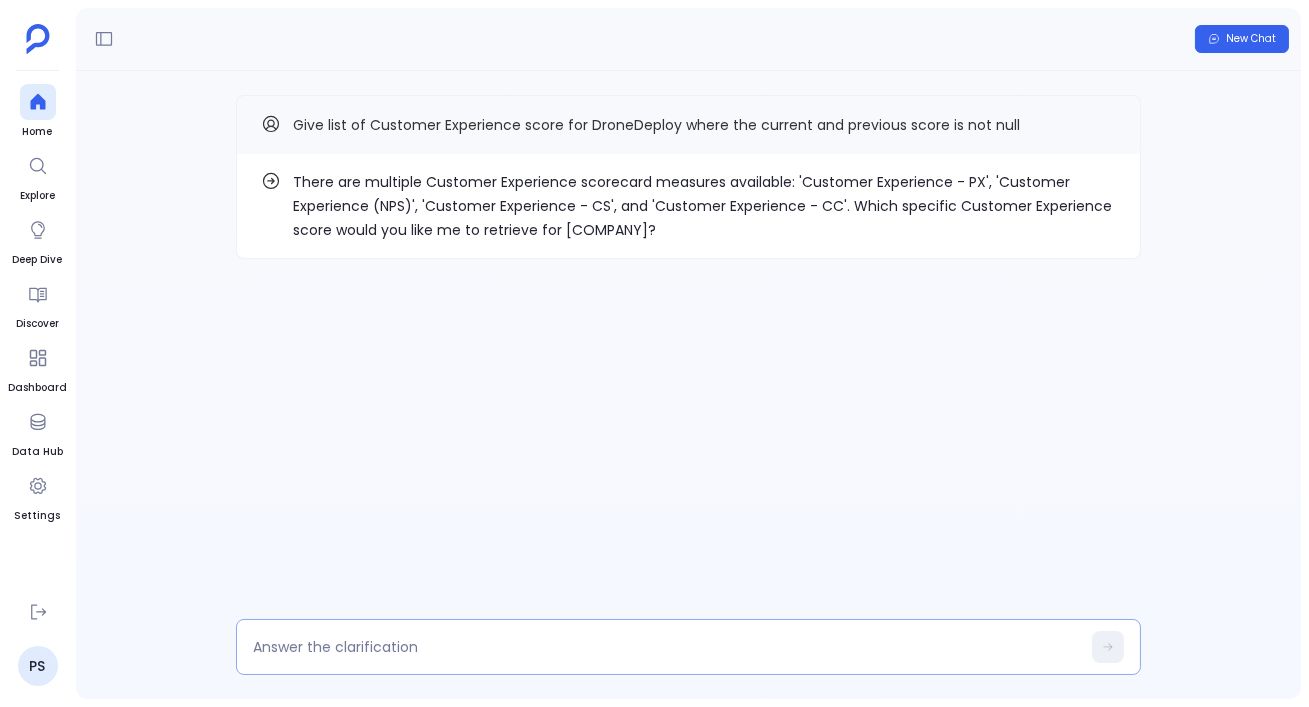 click at bounding box center (666, 647) 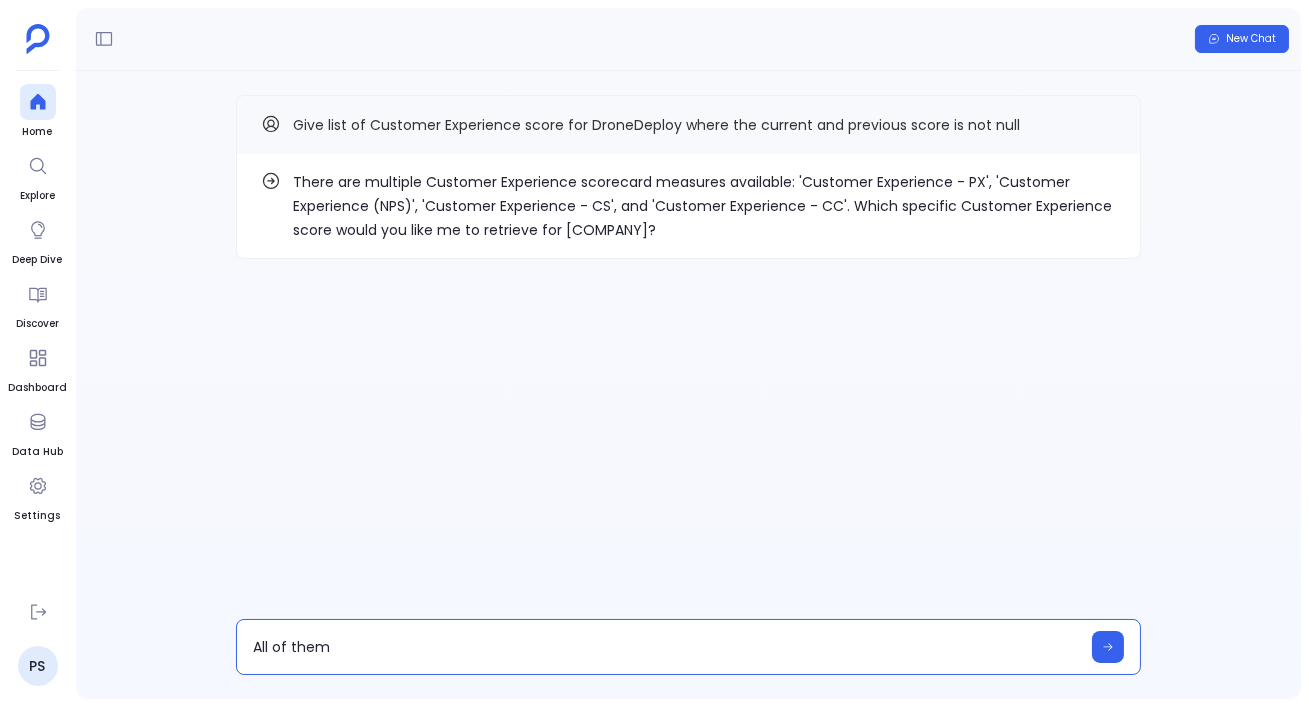 type on "All of them" 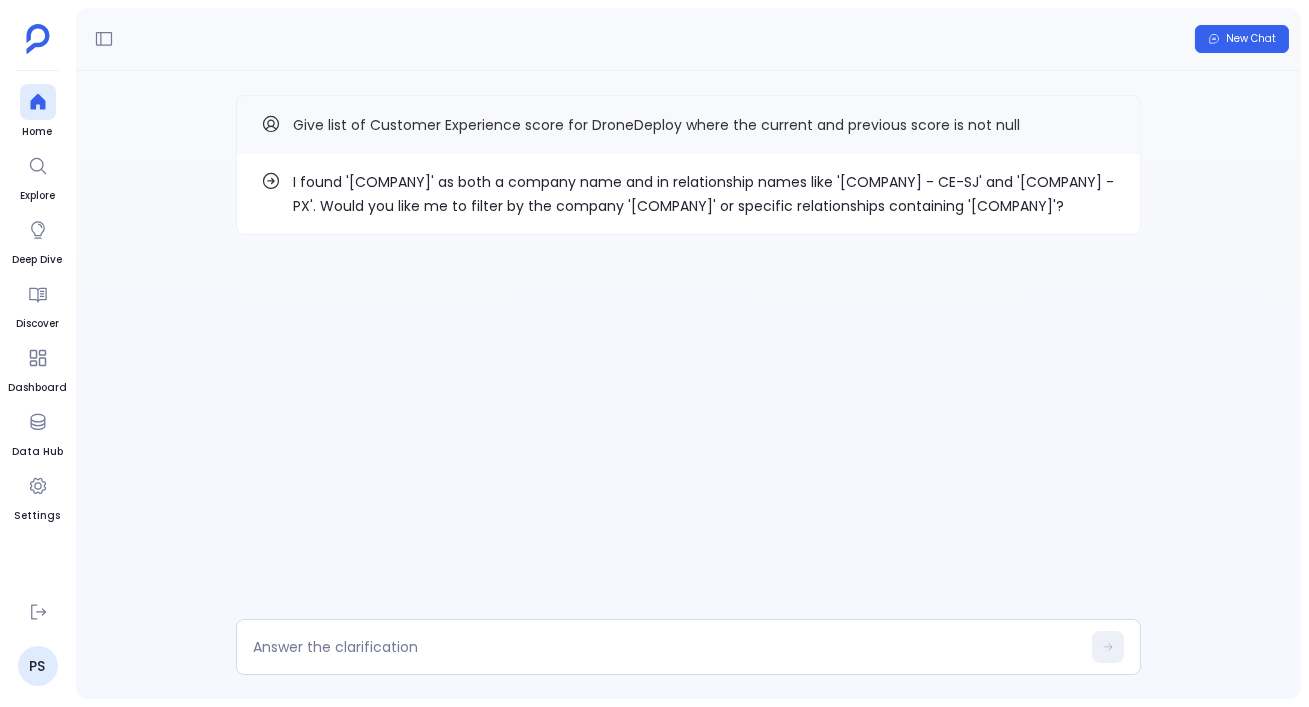 click on "I found 'DroneDeploy' as both a company name and in relationship names like 'DroneDeploy - CE-SJ' and 'DroneDeploy - PX'. Would you like me to filter by the company 'DroneDeploy' or specific relationships containing 'DroneDeploy'?" at bounding box center [704, 194] 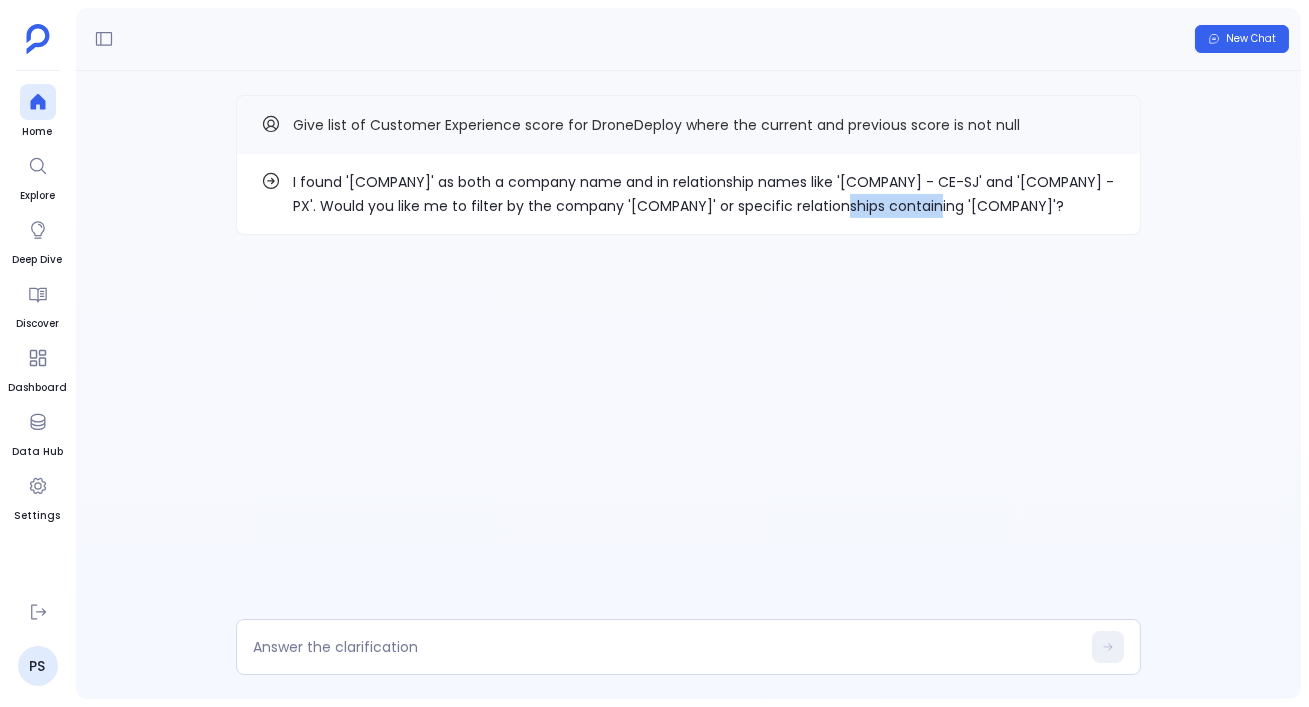 click on "I found 'DroneDeploy' as both a company name and in relationship names like 'DroneDeploy - CE-SJ' and 'DroneDeploy - PX'. Would you like me to filter by the company 'DroneDeploy' or specific relationships containing 'DroneDeploy'?" at bounding box center (704, 194) 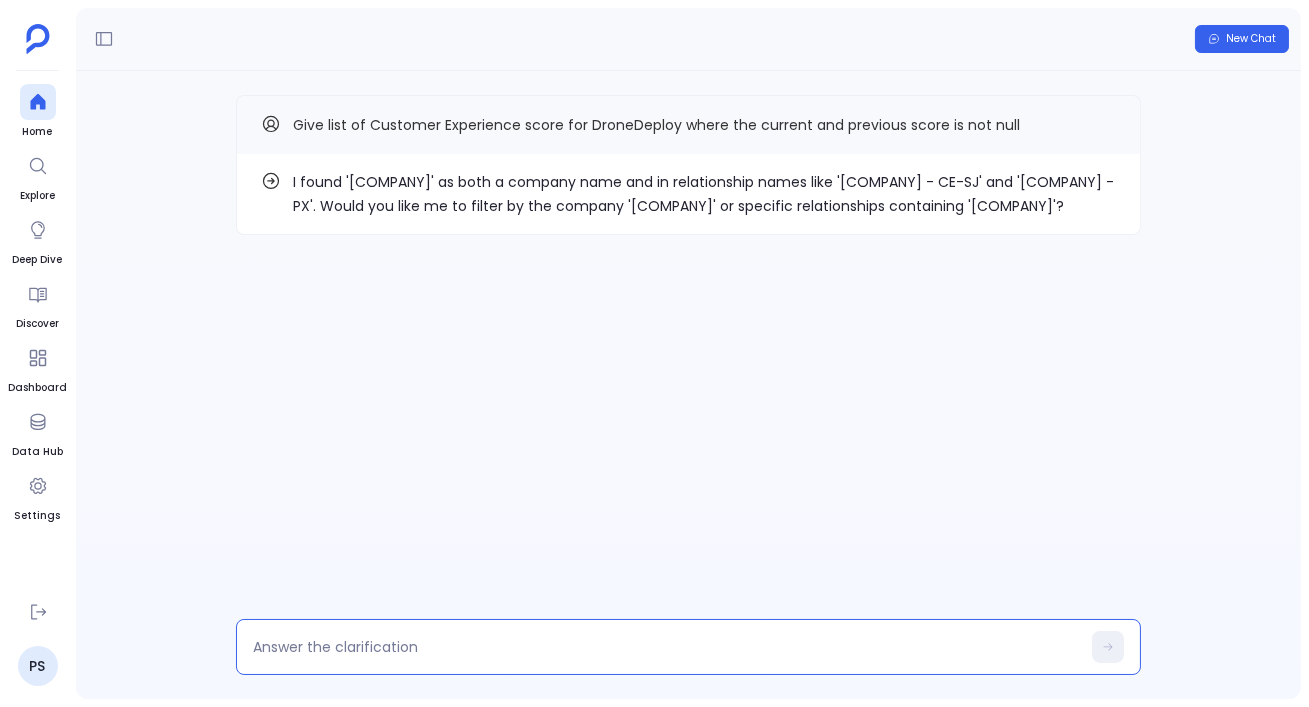 click at bounding box center (666, 647) 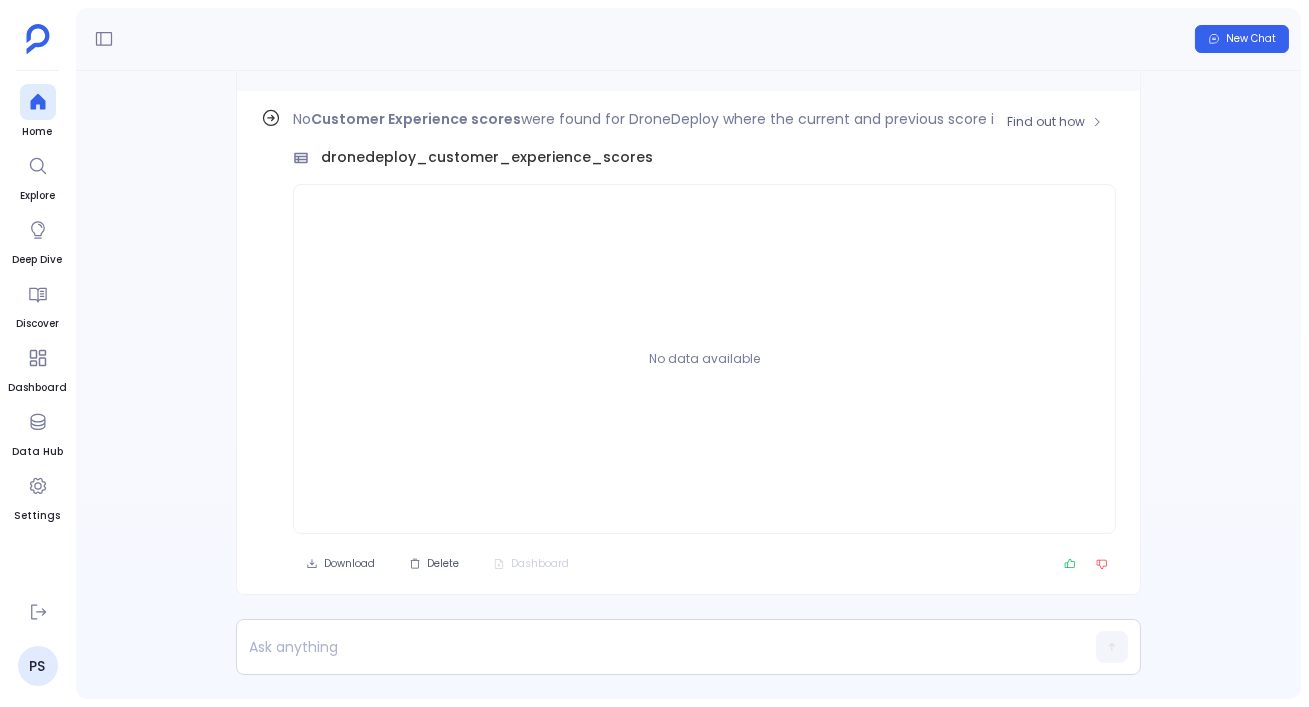 click on "No  Customer Experience scores  were found for DroneDeploy where the current and previous score is not null. dronedeploy_customer_experience_scores No data available" at bounding box center [704, 320] 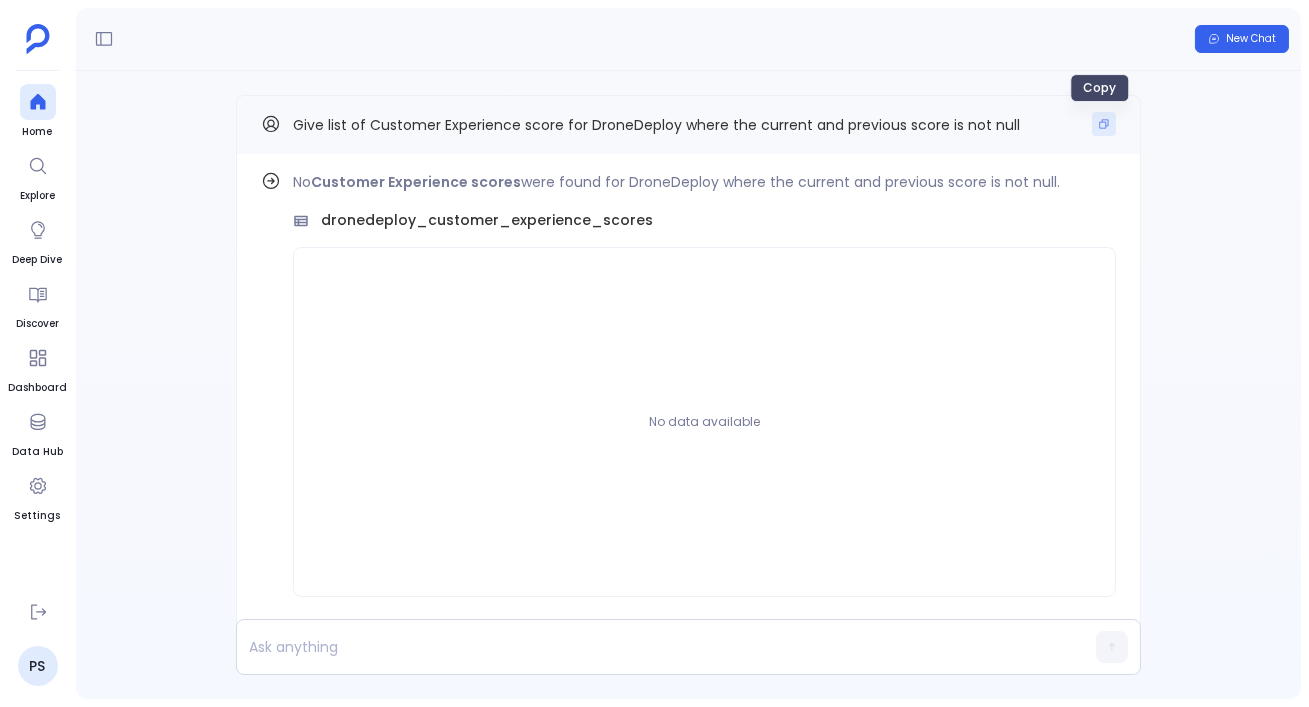 click at bounding box center [1104, 124] 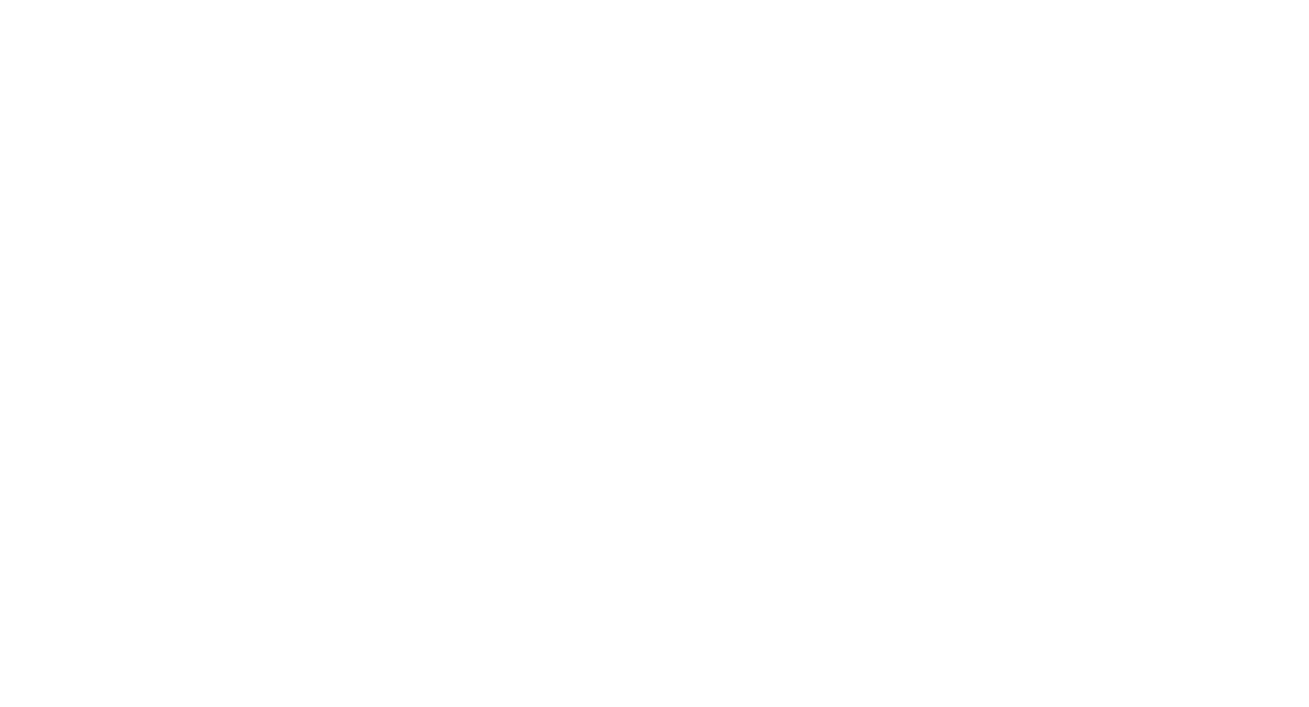 scroll, scrollTop: 0, scrollLeft: 0, axis: both 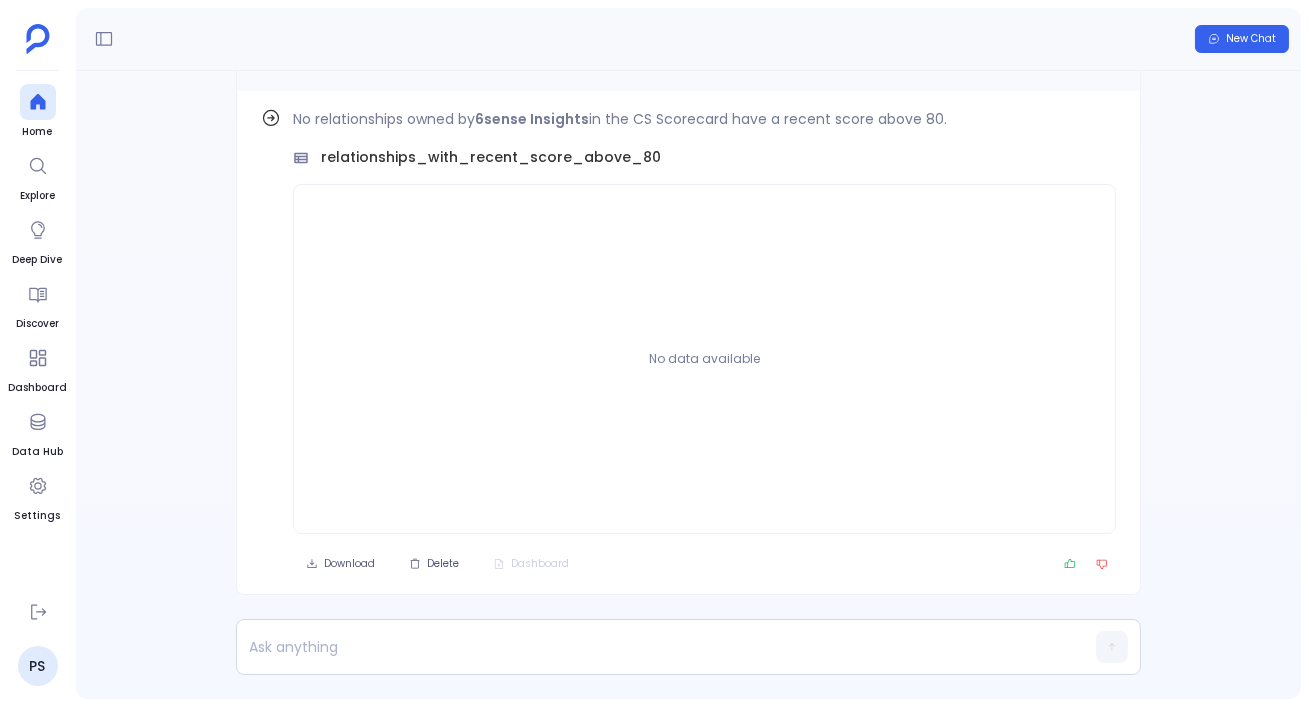 click on "Home Explore Deep Dive Discover Dashboard Data Hub Settings" at bounding box center [37, 335] 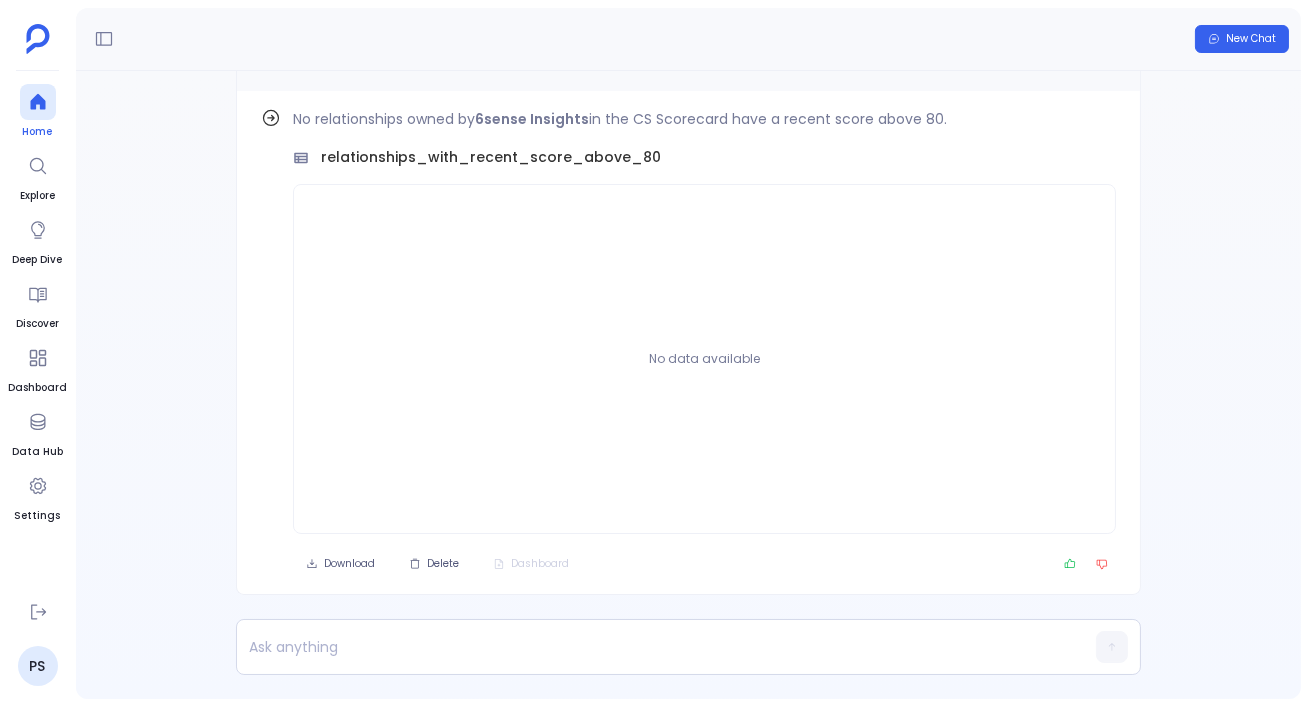click at bounding box center [37, 102] 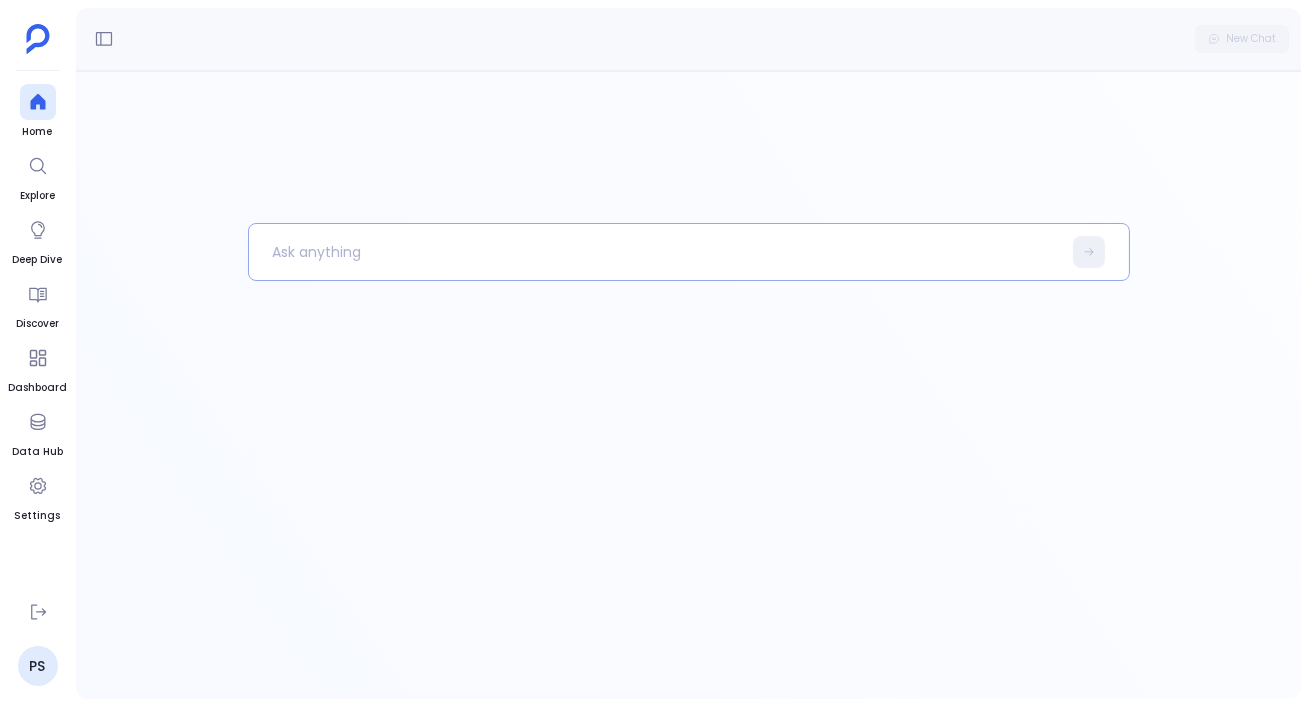 click at bounding box center (655, 252) 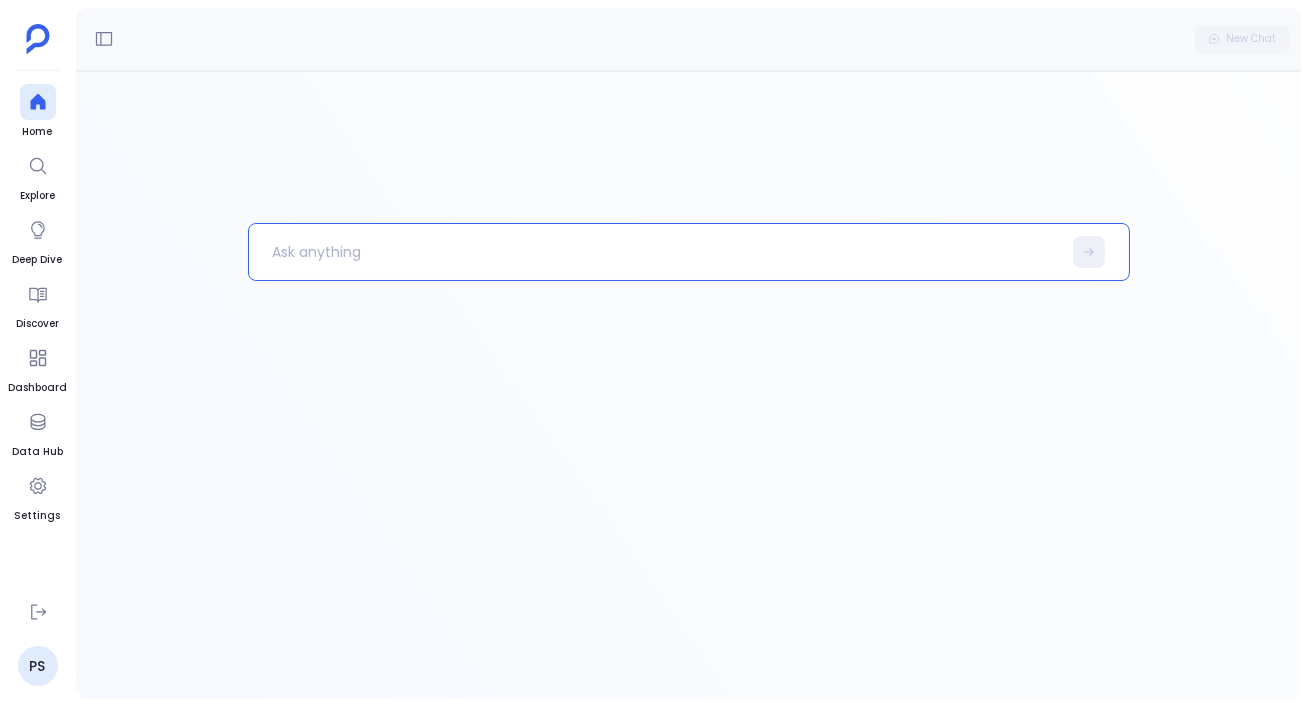 paste 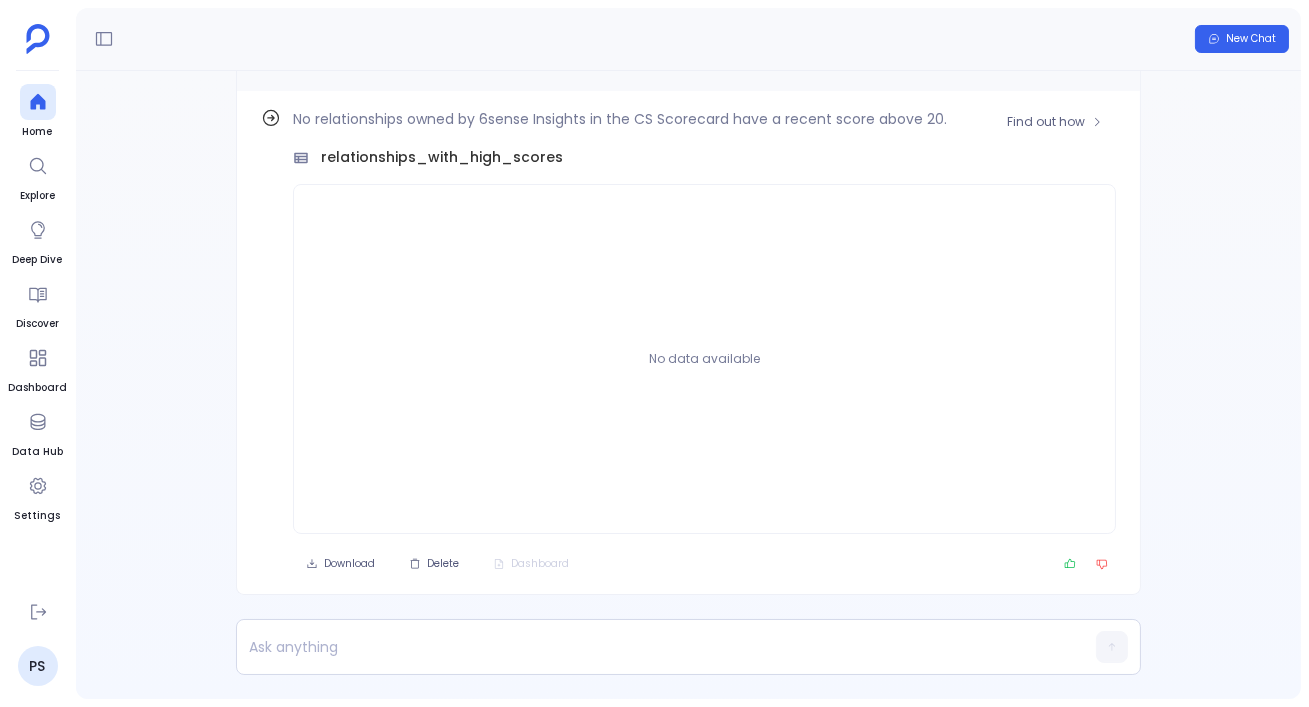 scroll, scrollTop: -62, scrollLeft: 0, axis: vertical 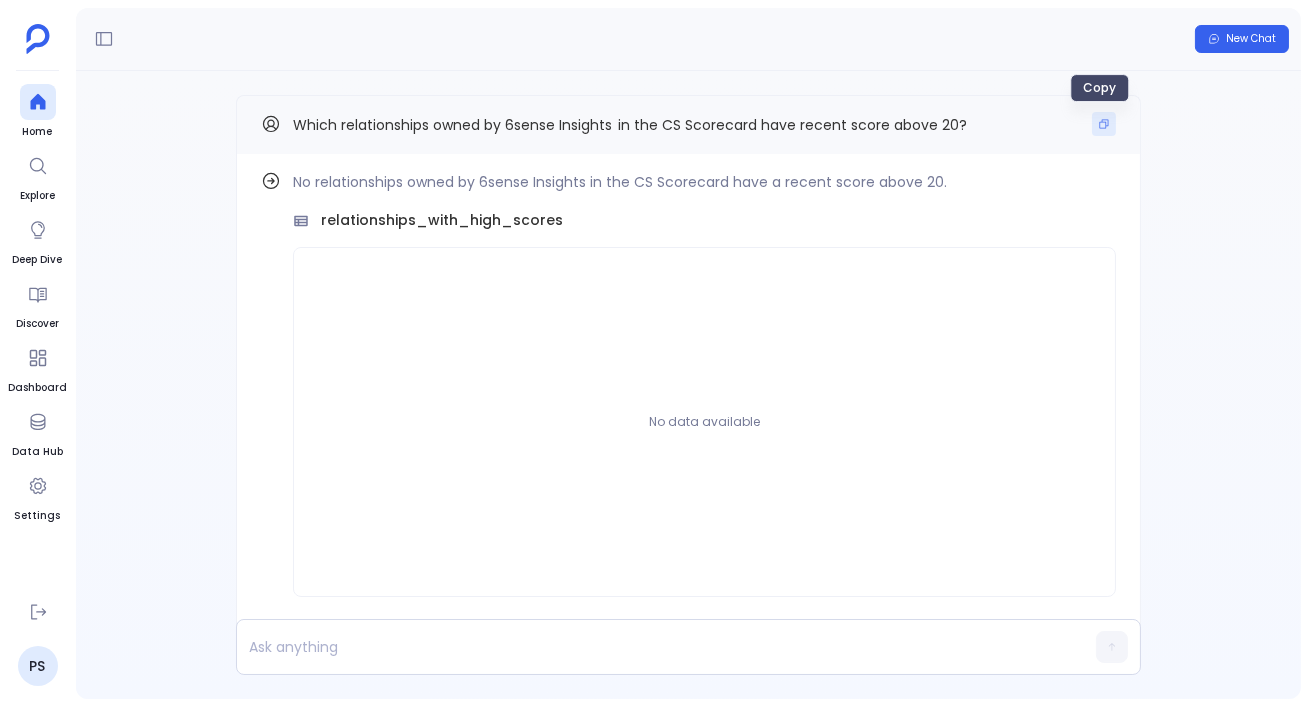click at bounding box center [1104, 124] 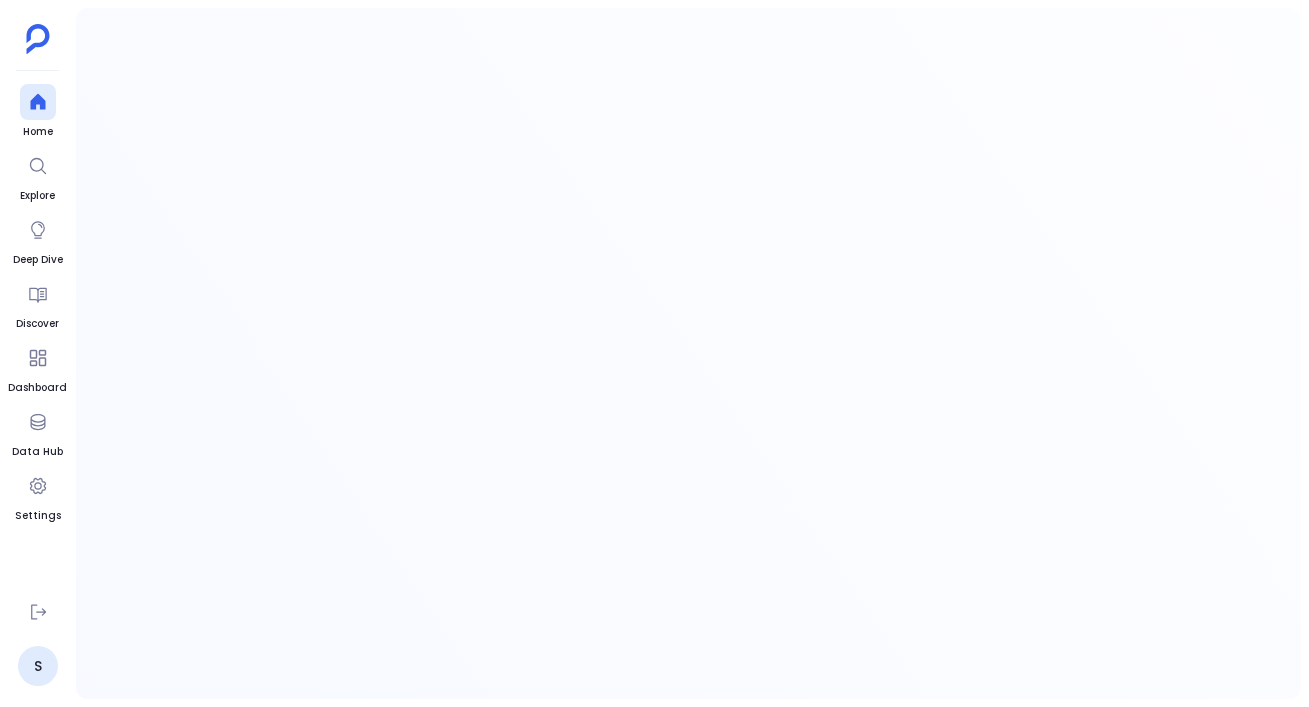 scroll, scrollTop: 0, scrollLeft: 0, axis: both 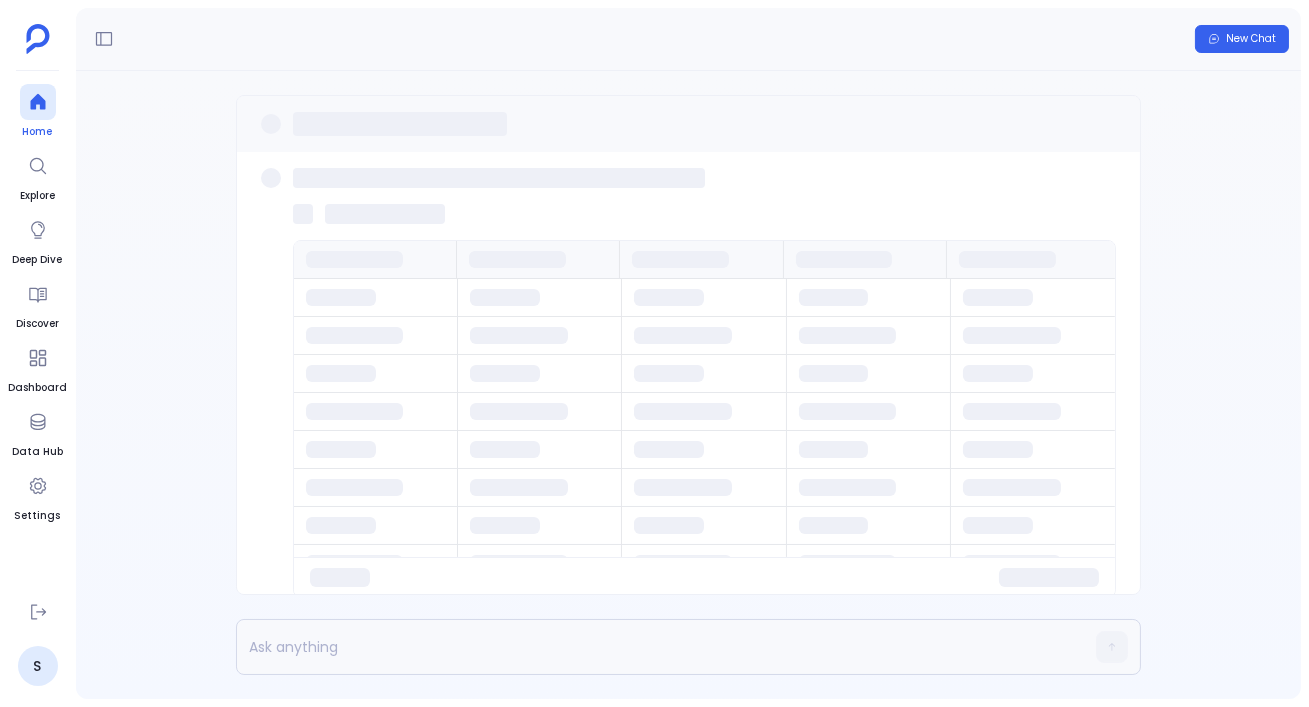 click at bounding box center [38, 102] 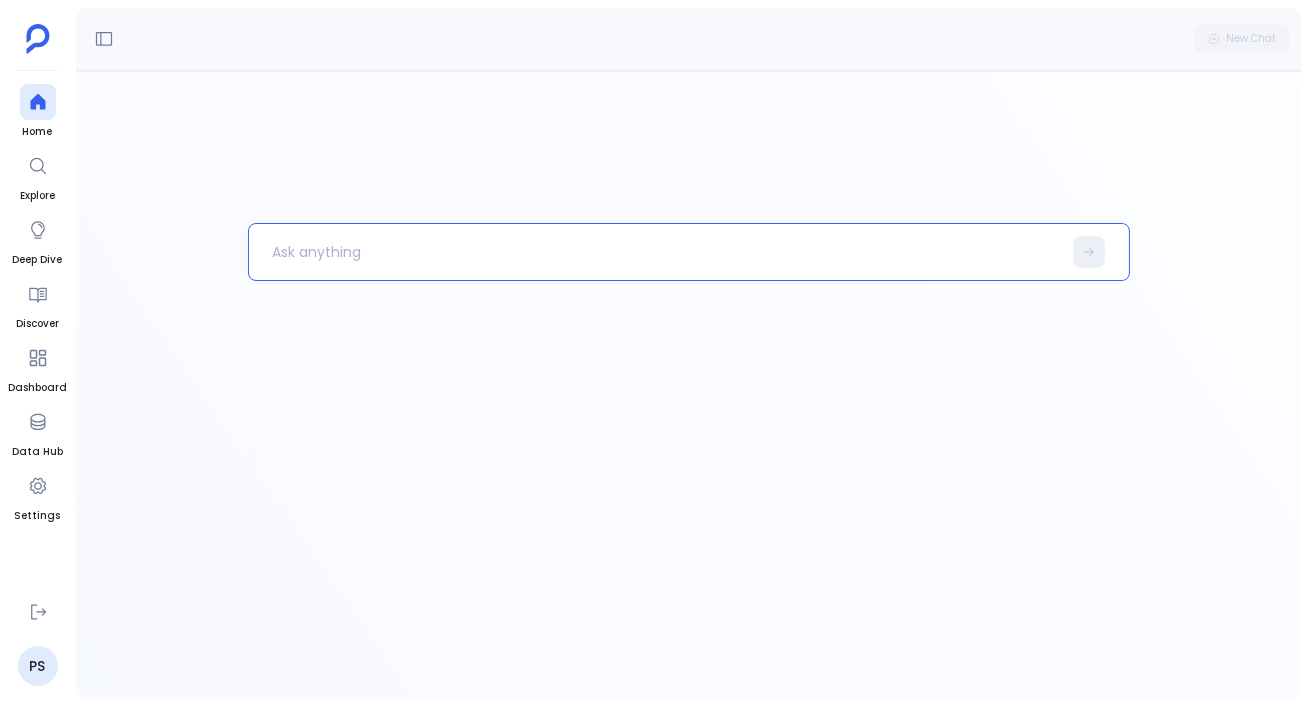 click at bounding box center [655, 252] 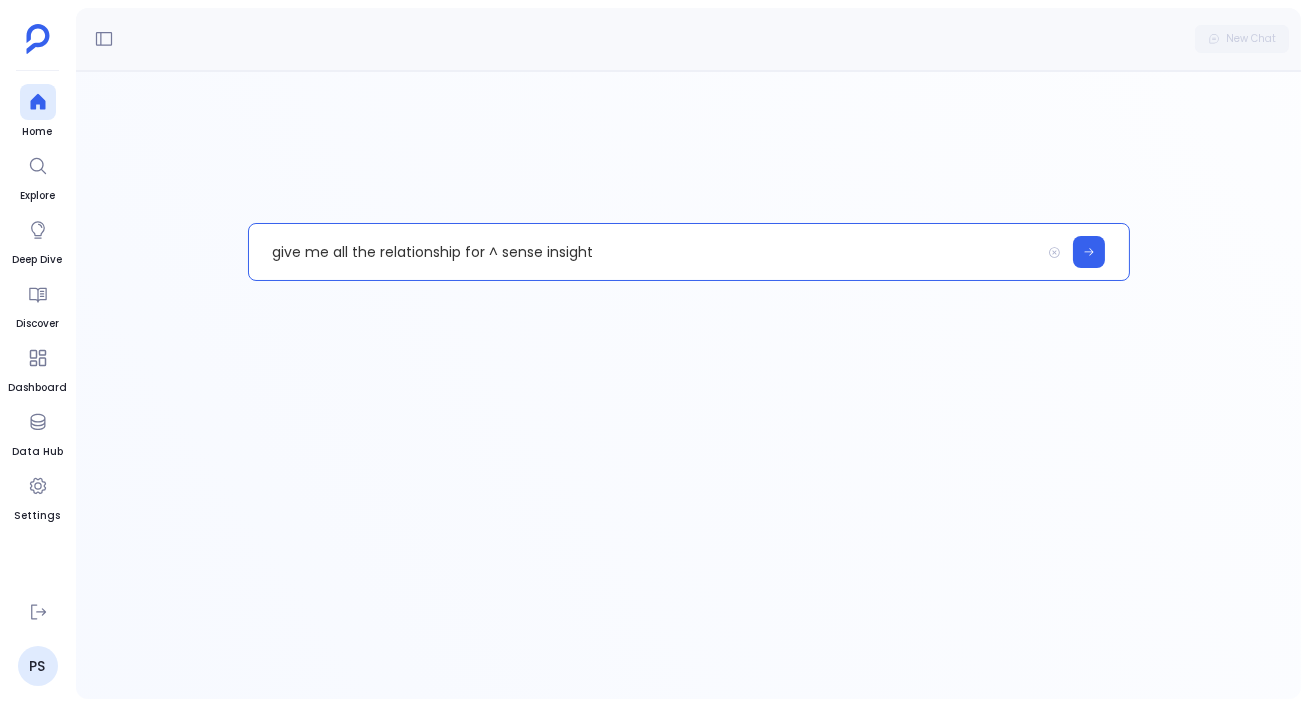 click on "give me all the relationship for ^ sense insight" at bounding box center (644, 252) 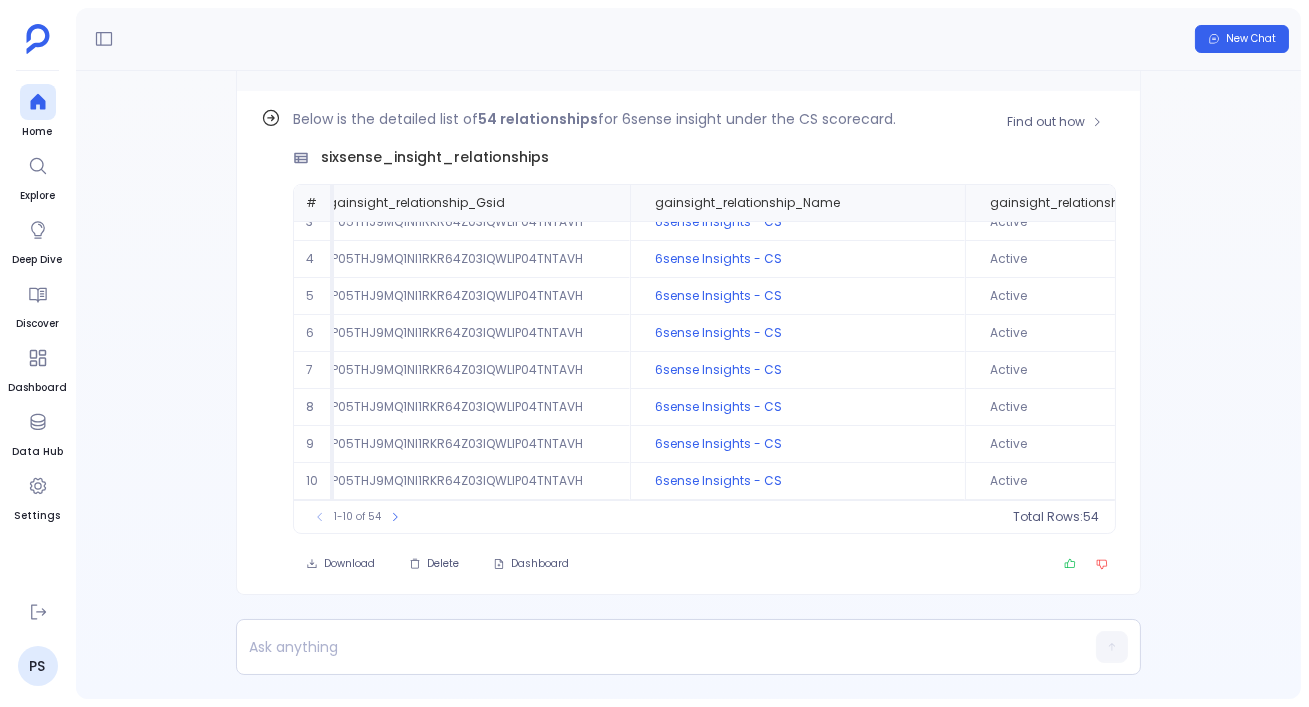 scroll, scrollTop: 94, scrollLeft: 0, axis: vertical 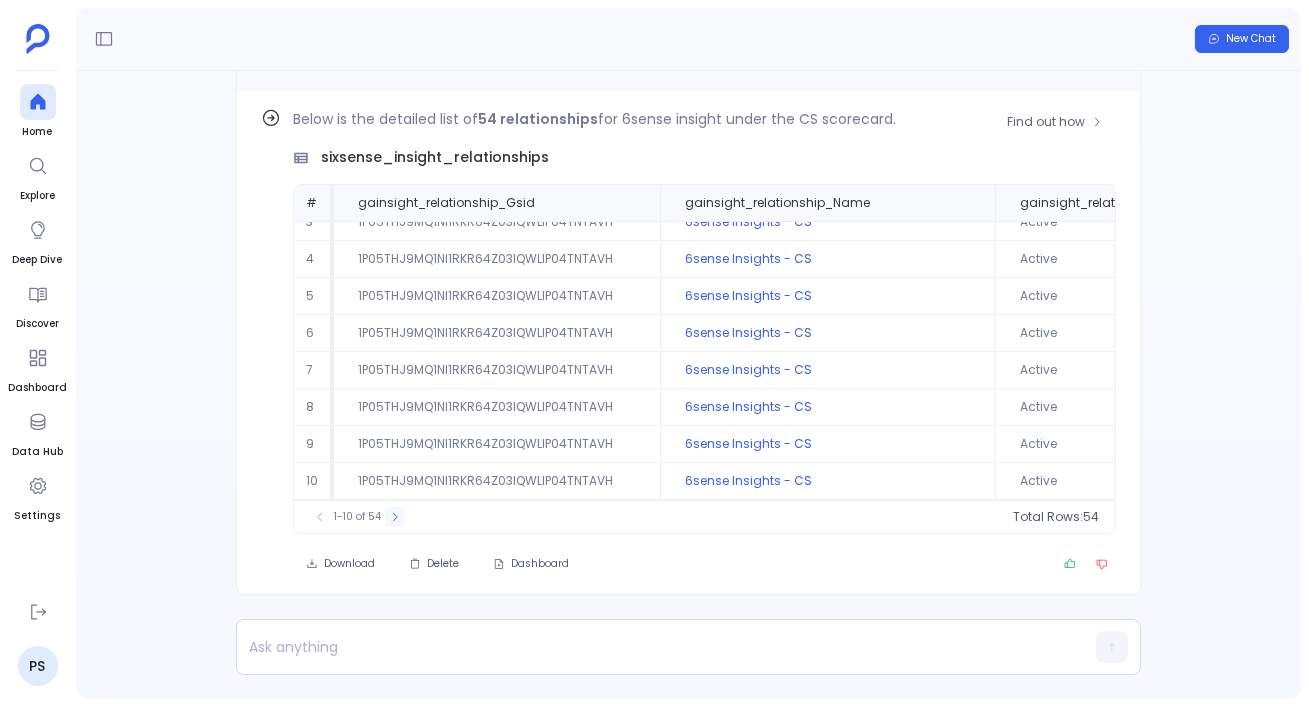 click at bounding box center [395, 517] 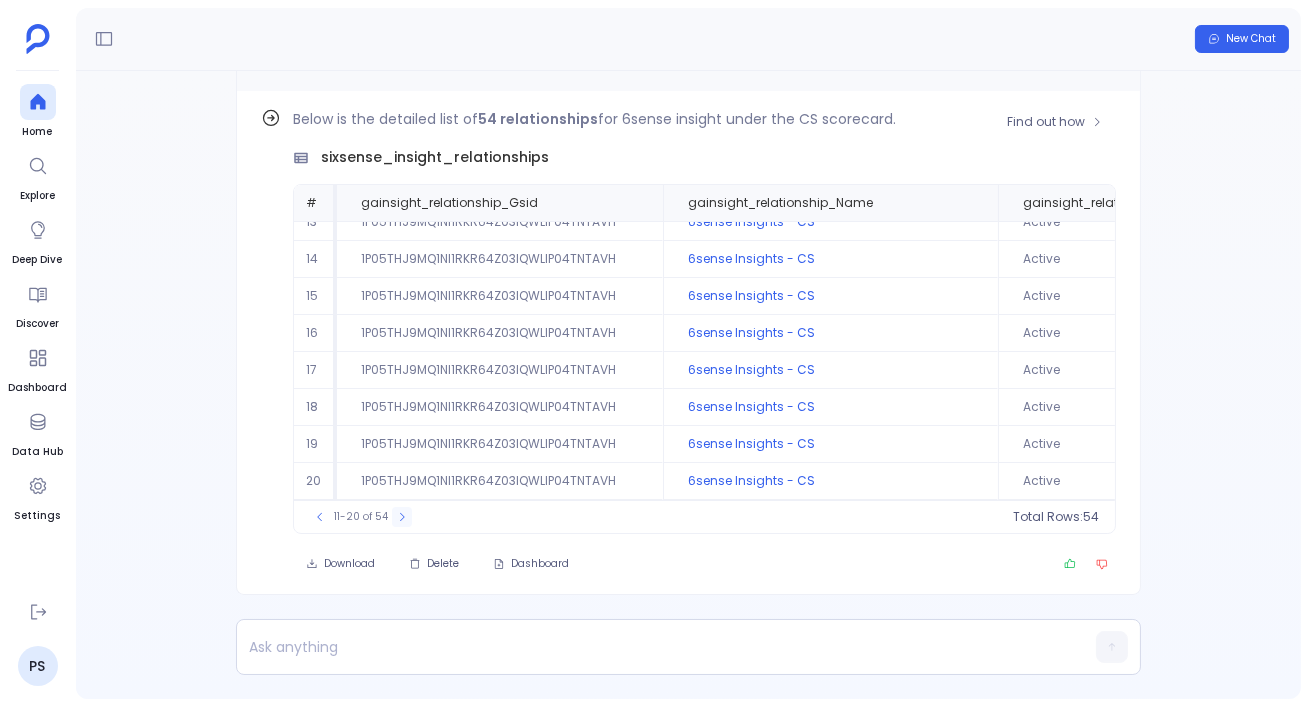 click at bounding box center (320, 517) 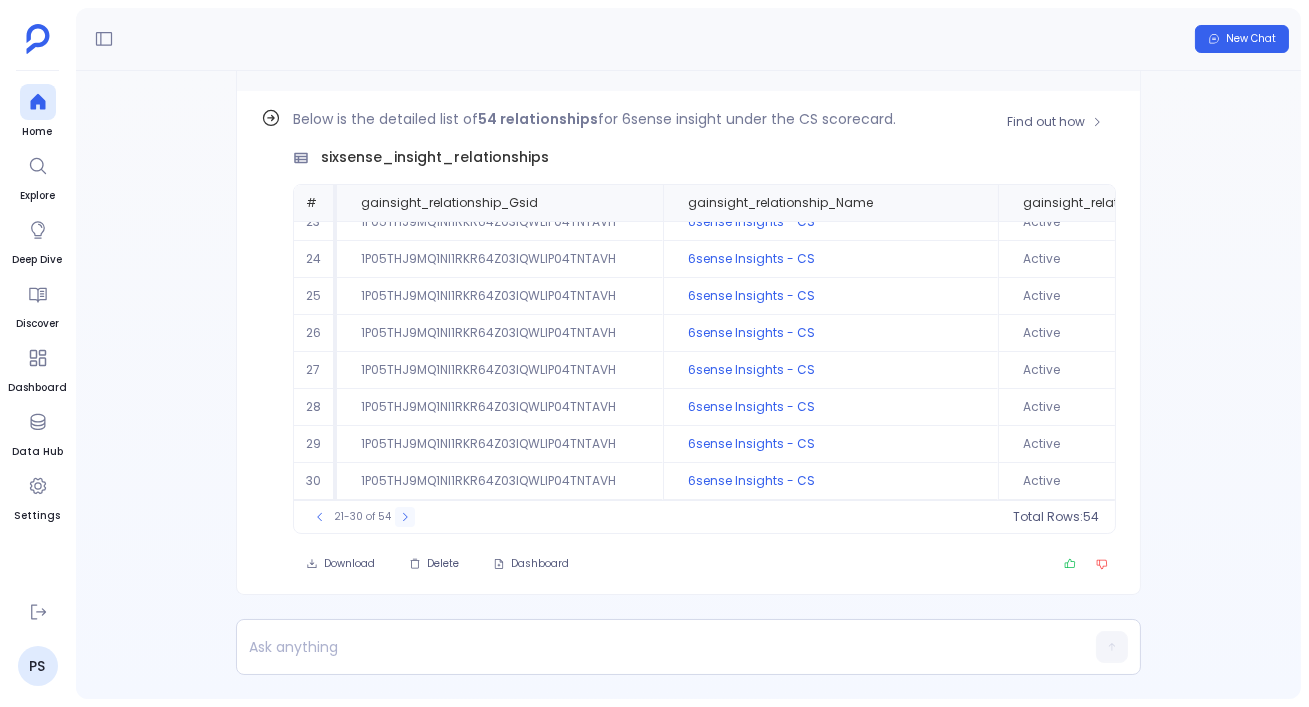 click at bounding box center [320, 517] 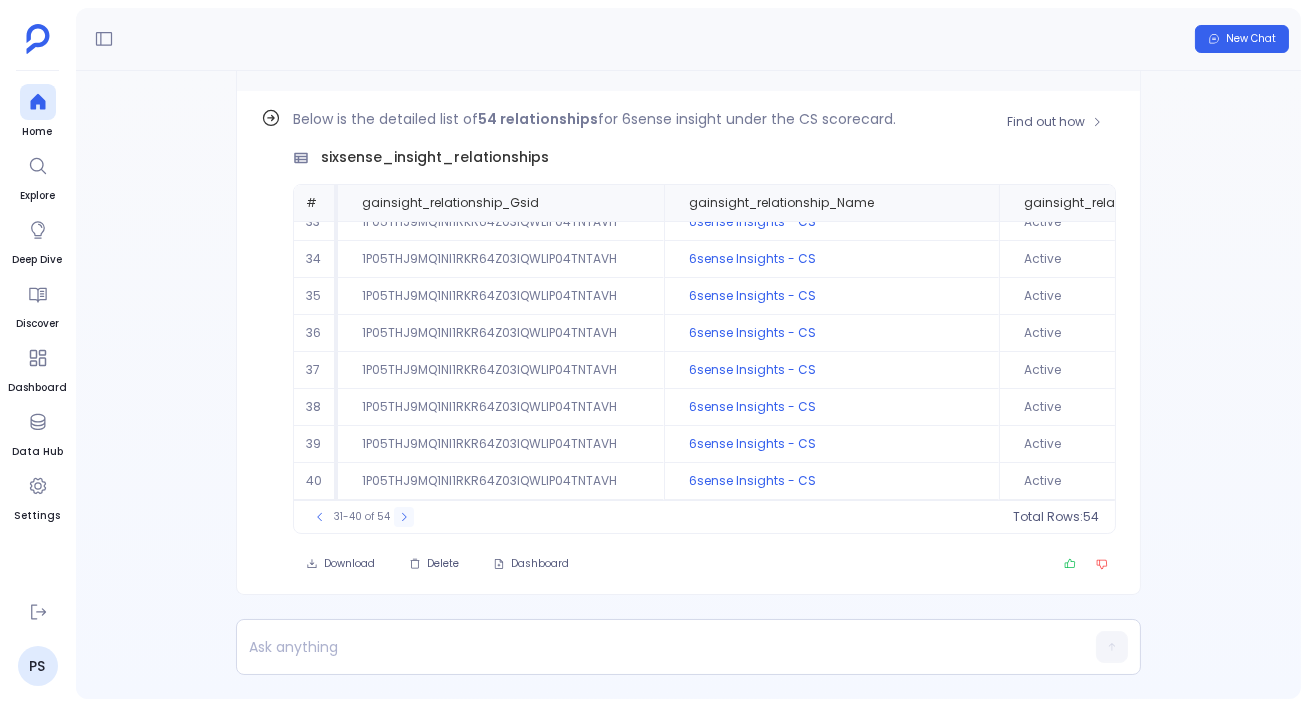 click at bounding box center (320, 517) 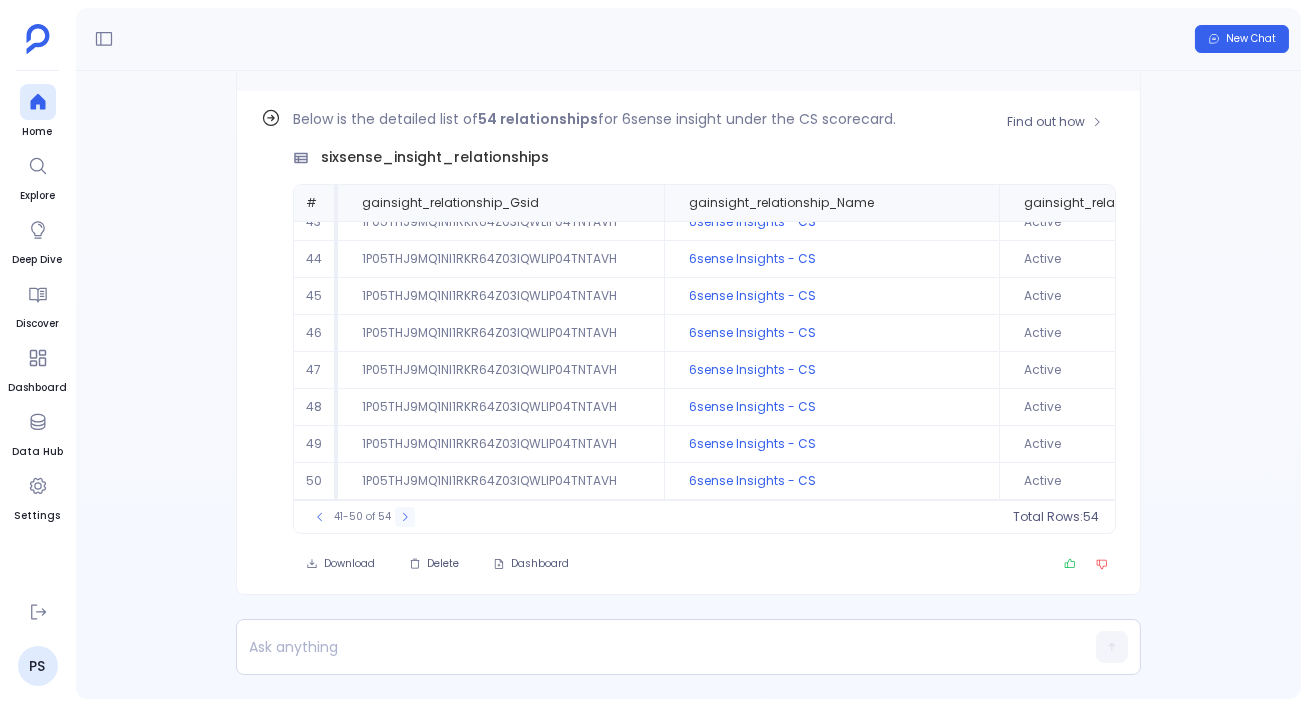 click at bounding box center [320, 517] 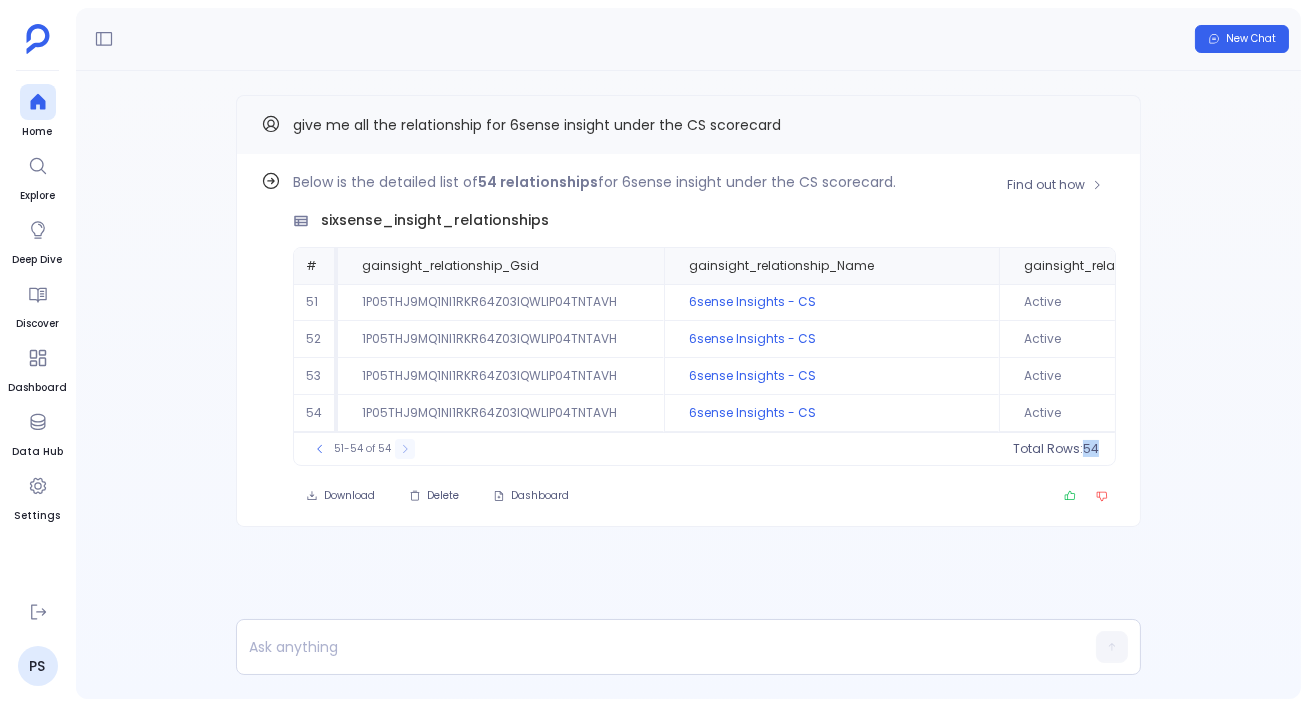 click on "Find out how Below is the detailed list of  54 relationships  for 6sense insight under the CS scorecard. sixsense_insight_relationships # gainsight_relationship_Gsid gainsight_relationship_Name gainsight_relationship_Status gainsight_scorecard_master_Name gainsight_company_Name 51 1P05THJ9MQ1NI1RKR64Z03IQWLIP04TNTAVH 6sense Insights - CS Active CS Scorecard 6sense Insights 52 1P05THJ9MQ1NI1RKR64Z03IQWLIP04TNTAVH 6sense Insights - CS Active CS Scorecard 6sense Insights 53 1P05THJ9MQ1NI1RKR64Z03IQWLIP04TNTAVH 6sense Insights - CS Active CS Scorecard 6sense Insights 54 1P05THJ9MQ1NI1RKR64Z03IQWLIP04TNTAVH 6sense Insights - CS Active CS Scorecard 6sense Insights
To pick up a draggable item, press the space bar.
While dragging, use the arrow keys to move the item.
Press space again to drop the item in its new position, or press escape to cancel.
51-54 of 54 Total Rows:  54 Download Delete Dashboard" at bounding box center (688, 340) 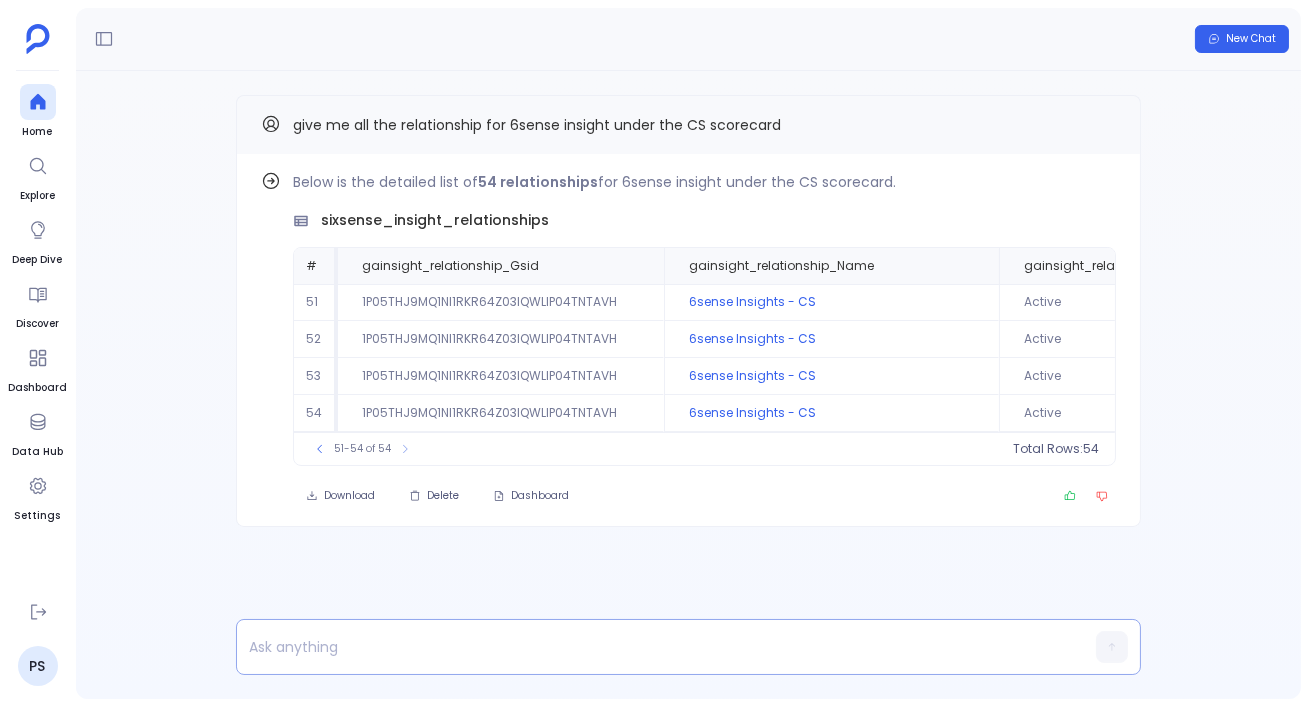 click at bounding box center [650, 647] 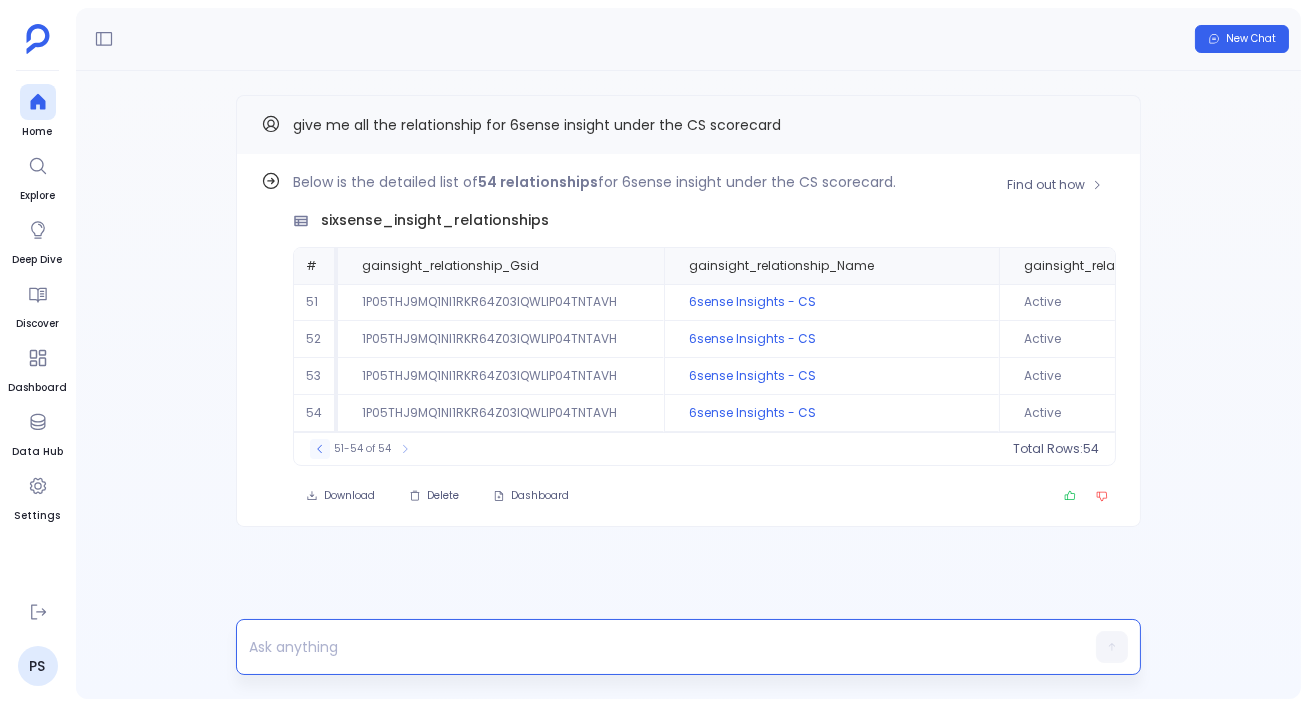 click at bounding box center (320, 449) 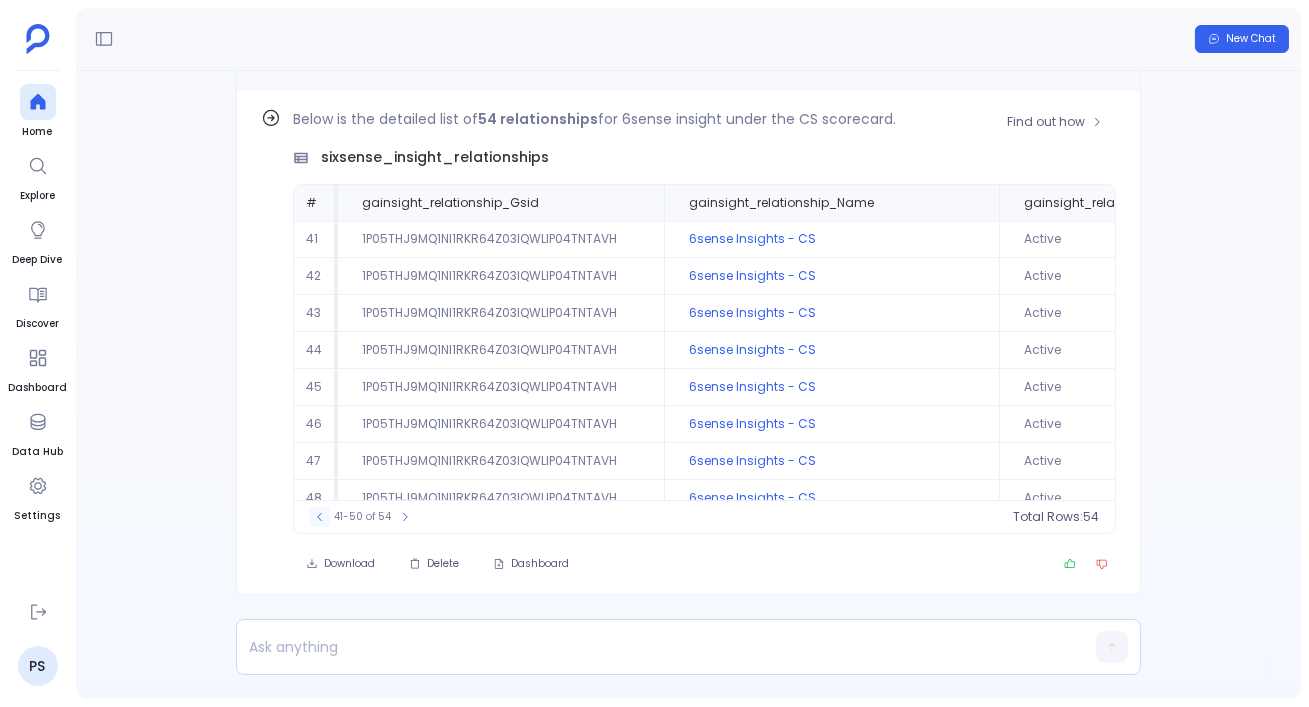 click at bounding box center (320, 517) 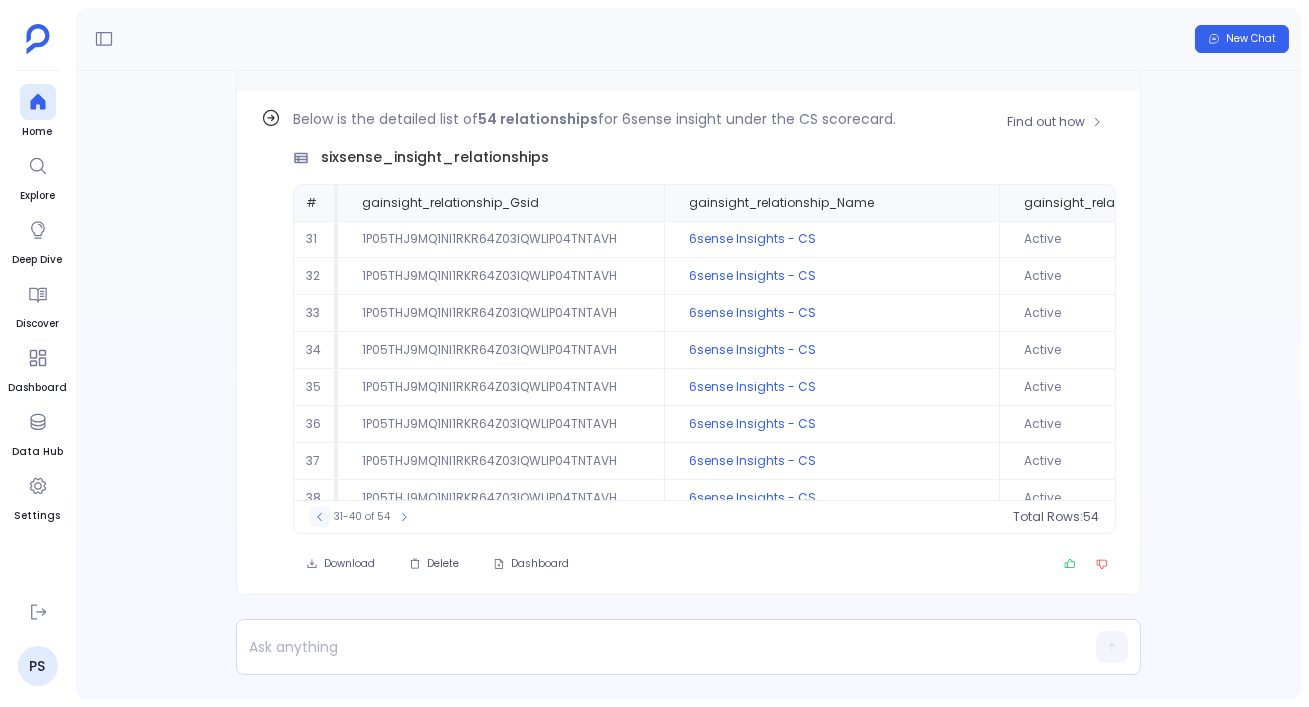 click at bounding box center [320, 517] 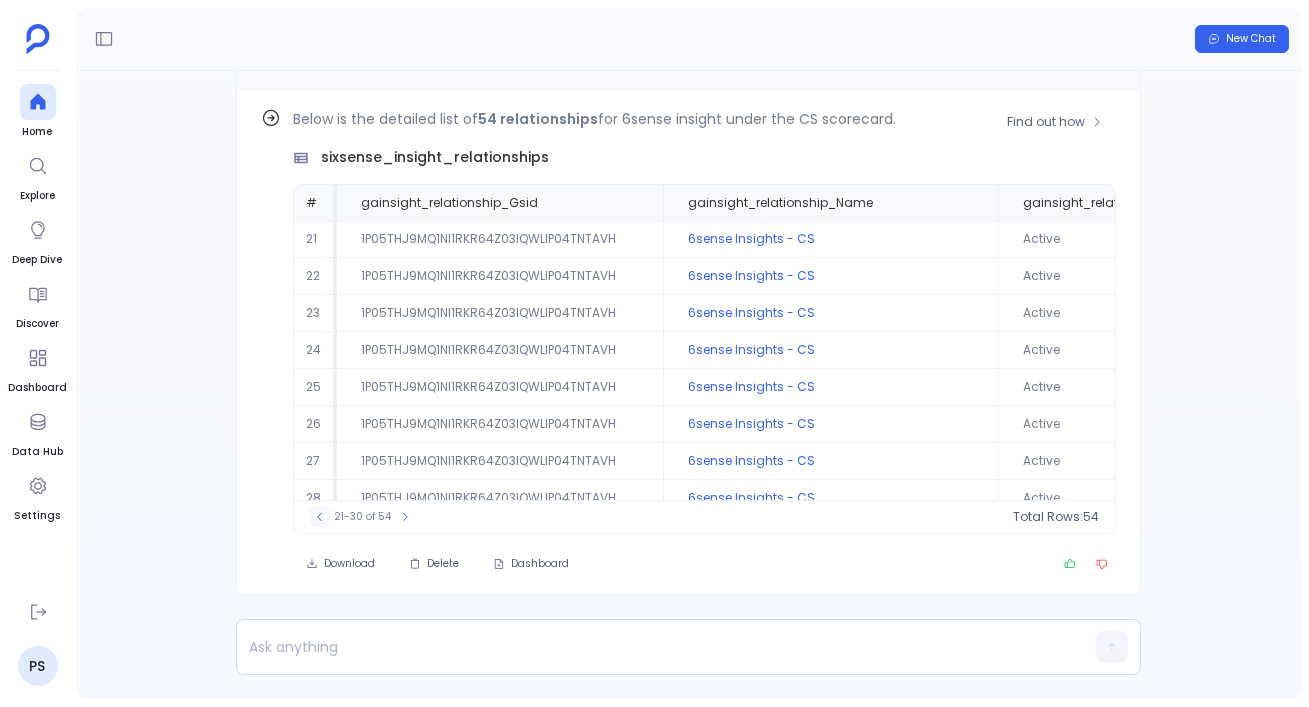 click at bounding box center [320, 517] 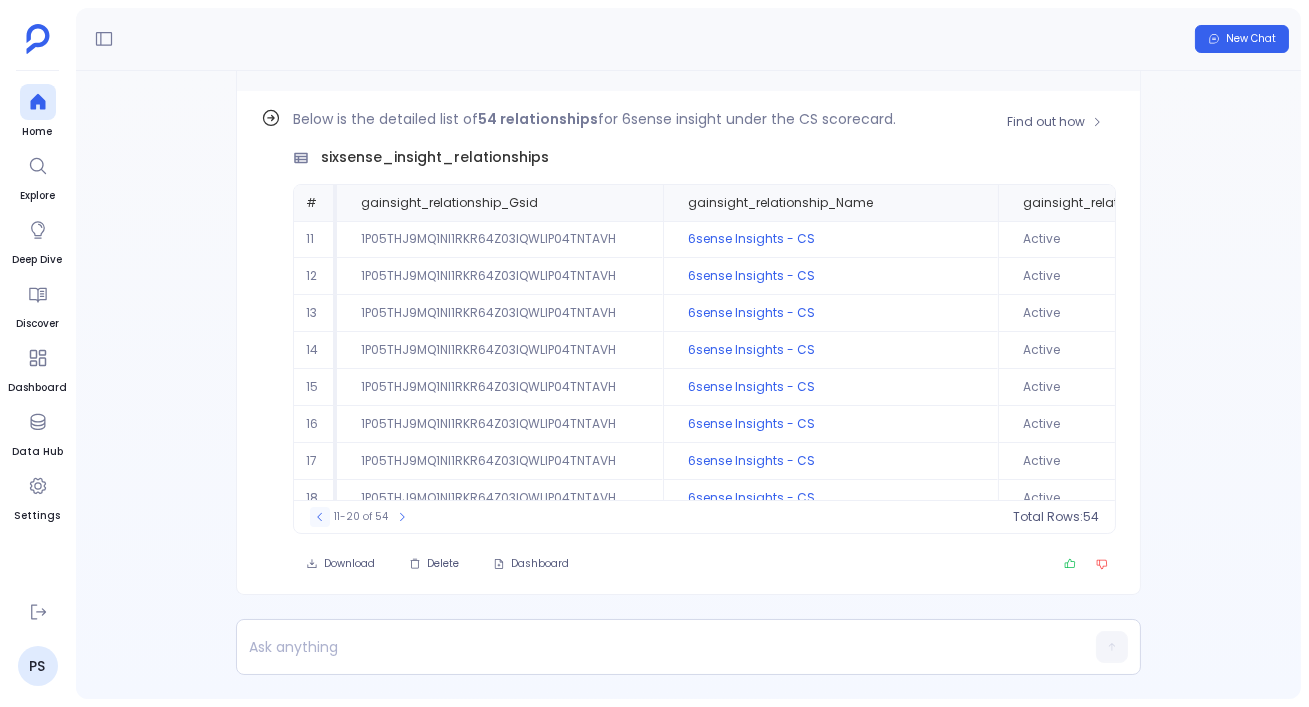 click at bounding box center [320, 517] 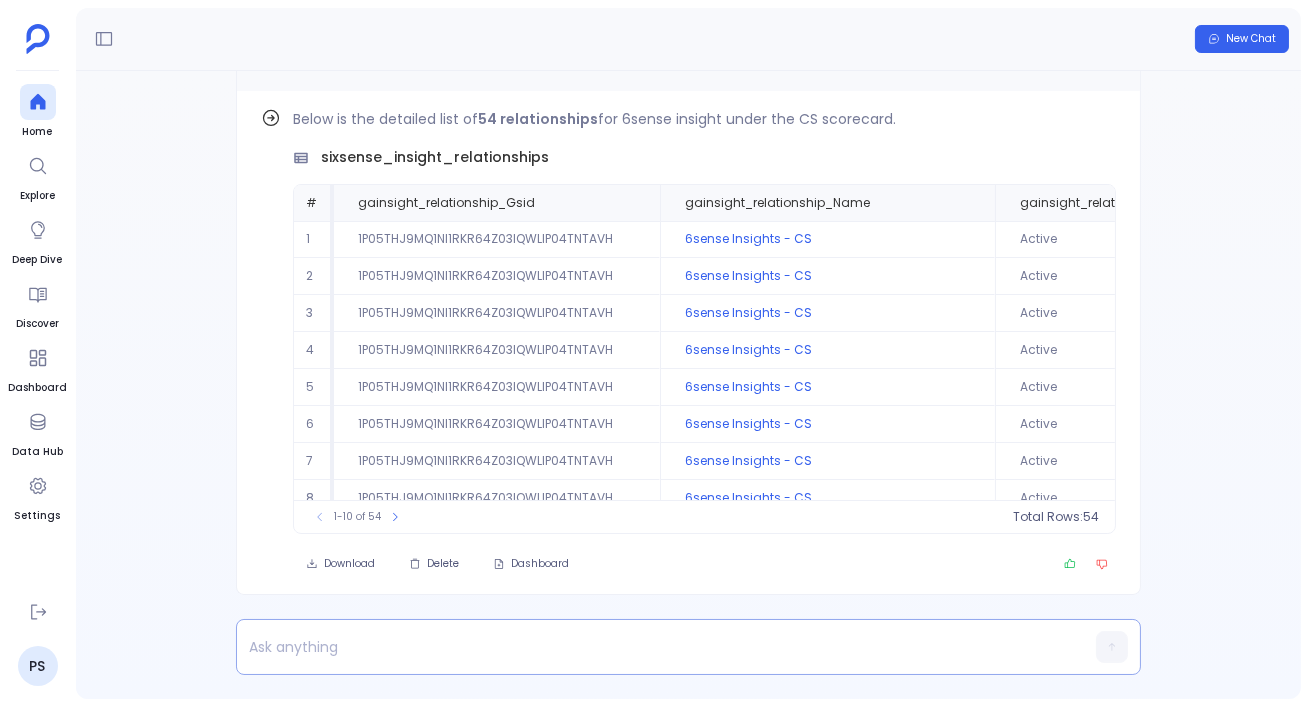 click at bounding box center [650, 647] 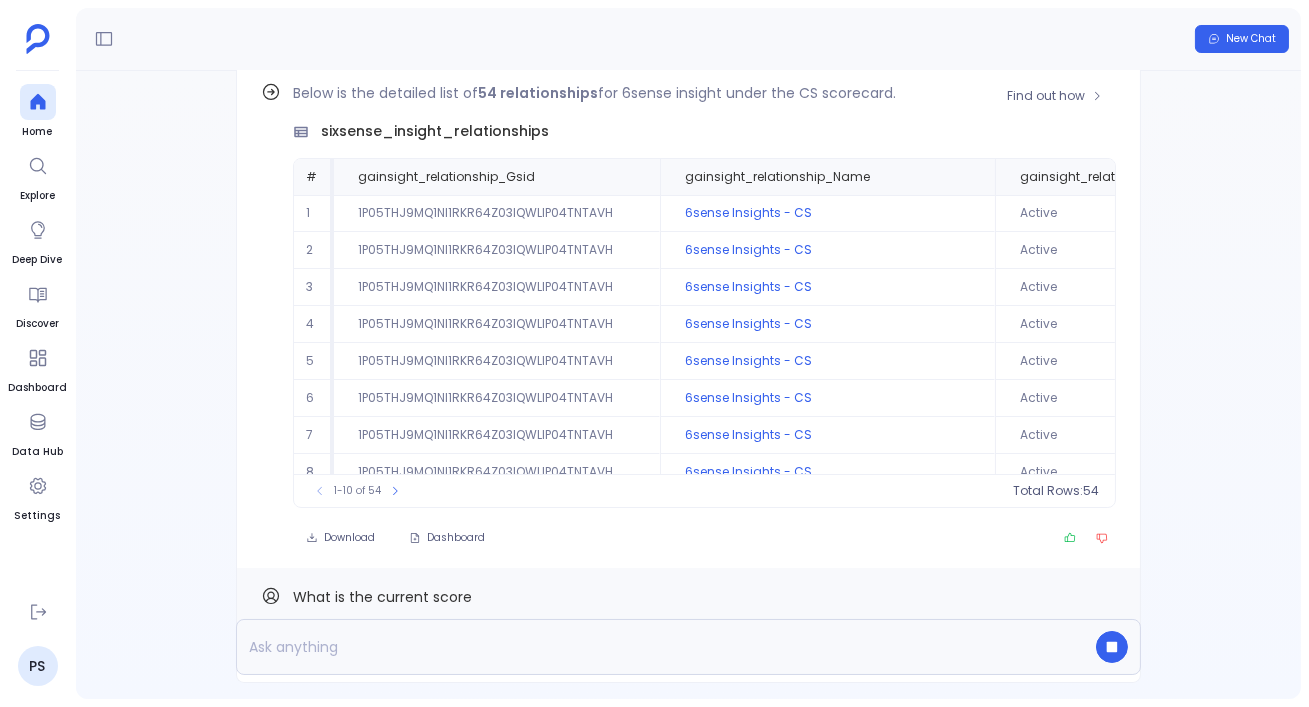 scroll, scrollTop: -88, scrollLeft: 0, axis: vertical 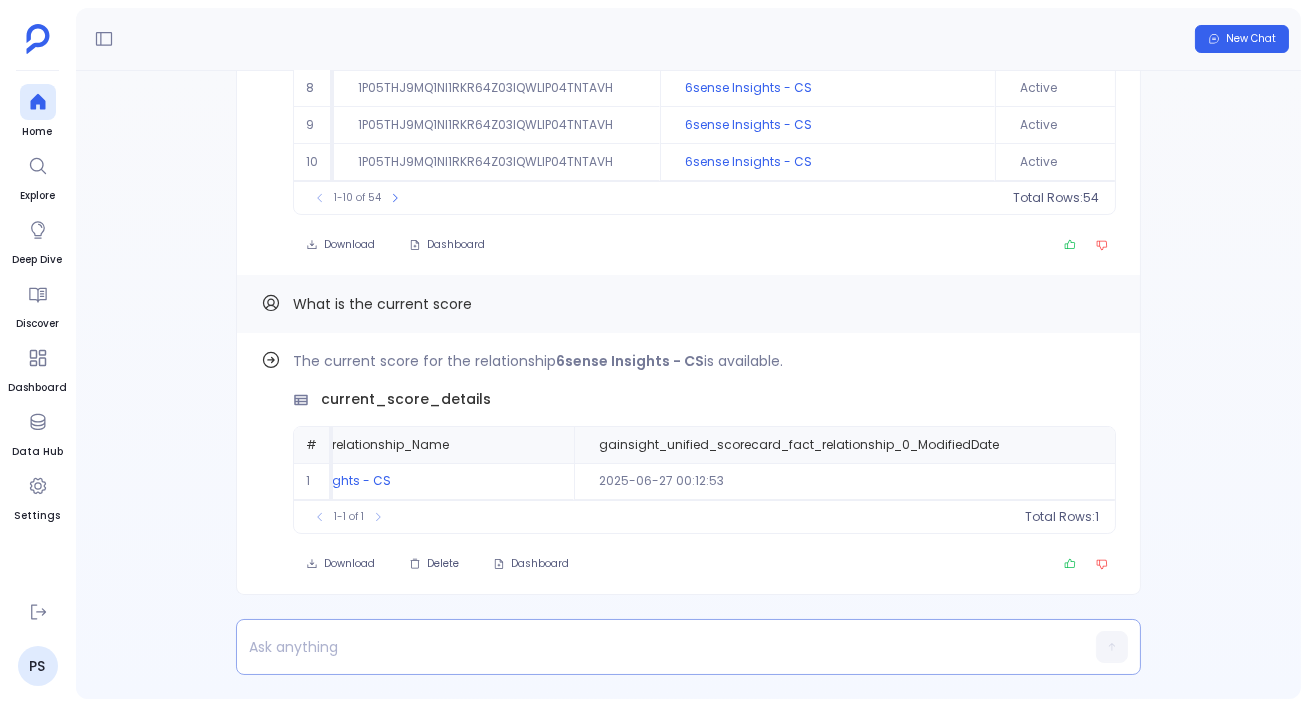 click at bounding box center (650, 647) 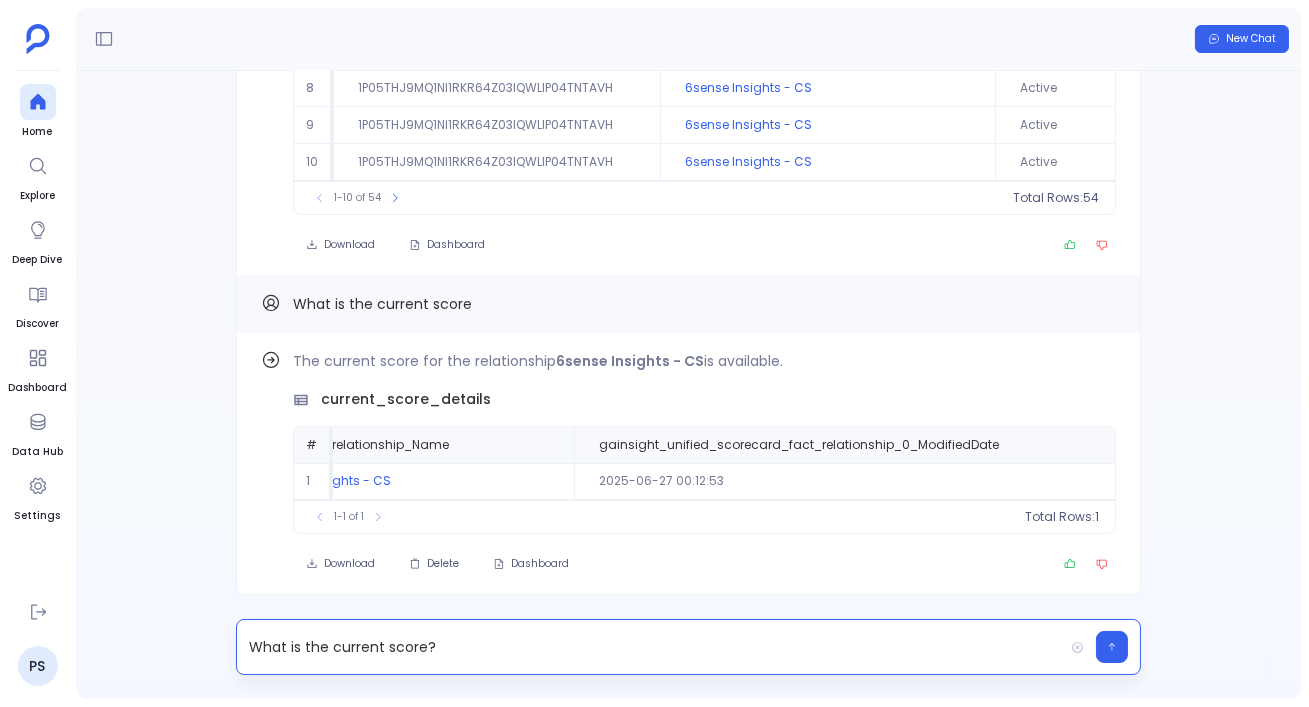 scroll, scrollTop: 0, scrollLeft: 0, axis: both 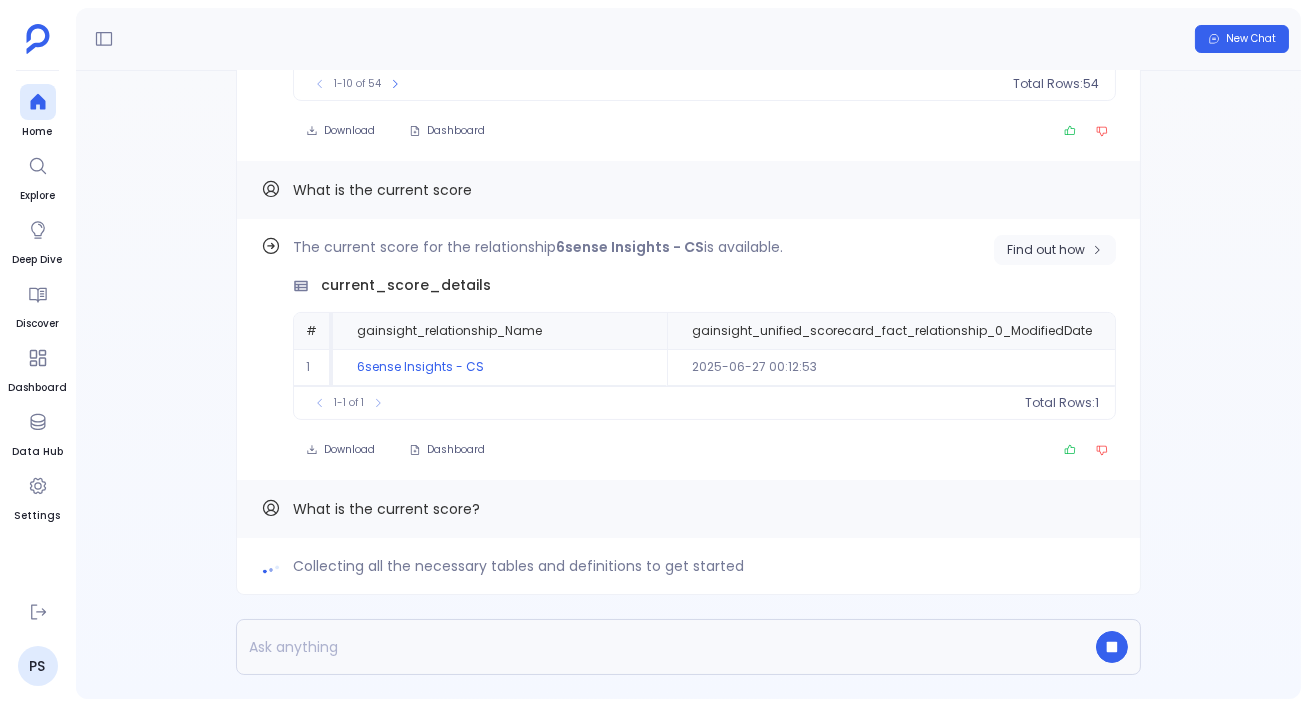 click on "Find out how" at bounding box center (1055, 250) 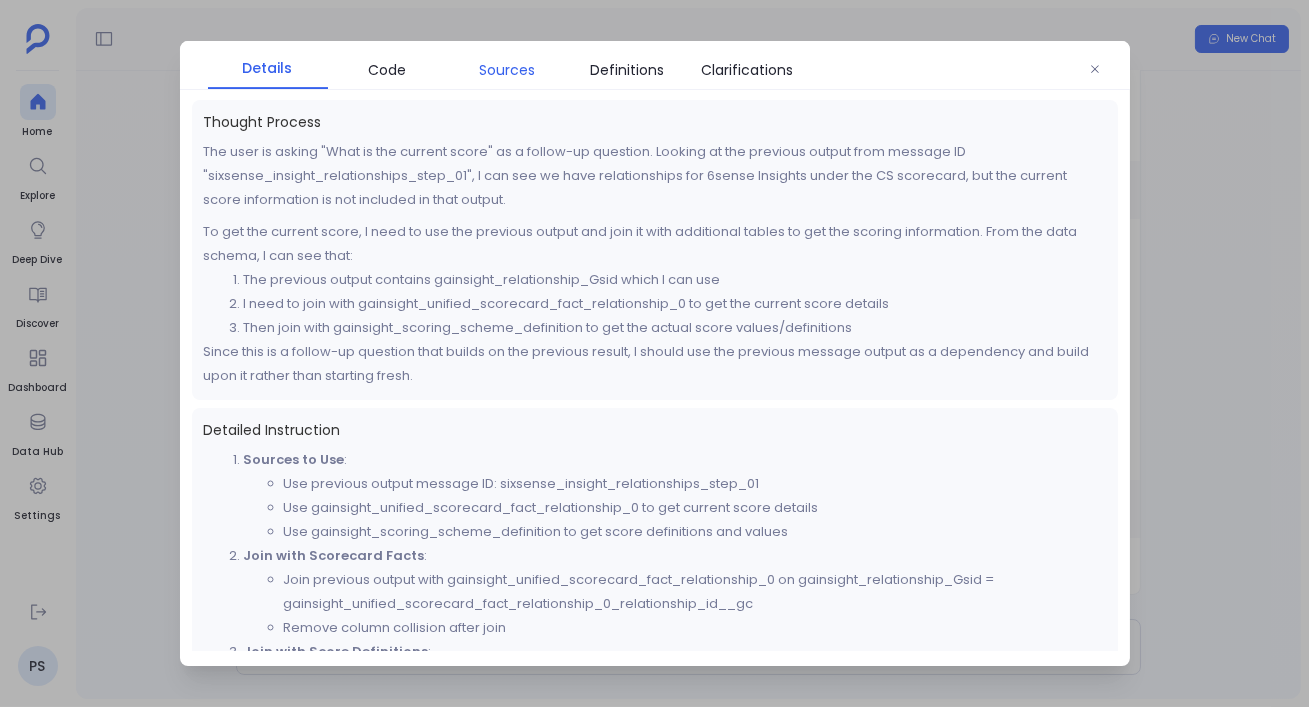 click on "Sources" at bounding box center [508, 70] 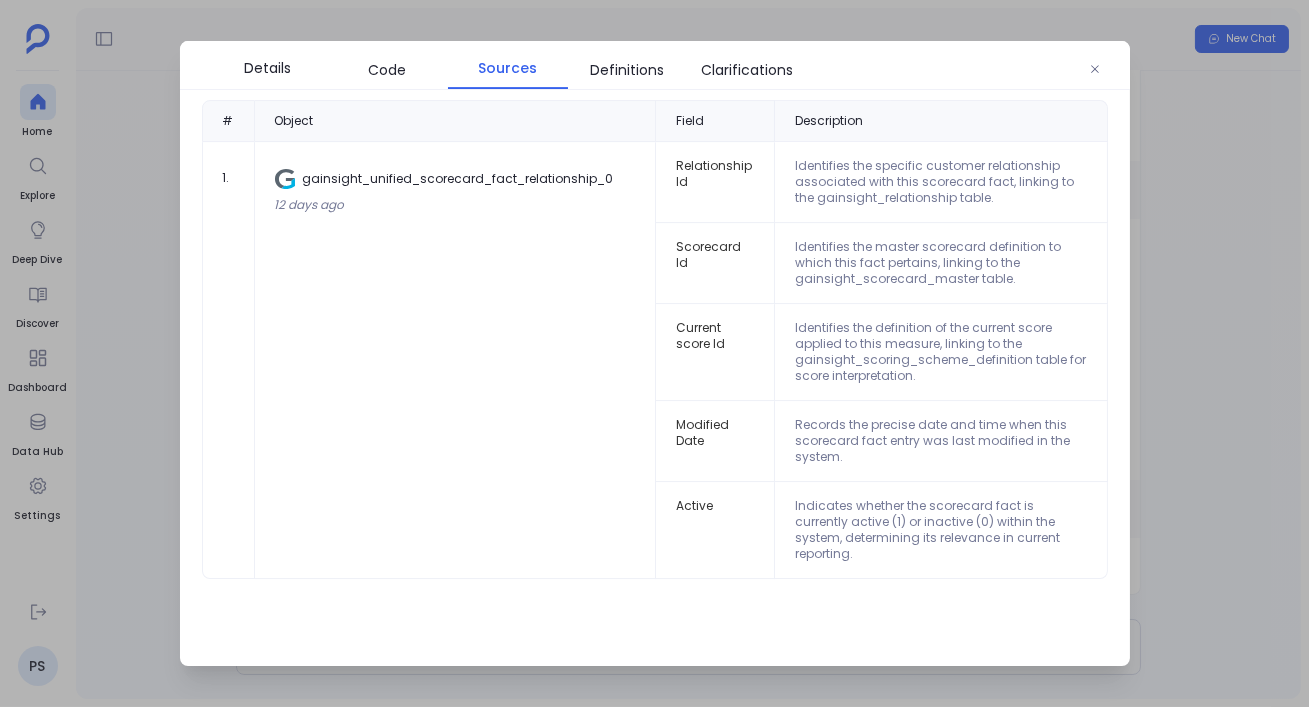 click on "# Object Field Description 1 . gainsight_unified_scorecard_fact_relationship_0 12 days ago Relationship Id Identifies the specific customer relationship associated with this scorecard fact, linking to the gainsight_relationship table. Scorecard Id Identifies the master scorecard definition to which this fact pertains, linking to the gainsight_scorecard_master table. Current score Id Identifies the definition of the current score applied to this measure, linking to the gainsight_scoring_scheme_definition table for score interpretation. Modified Date Records the precise date and time when this scorecard fact entry was last modified in the system. Active Indicates whether the scorecard fact is currently active (1) or inactive (0) within the system, determining its relevance in current reporting." at bounding box center (655, 375) 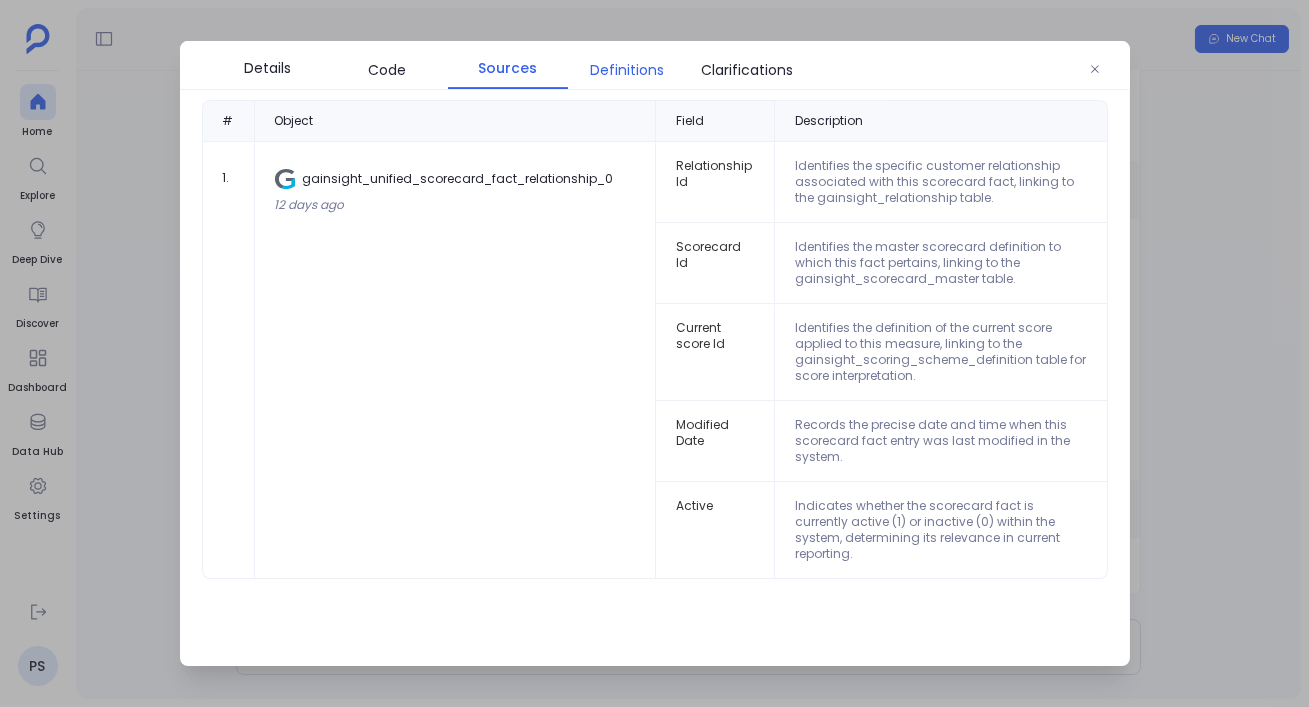 click on "Definitions" at bounding box center [628, 70] 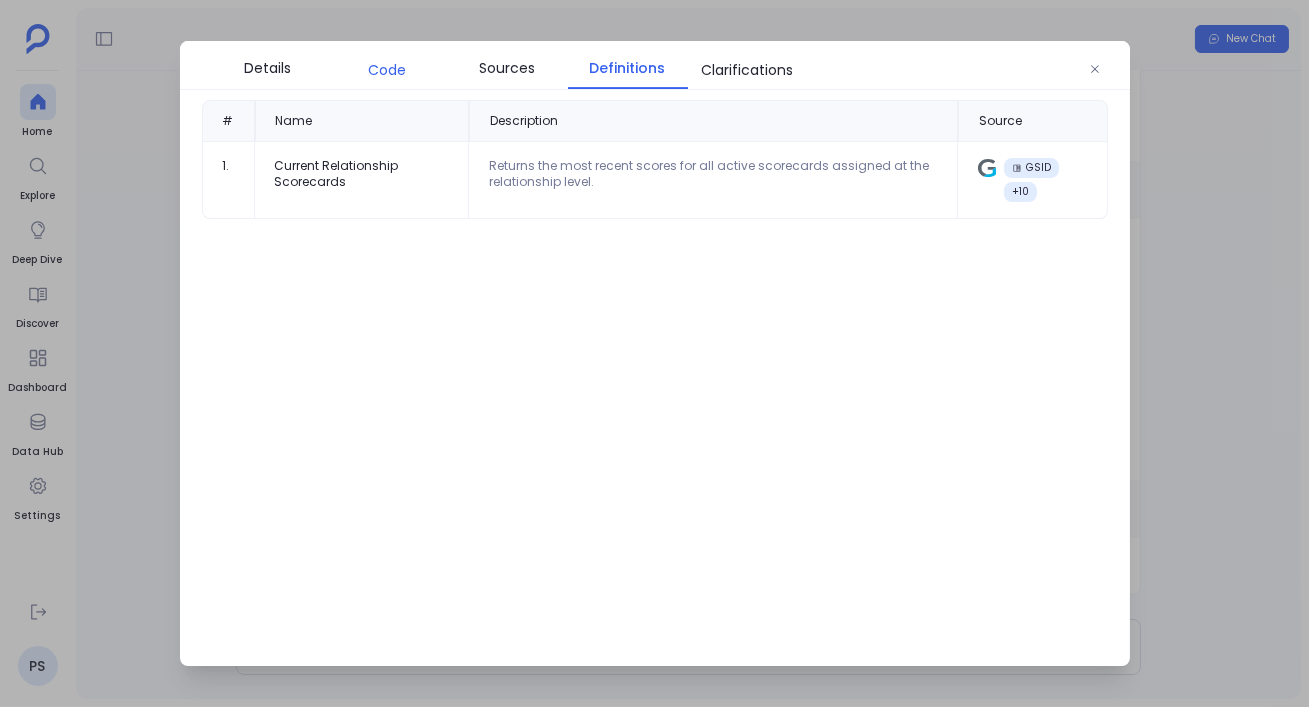 click on "Code" at bounding box center (388, 70) 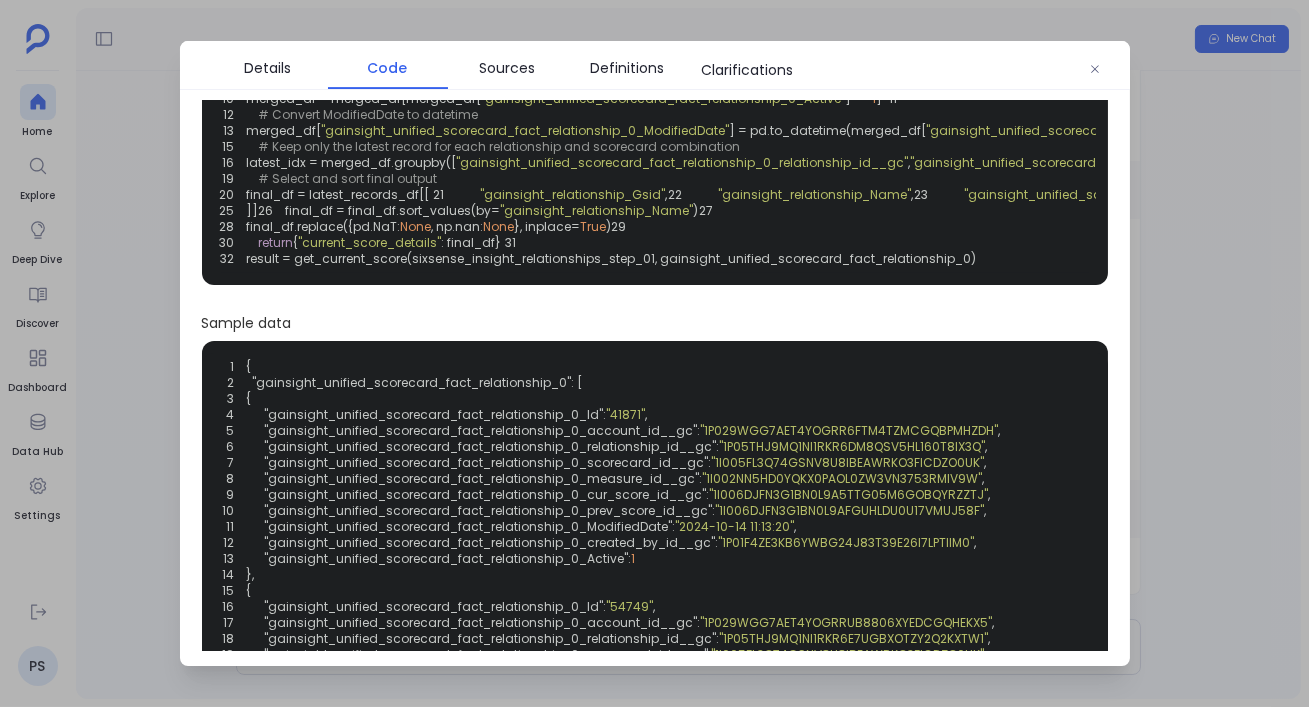 scroll, scrollTop: 161, scrollLeft: 0, axis: vertical 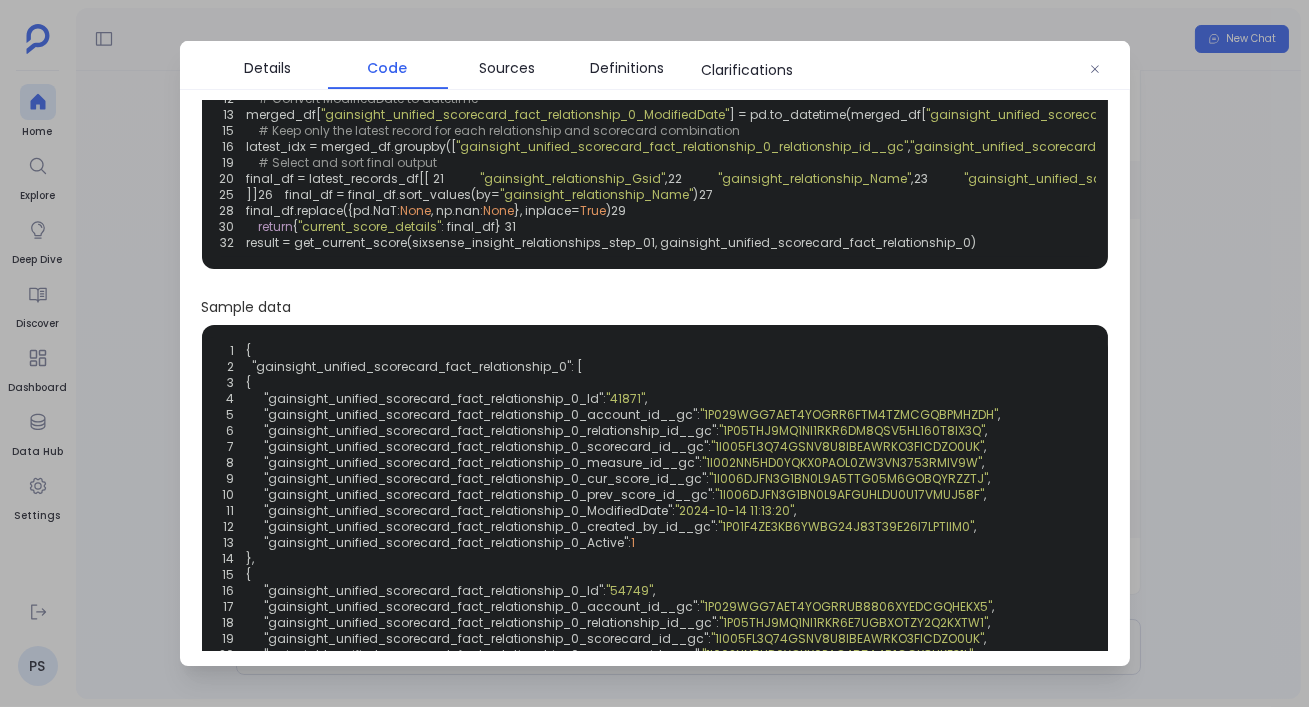 click at bounding box center (654, 353) 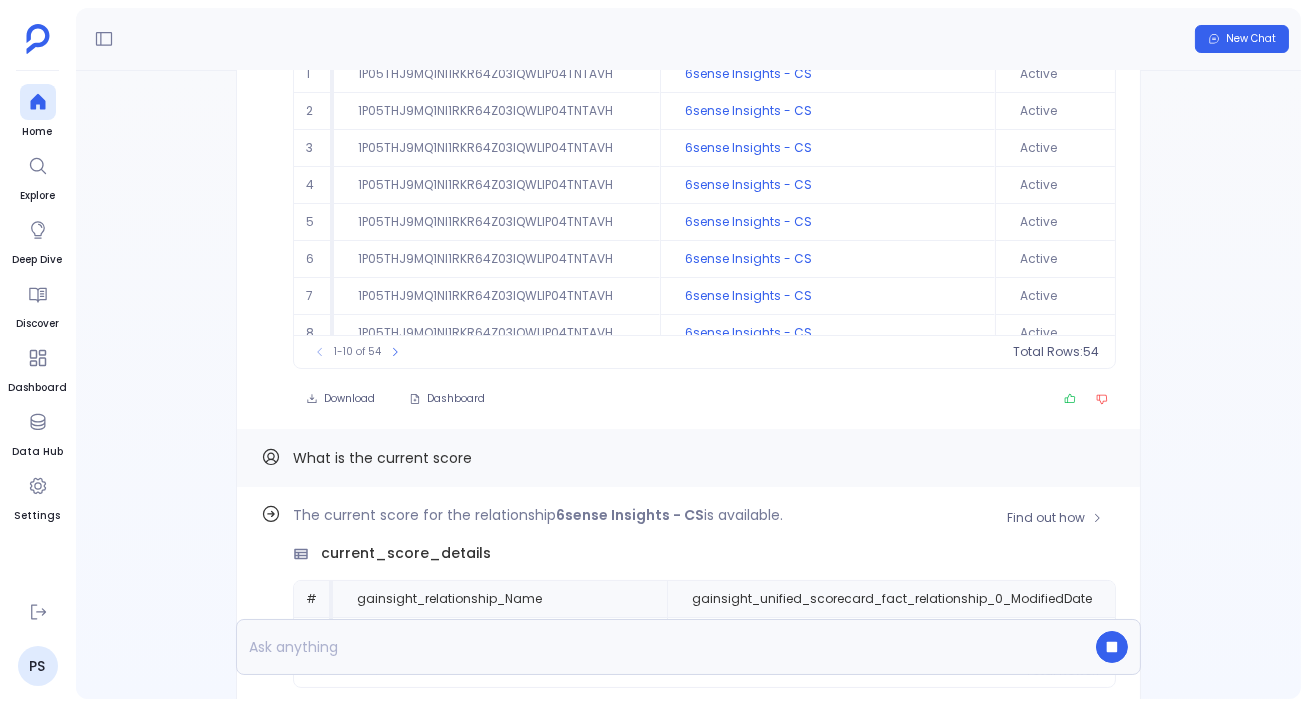 scroll, scrollTop: -499, scrollLeft: 0, axis: vertical 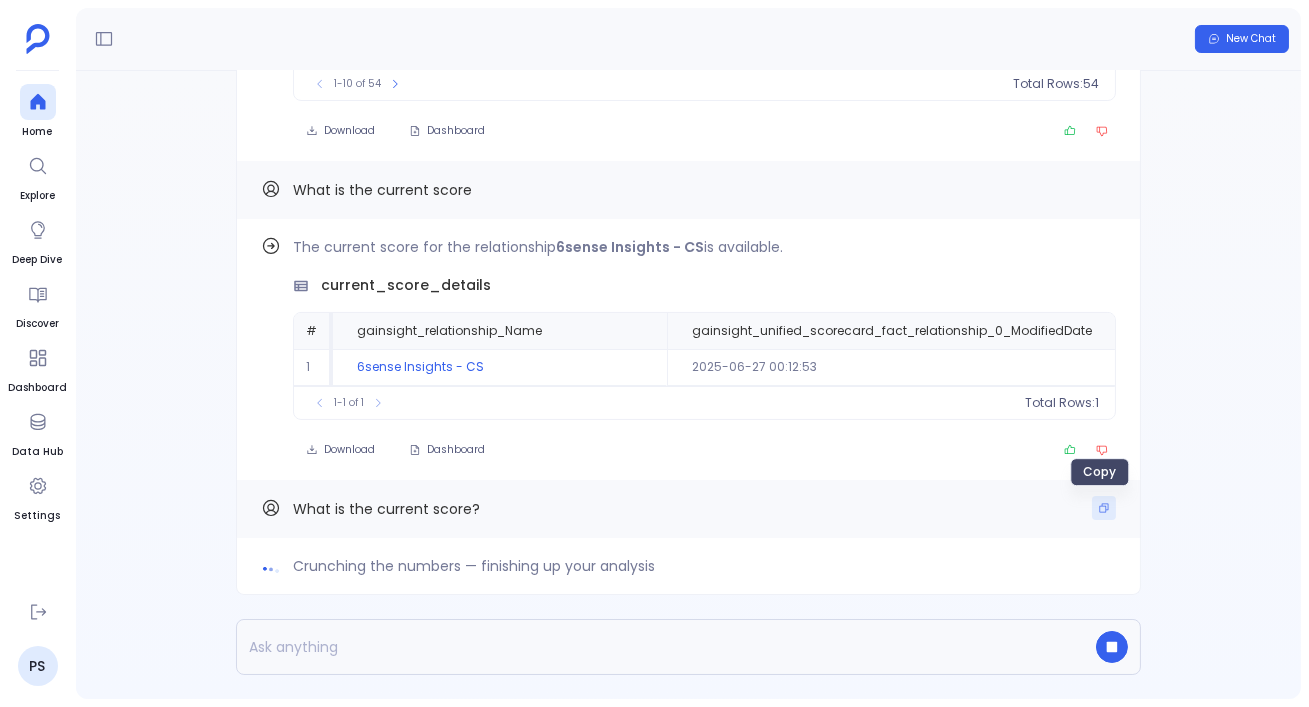 click at bounding box center [1104, 508] 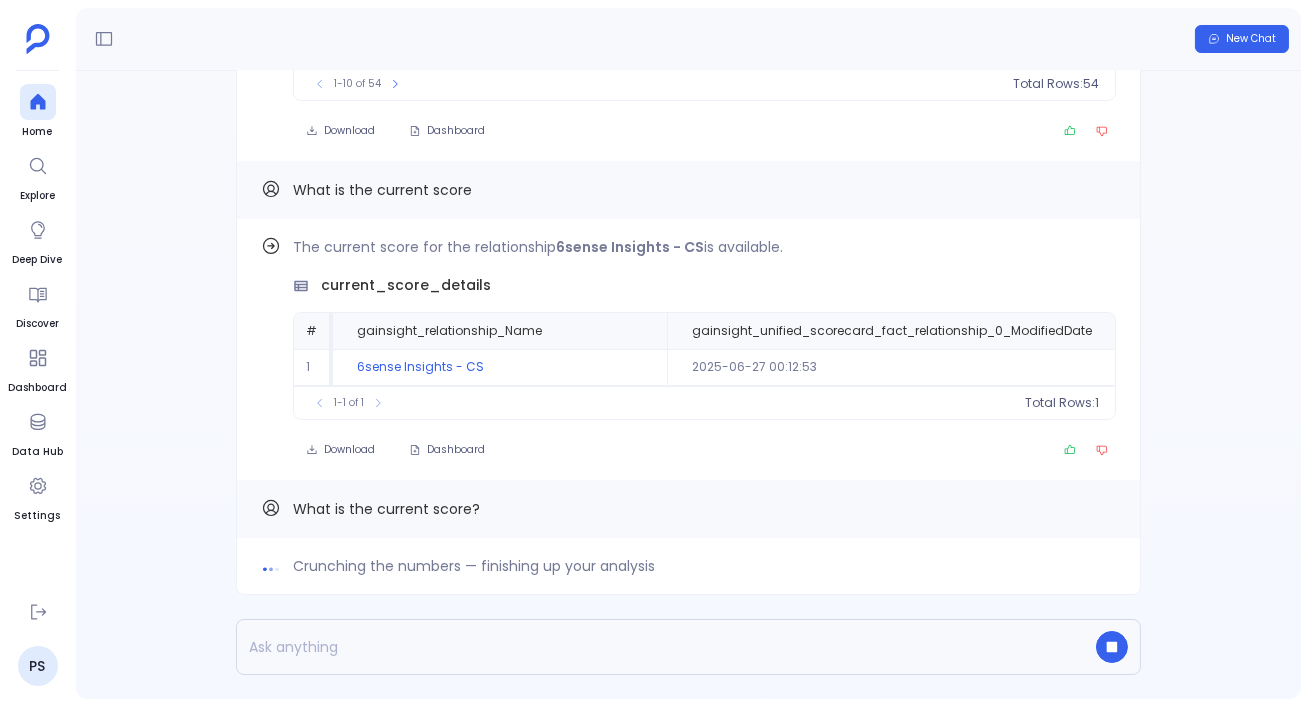 click at bounding box center [650, 647] 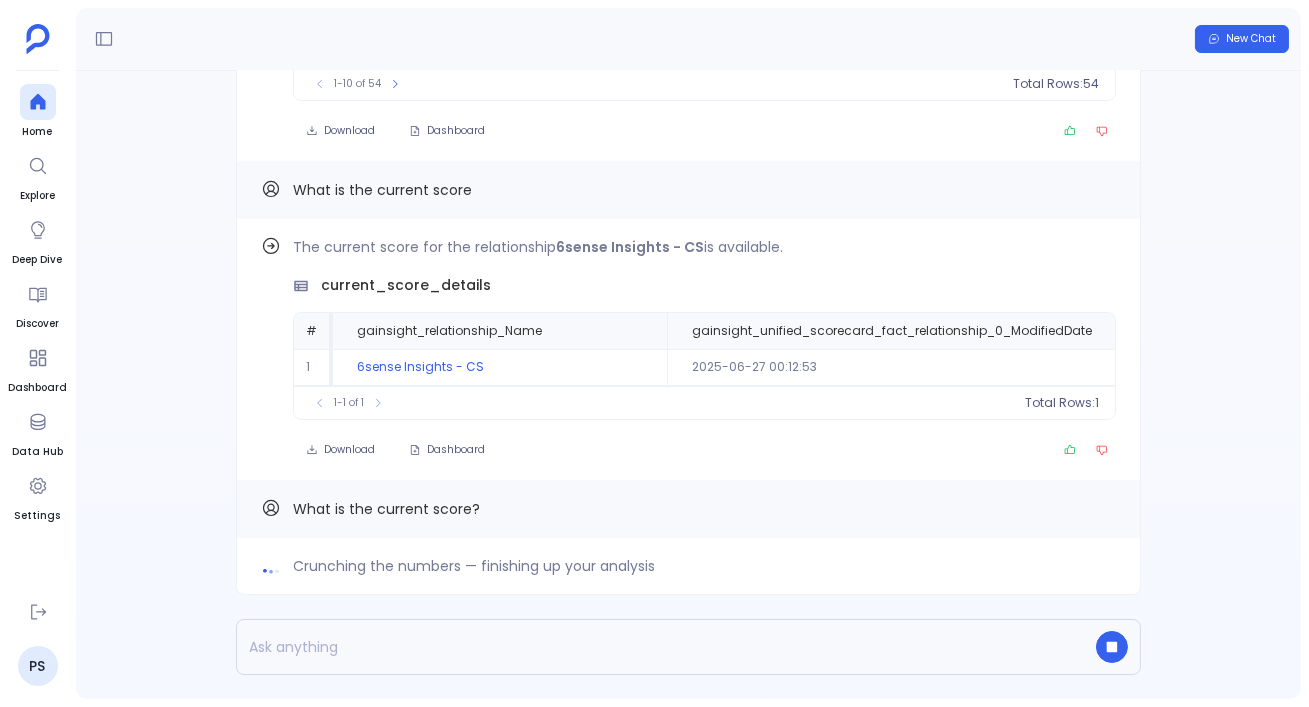click at bounding box center [650, 647] 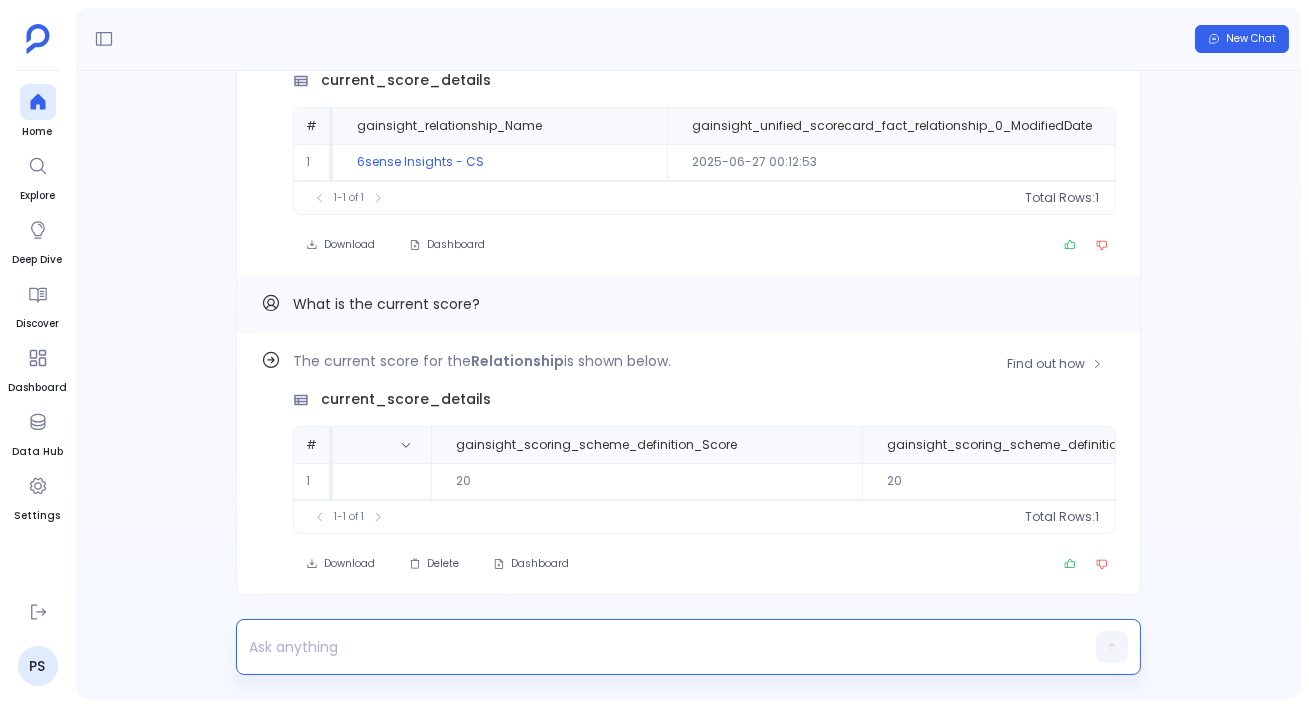 scroll, scrollTop: 0, scrollLeft: 180, axis: horizontal 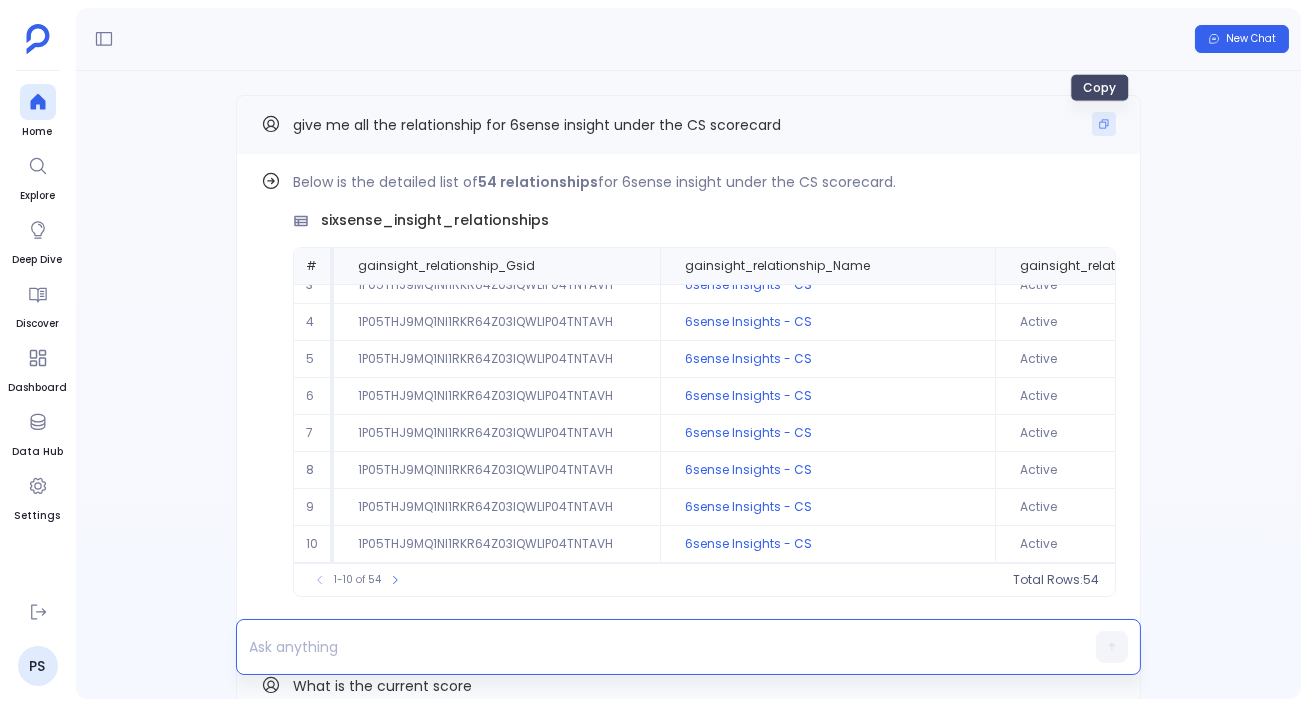 click at bounding box center [1104, 124] 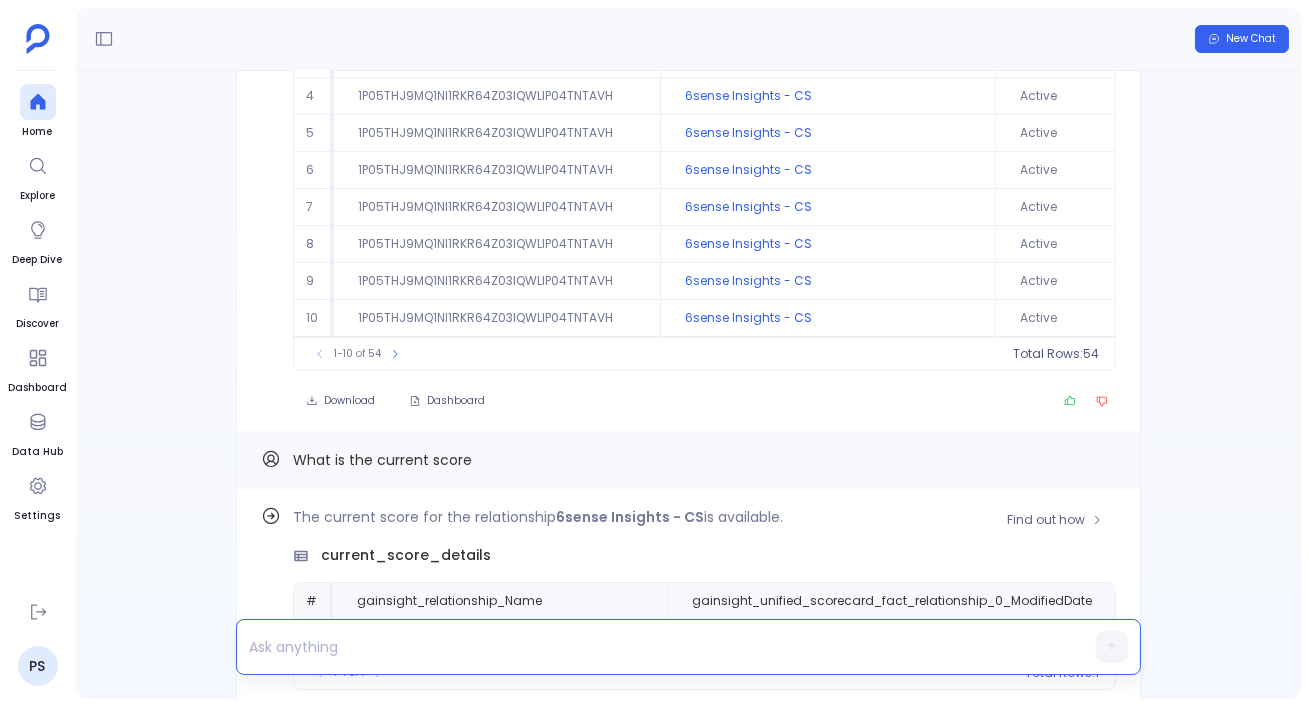 scroll, scrollTop: -708, scrollLeft: 0, axis: vertical 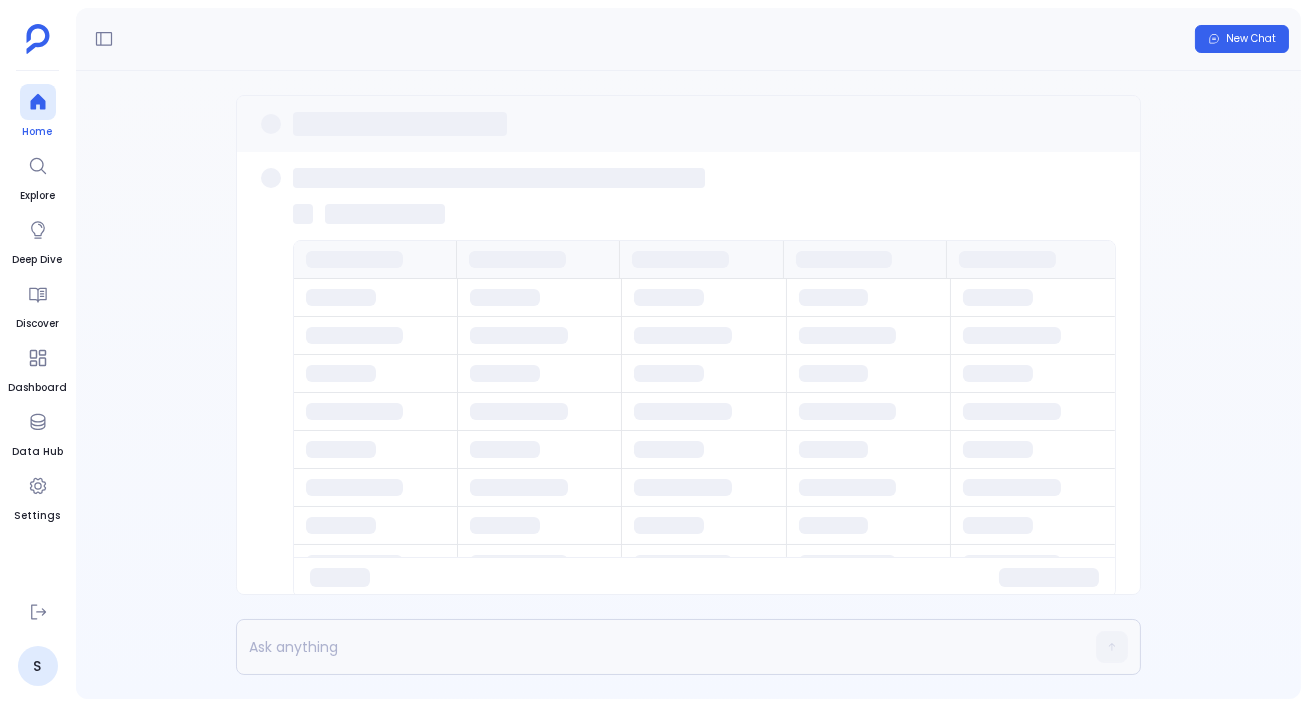 click on "Home" at bounding box center [38, 112] 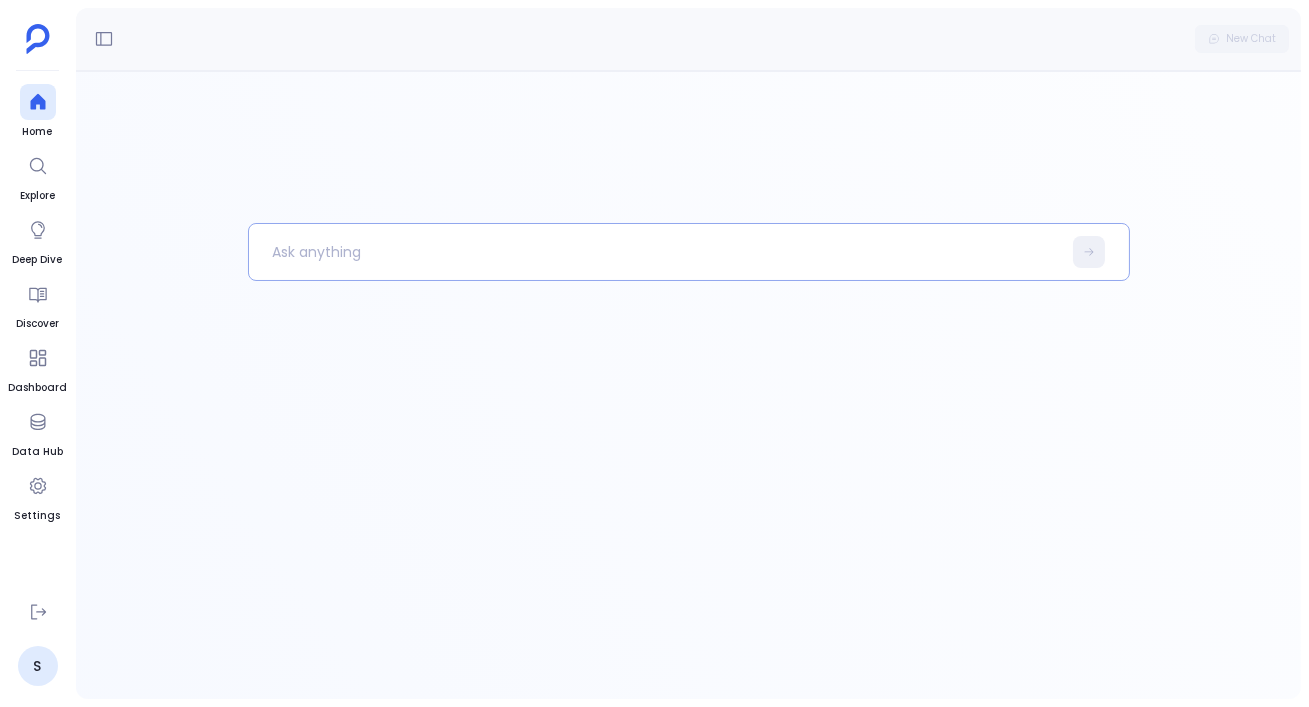 click at bounding box center [655, 252] 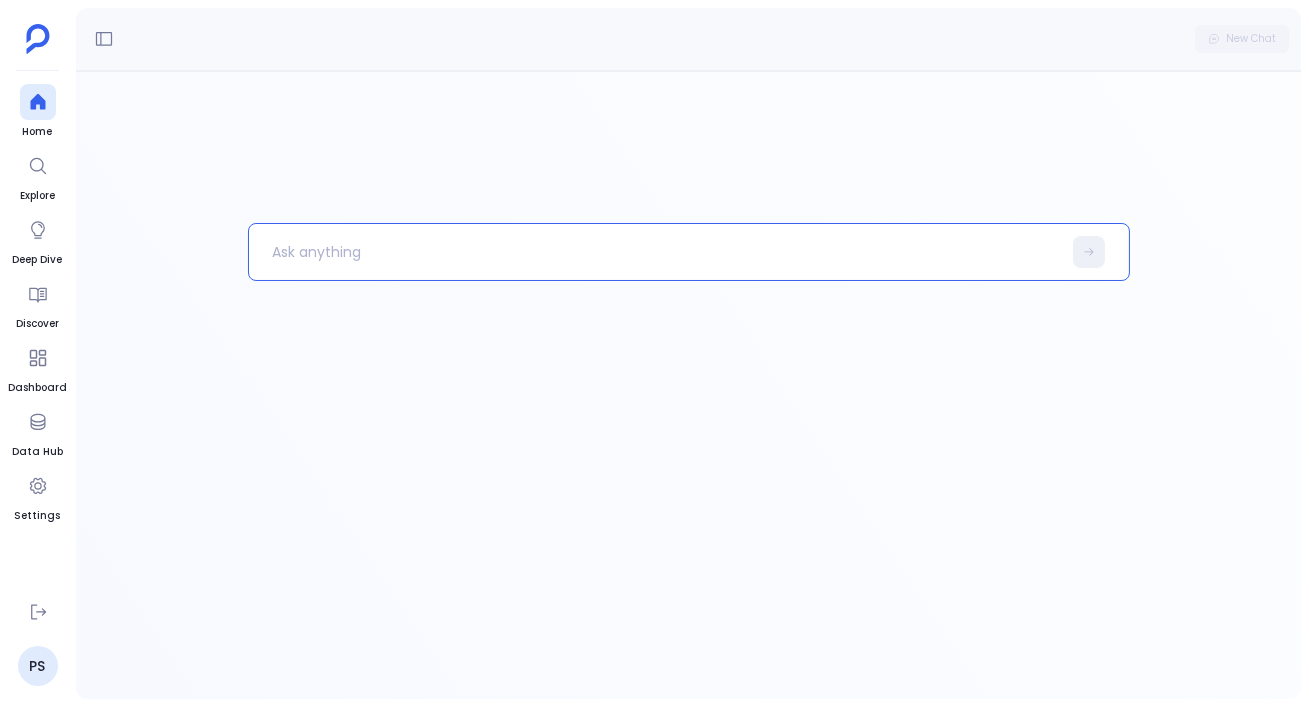 paste 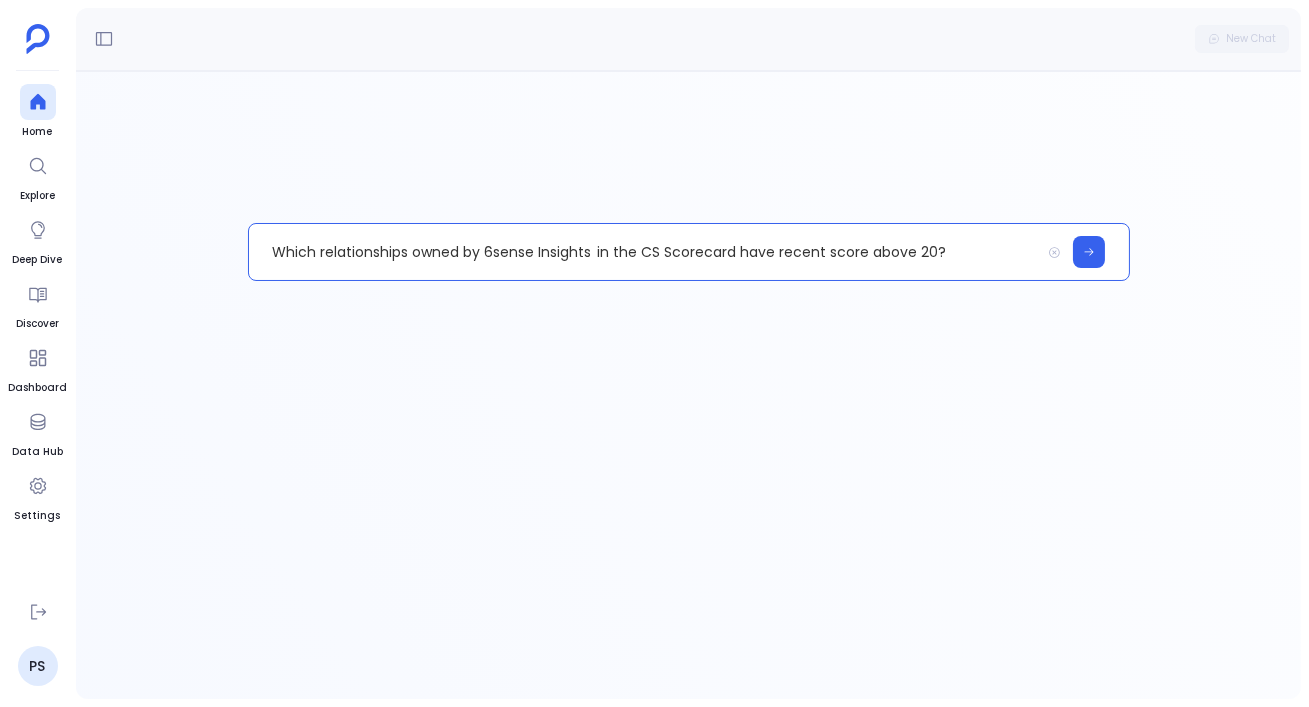 click on "Which relationships owned by 6sense Insights  in the CS Scorecard have recent score above 20?" at bounding box center (644, 252) 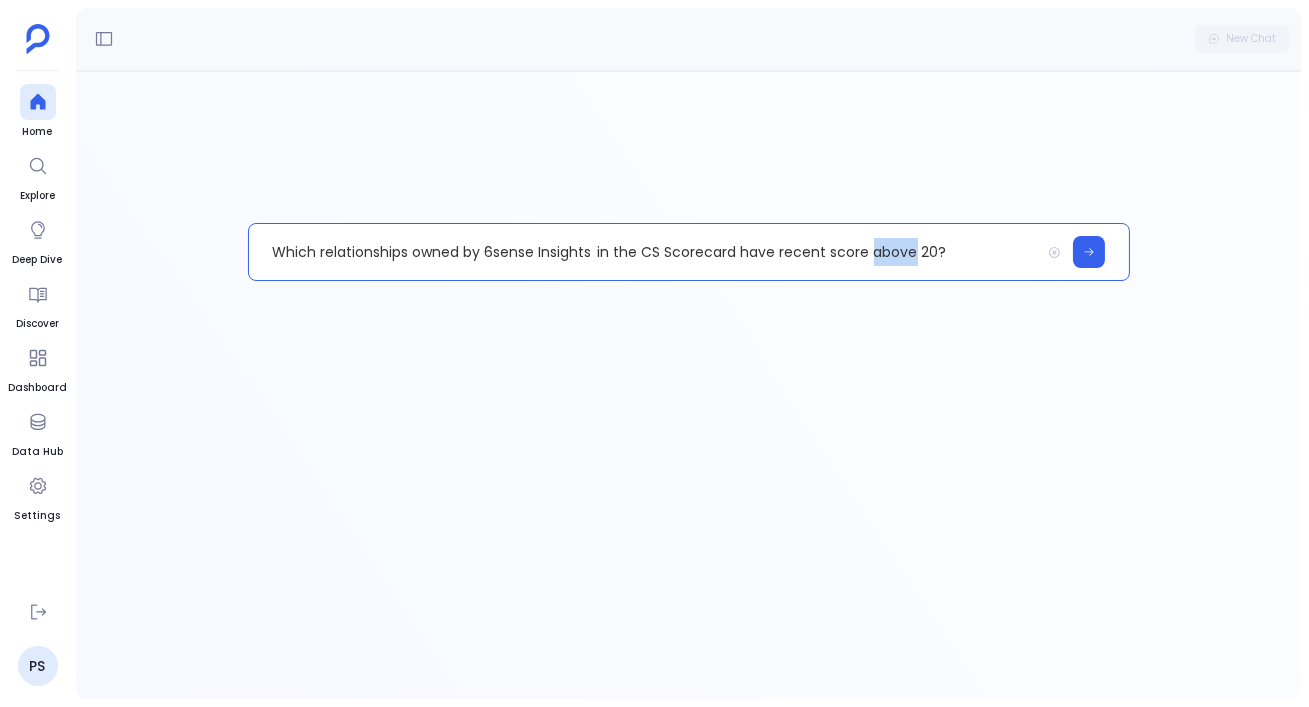 click on "Which relationships owned by 6sense Insights  in the CS Scorecard have recent score above 20?" at bounding box center (644, 252) 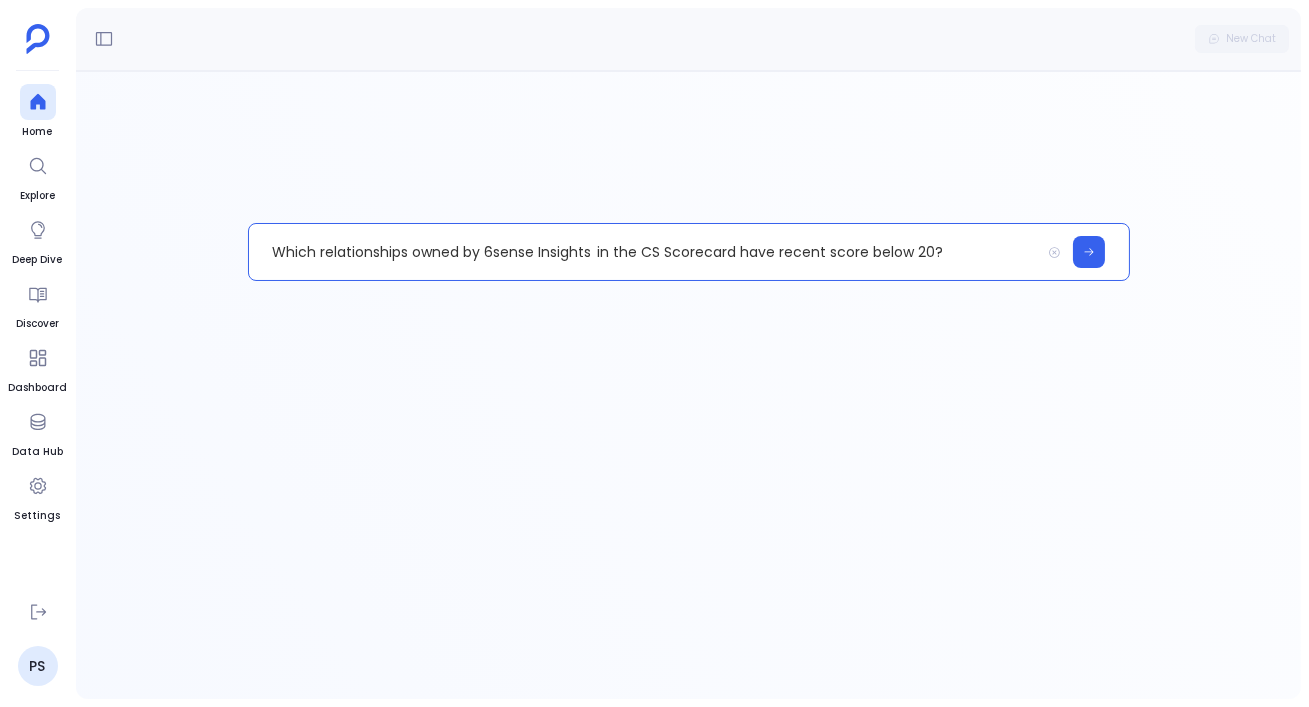 click on "Which relationships owned by 6sense Insights  in the CS Scorecard have recent score below 20?" at bounding box center [644, 252] 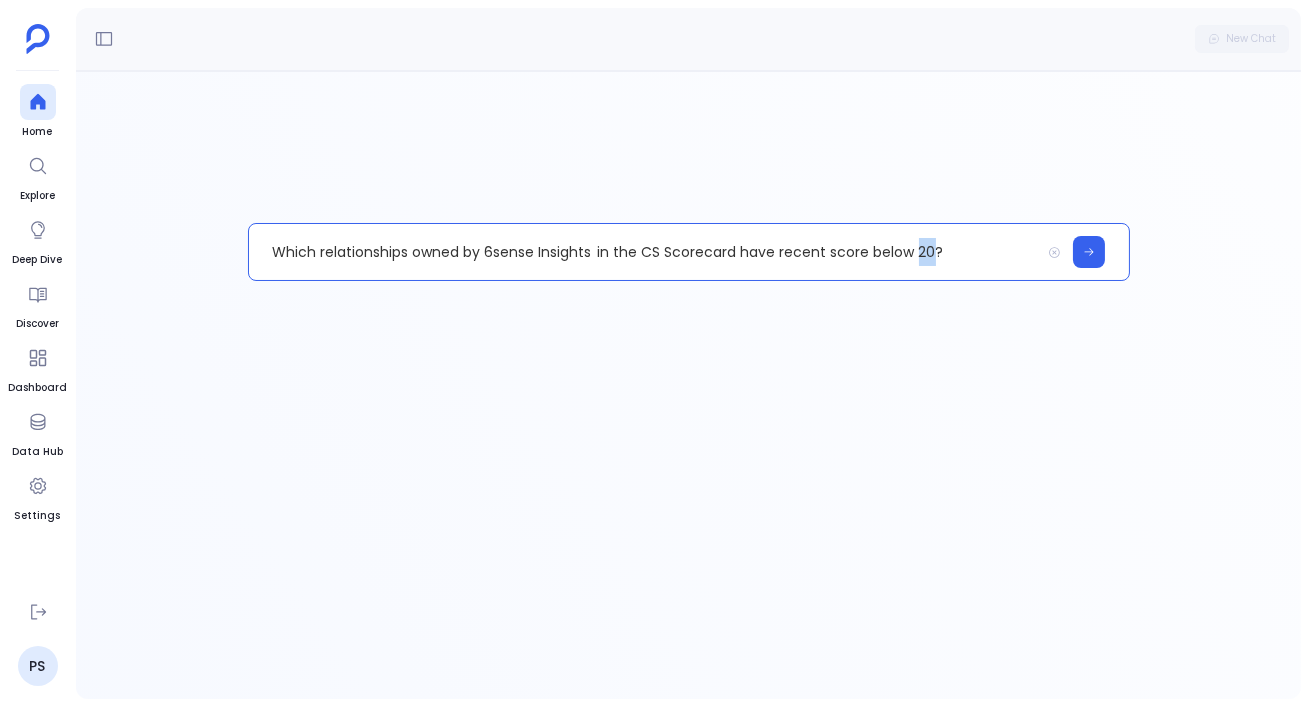 click on "Which relationships owned by 6sense Insights  in the CS Scorecard have recent score below 20?" at bounding box center [644, 252] 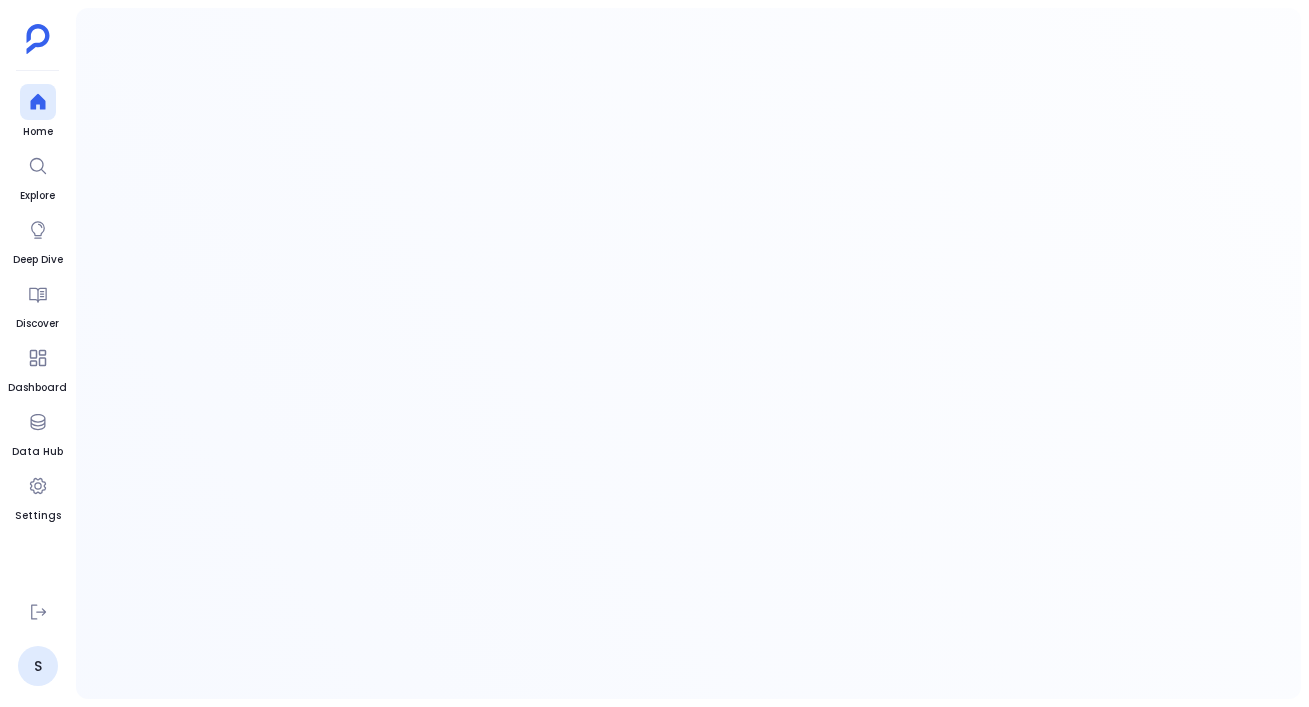 scroll, scrollTop: 0, scrollLeft: 0, axis: both 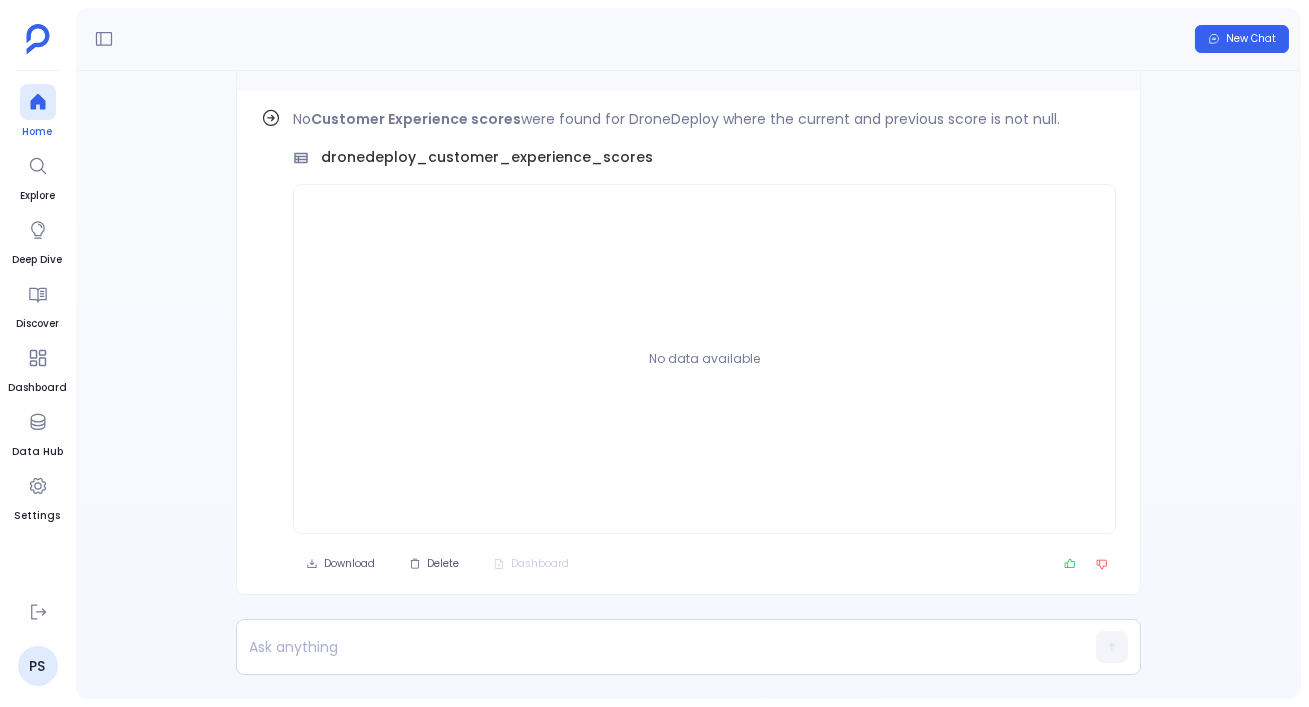 click at bounding box center [38, 102] 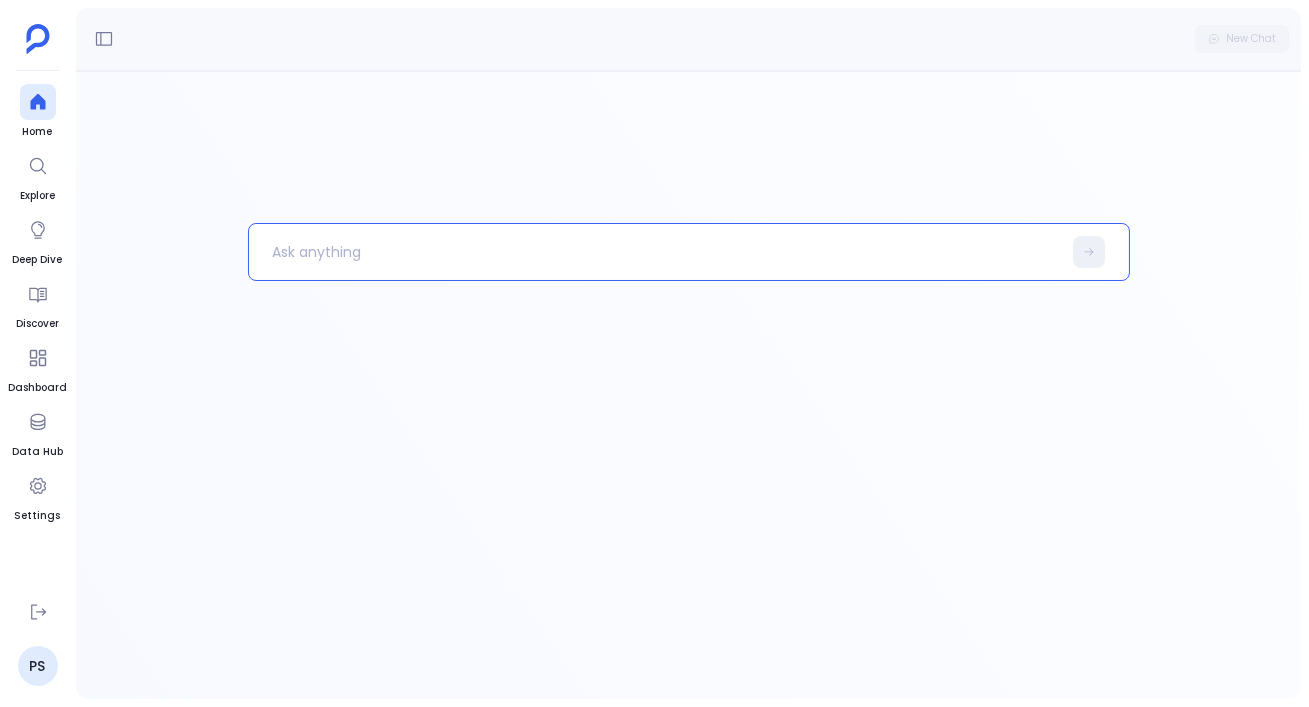 click at bounding box center [655, 252] 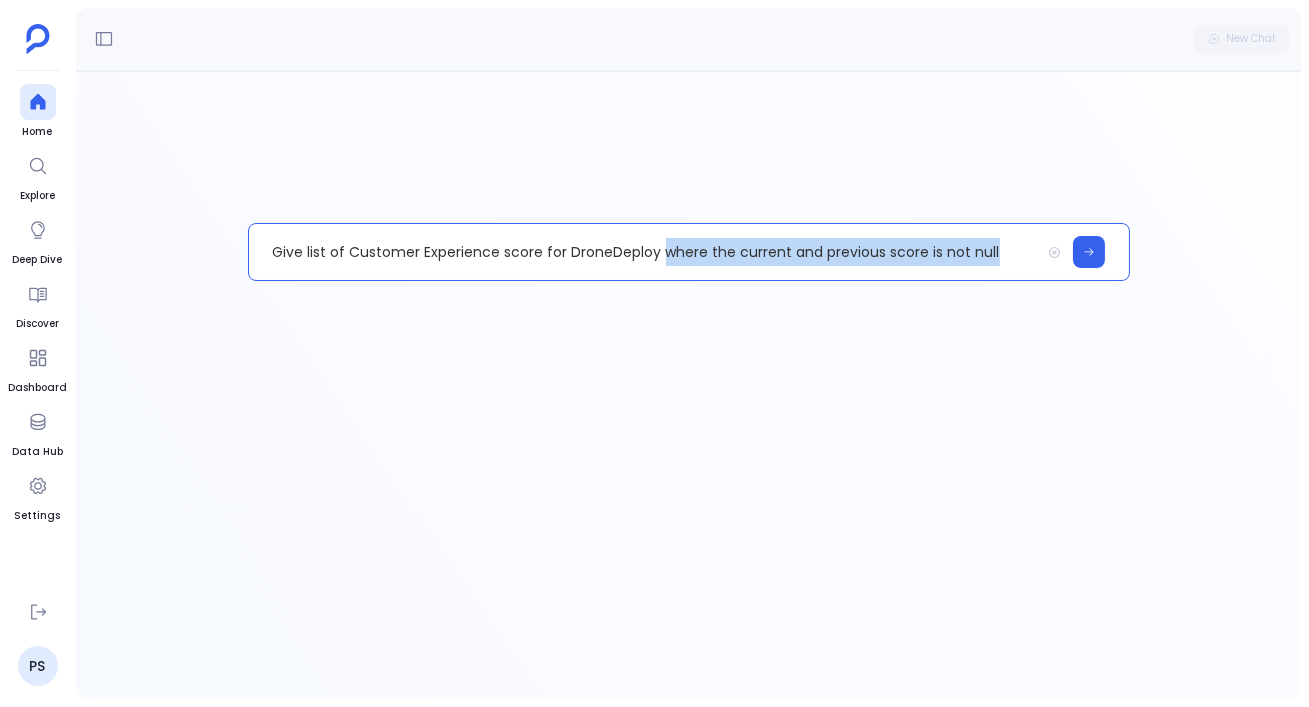 drag, startPoint x: 660, startPoint y: 255, endPoint x: 1190, endPoint y: 292, distance: 531.2899 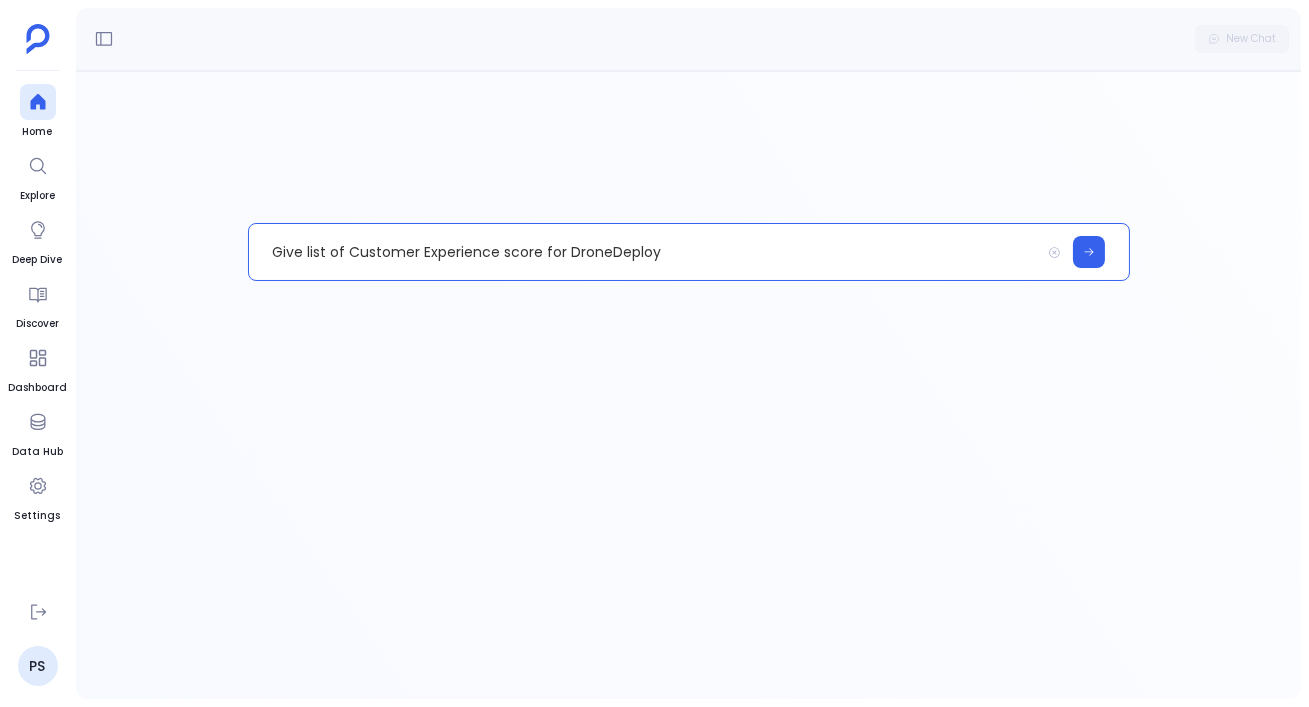 click on "Give list of Customer Experience score for DroneDeploy" at bounding box center (644, 252) 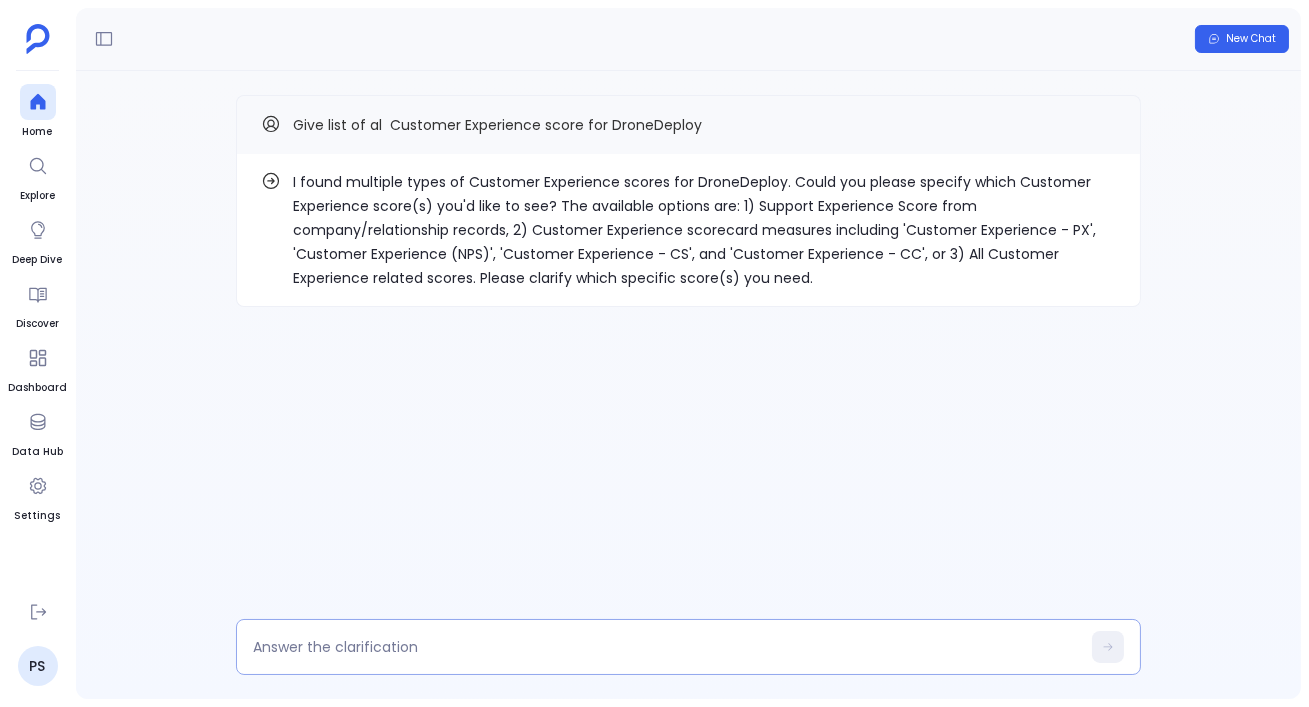click at bounding box center [666, 647] 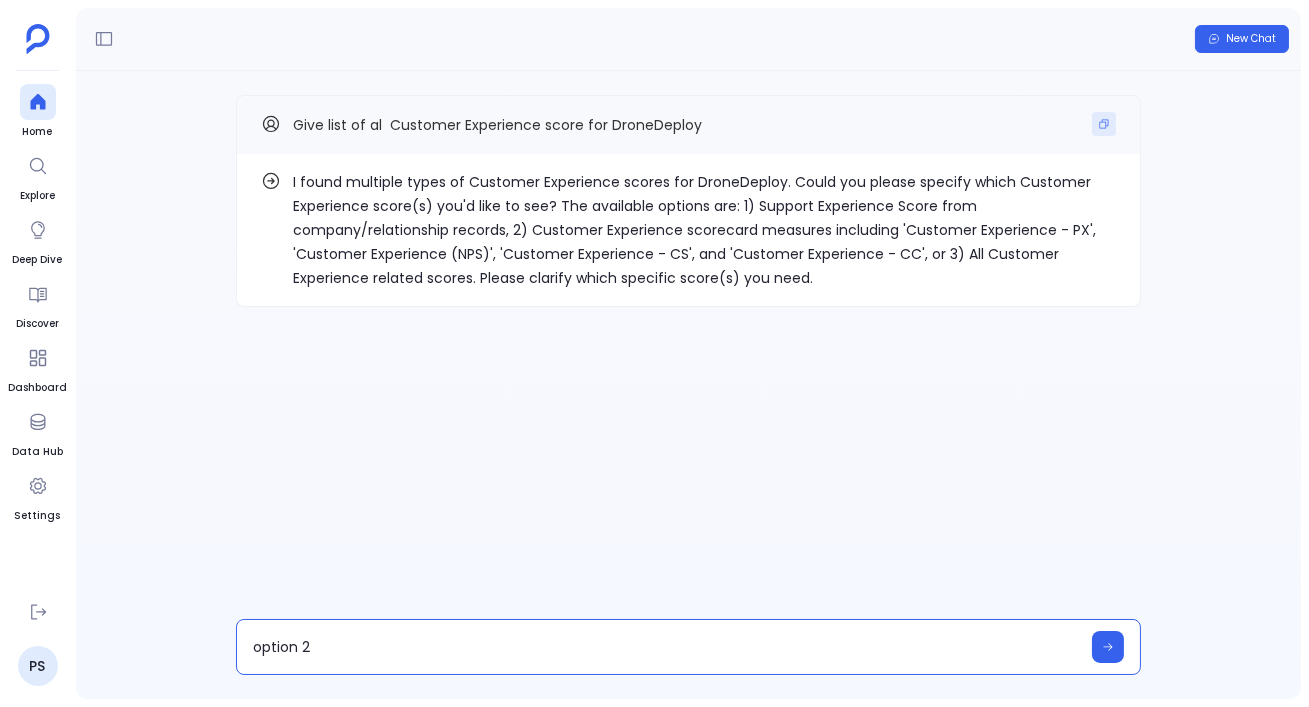 type on "option 2" 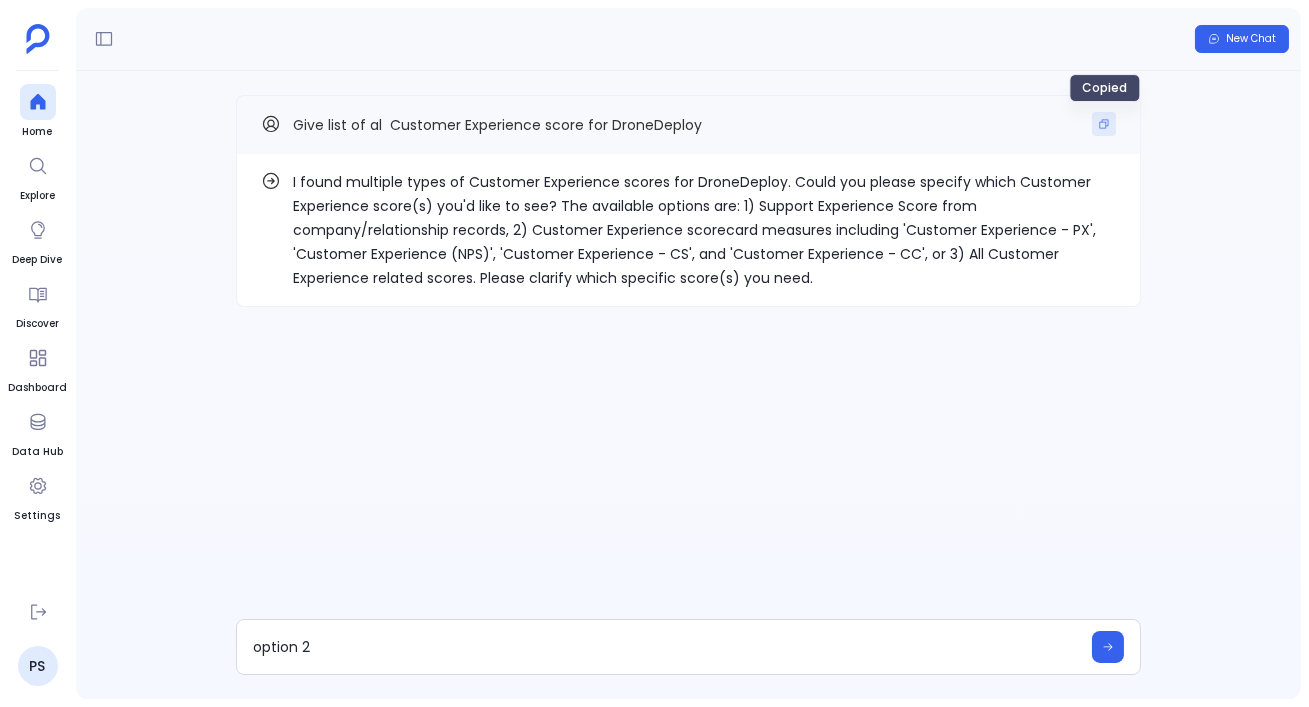 type 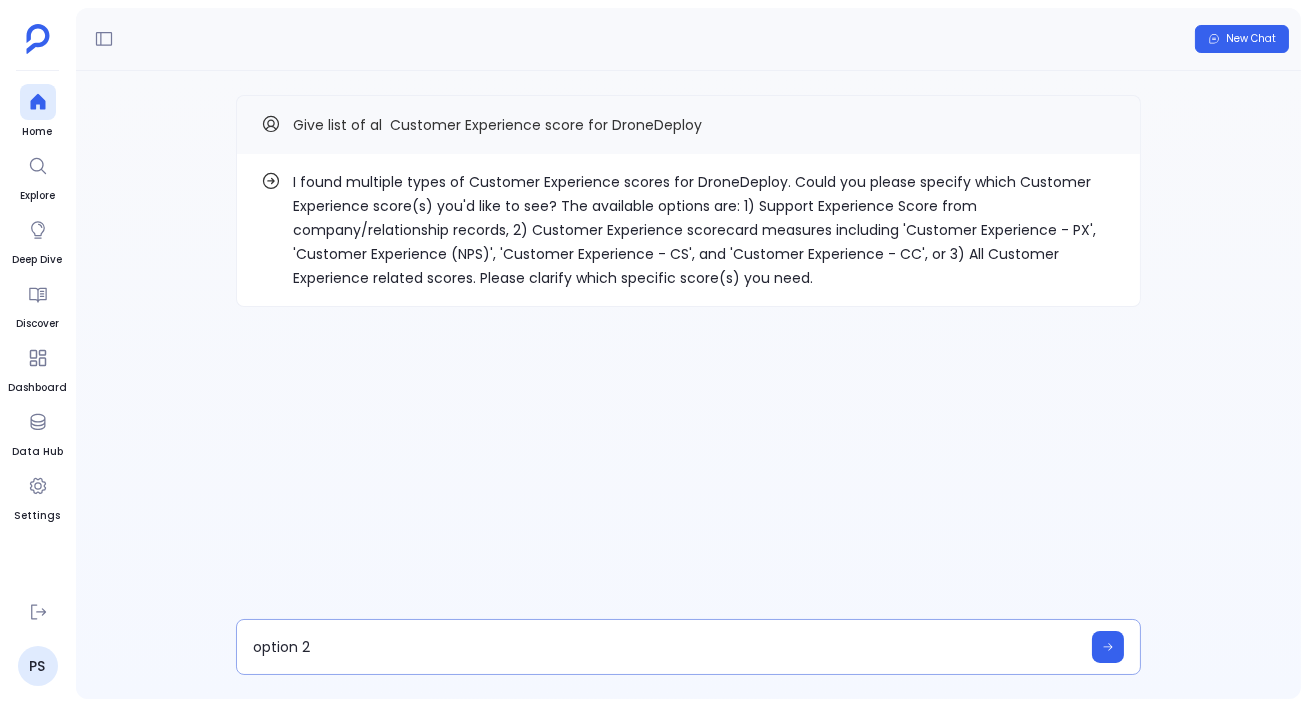 click on "option 2" at bounding box center [688, 647] 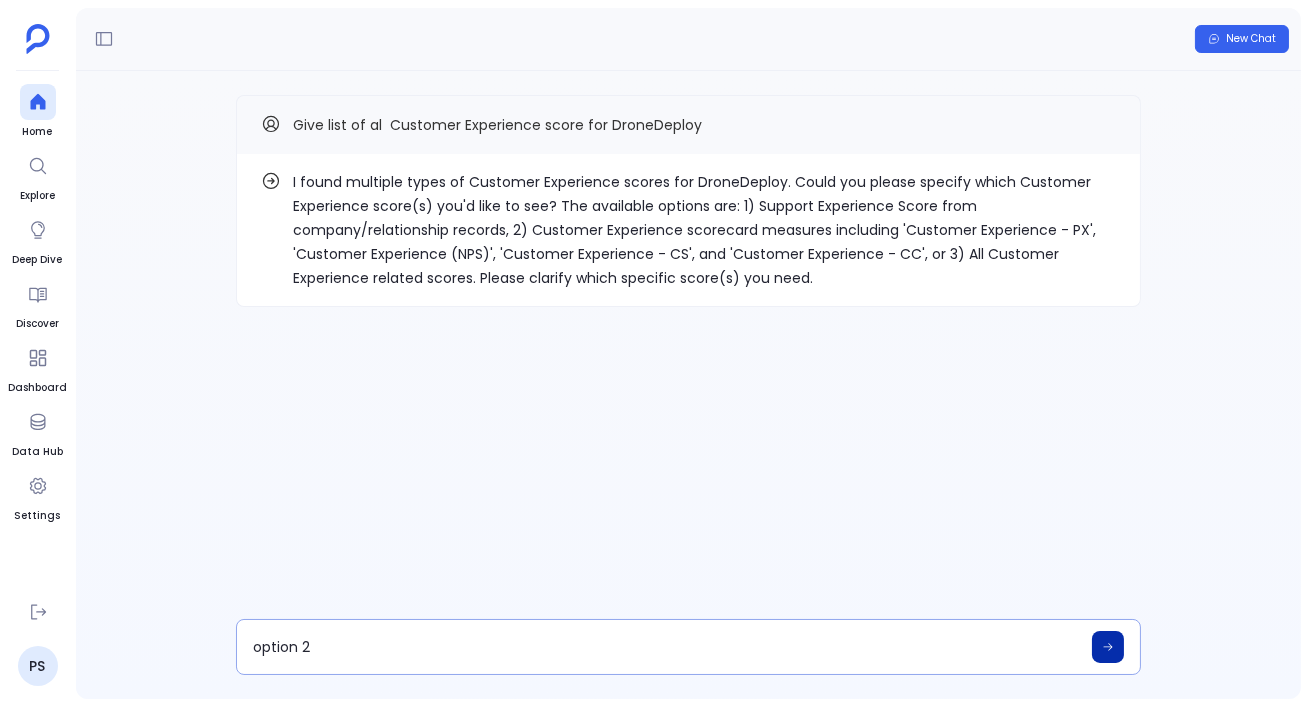 click at bounding box center [1108, 647] 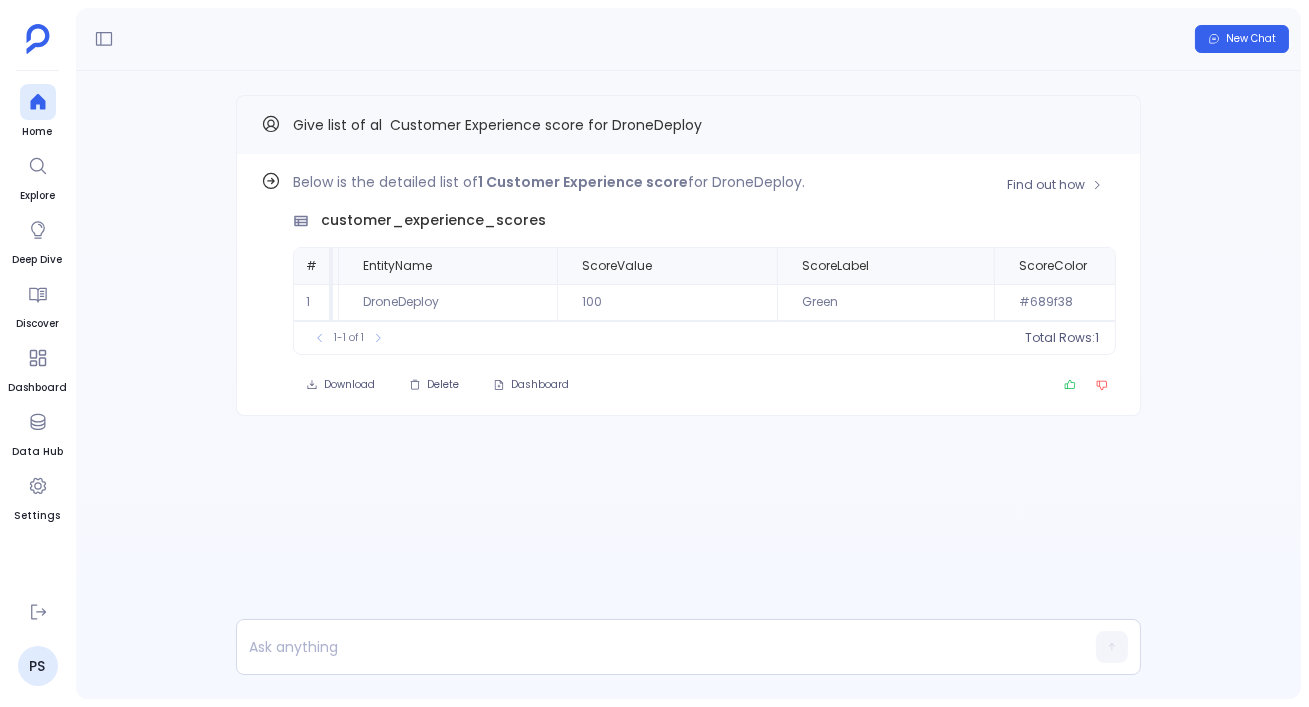 scroll, scrollTop: 0, scrollLeft: 0, axis: both 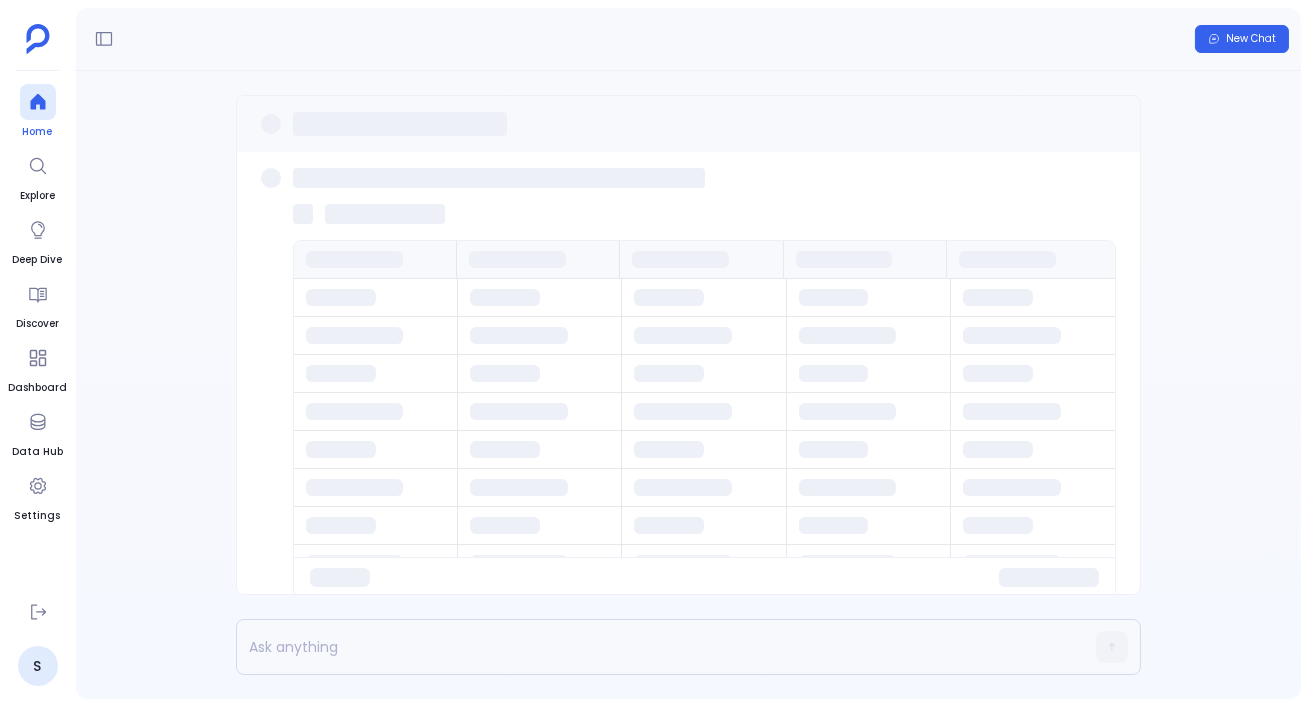 click at bounding box center [38, 102] 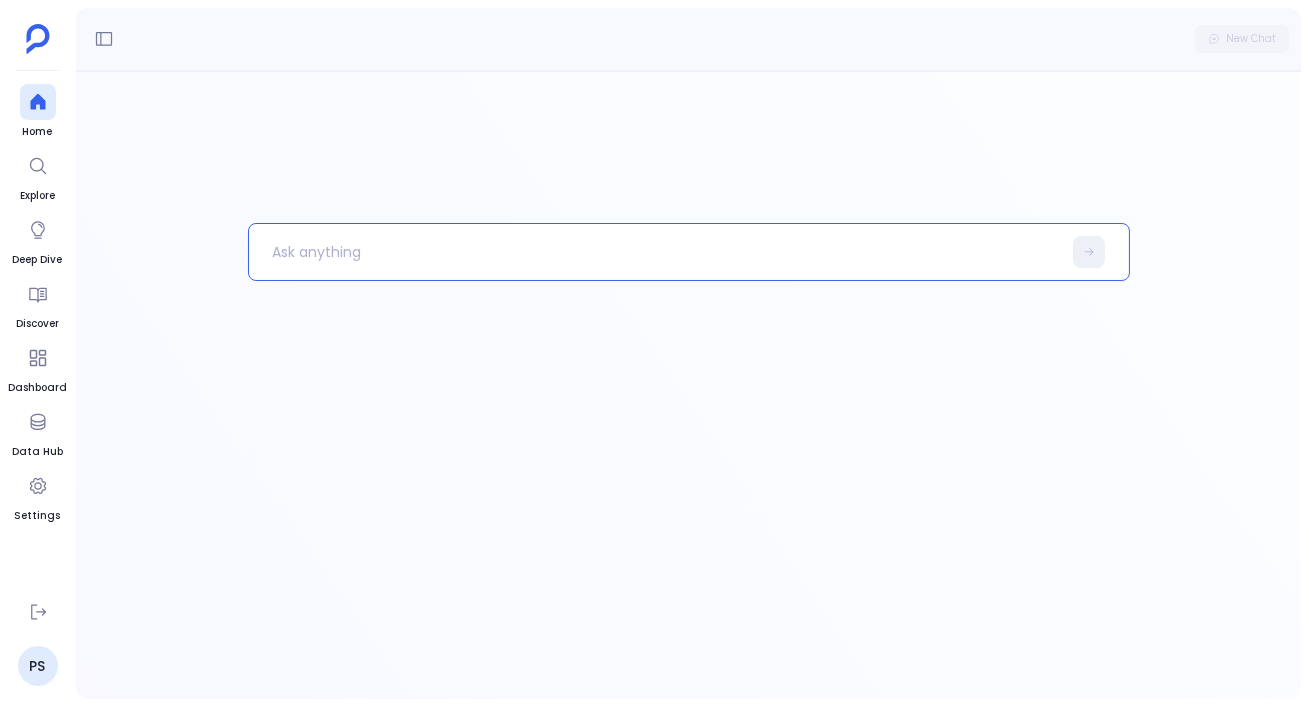 click at bounding box center [655, 252] 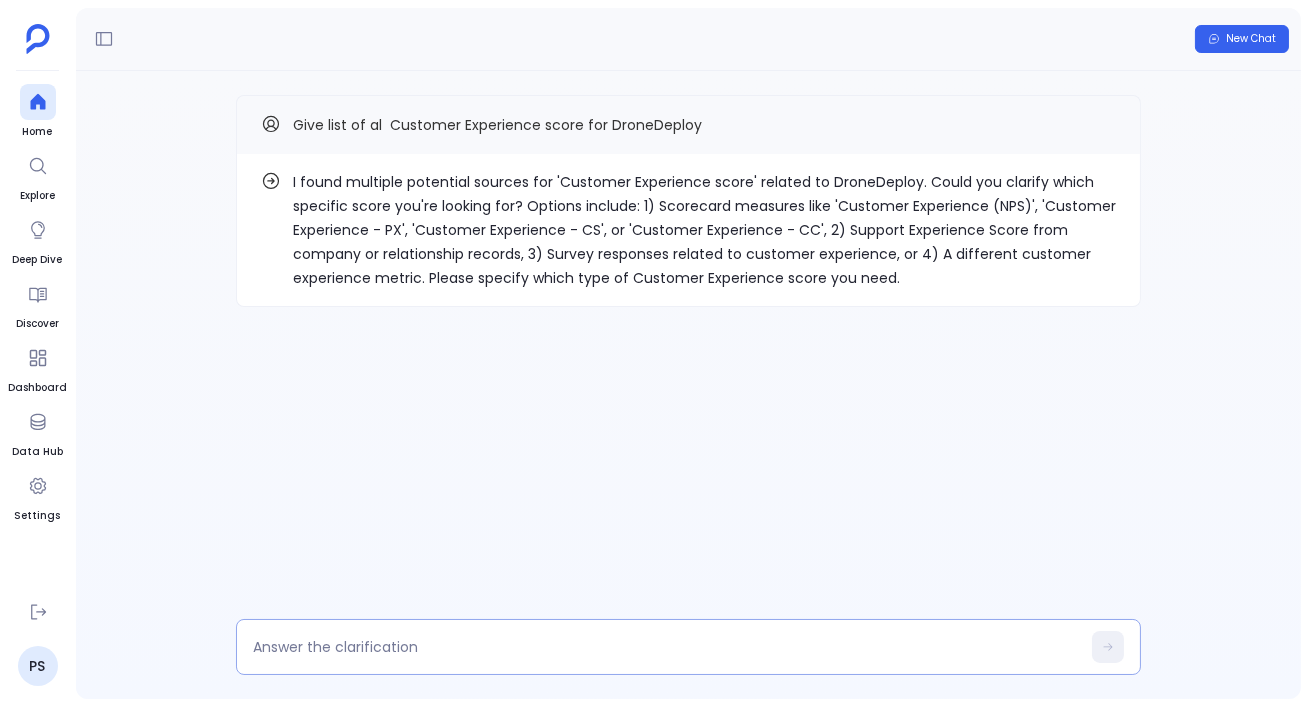click at bounding box center [666, 647] 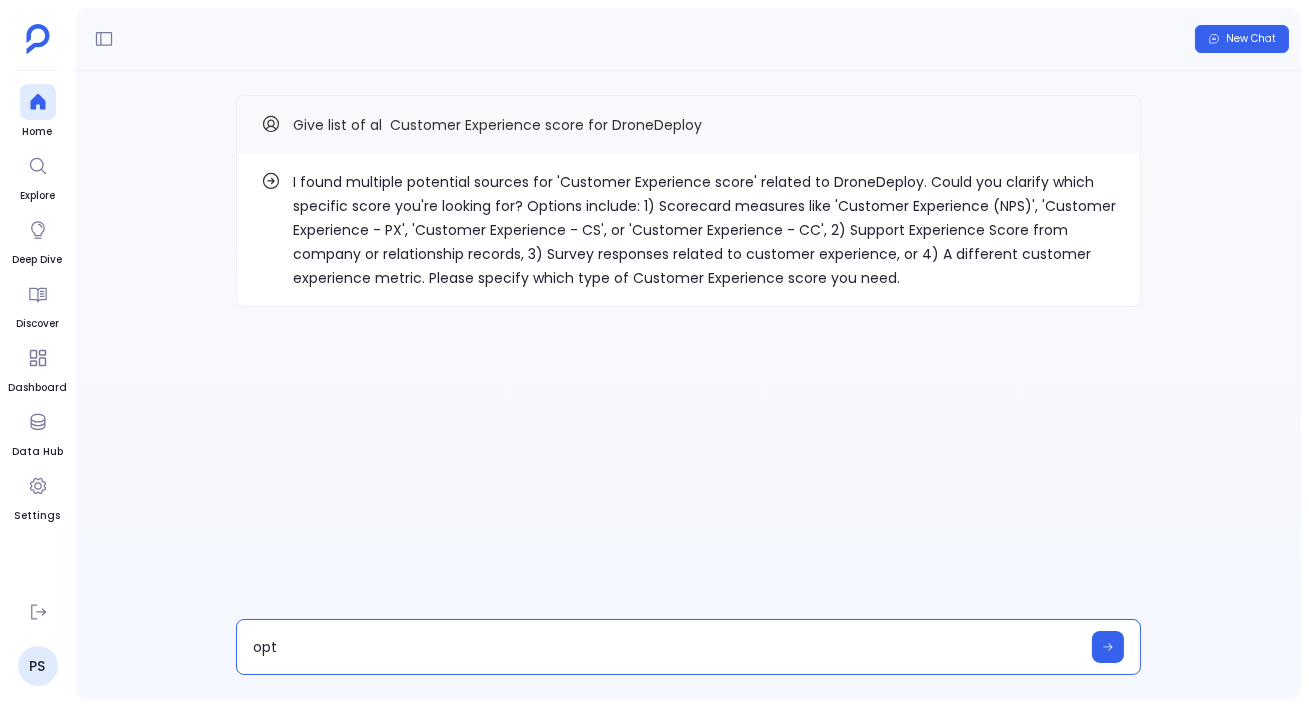 type on "opti" 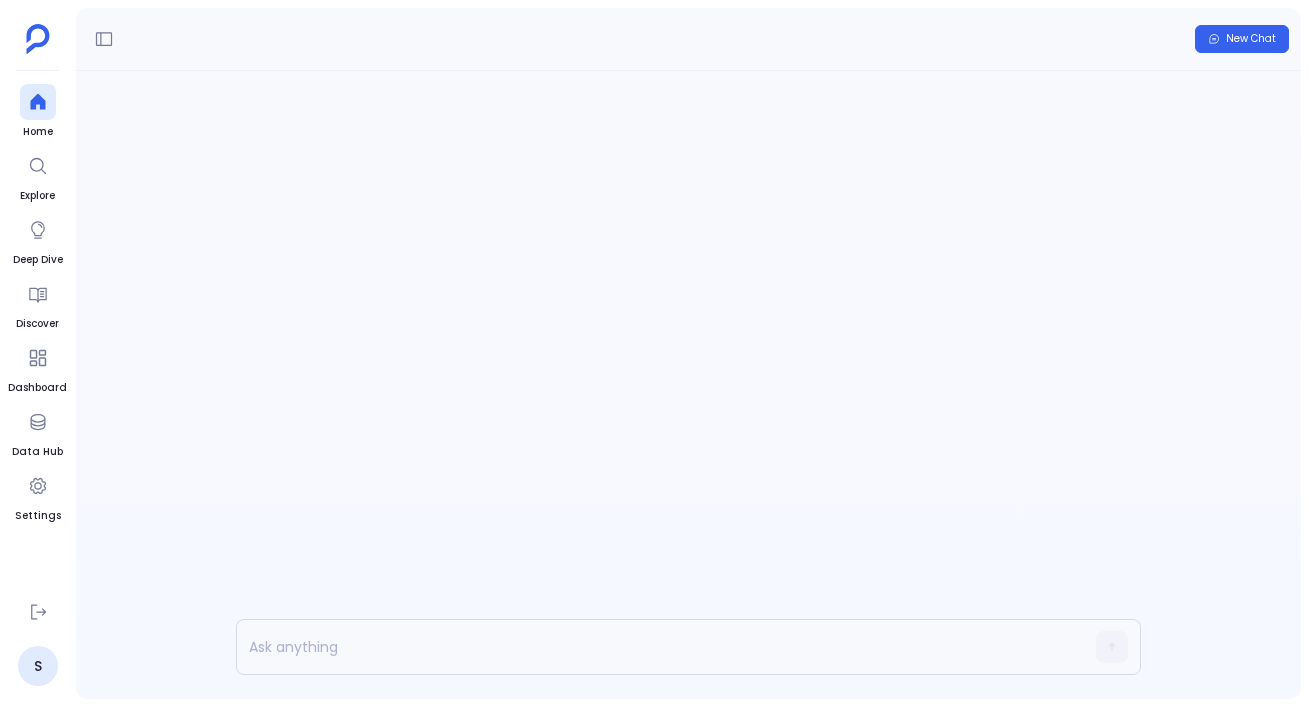 scroll, scrollTop: 0, scrollLeft: 0, axis: both 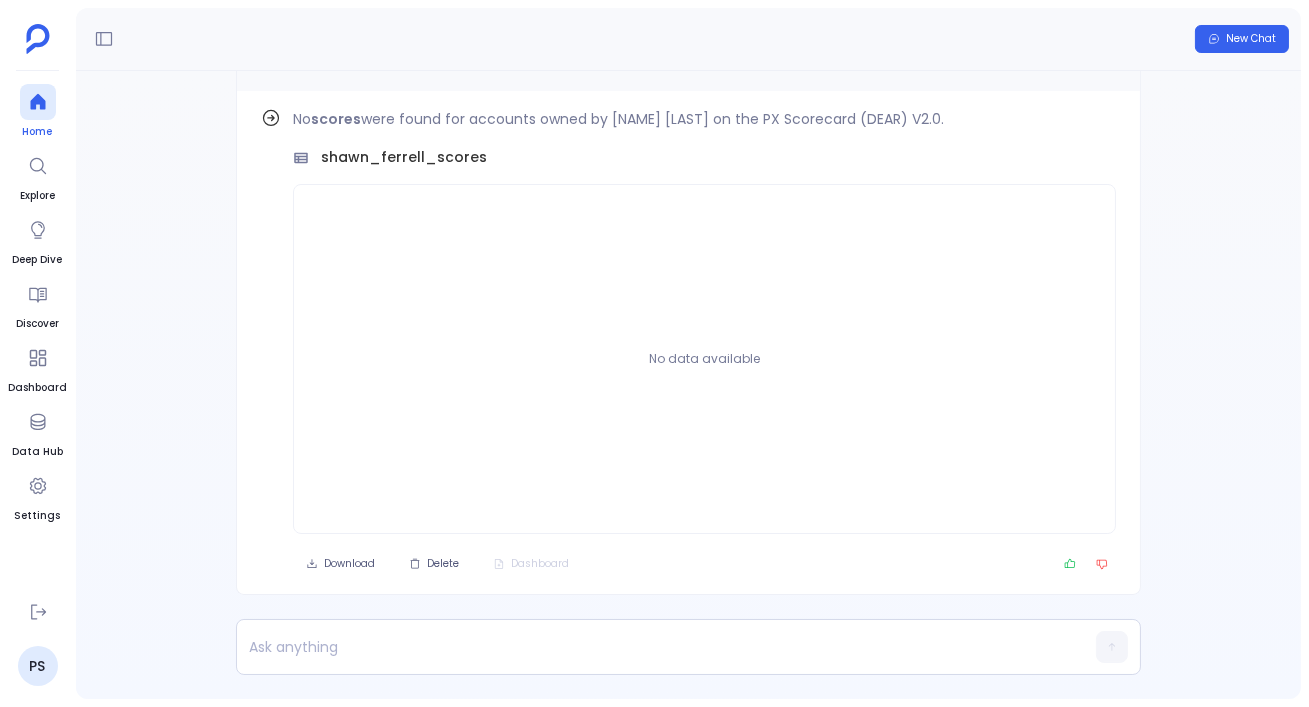 click at bounding box center [38, 102] 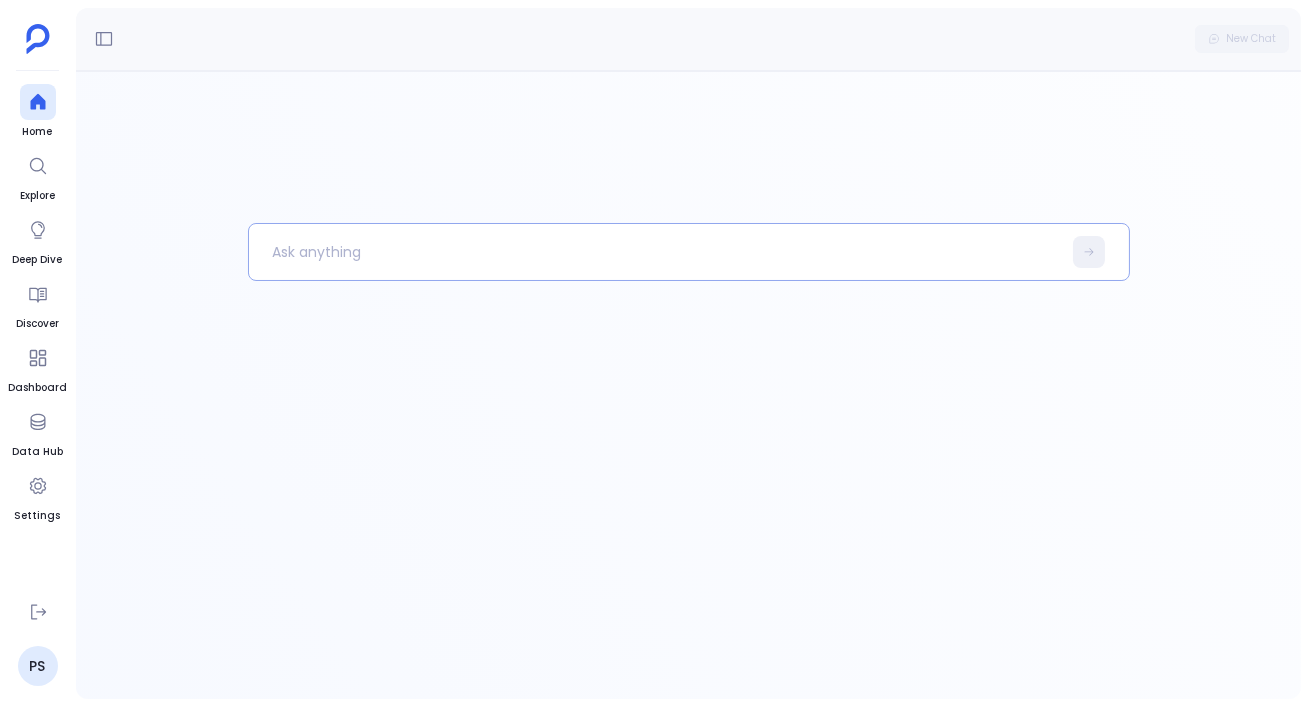 click at bounding box center (655, 252) 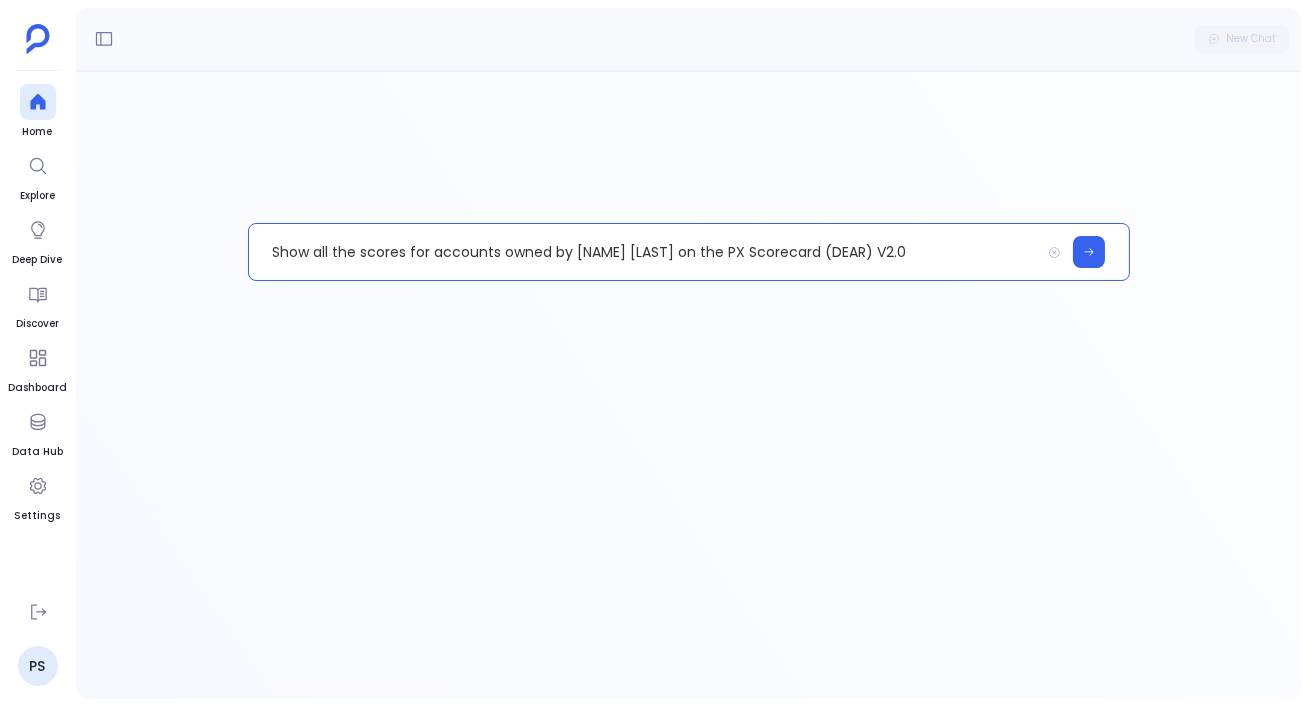 click on "Show all the scores for accounts owned by [NAME] [LAST] on the PX Scorecard (DEAR) V2.0" at bounding box center [644, 252] 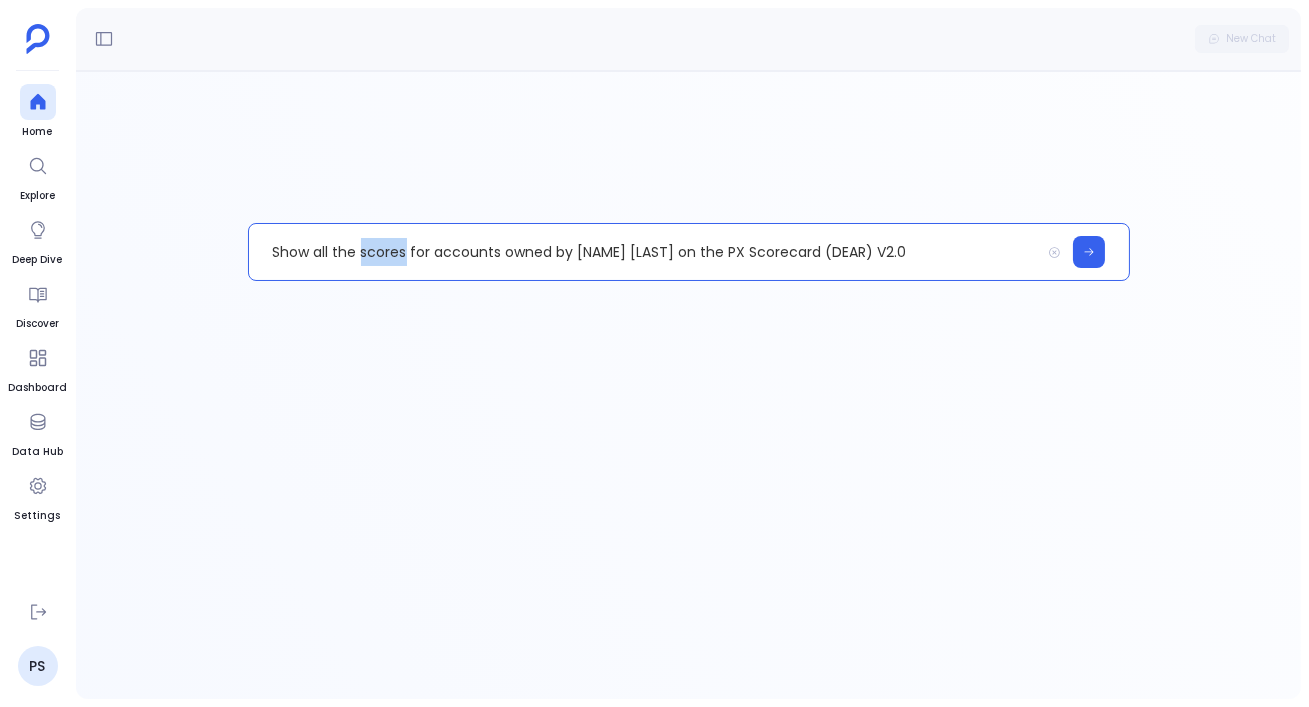 click on "Show all the scores for accounts owned by [NAME] [LAST] on the PX Scorecard (DEAR) V2.0" at bounding box center [644, 252] 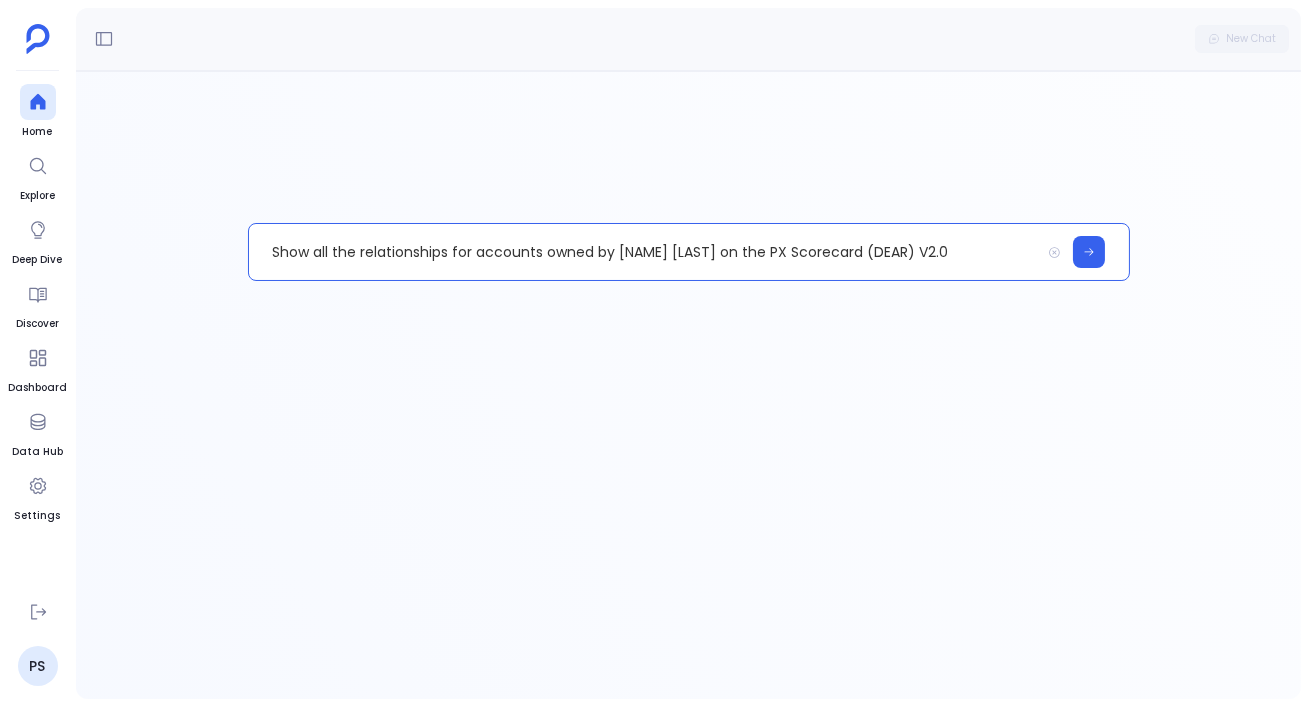 click on "Show all the relationships for accounts owned by [NAME] [LAST] on the PX Scorecard (DEAR) V2.0" at bounding box center (644, 252) 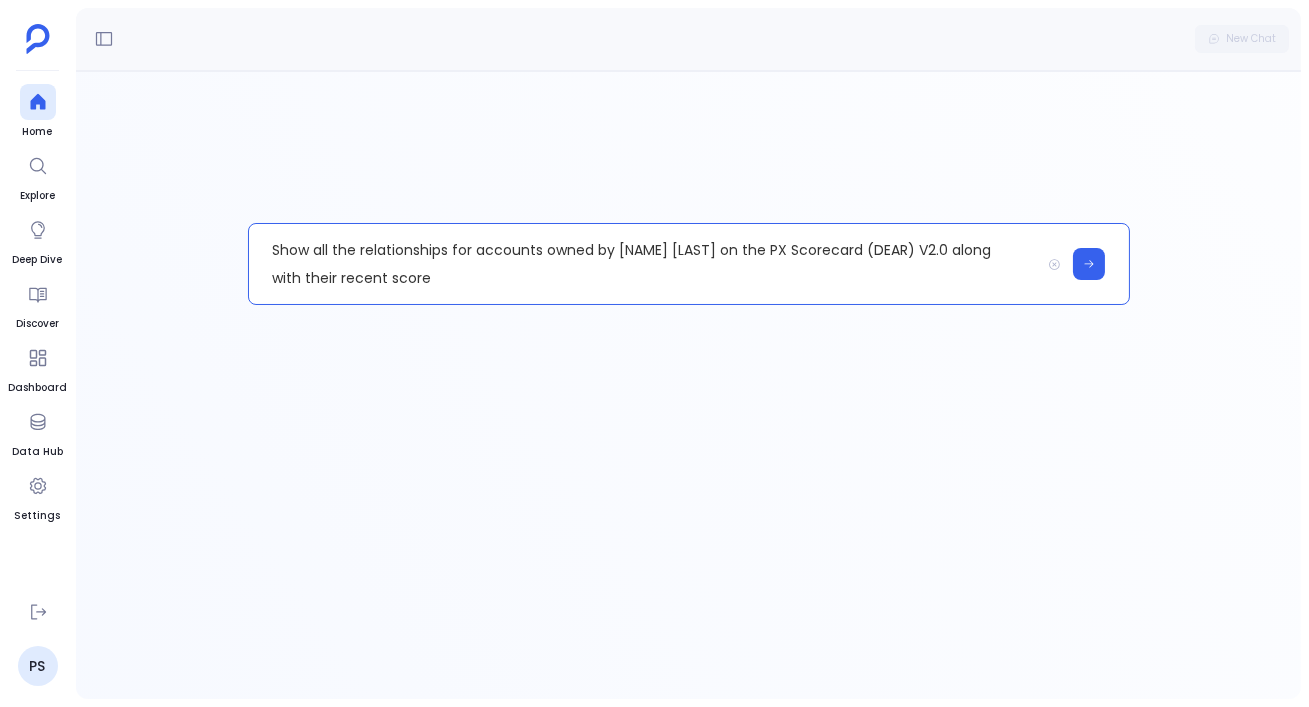 click on "Show all the relationships for accounts owned by [NAME] [LAST] on the PX Scorecard (DEAR) V2.0 along with their recent score" at bounding box center [644, 264] 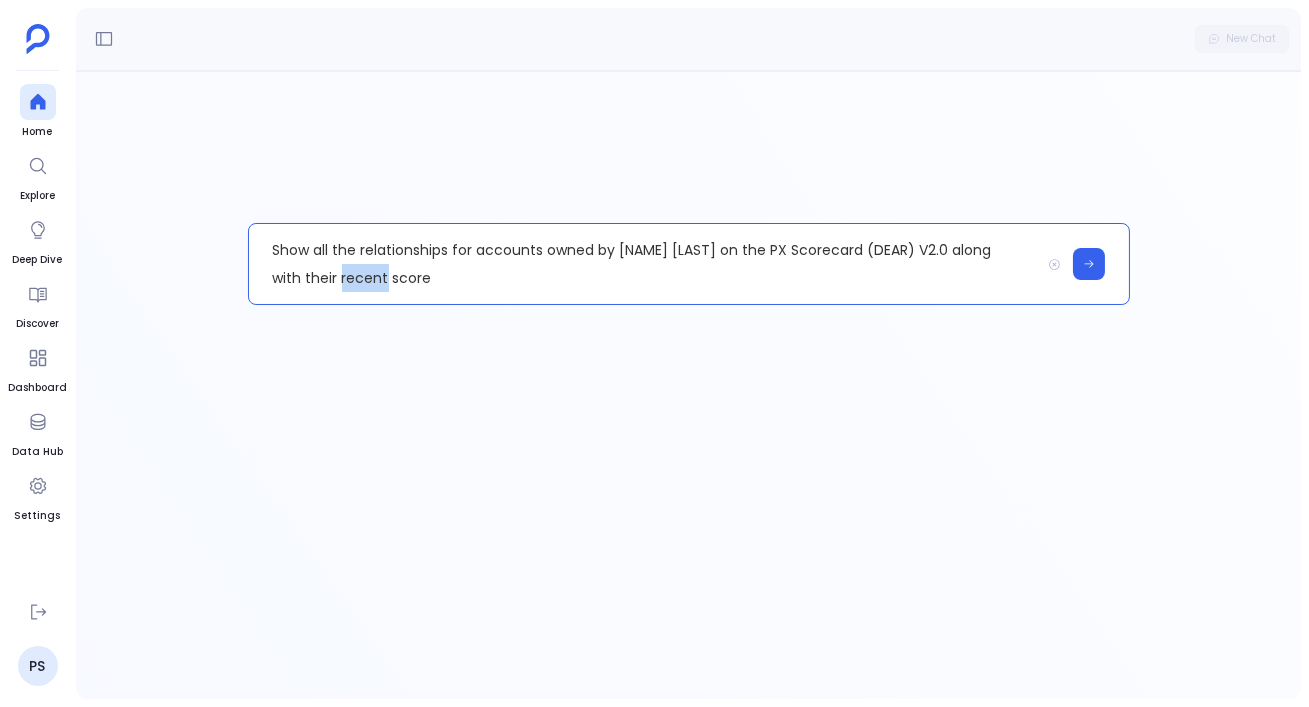 click on "Show all the relationships for accounts owned by [NAME] [LAST] on the PX Scorecard (DEAR) V2.0 along with their recent score" at bounding box center [644, 264] 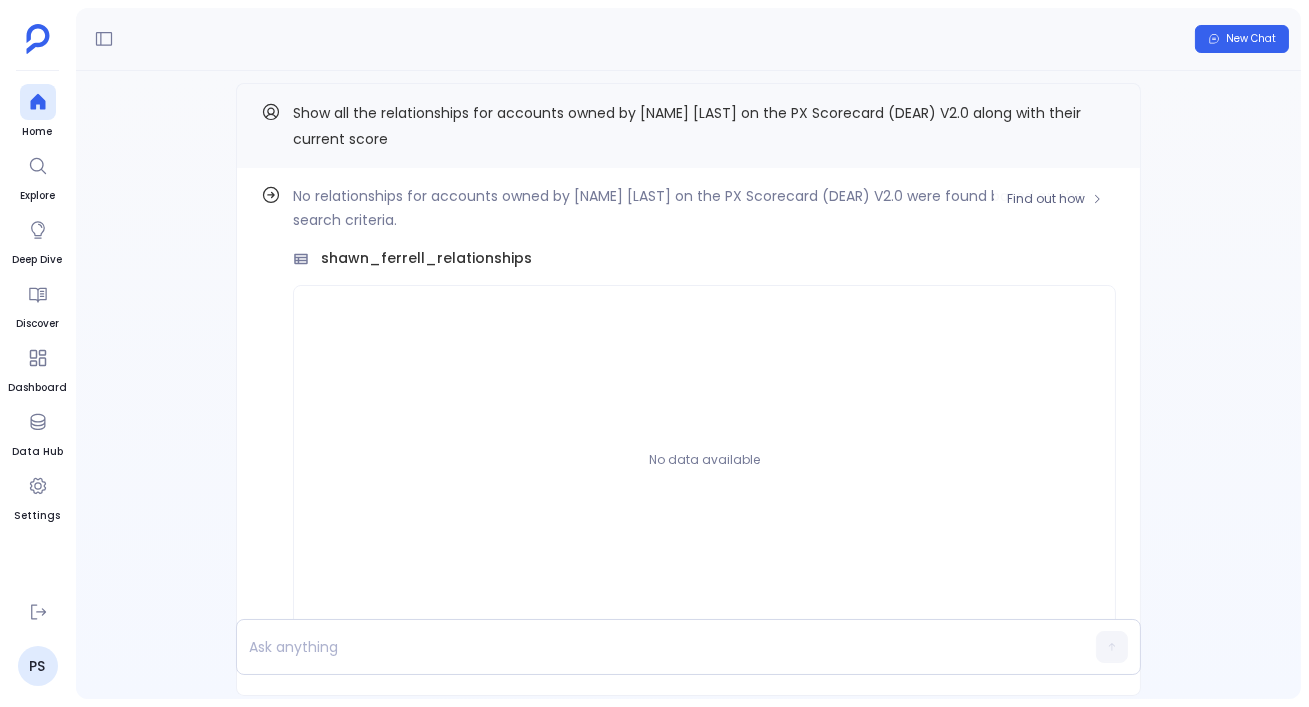 scroll, scrollTop: -112, scrollLeft: 0, axis: vertical 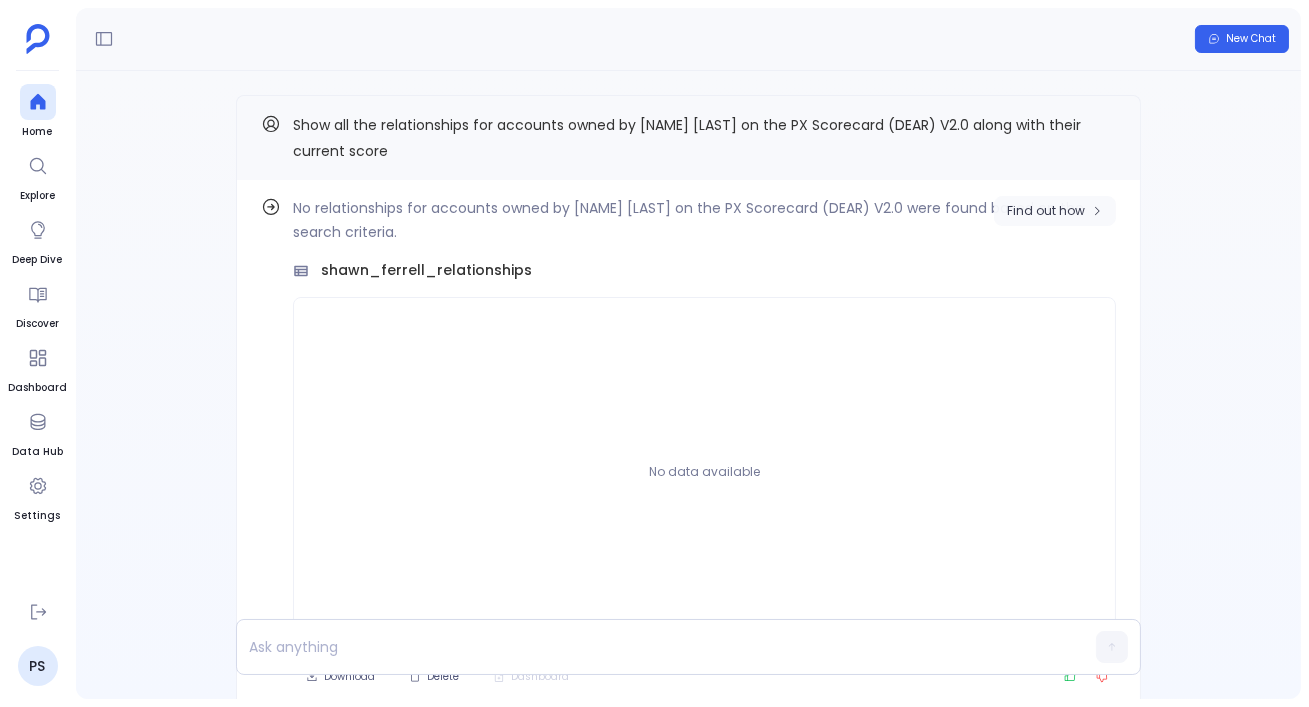 click on "Find out how" at bounding box center [1046, 211] 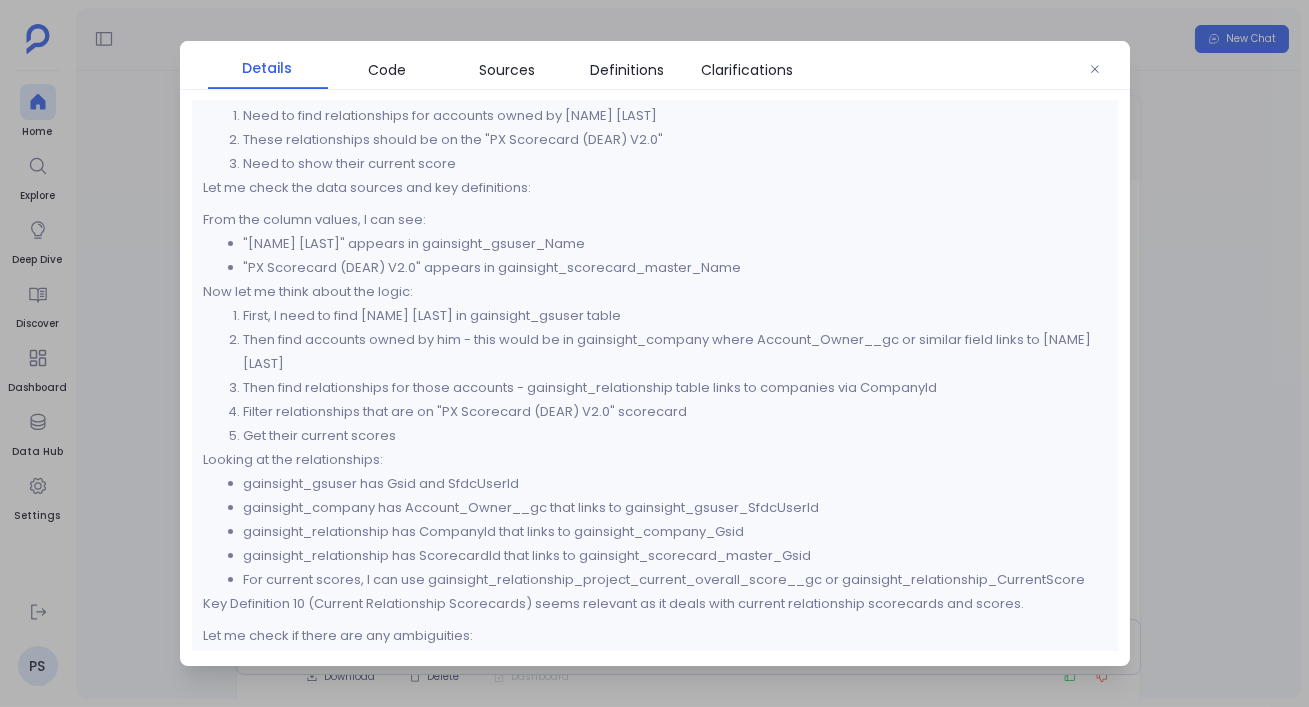 scroll, scrollTop: 122, scrollLeft: 0, axis: vertical 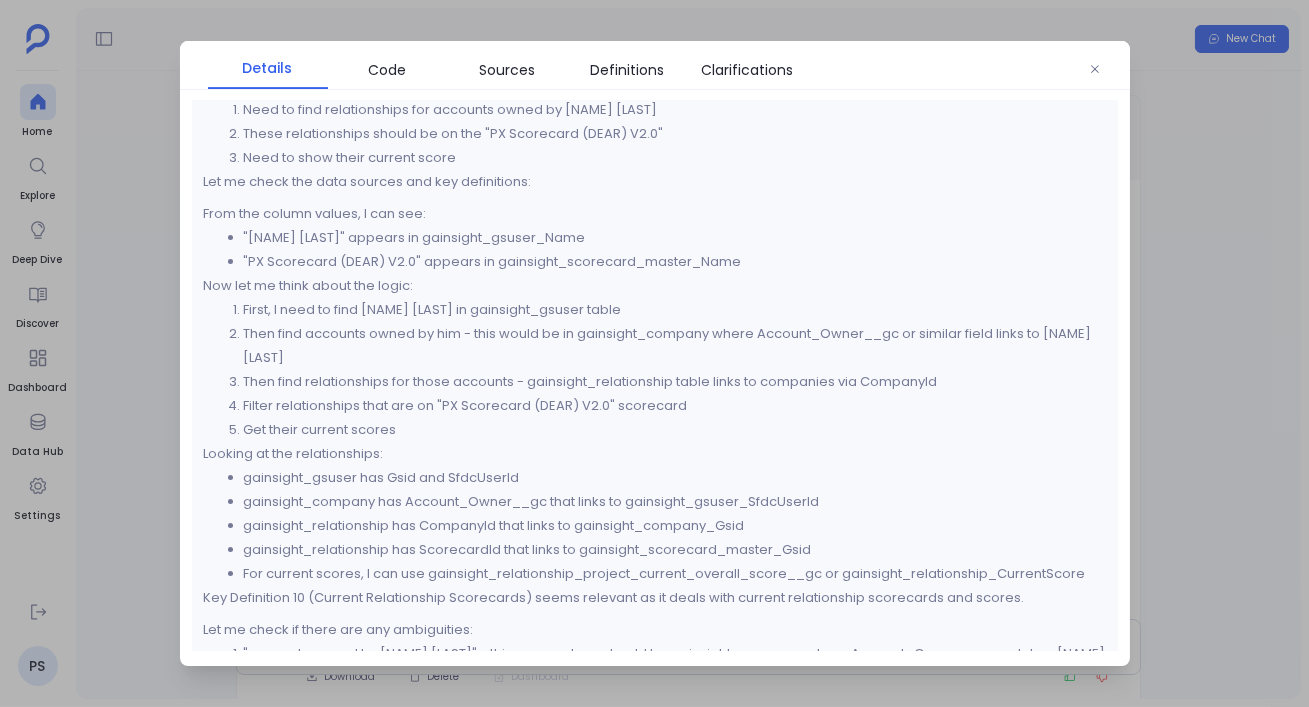 click at bounding box center [654, 353] 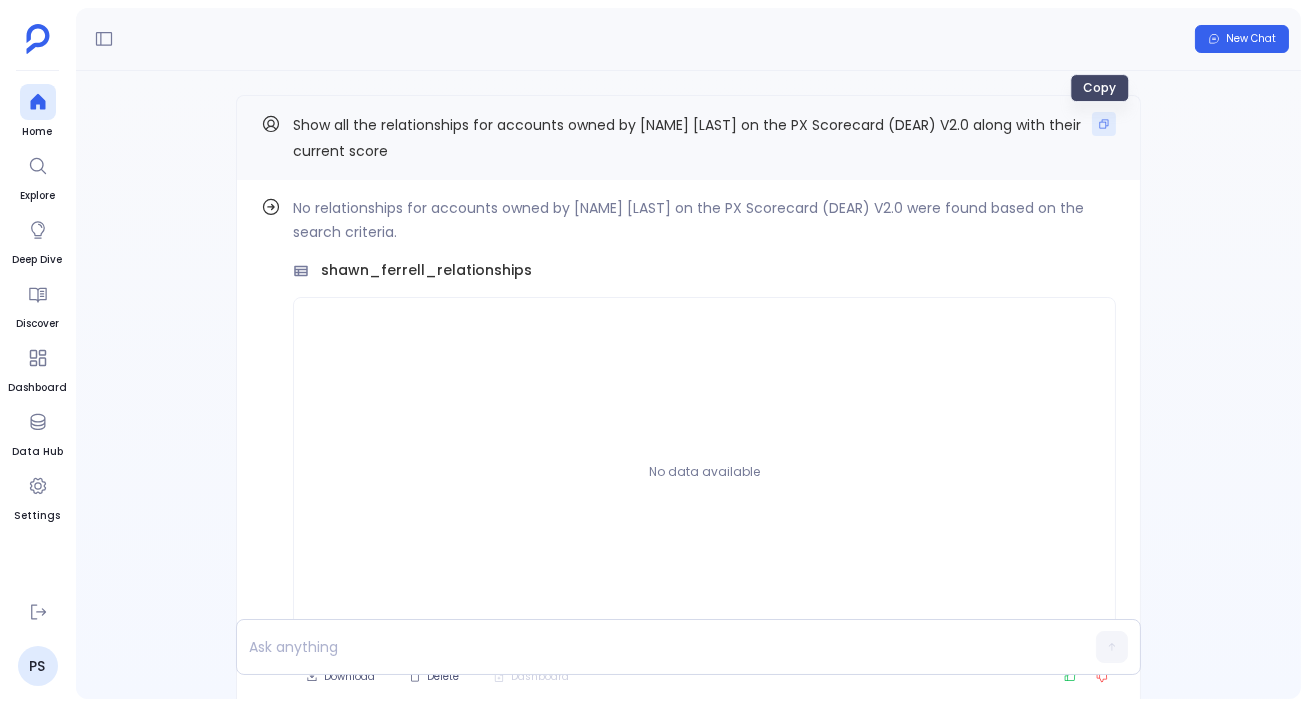 click at bounding box center (1104, 124) 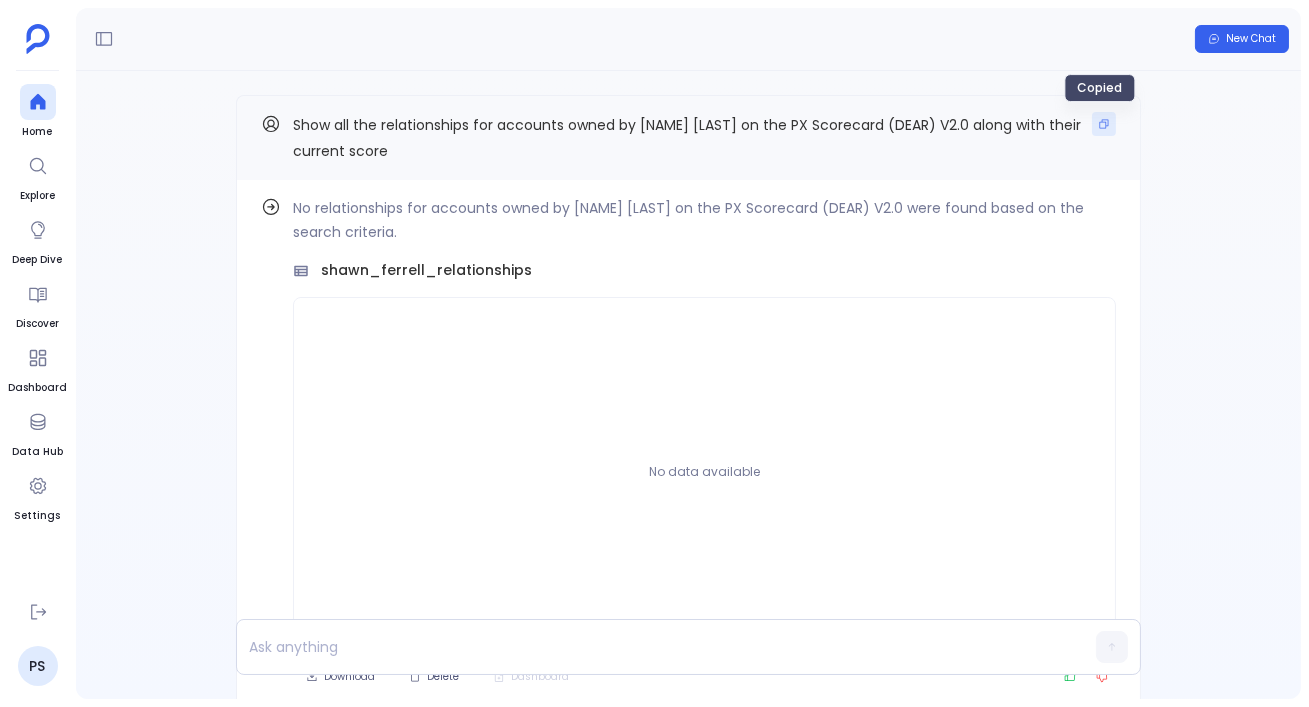 click at bounding box center (1104, 124) 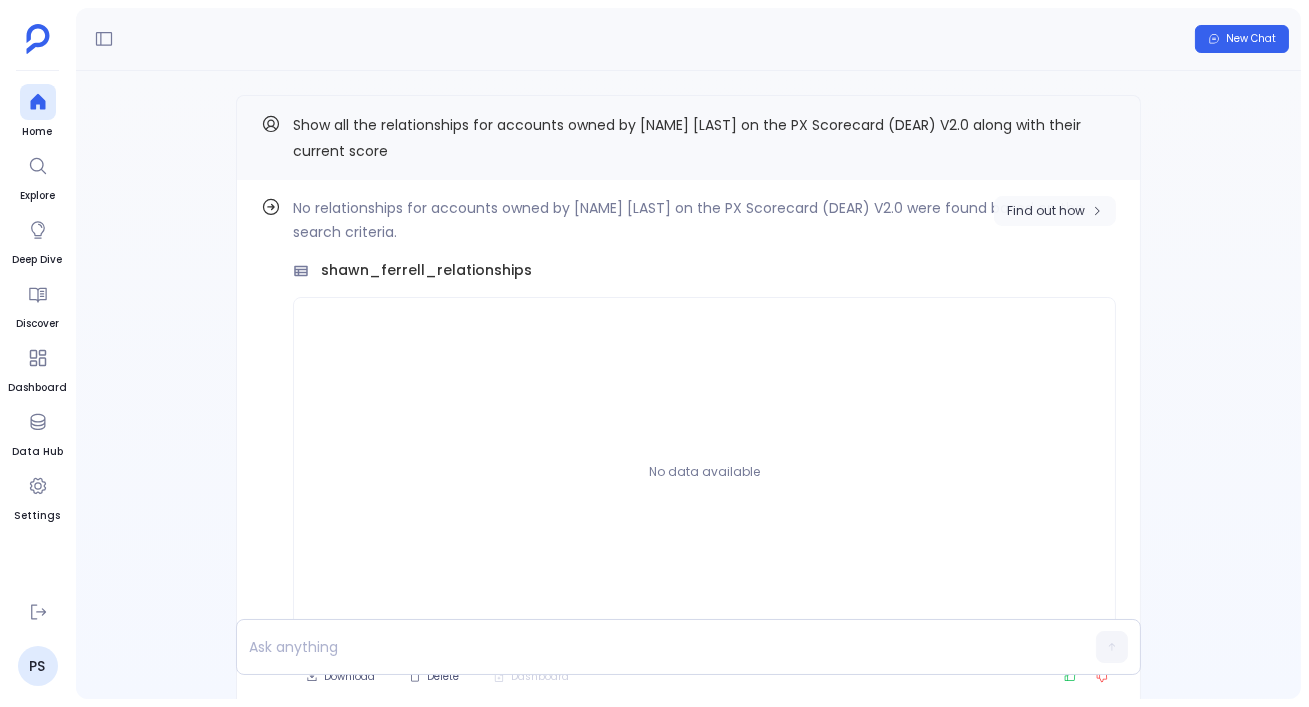 click on "Find out how" at bounding box center [1046, 211] 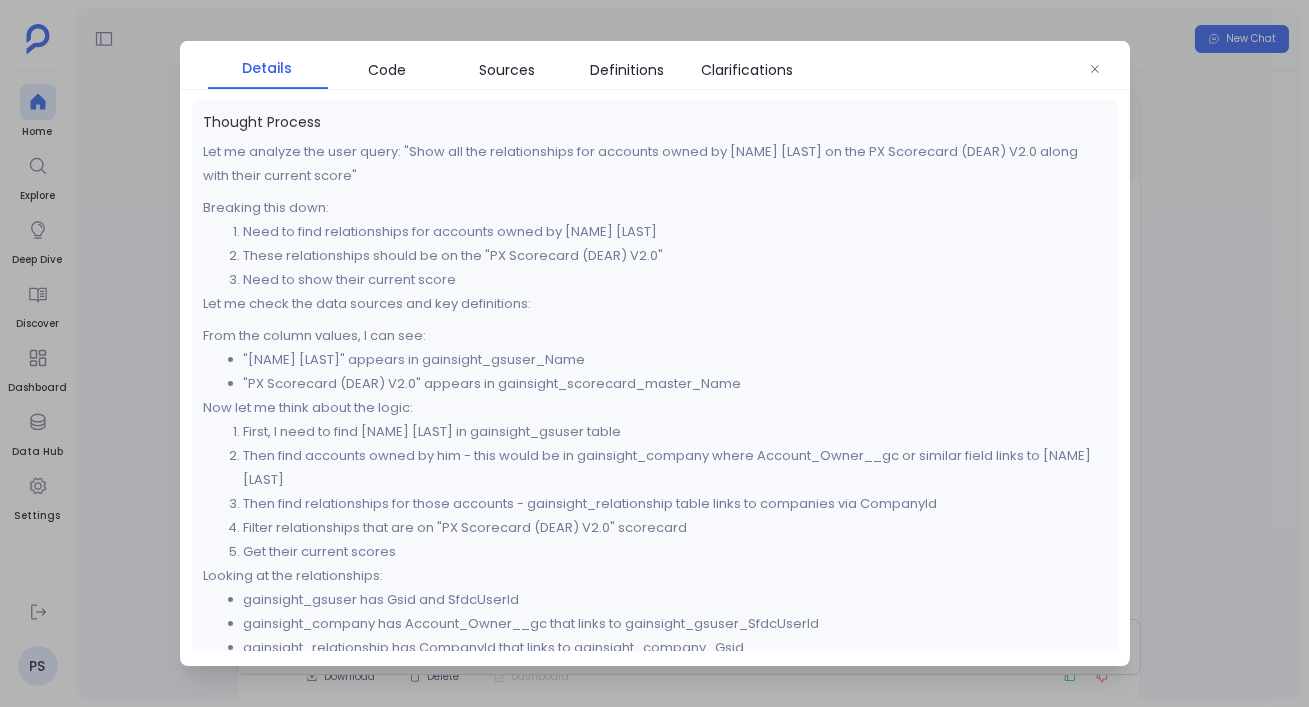 click at bounding box center [654, 353] 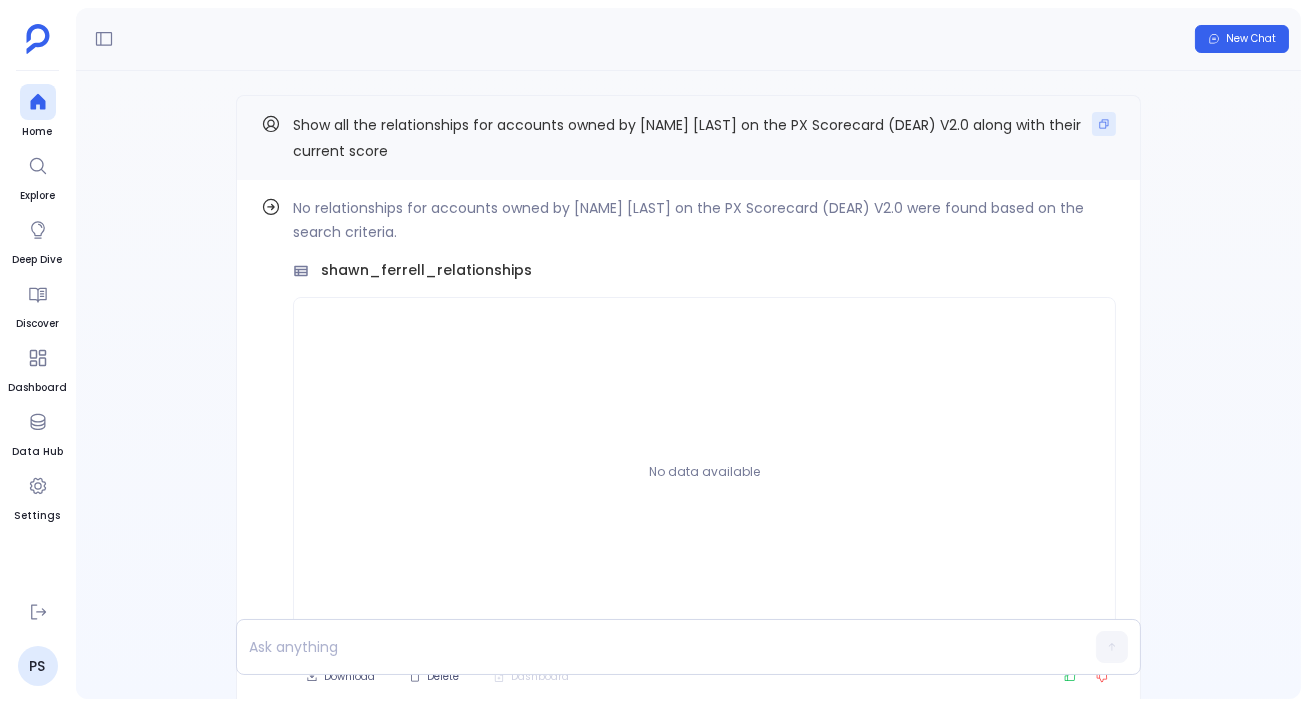 click at bounding box center [1104, 124] 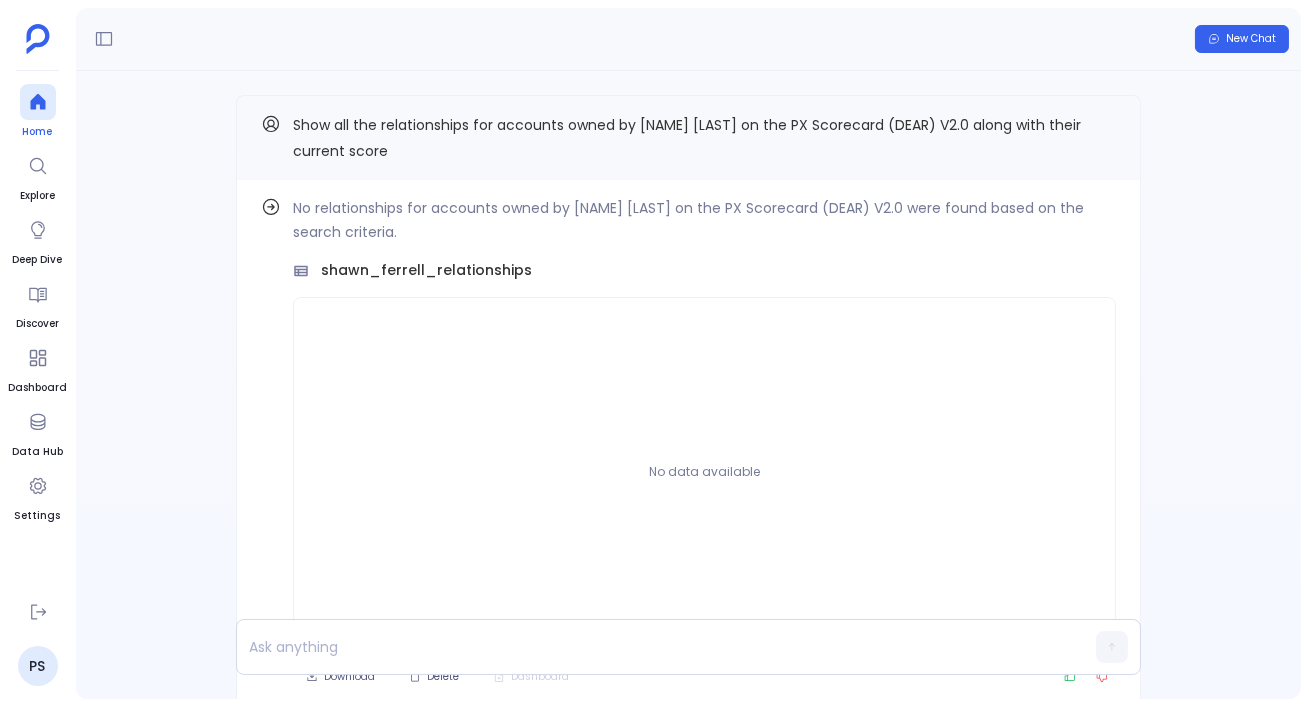 click at bounding box center (38, 102) 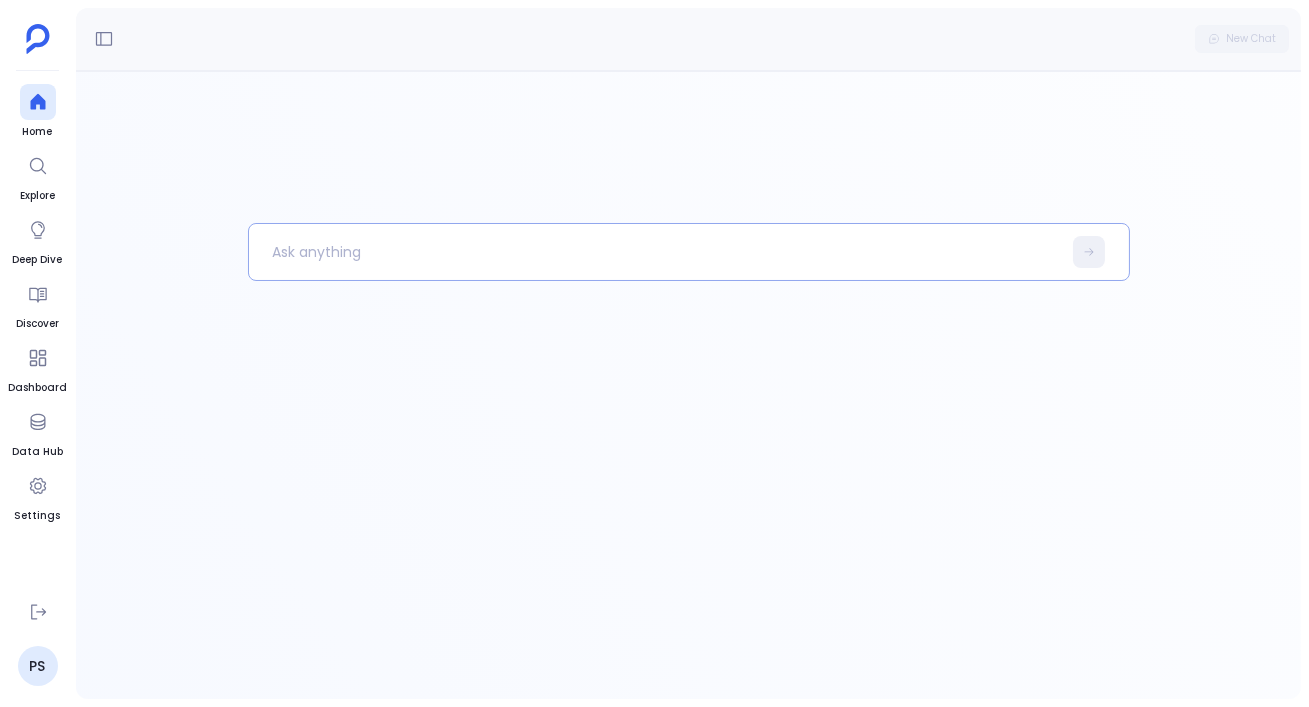 click at bounding box center (655, 252) 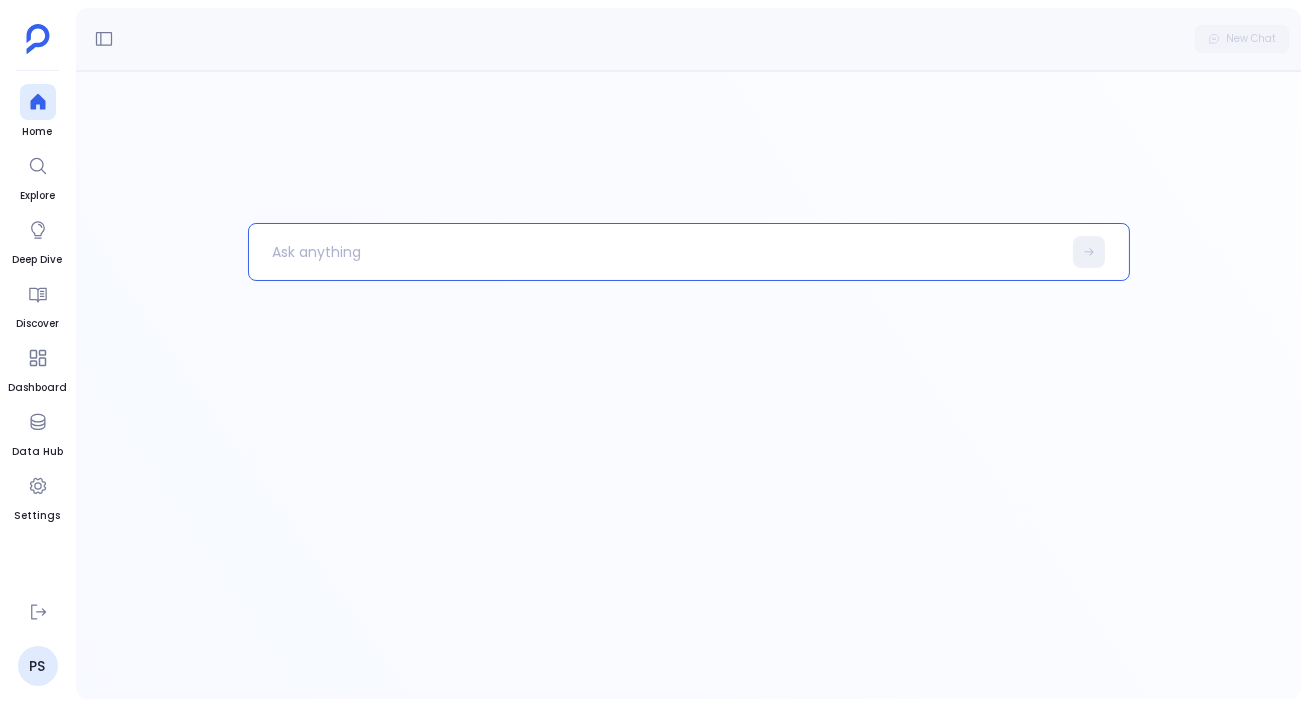 paste 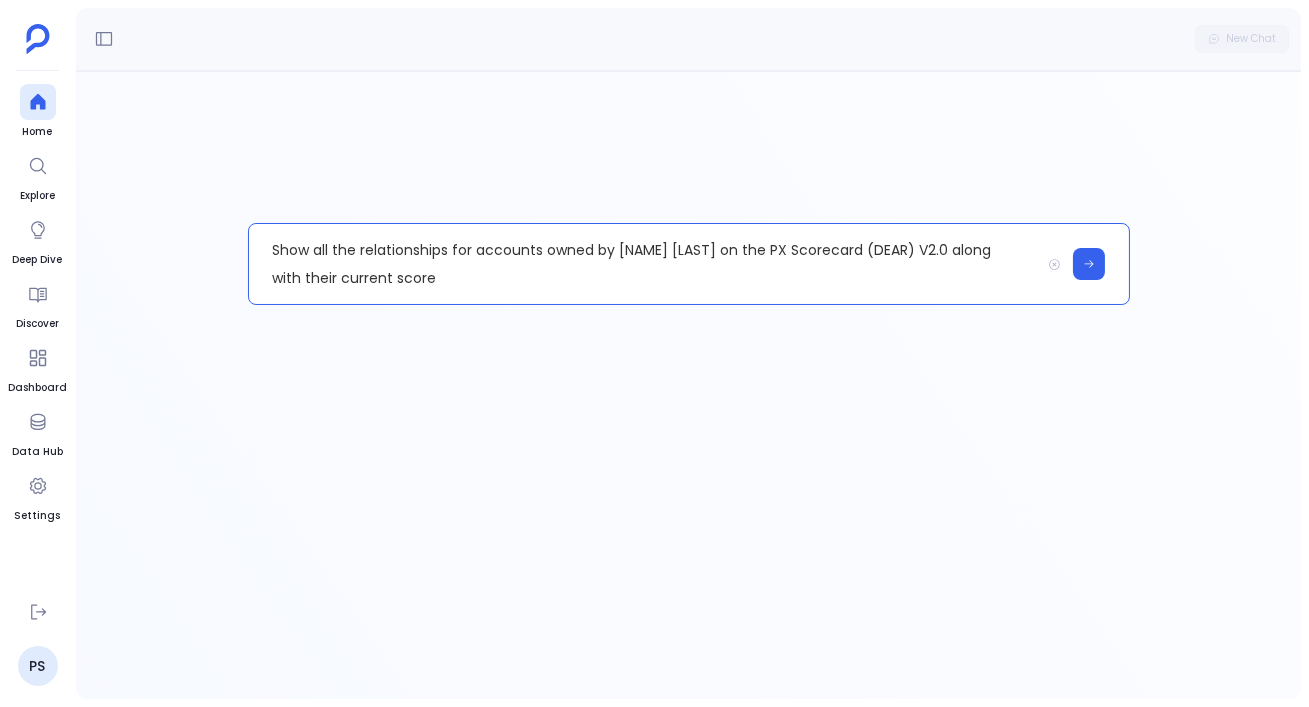 click on "Show all the relationships for accounts owned by Shawn Ferrell on the PX Scorecard (DEAR) V2.0 along with their current score" at bounding box center (644, 264) 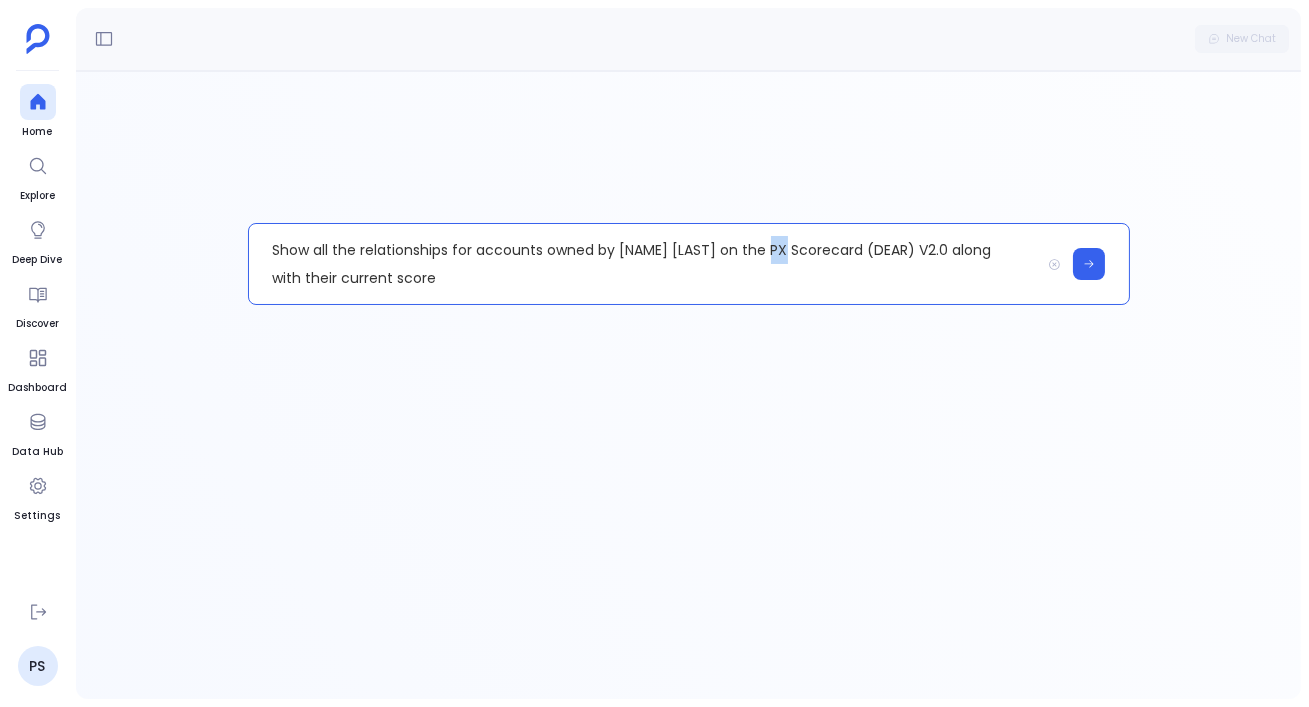 click on "Show all the relationships for accounts owned by Shawn Ferrell on the PX Scorecard (DEAR) V2.0 along with their current score" at bounding box center [644, 264] 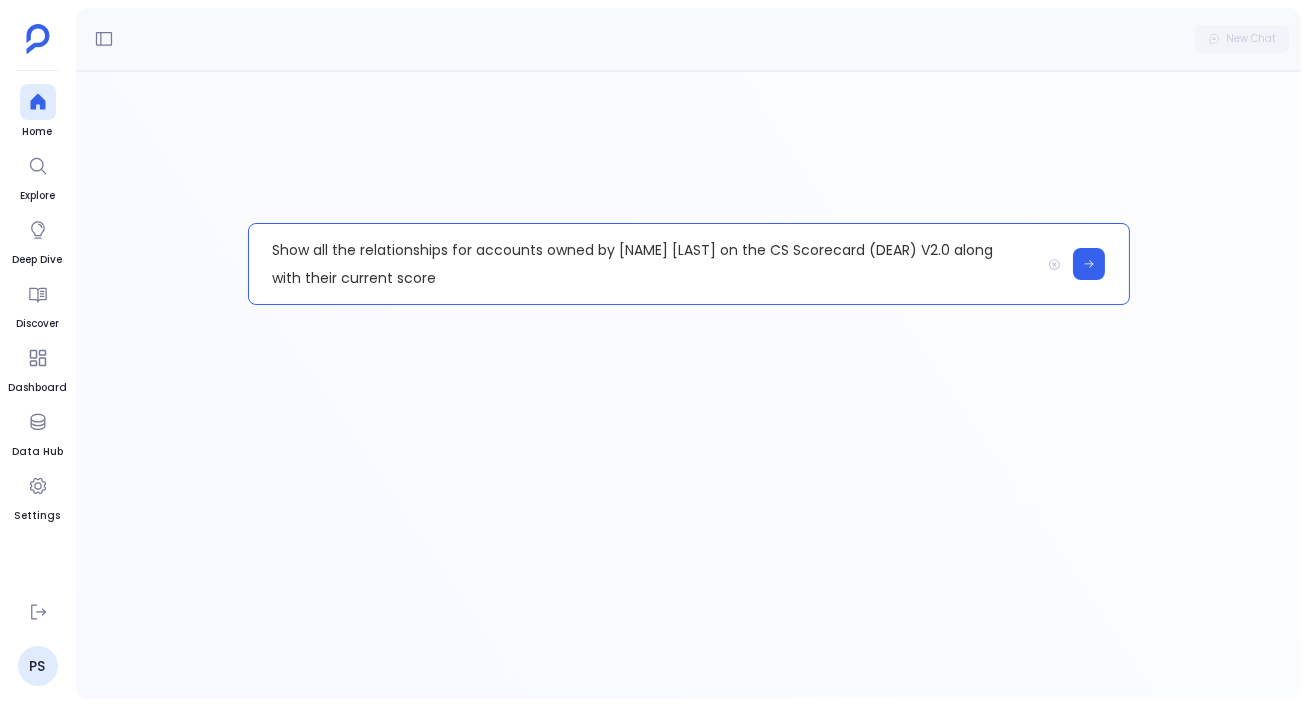 click on "Show all the relationships for accounts owned by Shawn Ferrell on the CS Scorecard (DEAR) V2.0 along with their current score" at bounding box center (644, 264) 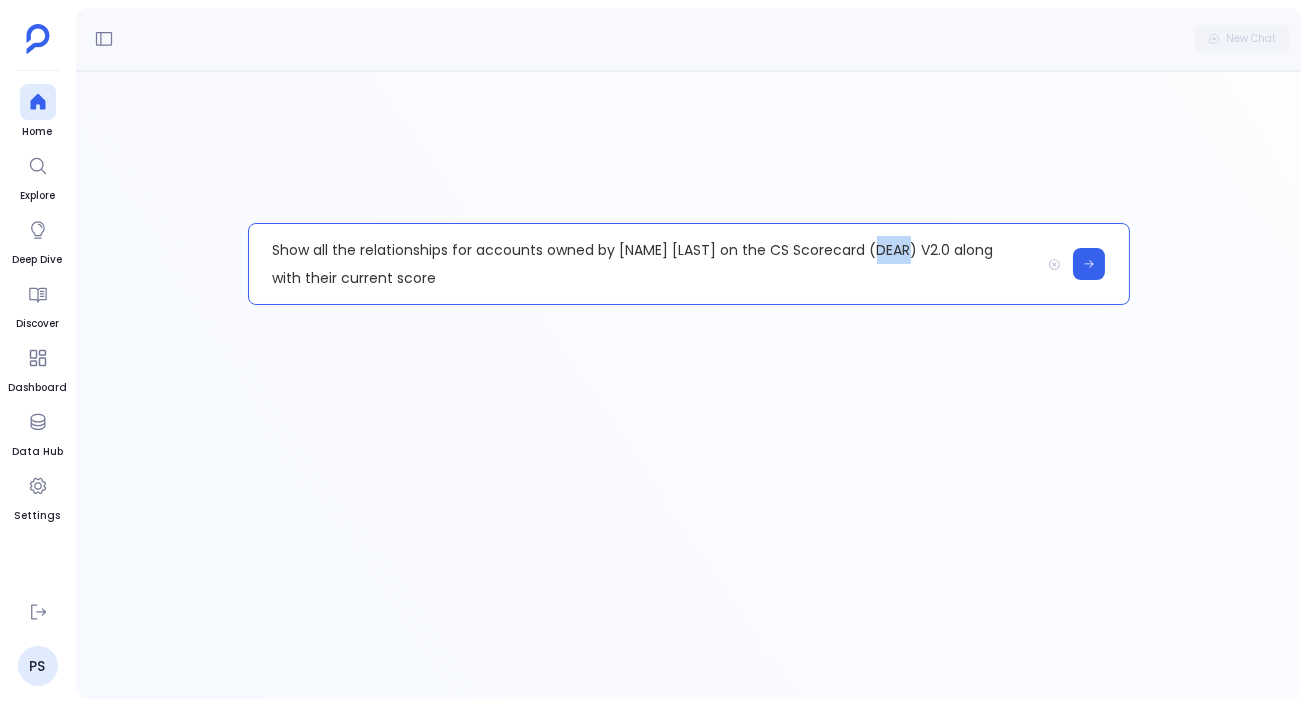 click on "Show all the relationships for accounts owned by Shawn Ferrell on the CS Scorecard (DEAR) V2.0 along with their current score" at bounding box center [644, 264] 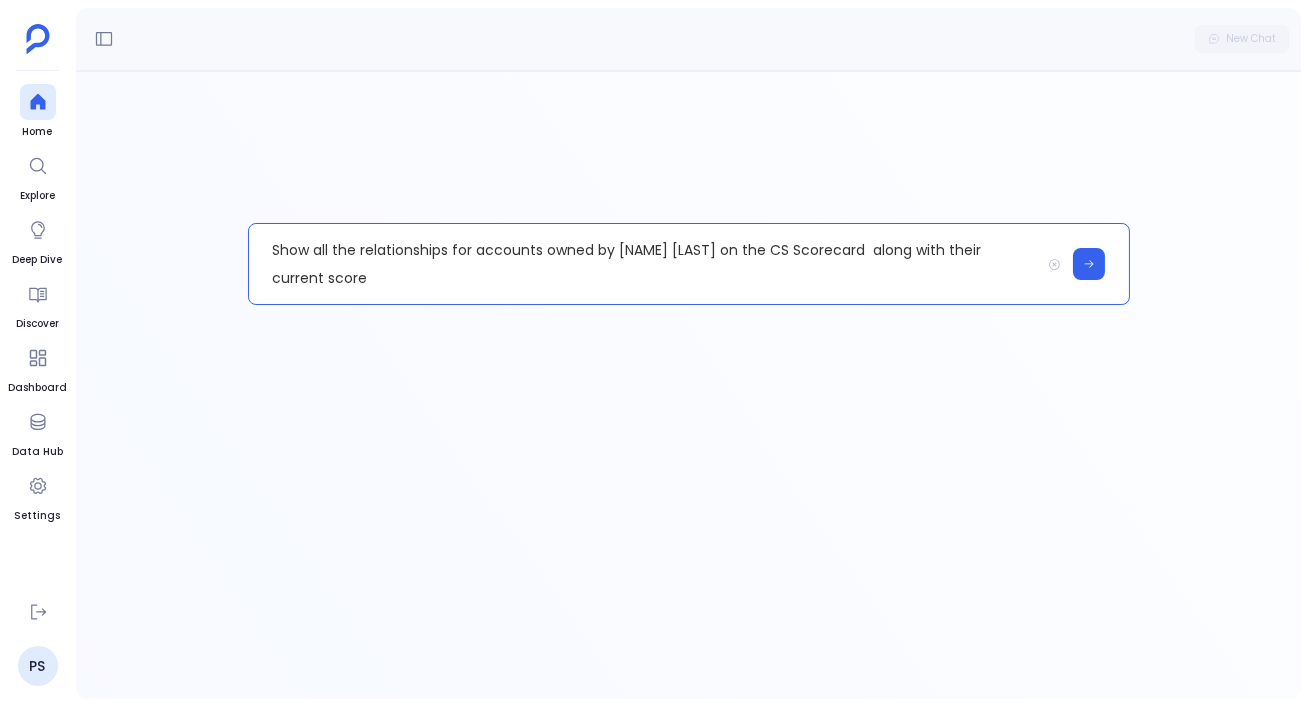 click on "Show all the relationships for accounts owned by Shawn Ferrell on the CS Scorecard  along with their current score" at bounding box center (644, 264) 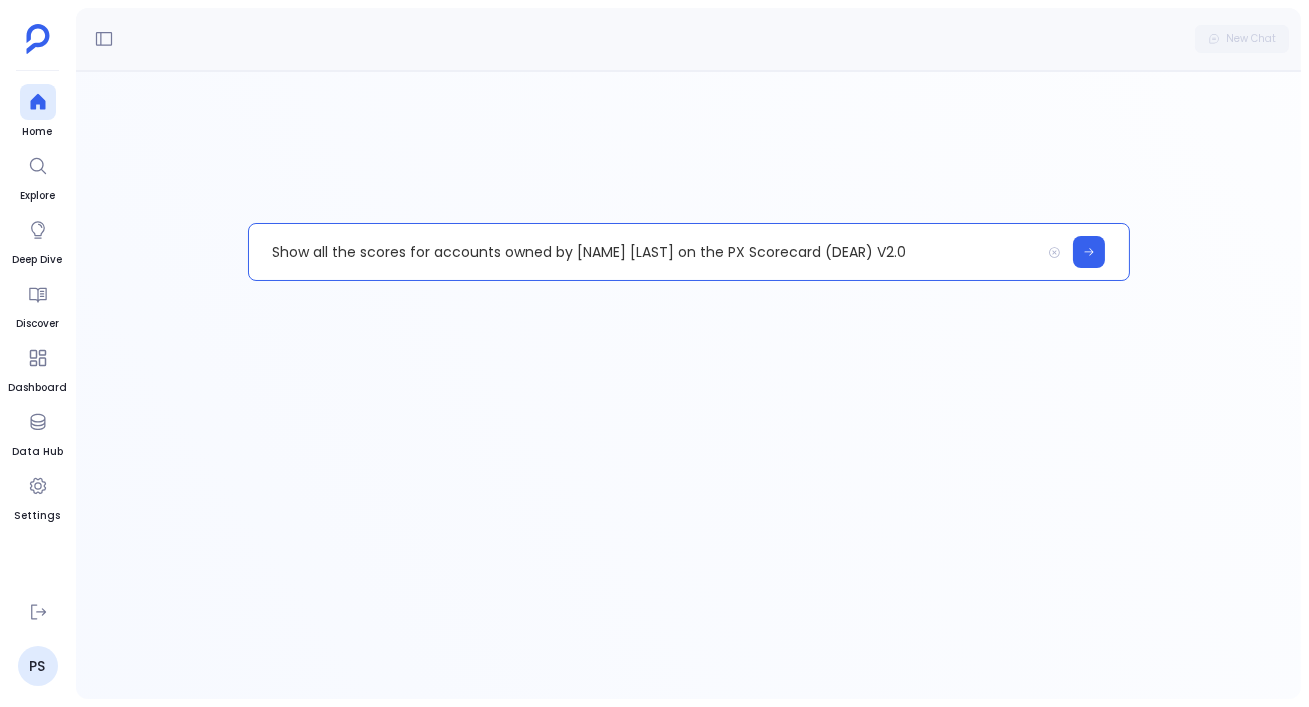 click on "Show all the scores for accounts owned by Shawn Ferrell on the PX Scorecard (DEAR) V2.0" at bounding box center (644, 252) 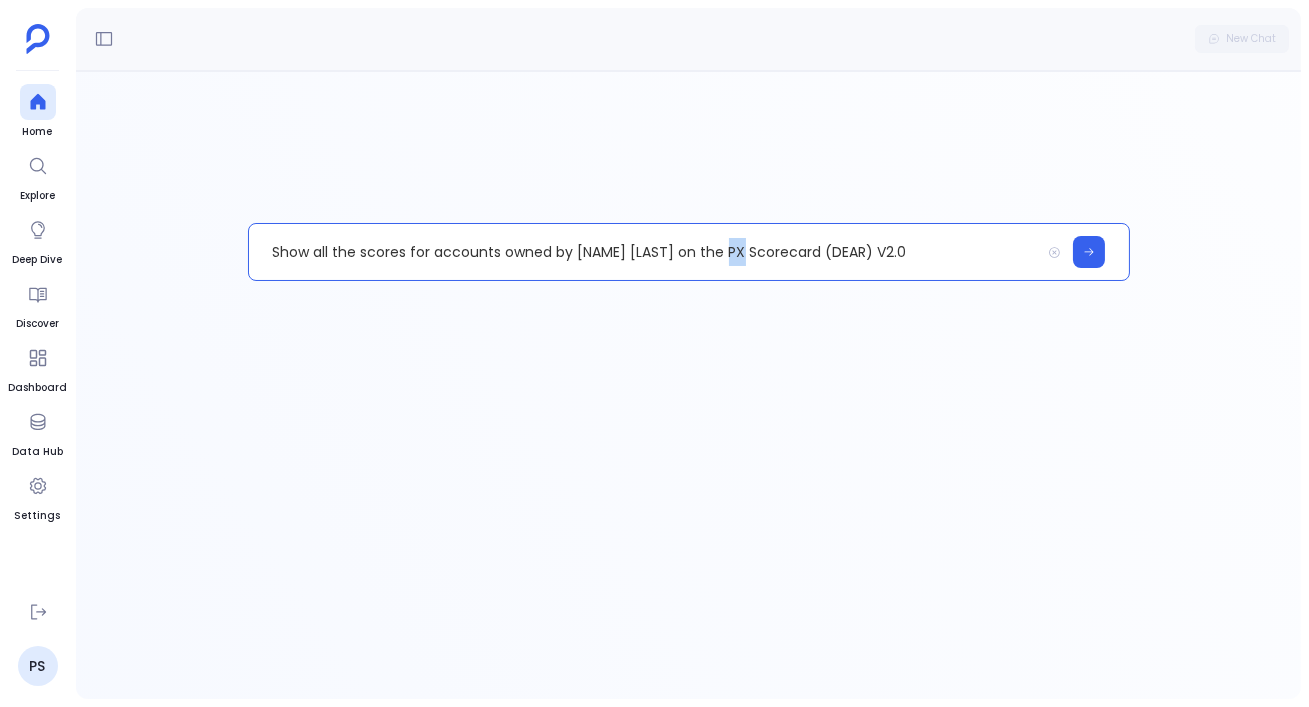 click on "Show all the scores for accounts owned by Shawn Ferrell on the PX Scorecard (DEAR) V2.0" at bounding box center (644, 252) 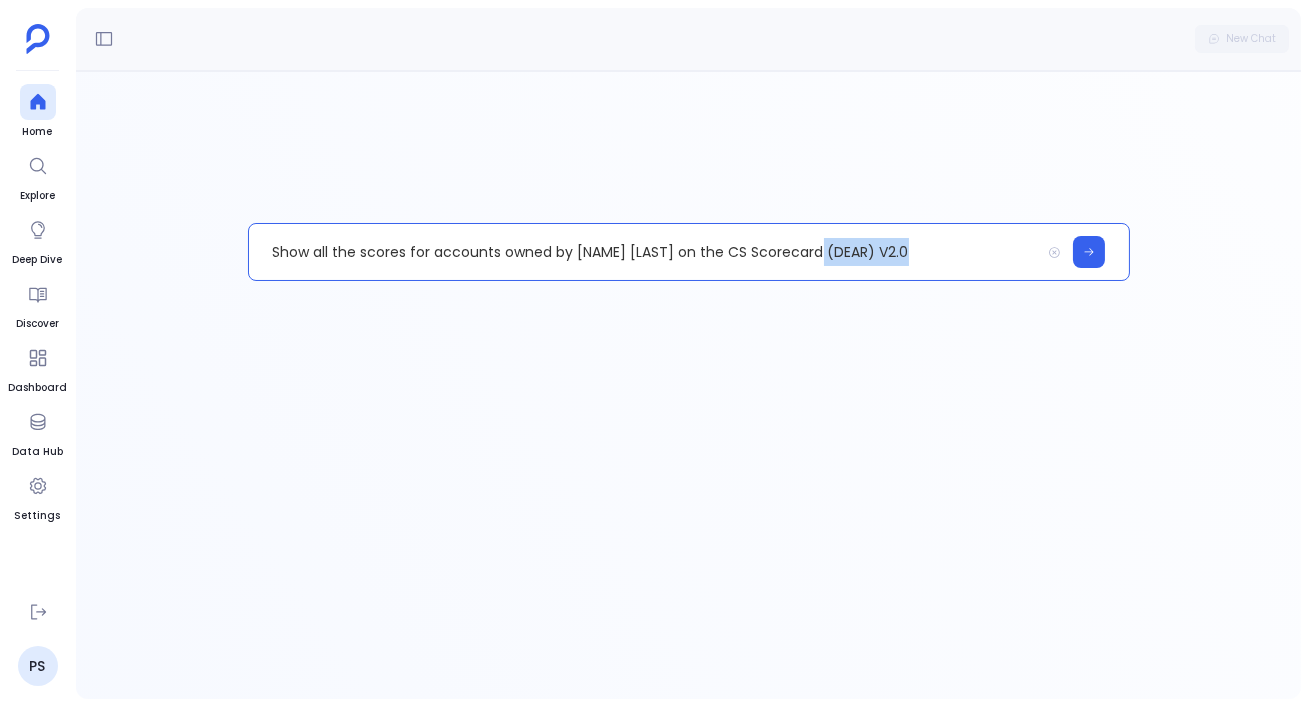 drag, startPoint x: 815, startPoint y: 245, endPoint x: 986, endPoint y: 253, distance: 171.18703 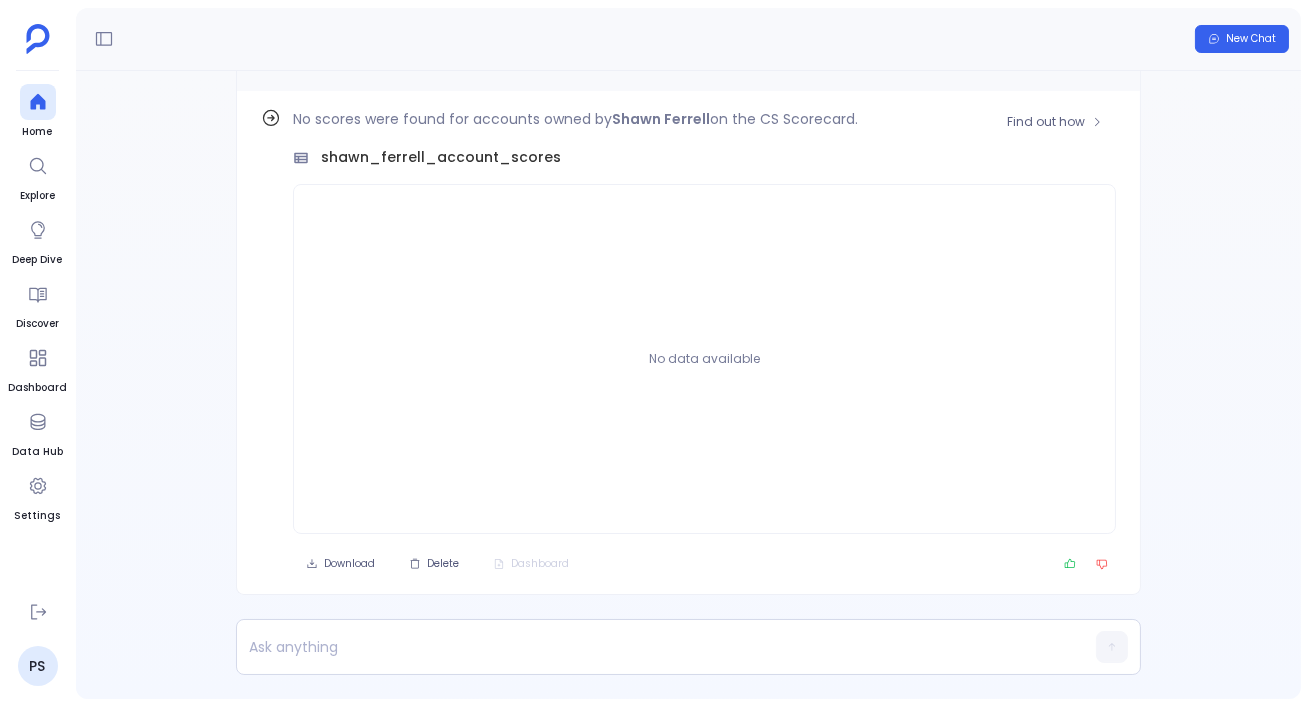 scroll, scrollTop: -62, scrollLeft: 0, axis: vertical 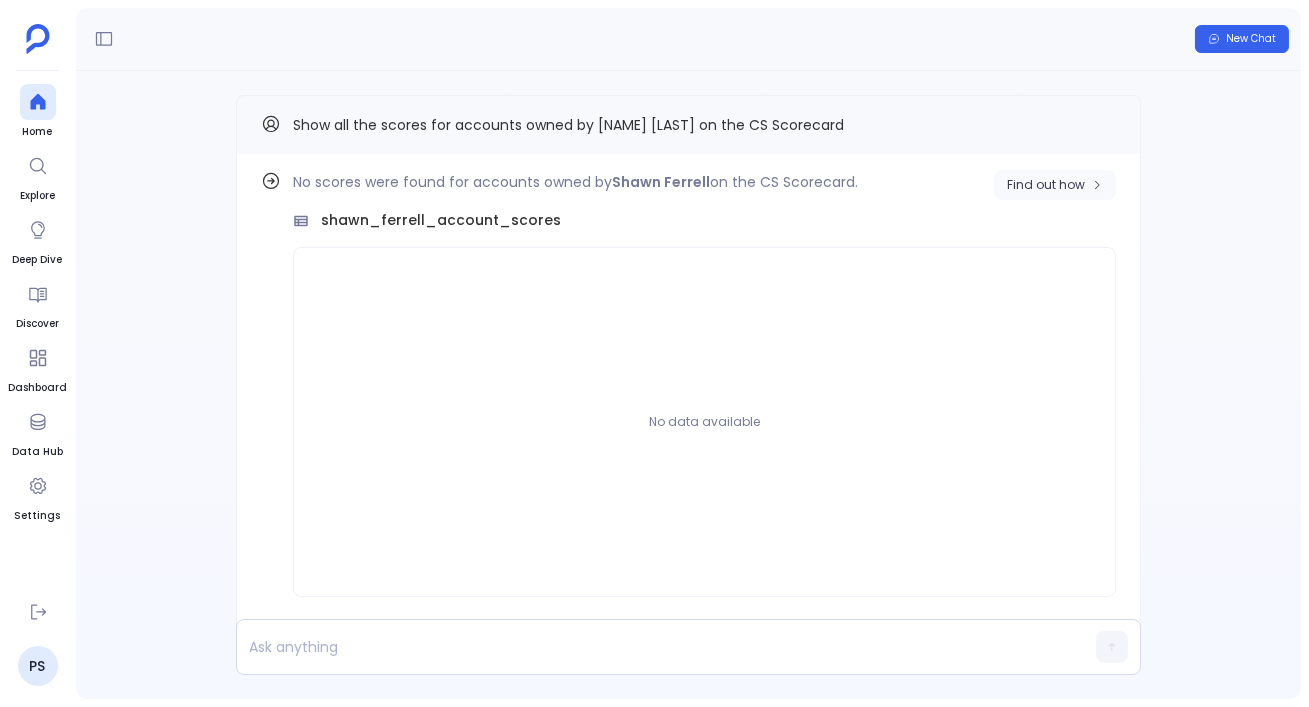 click on "Find out how" at bounding box center (1046, 185) 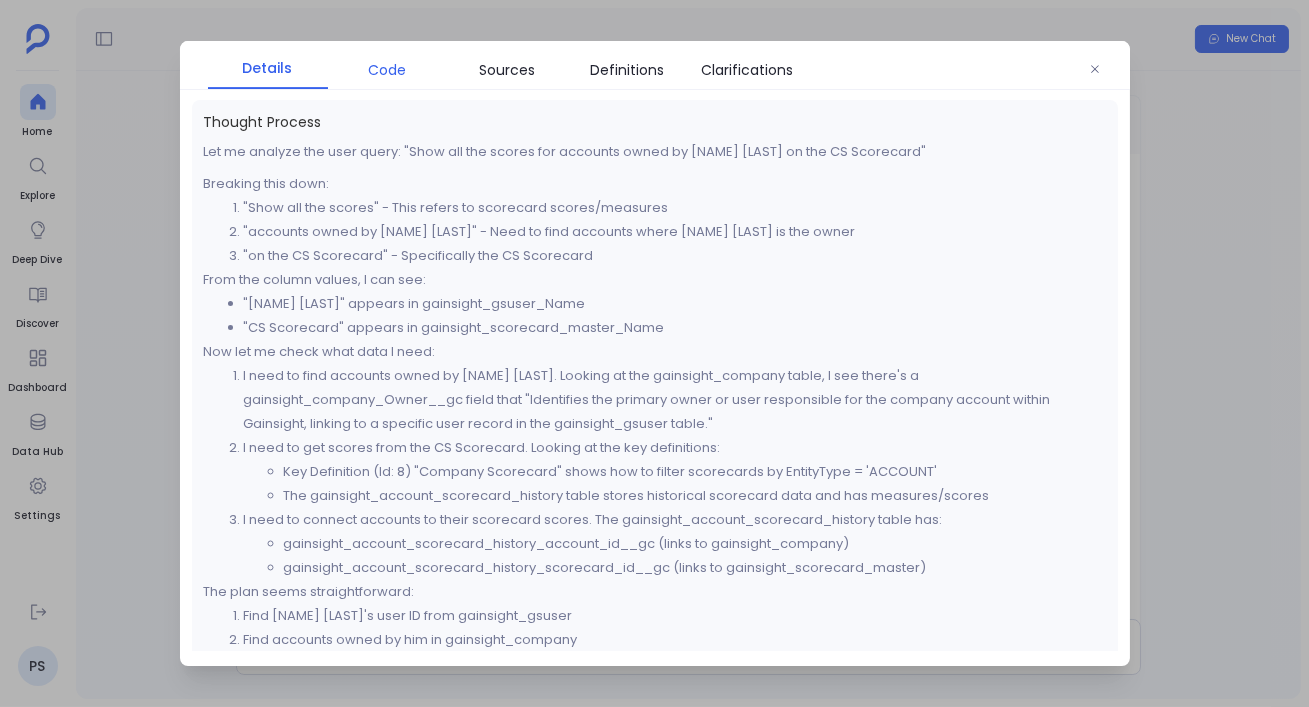 click on "Code" at bounding box center [388, 70] 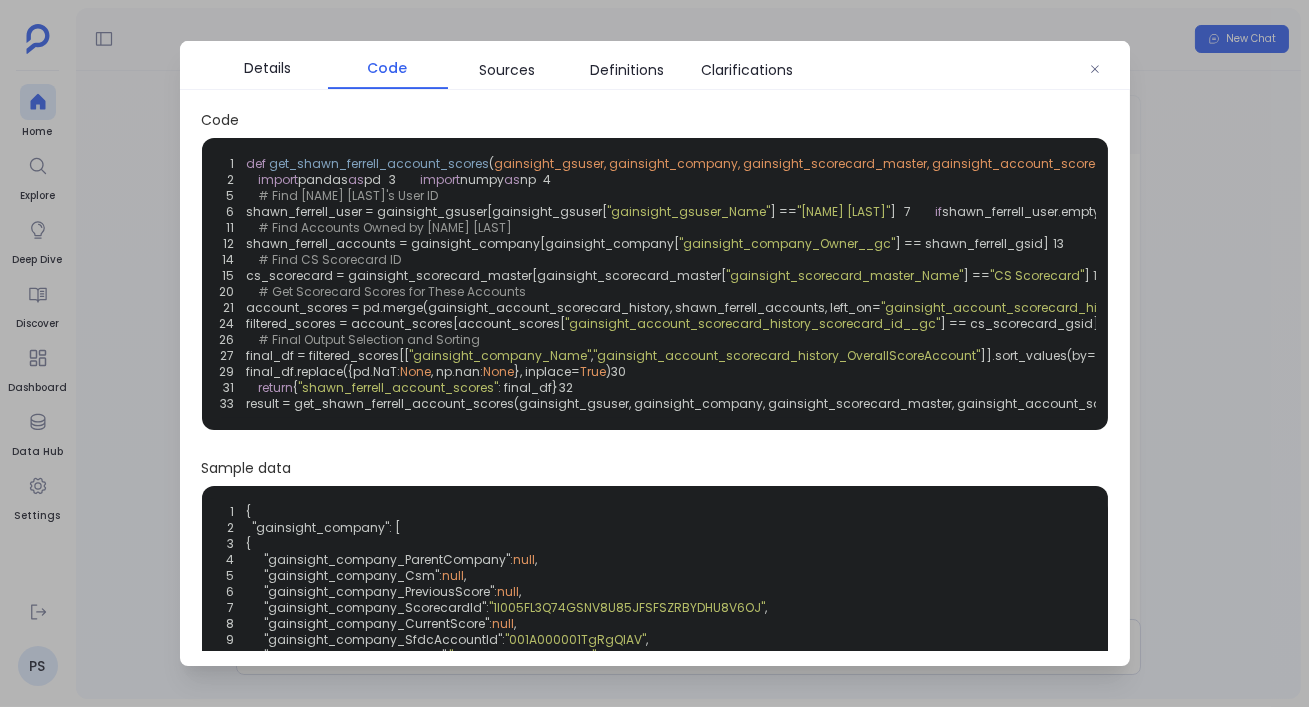 click at bounding box center (654, 353) 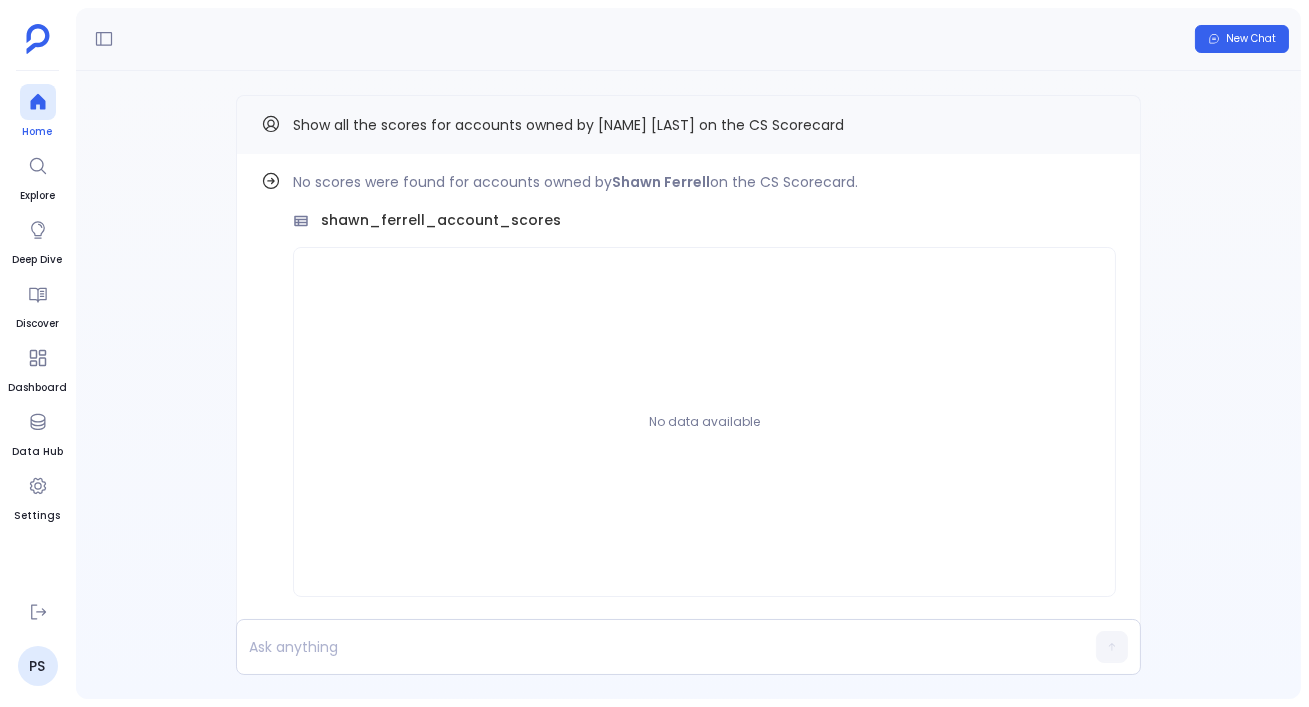 click at bounding box center [37, 102] 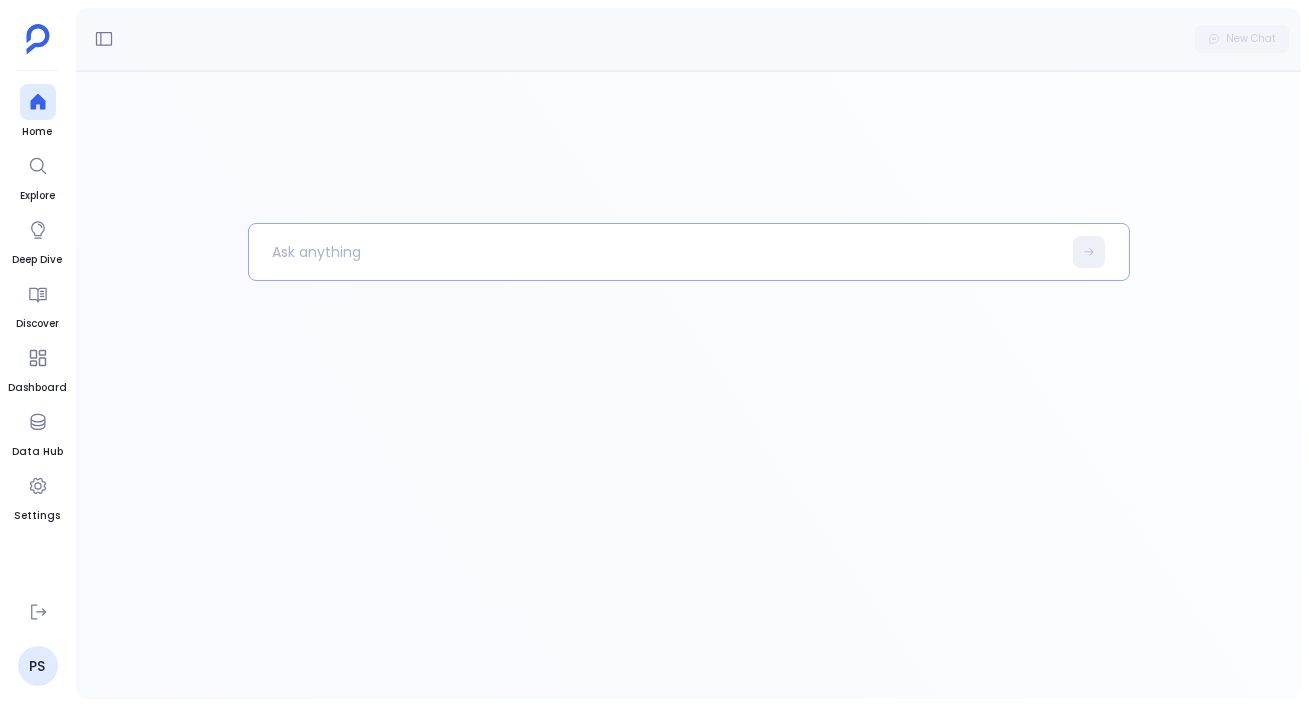 click at bounding box center [655, 252] 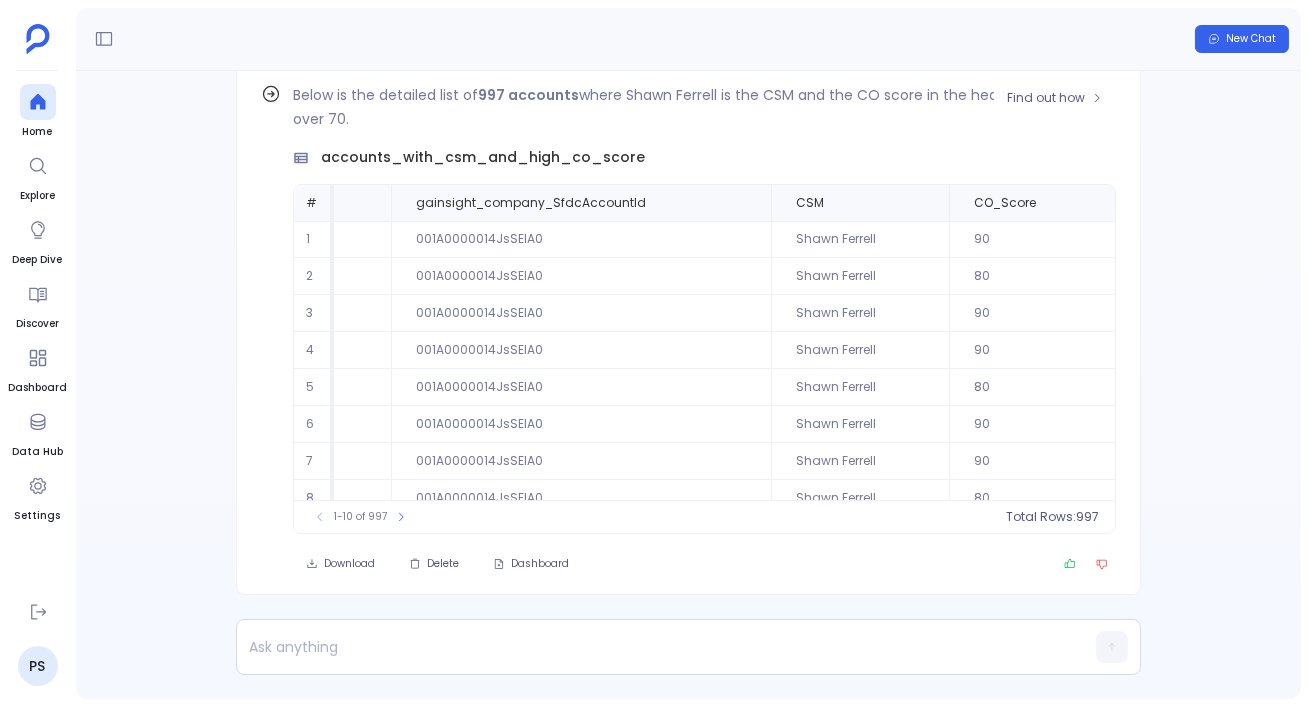 scroll, scrollTop: 0, scrollLeft: 301, axis: horizontal 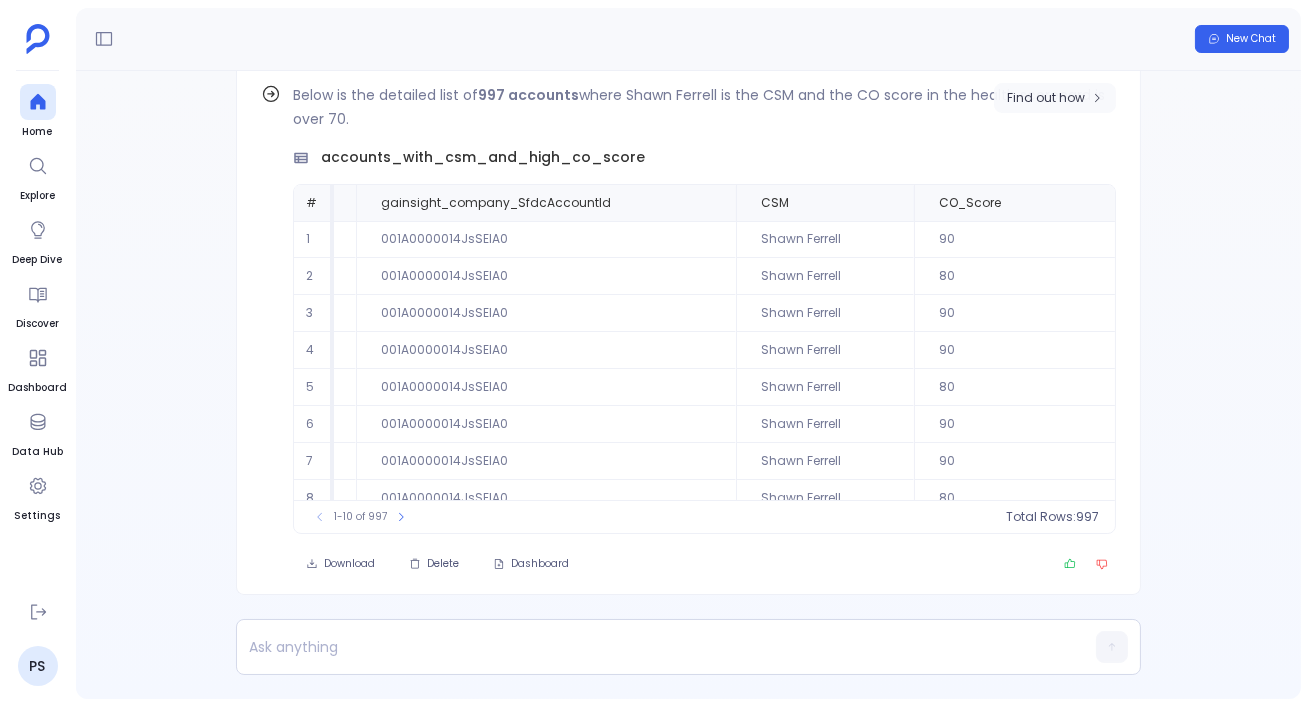 click on "Find out how" at bounding box center [1046, 98] 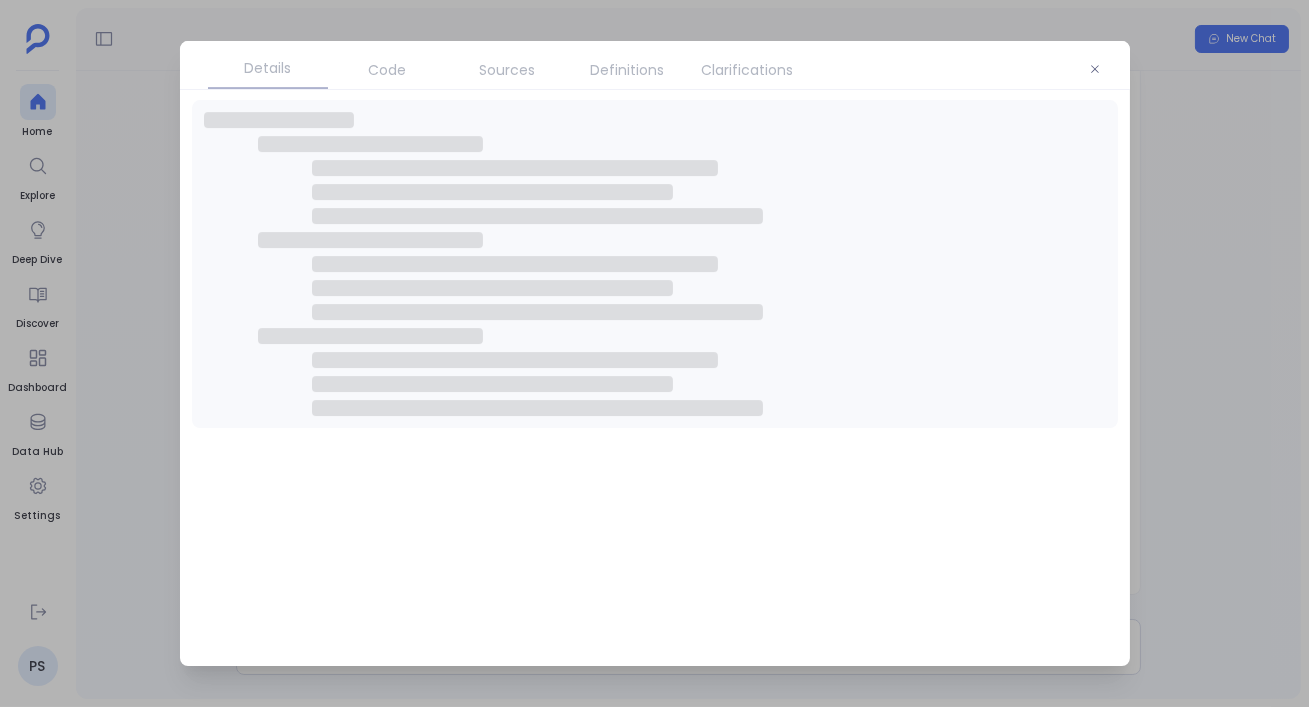 click on "Sources" at bounding box center (508, 70) 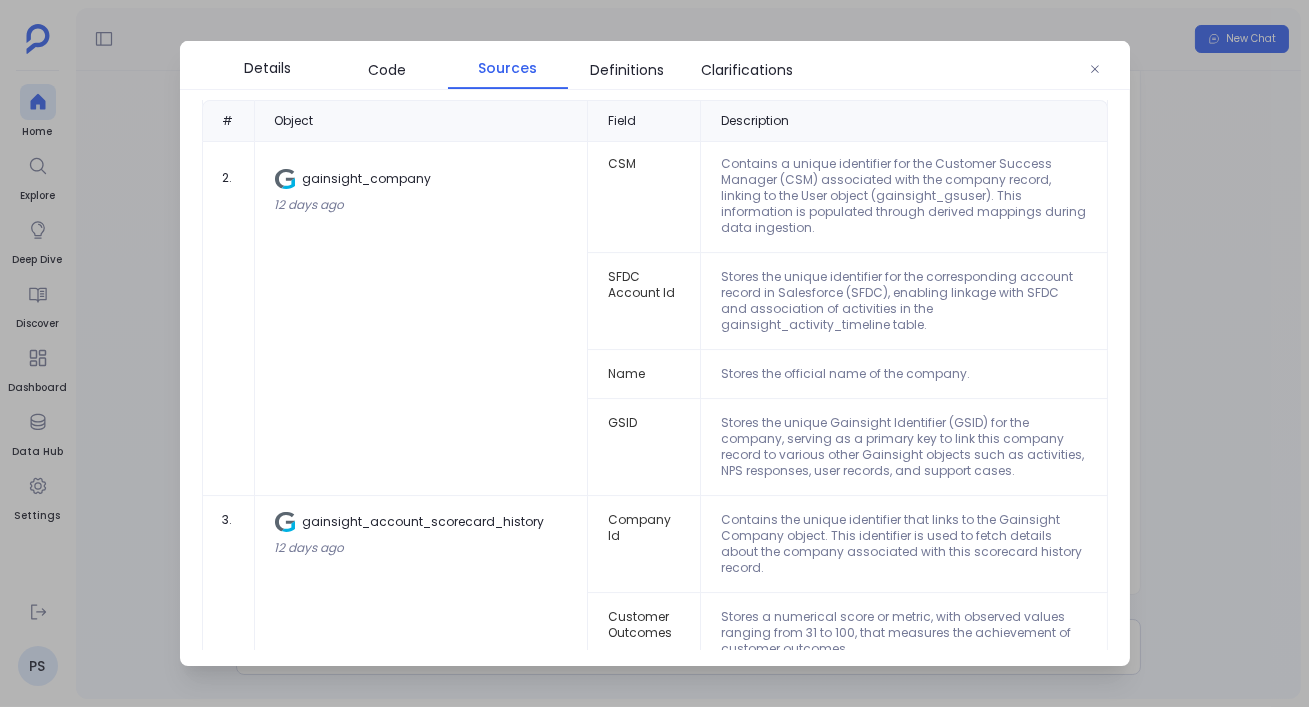 scroll, scrollTop: 199, scrollLeft: 0, axis: vertical 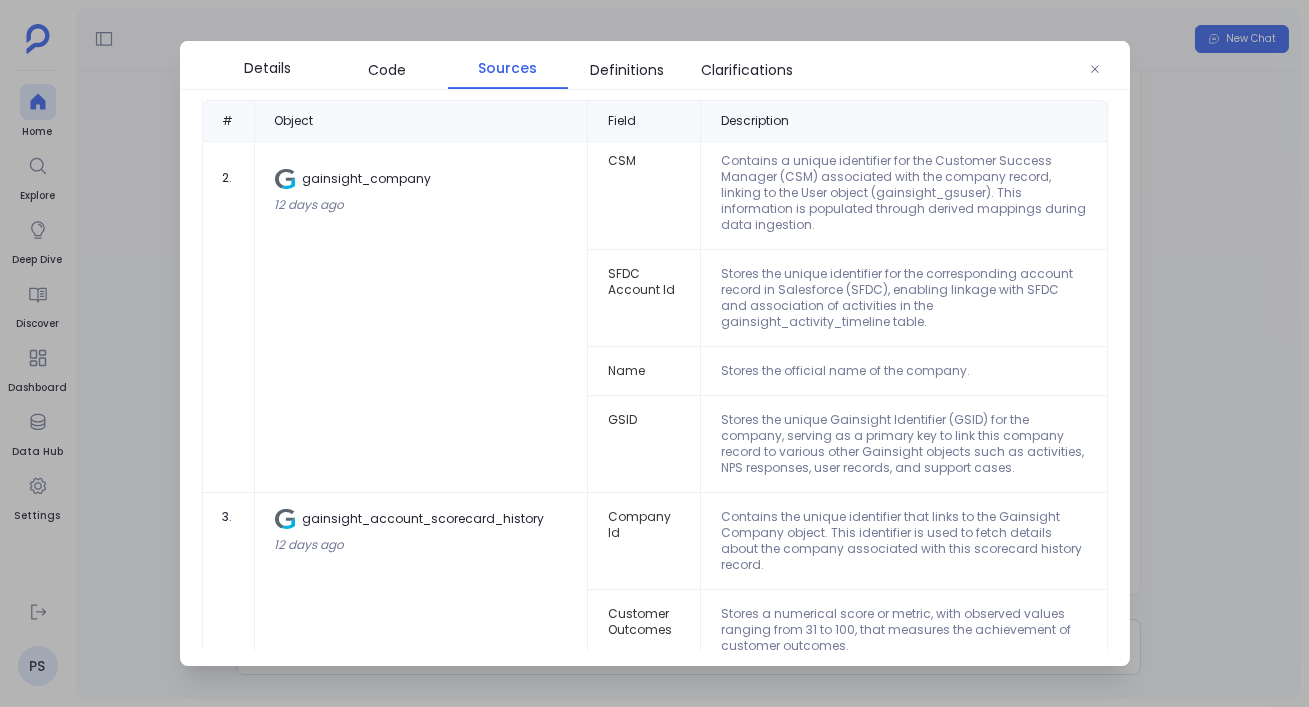 click at bounding box center [654, 353] 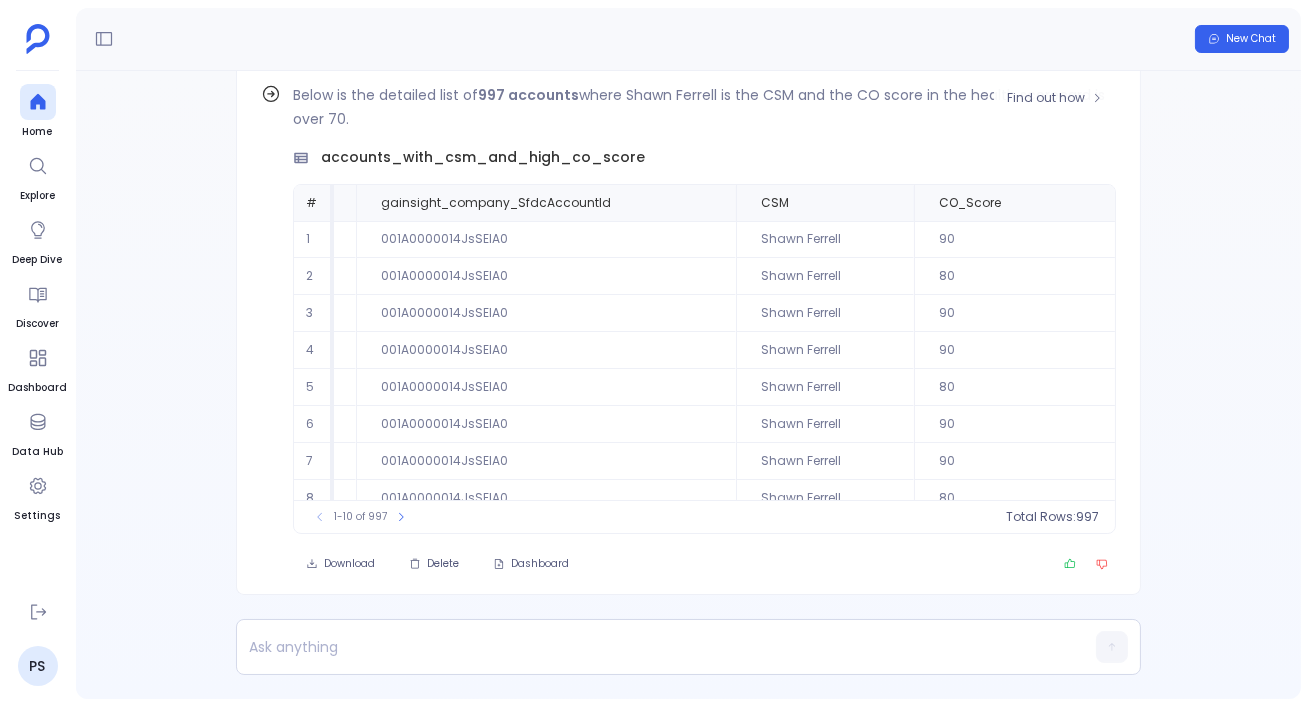scroll, scrollTop: -85, scrollLeft: 0, axis: vertical 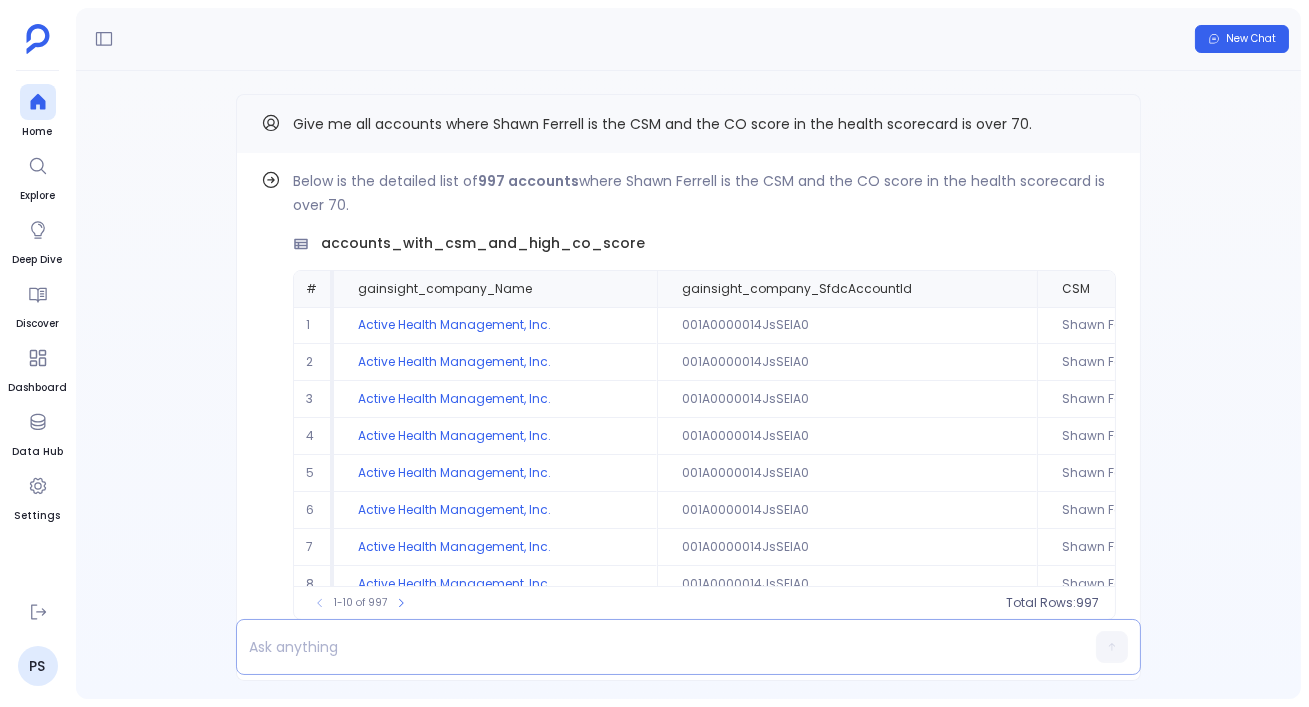 click at bounding box center (650, 647) 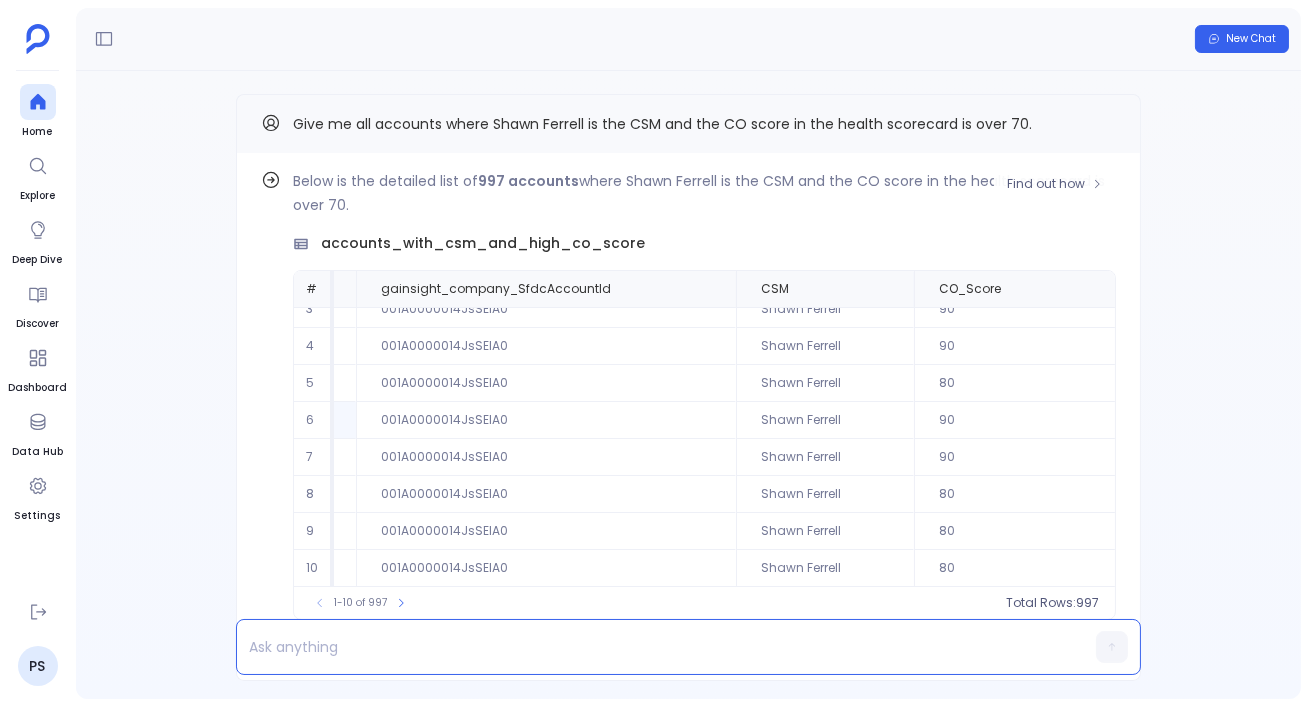 scroll, scrollTop: 94, scrollLeft: 301, axis: both 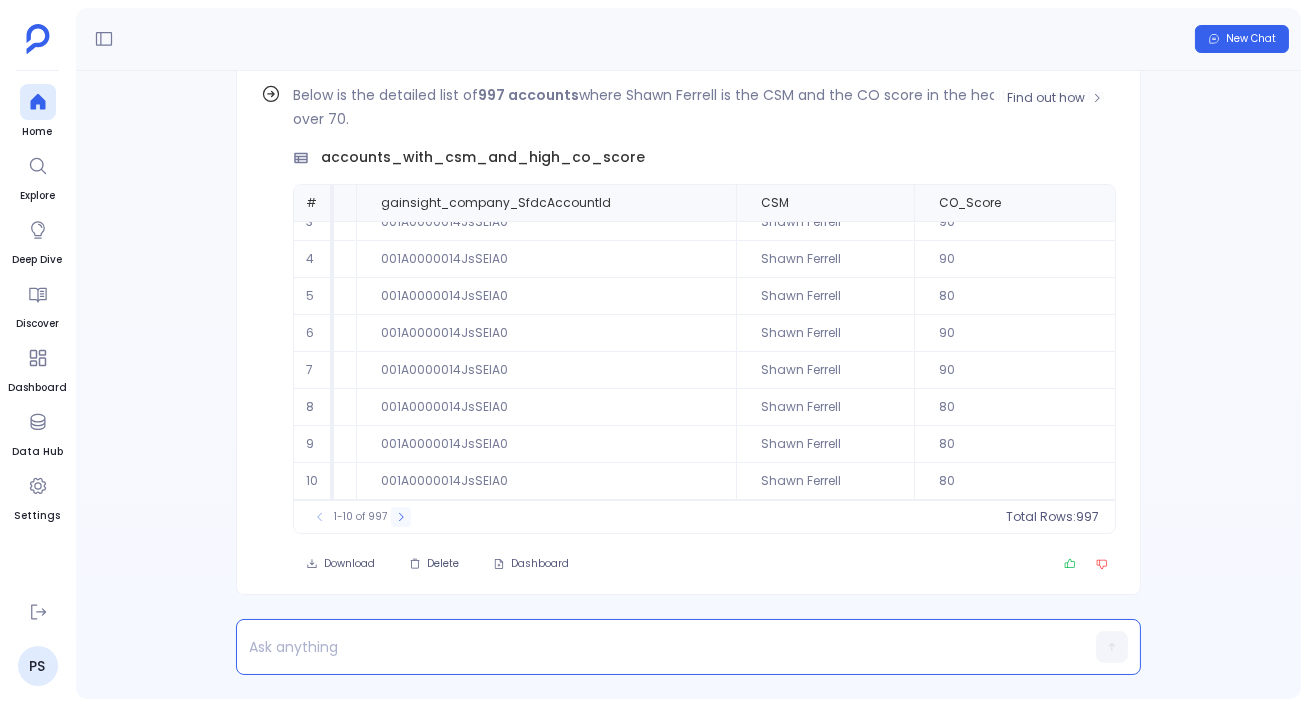click at bounding box center (320, 517) 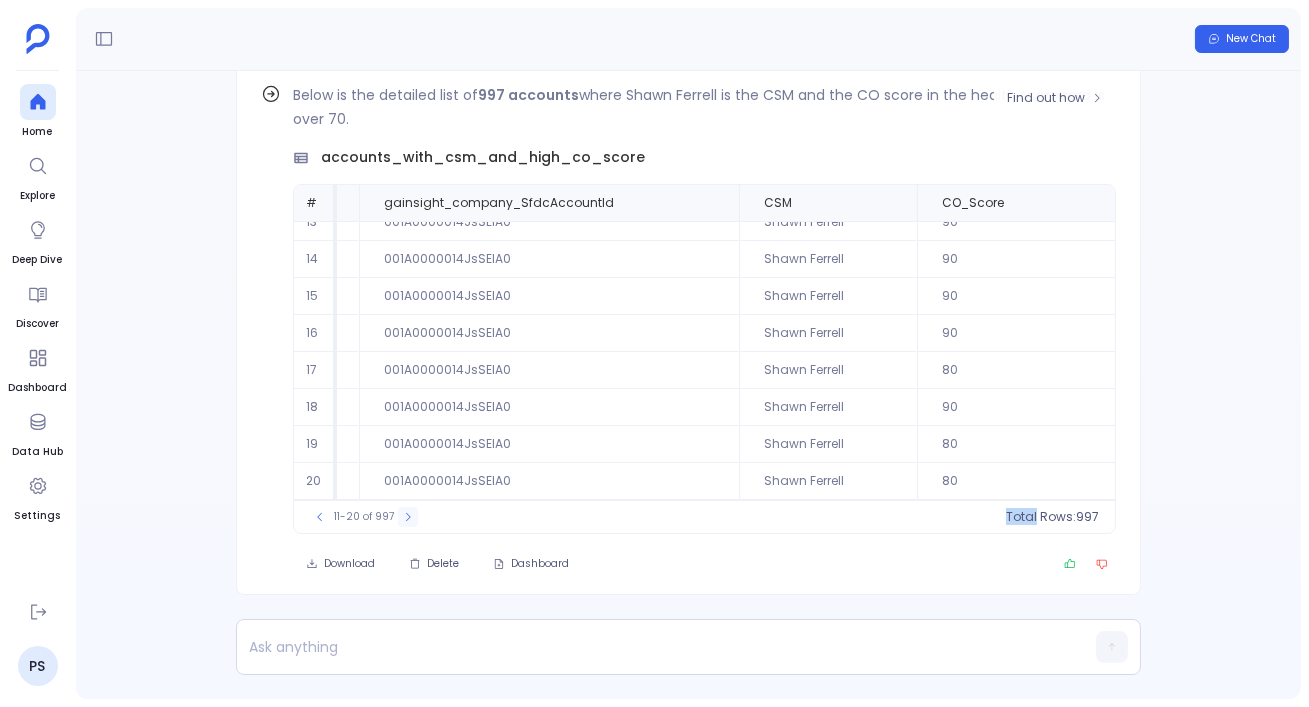 click on "11-20 of 997" at bounding box center [364, 517] 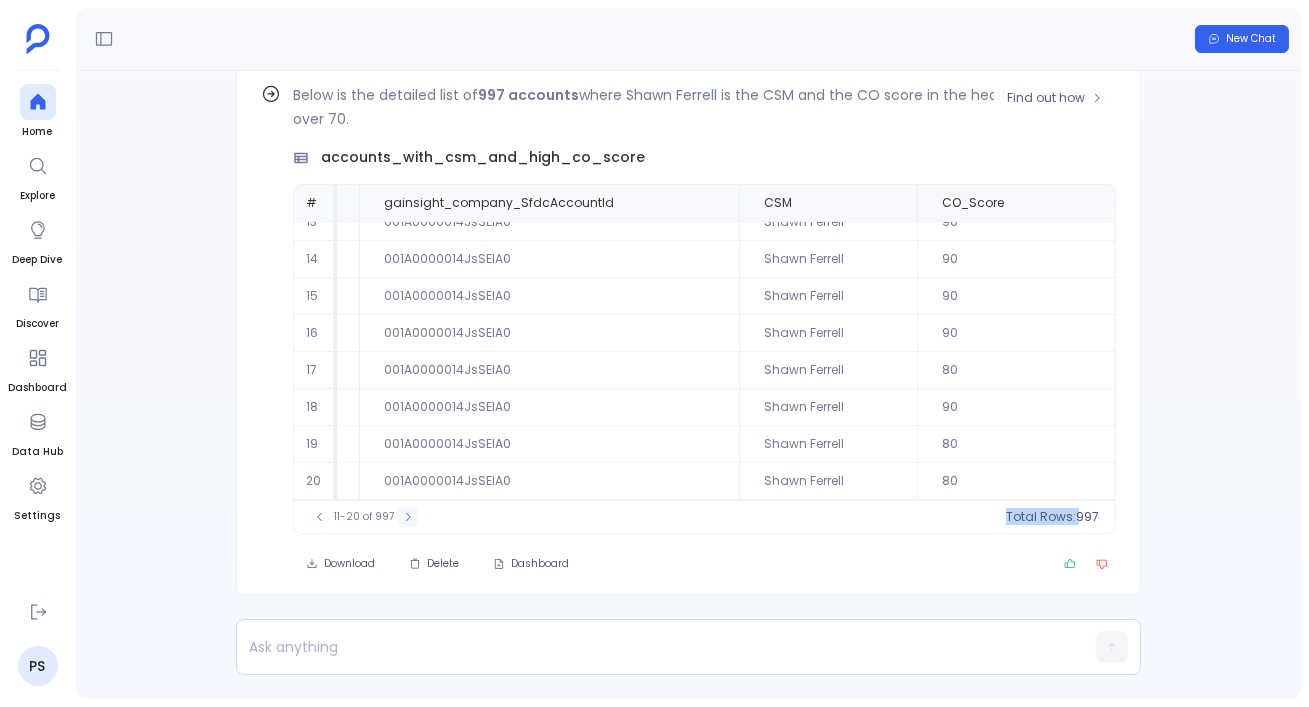 click on "11-20 of 997" at bounding box center [364, 517] 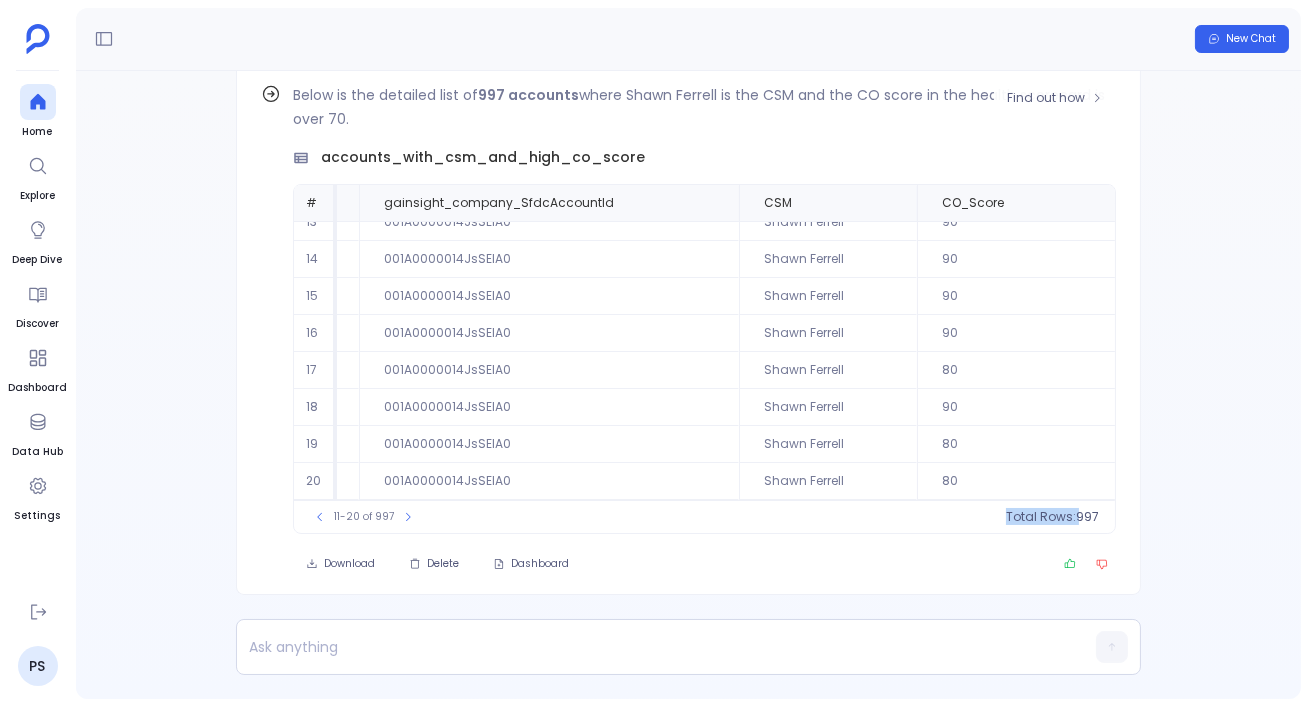 scroll, scrollTop: 0, scrollLeft: 301, axis: horizontal 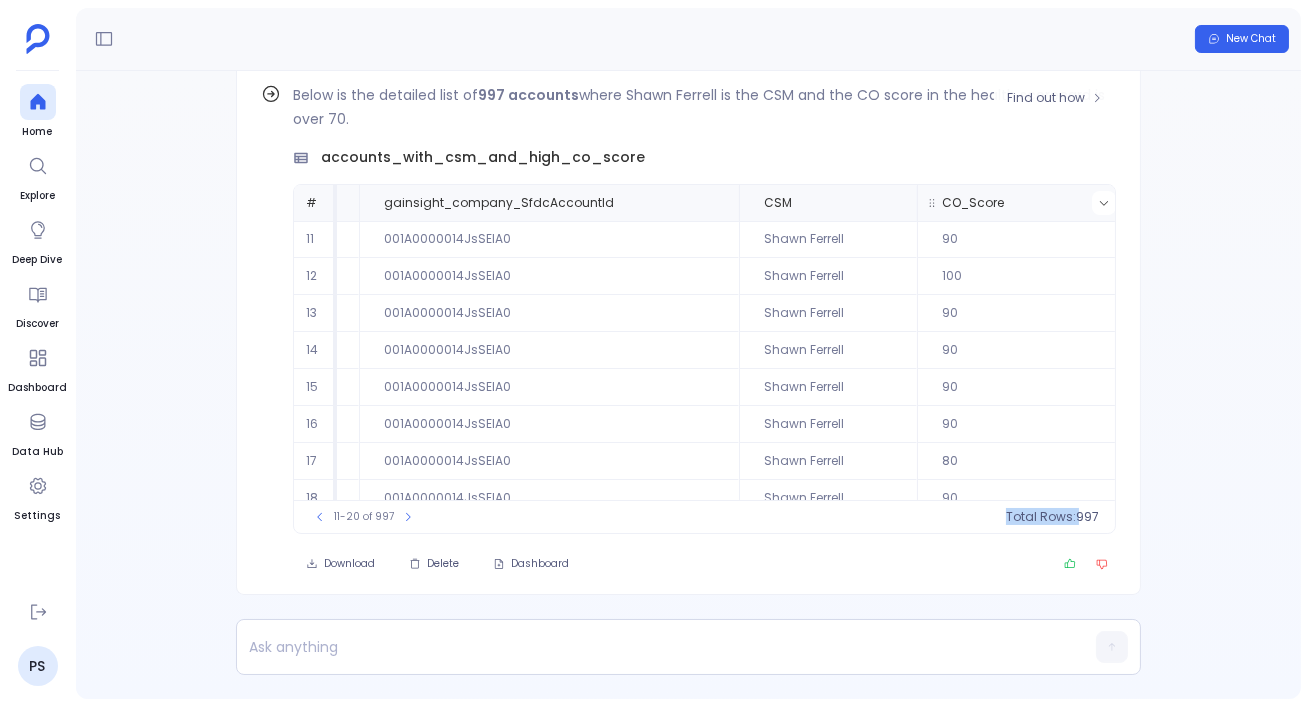 click at bounding box center (334, 203) 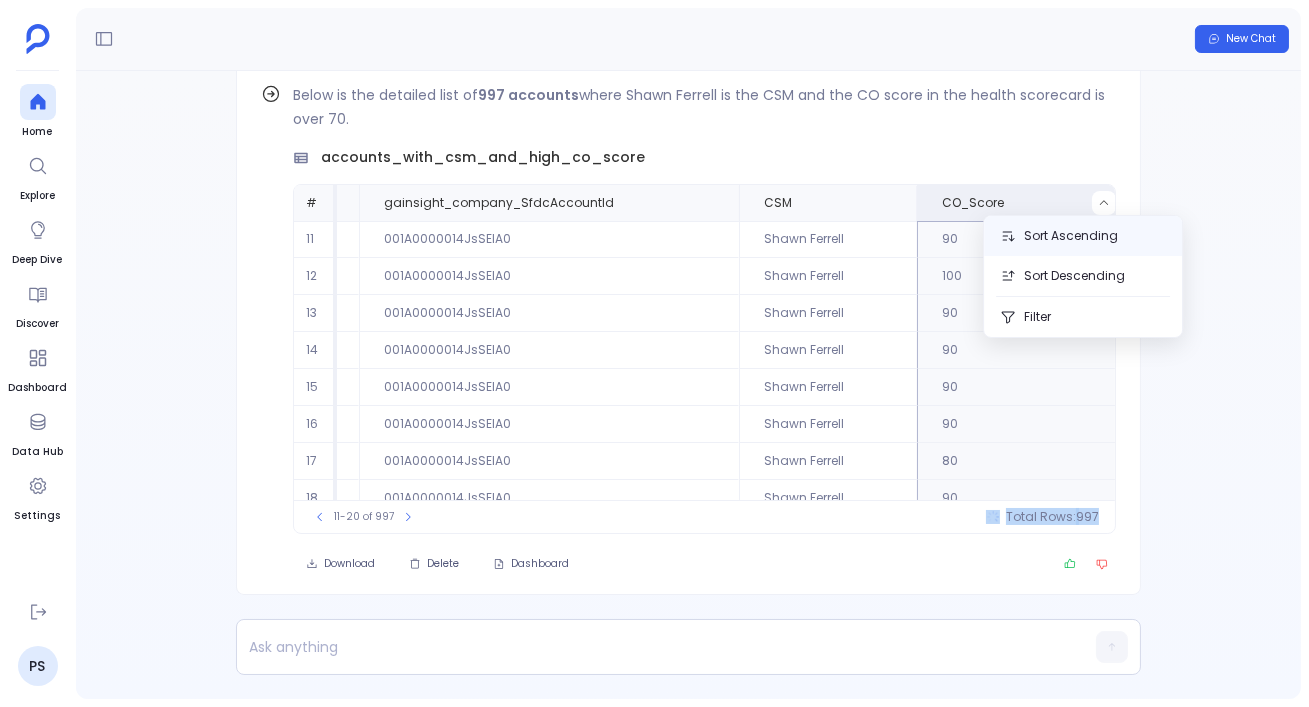 click on "Sort Ascending" at bounding box center (1083, 236) 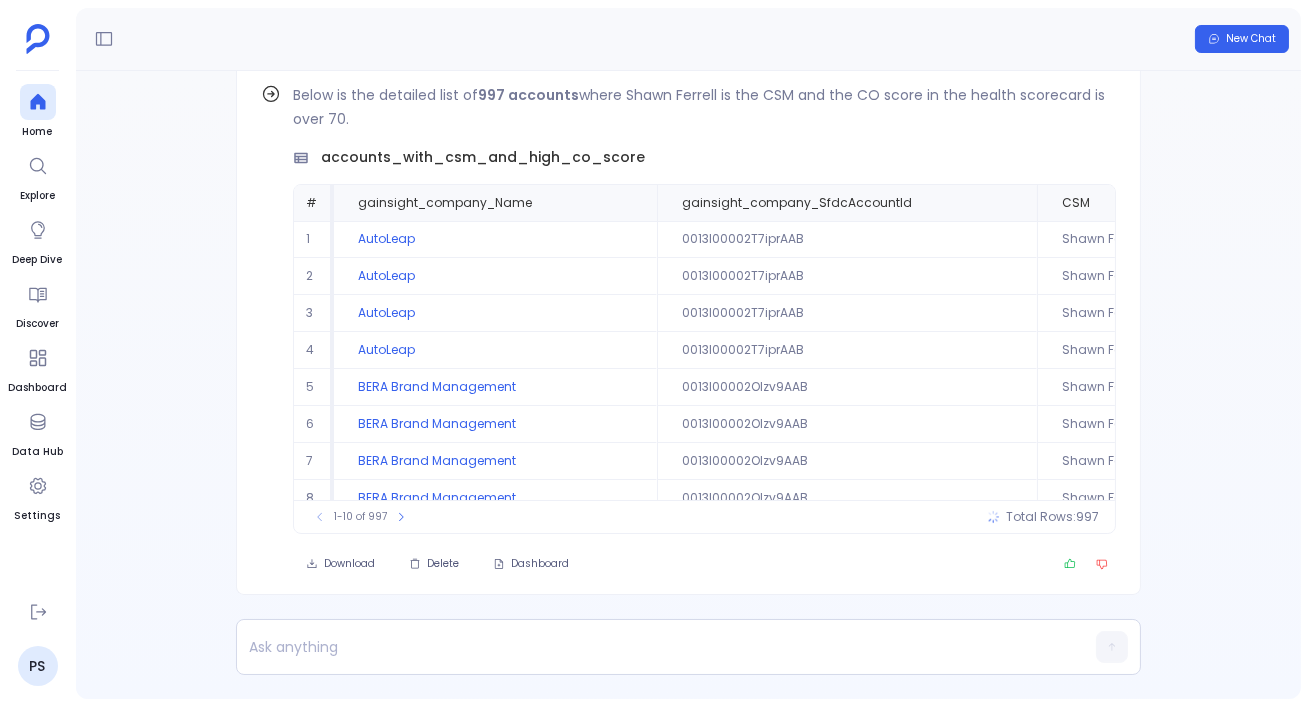 scroll, scrollTop: 0, scrollLeft: 301, axis: horizontal 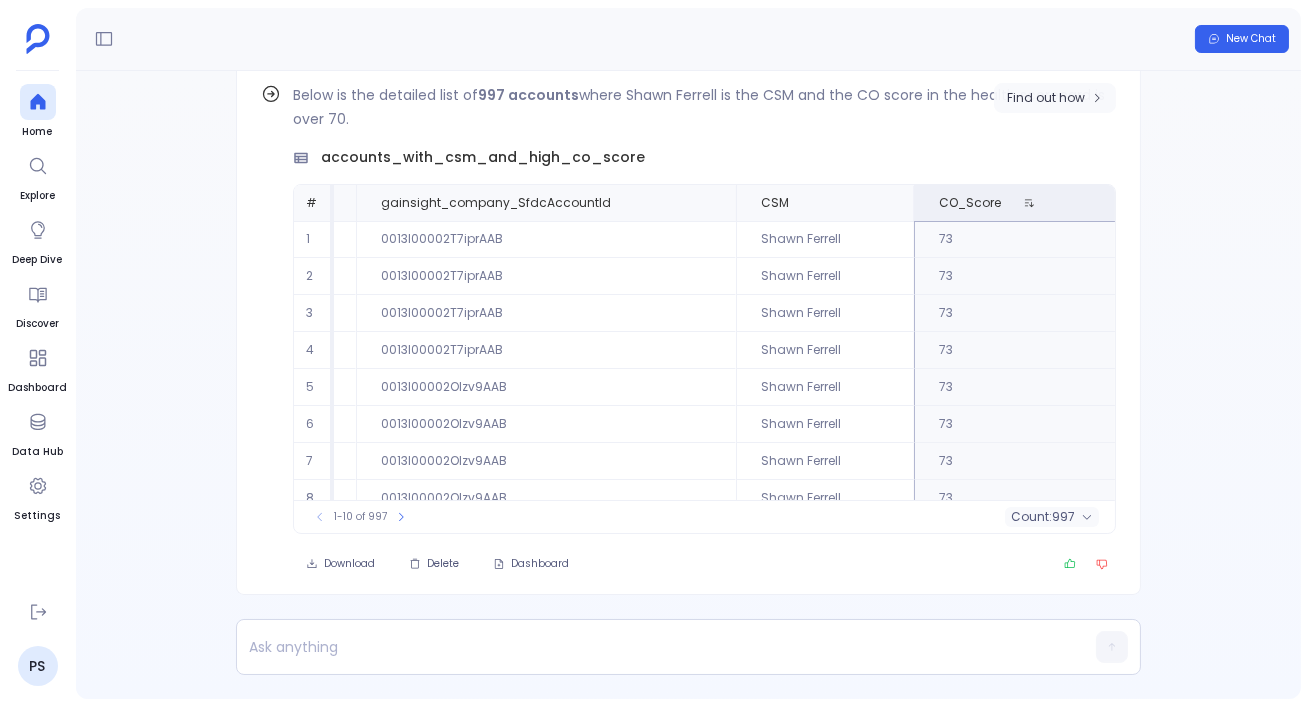 click on "Find out how" at bounding box center [1046, 98] 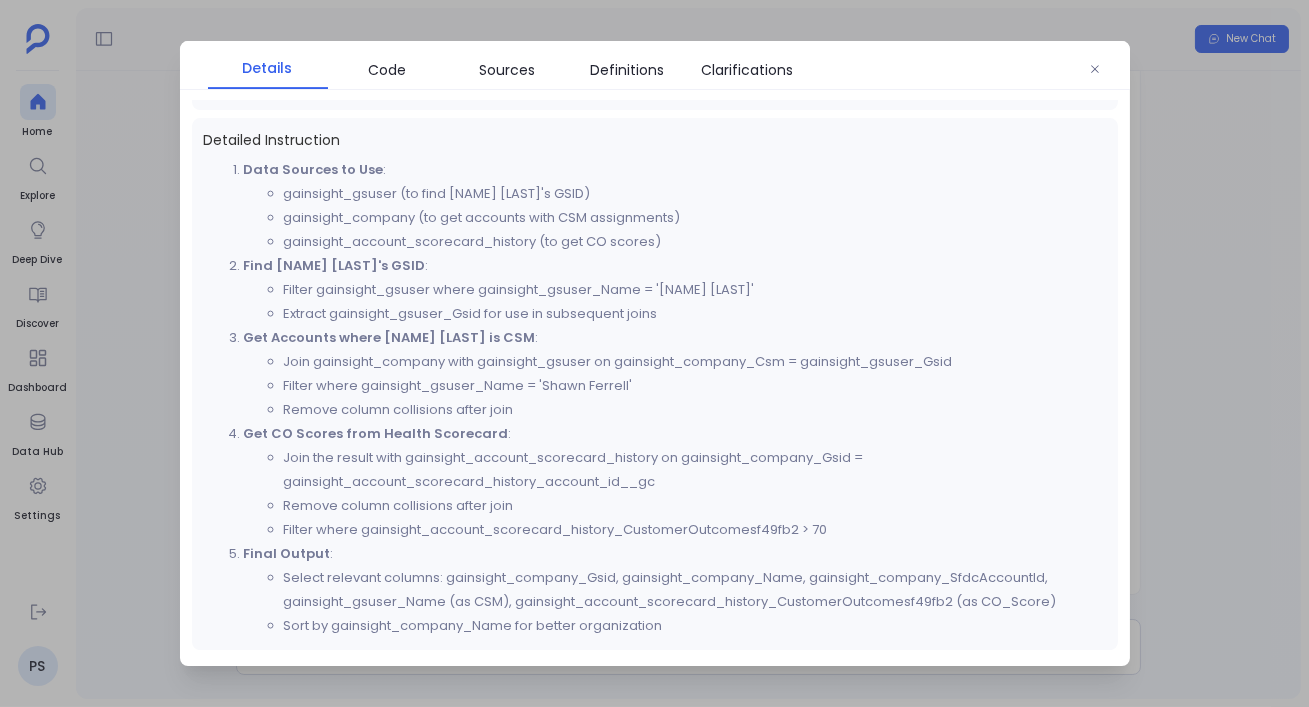 scroll, scrollTop: 674, scrollLeft: 0, axis: vertical 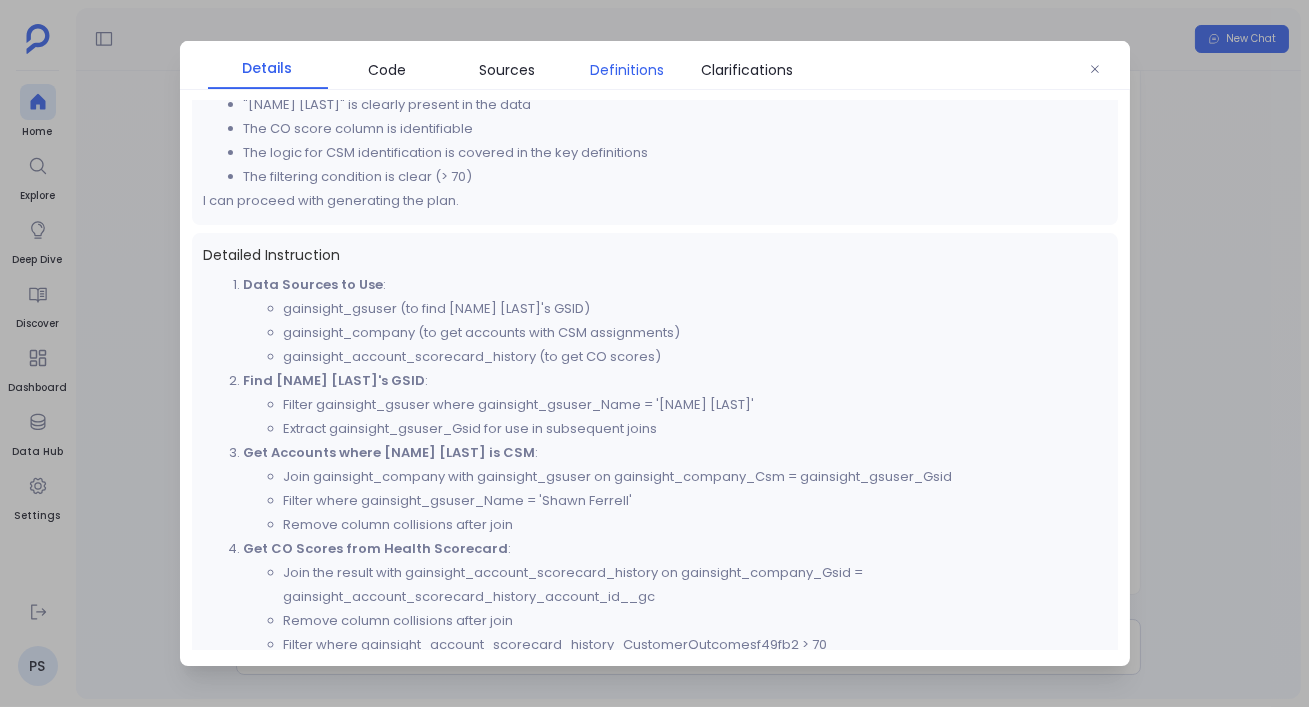click on "Definitions" at bounding box center [628, 70] 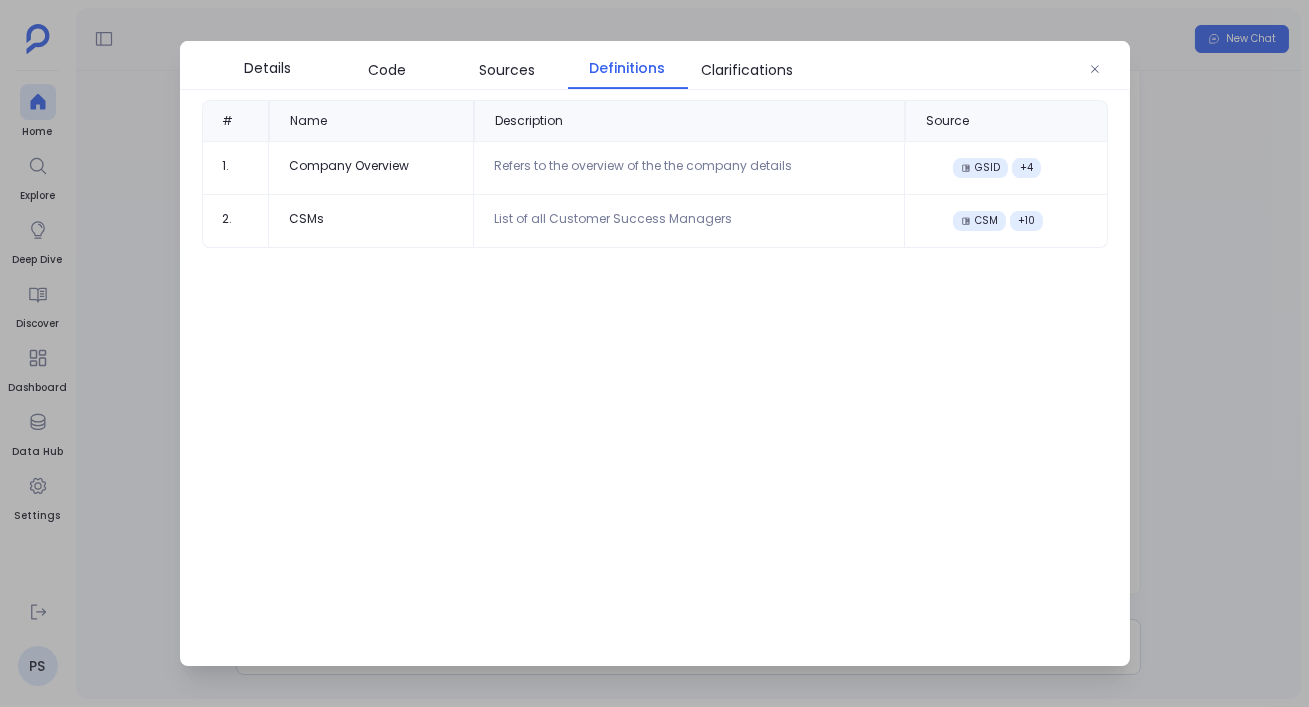 scroll, scrollTop: 0, scrollLeft: 0, axis: both 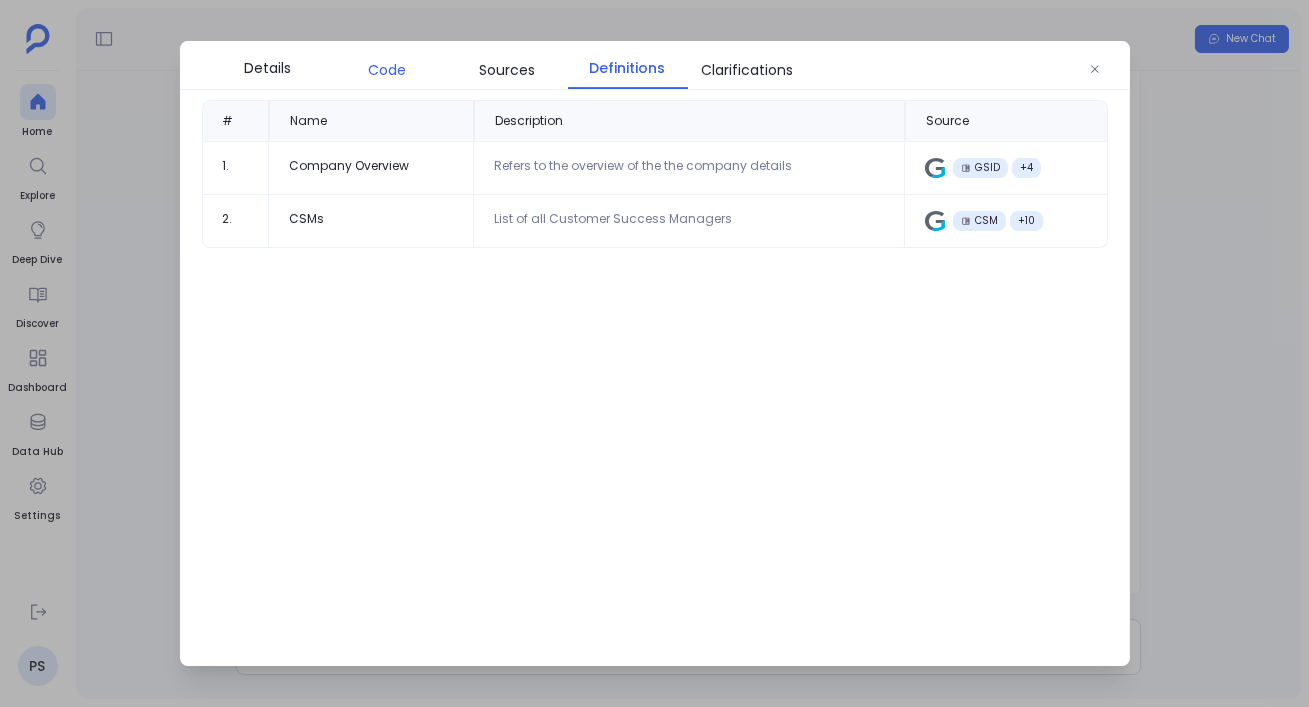 click on "Code" at bounding box center [388, 70] 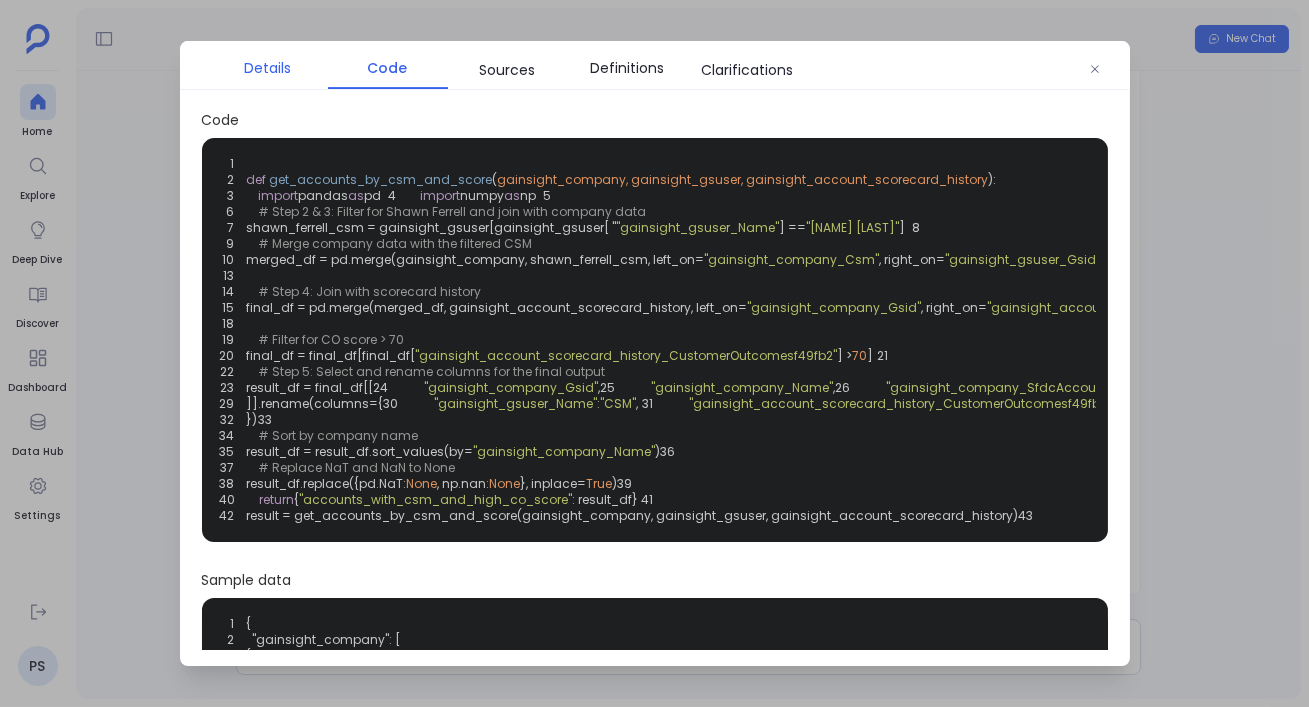 click on "Details" at bounding box center [268, 68] 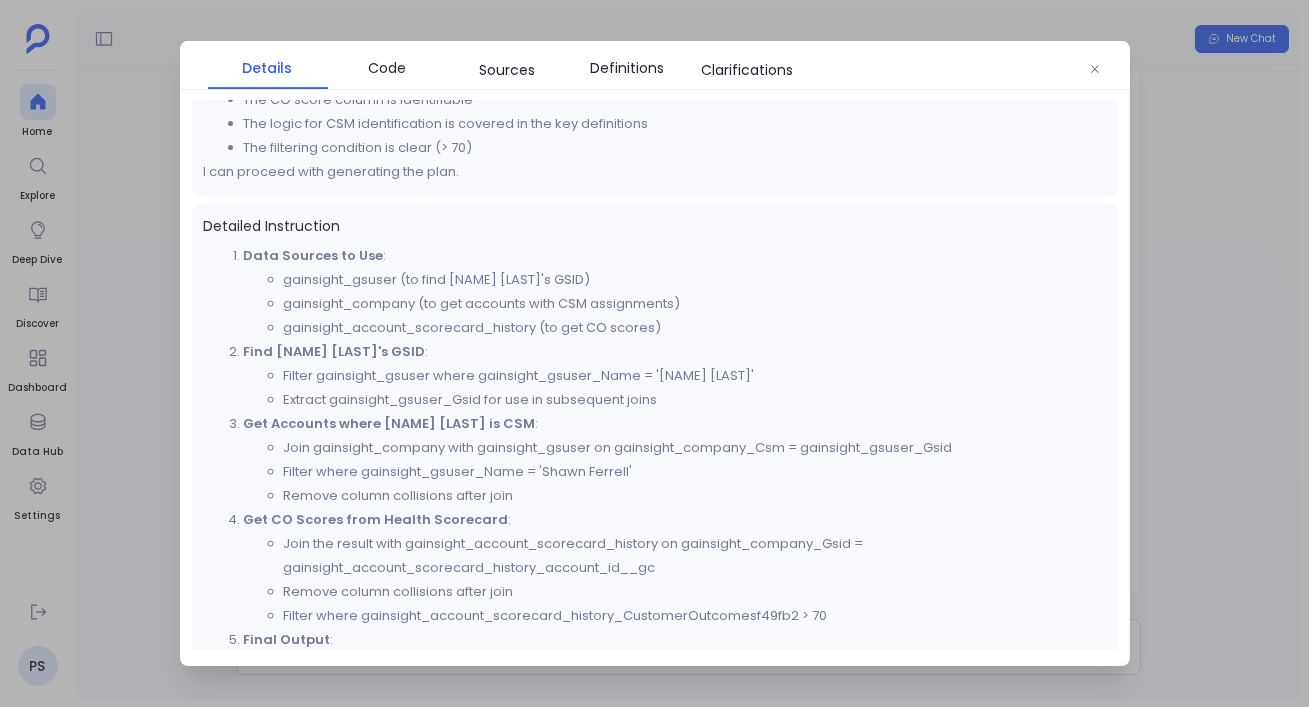 scroll, scrollTop: 605, scrollLeft: 0, axis: vertical 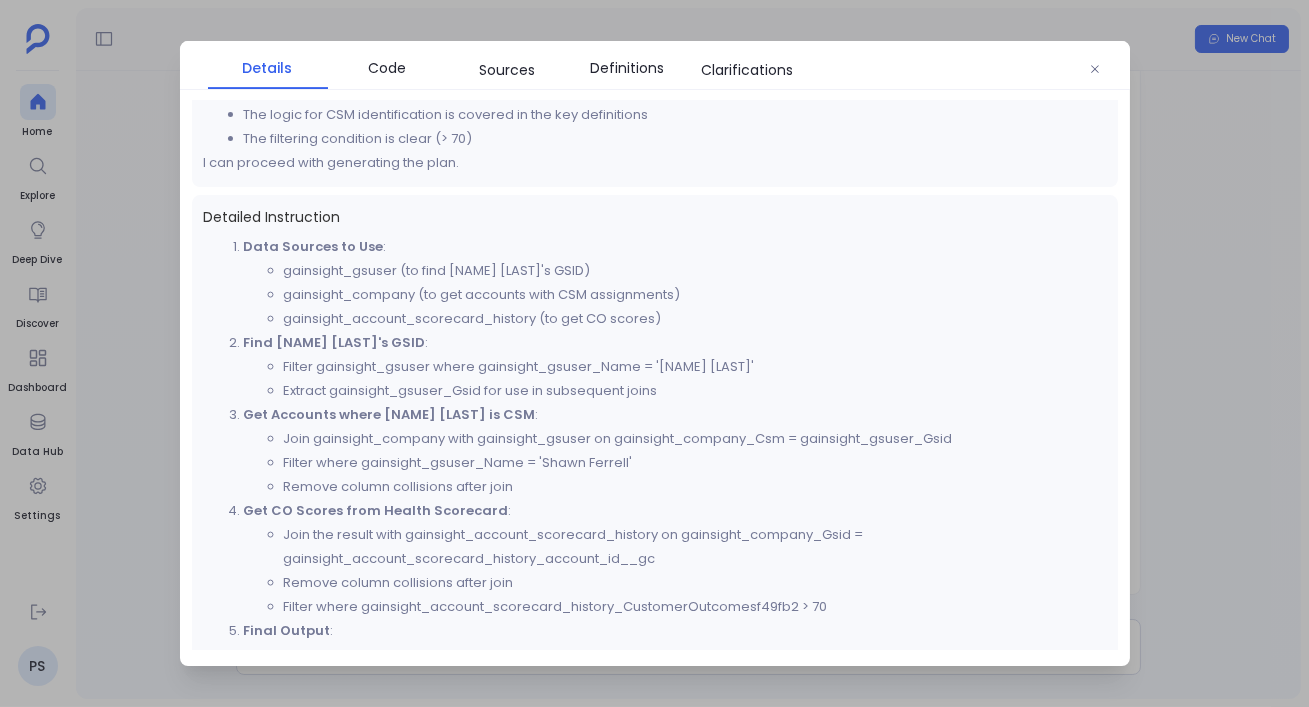click at bounding box center [654, 353] 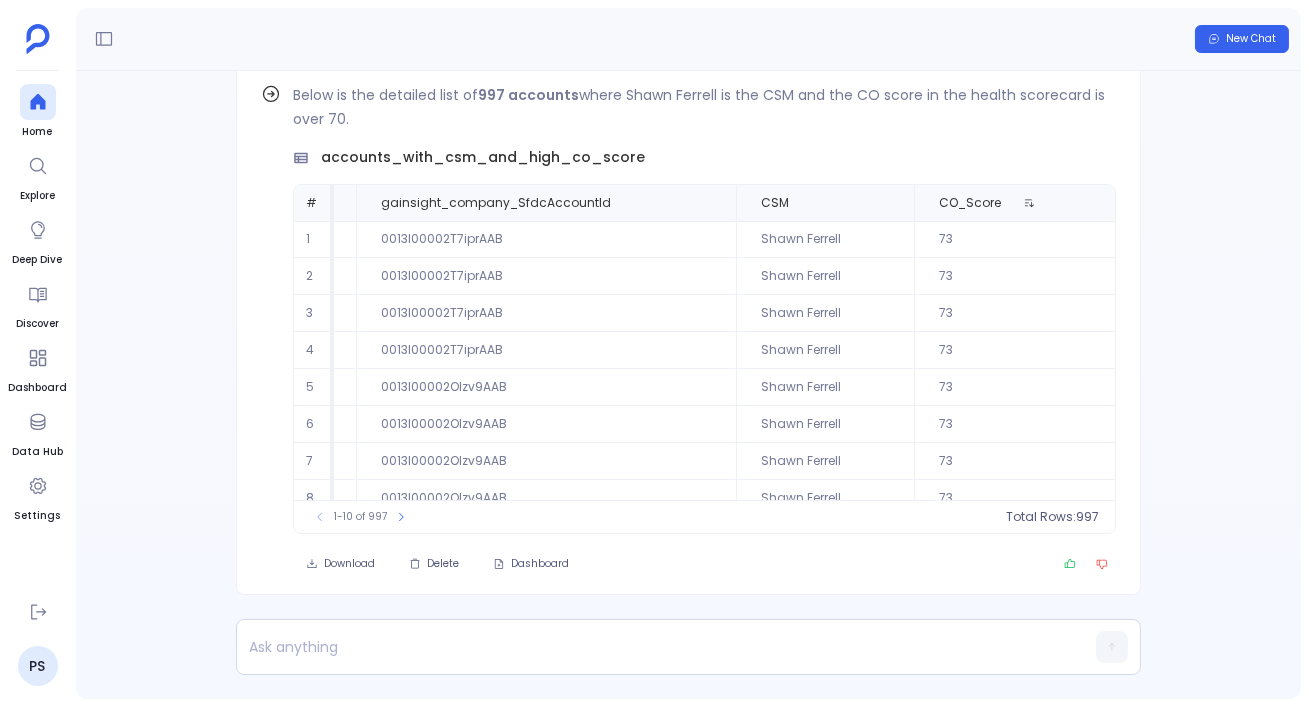 scroll, scrollTop: -85, scrollLeft: 0, axis: vertical 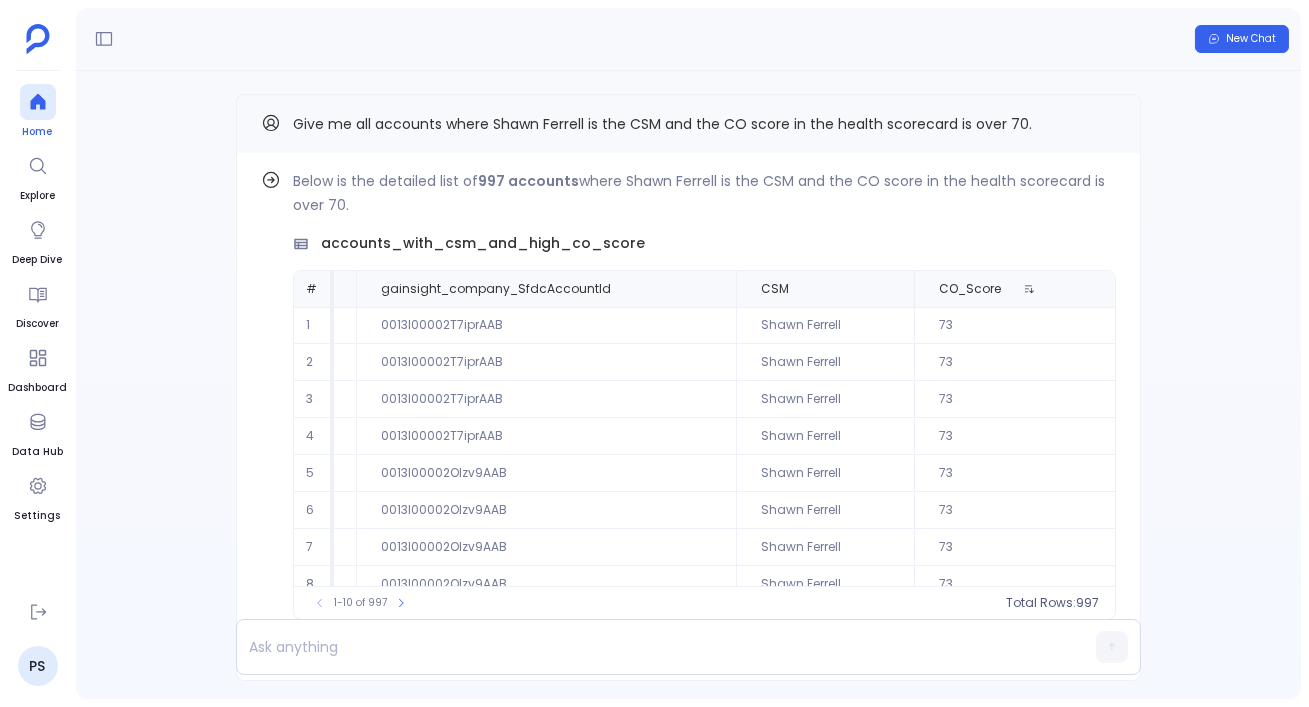 click at bounding box center [38, 102] 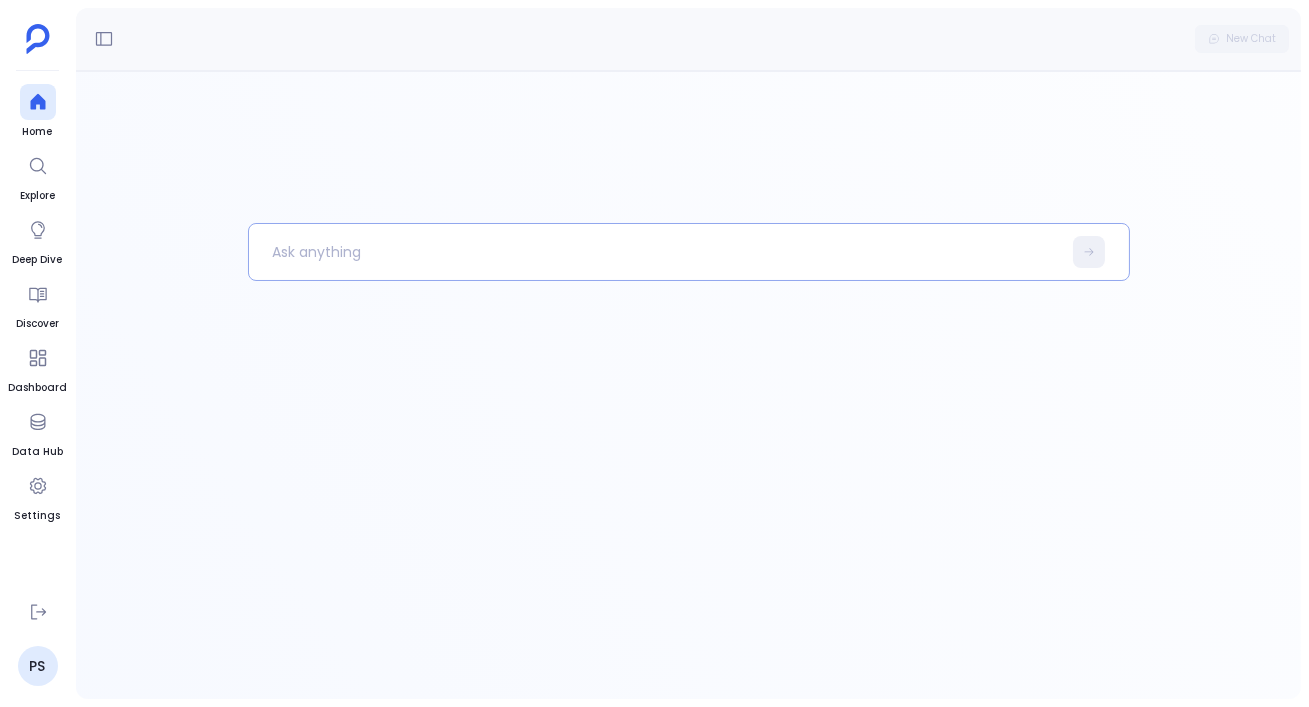 click at bounding box center [655, 252] 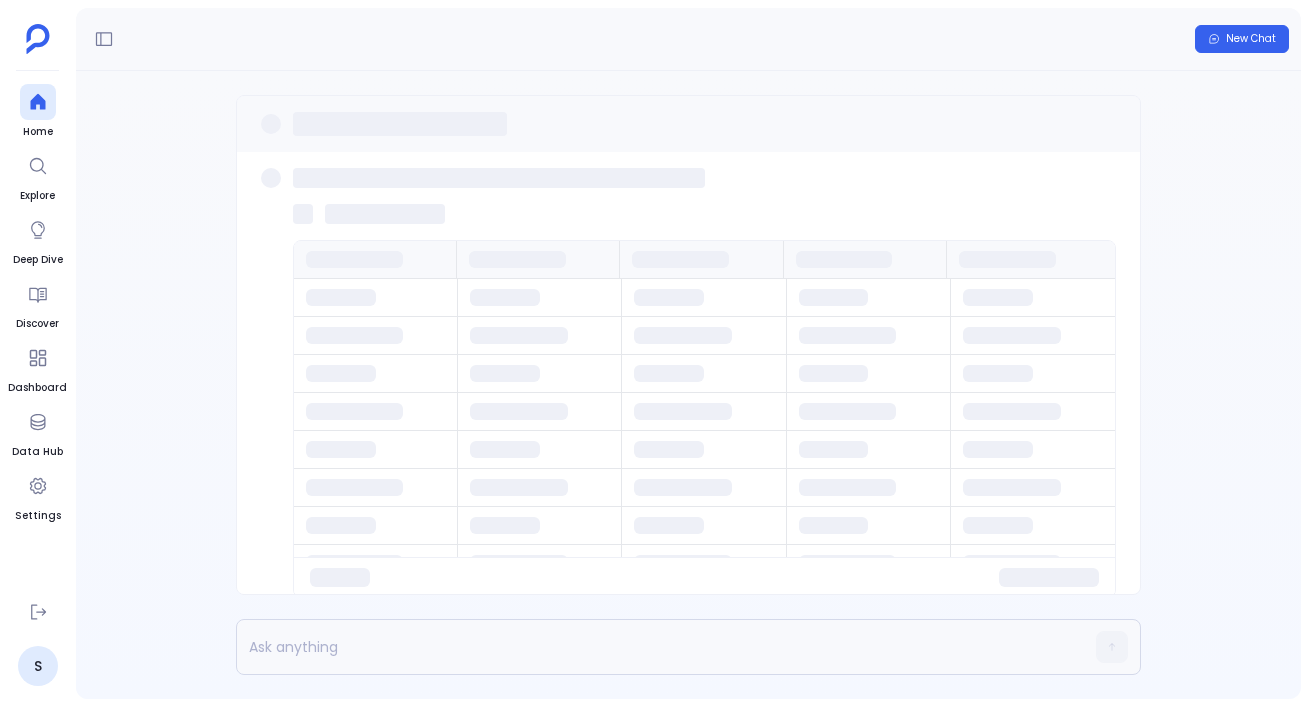 scroll, scrollTop: 0, scrollLeft: 0, axis: both 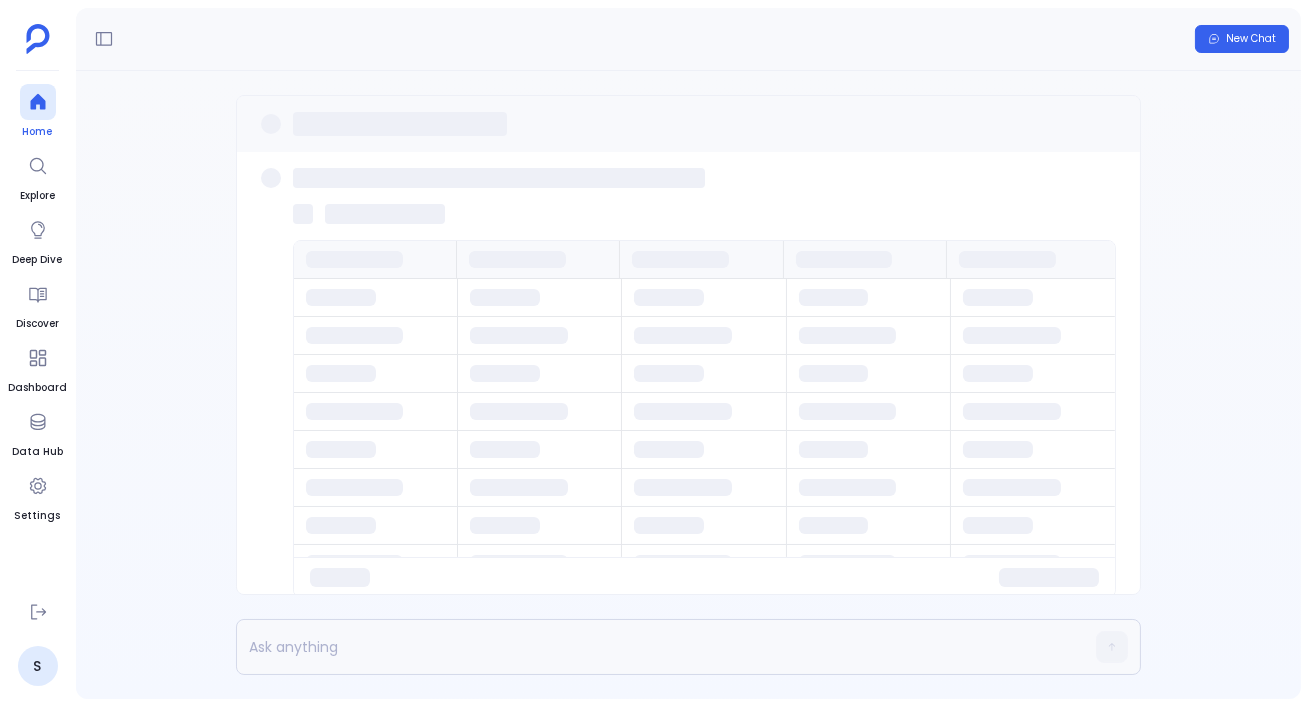 click on "Home" at bounding box center [38, 132] 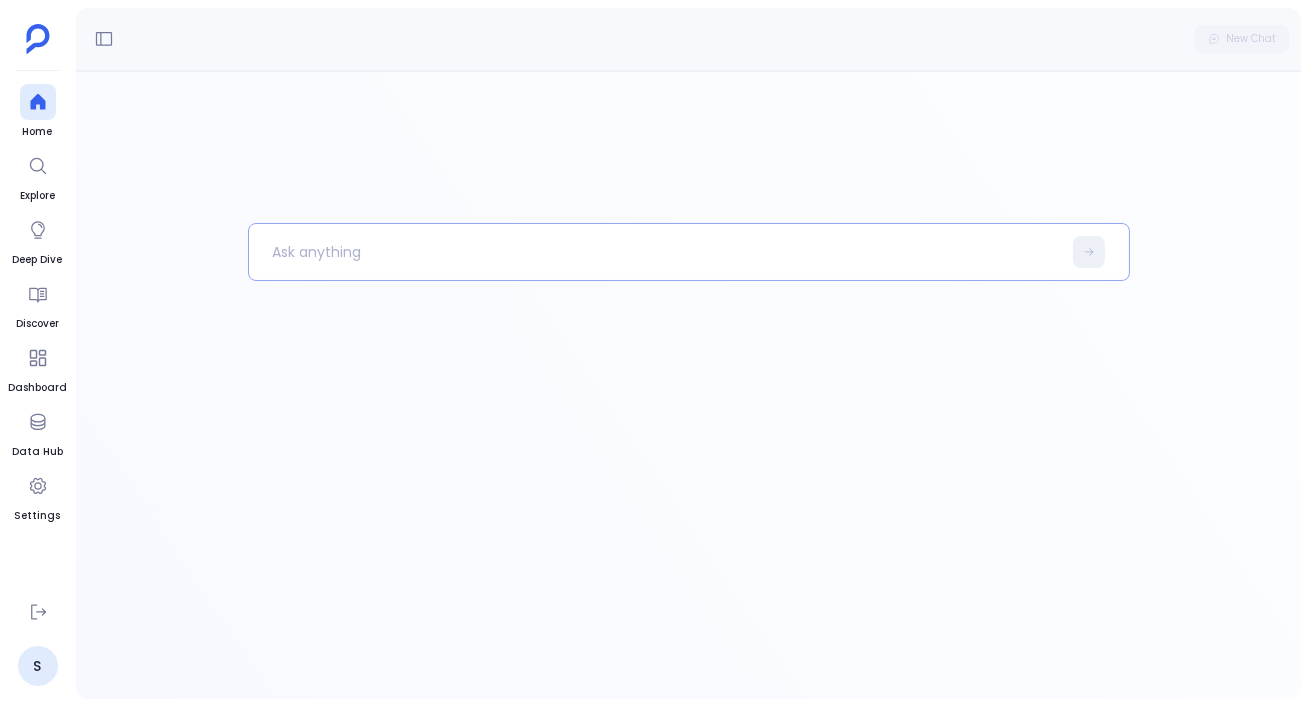 click at bounding box center (655, 252) 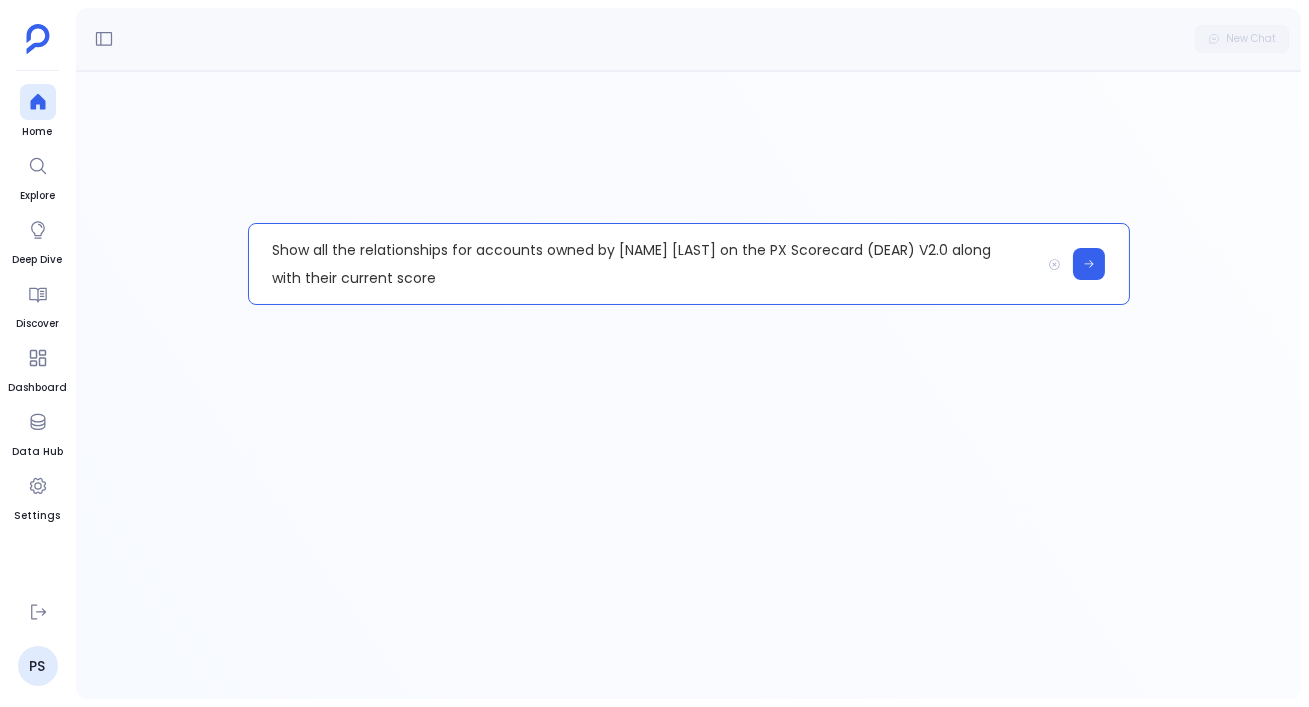 click on "Show all the relationships for accounts owned by [NAME] [LAST] on the PX Scorecard (DEAR) V2.0 along with their current score" at bounding box center [644, 264] 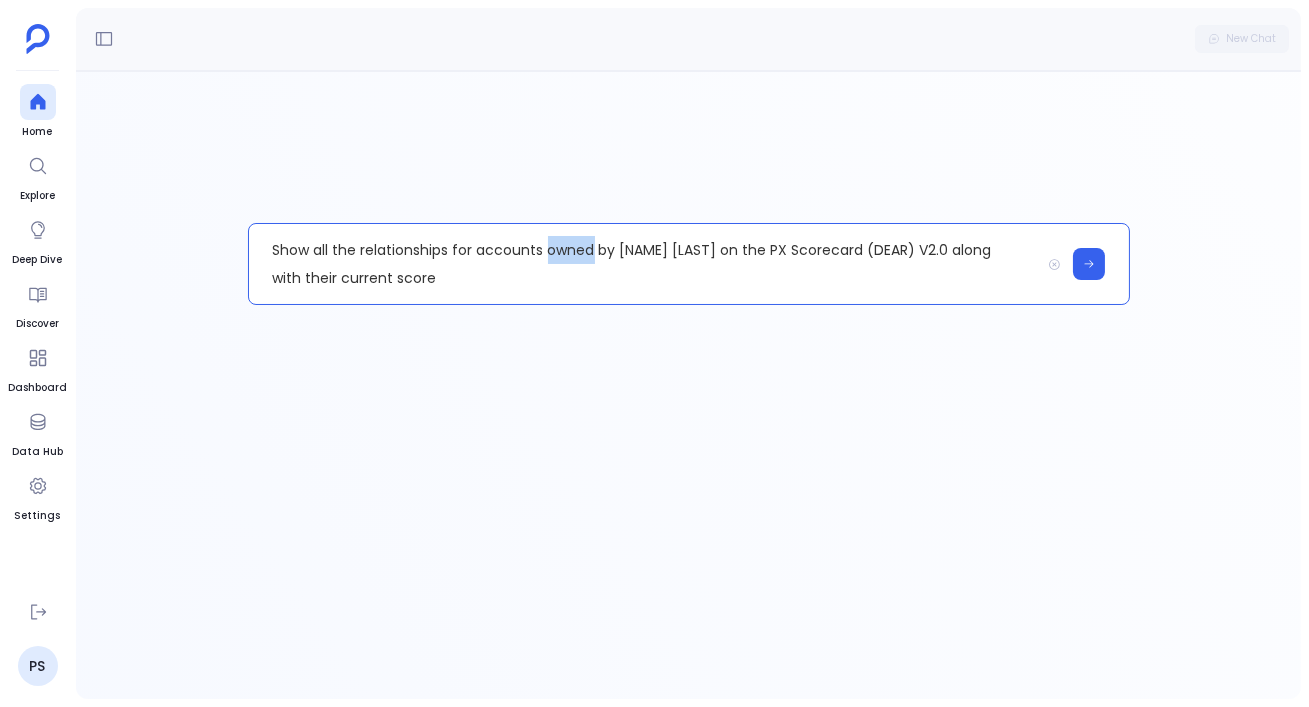 click on "Show all the relationships for accounts owned by [NAME] [LAST] on the PX Scorecard (DEAR) V2.0 along with their current score" at bounding box center (644, 264) 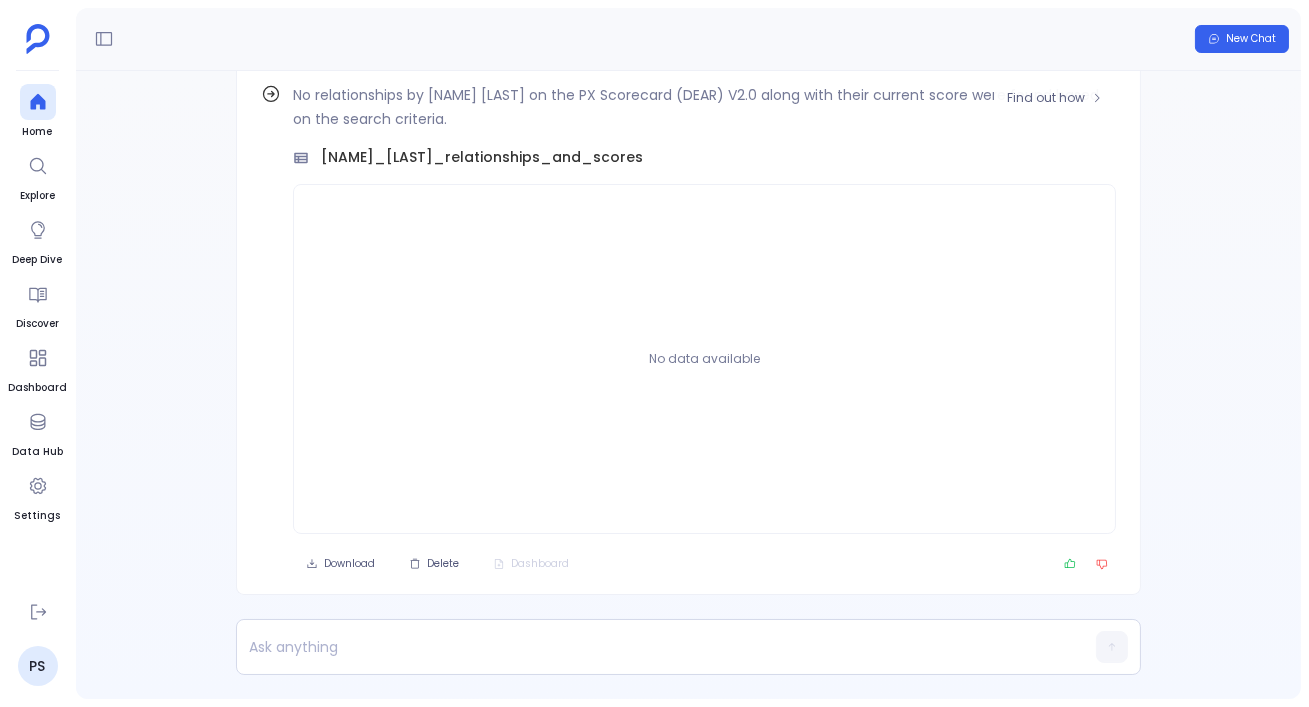 scroll, scrollTop: -85, scrollLeft: 0, axis: vertical 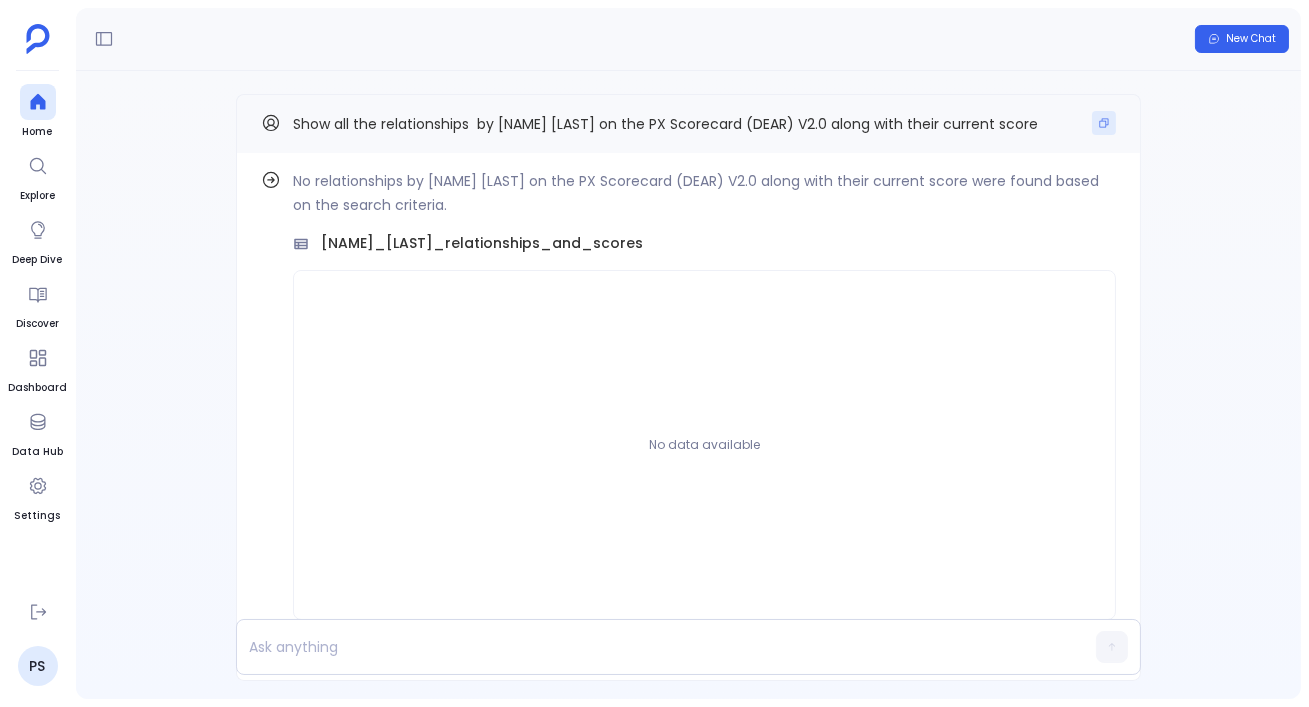 click at bounding box center [1104, 123] 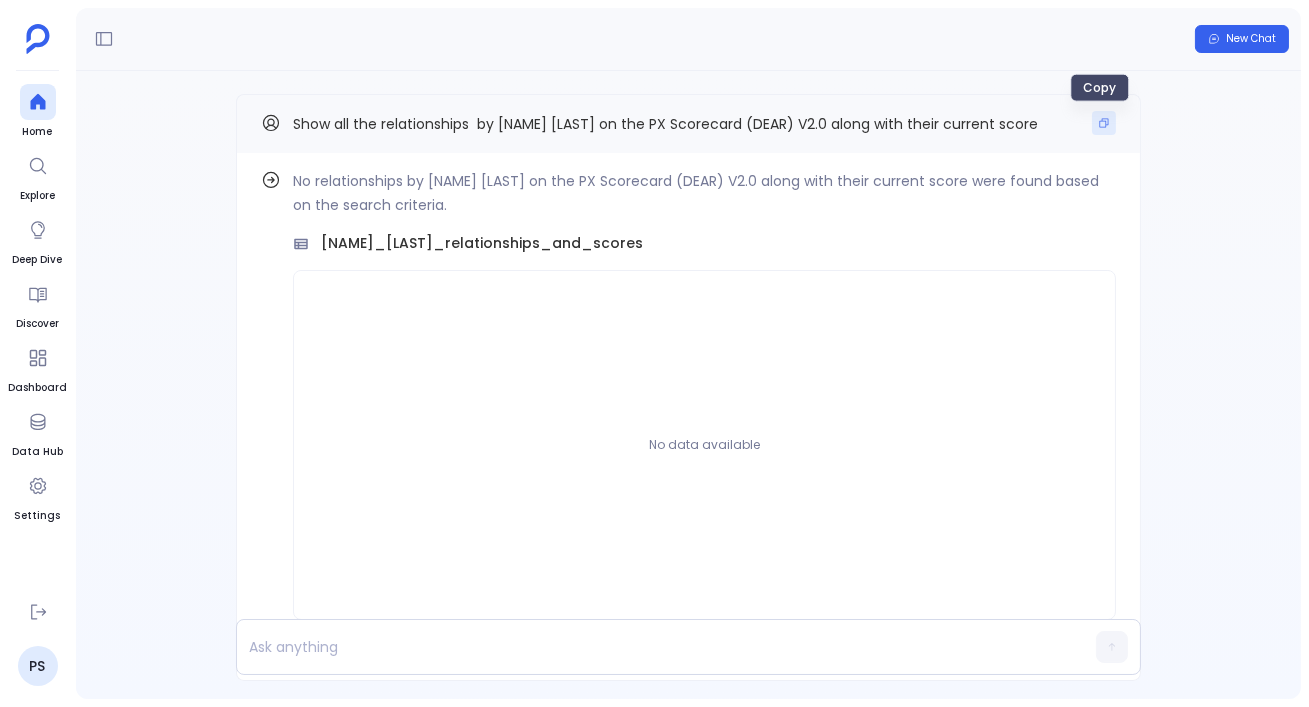 click at bounding box center (1104, 123) 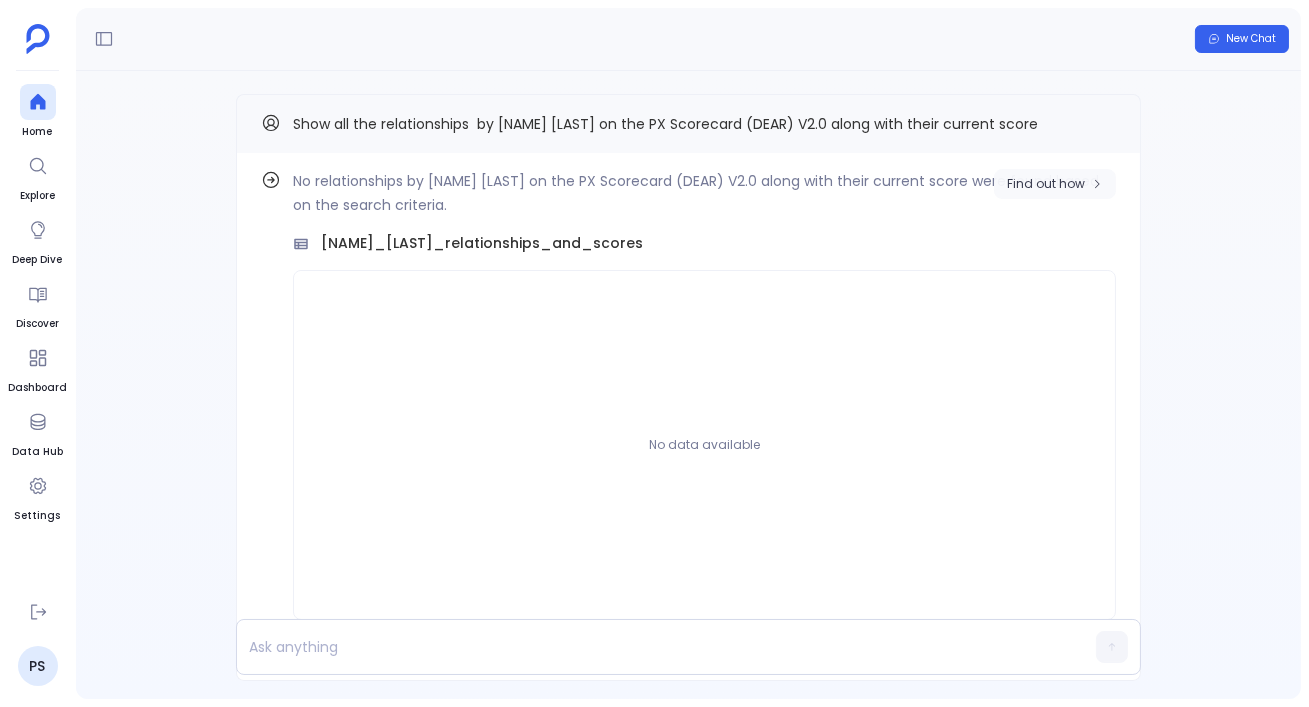 click on "Find out how" at bounding box center (1055, 184) 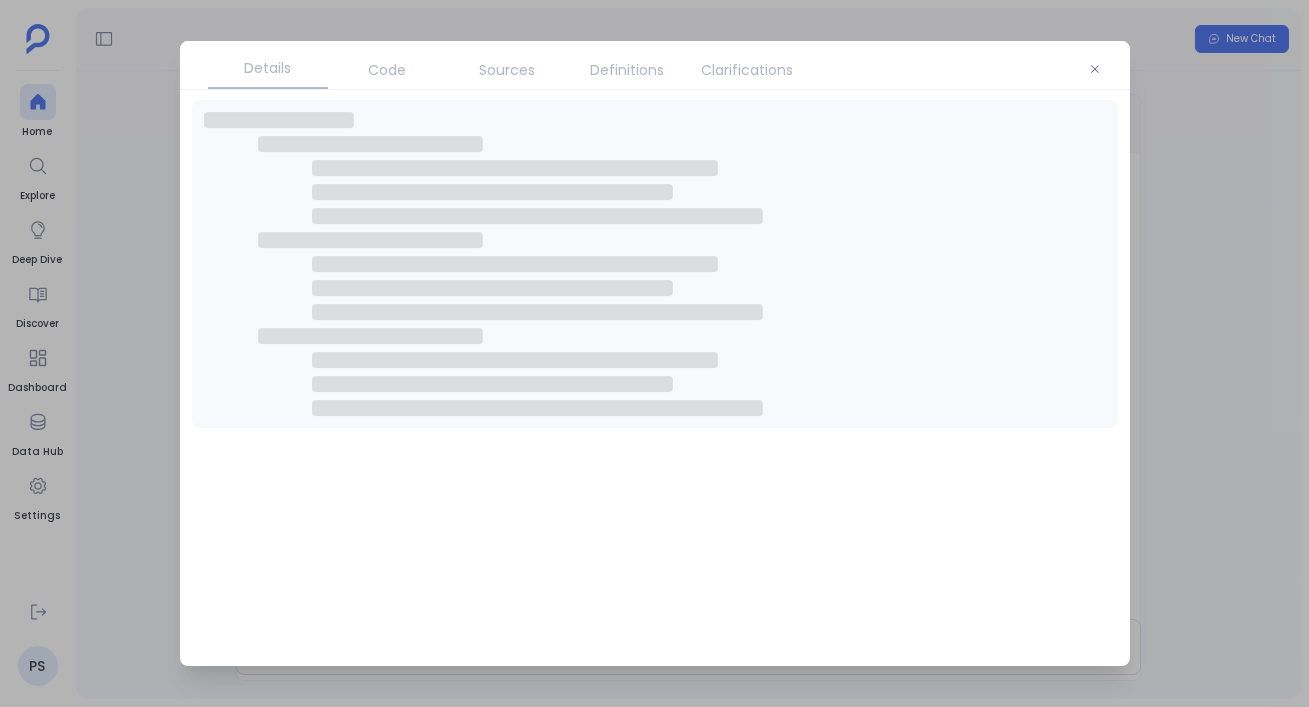 click on "Code" at bounding box center [388, 70] 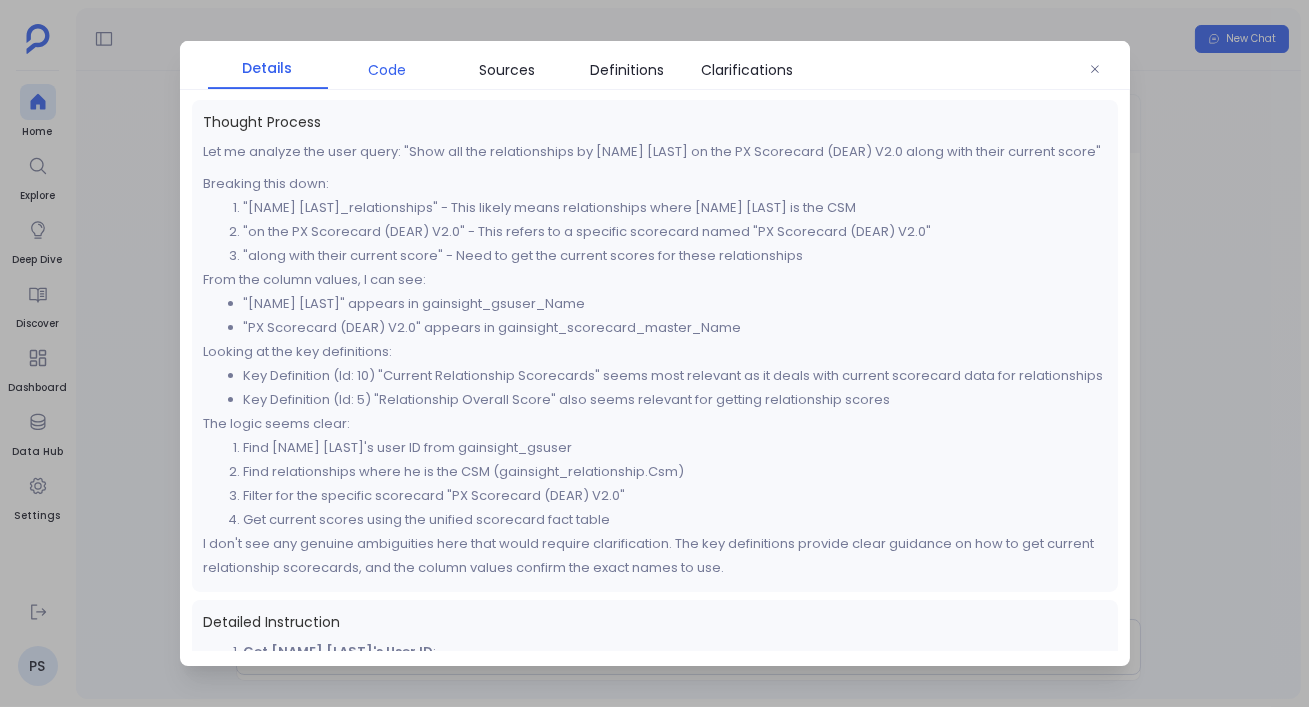 click on "Code" at bounding box center [388, 70] 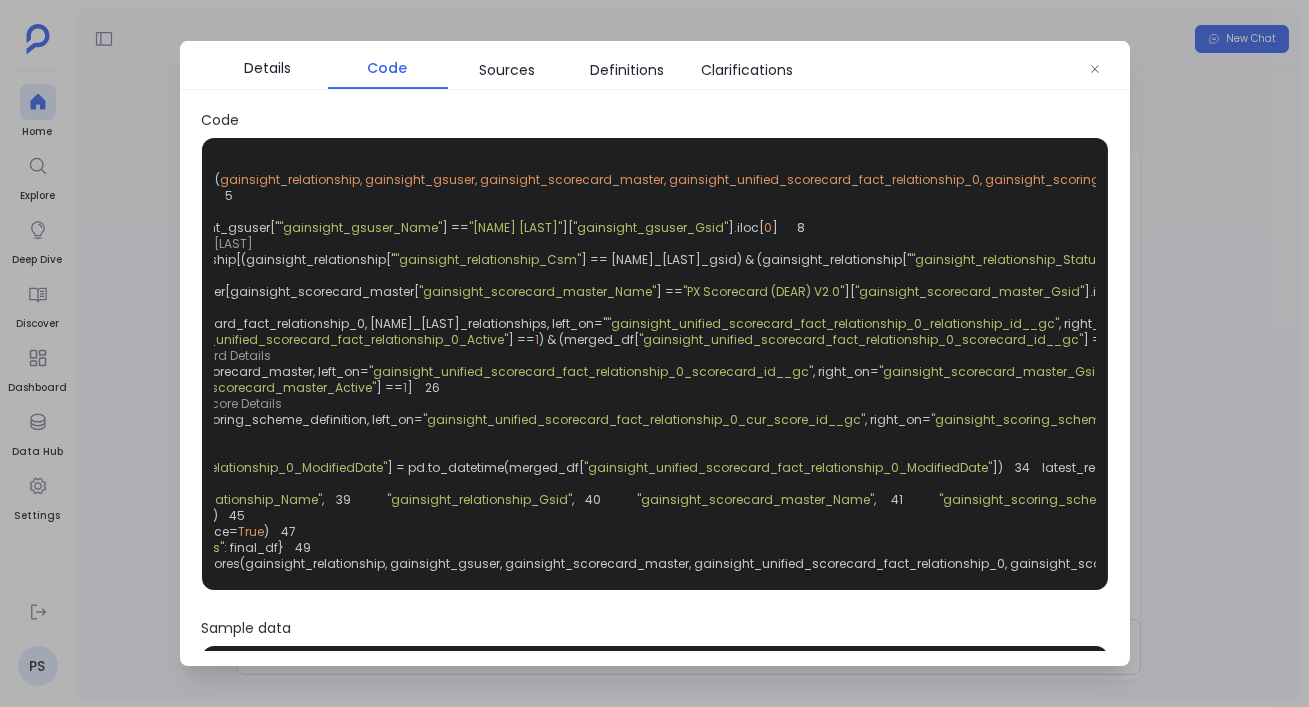 scroll, scrollTop: 0, scrollLeft: 182, axis: horizontal 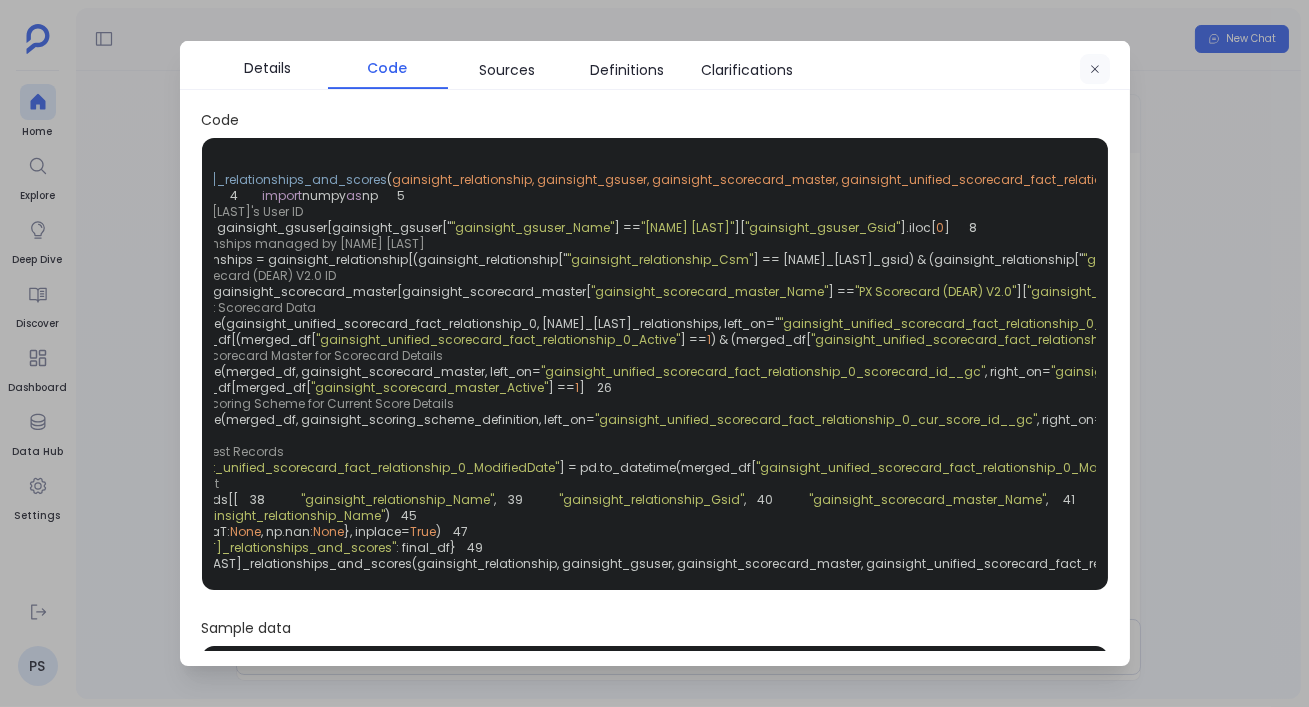 click at bounding box center [1095, 69] 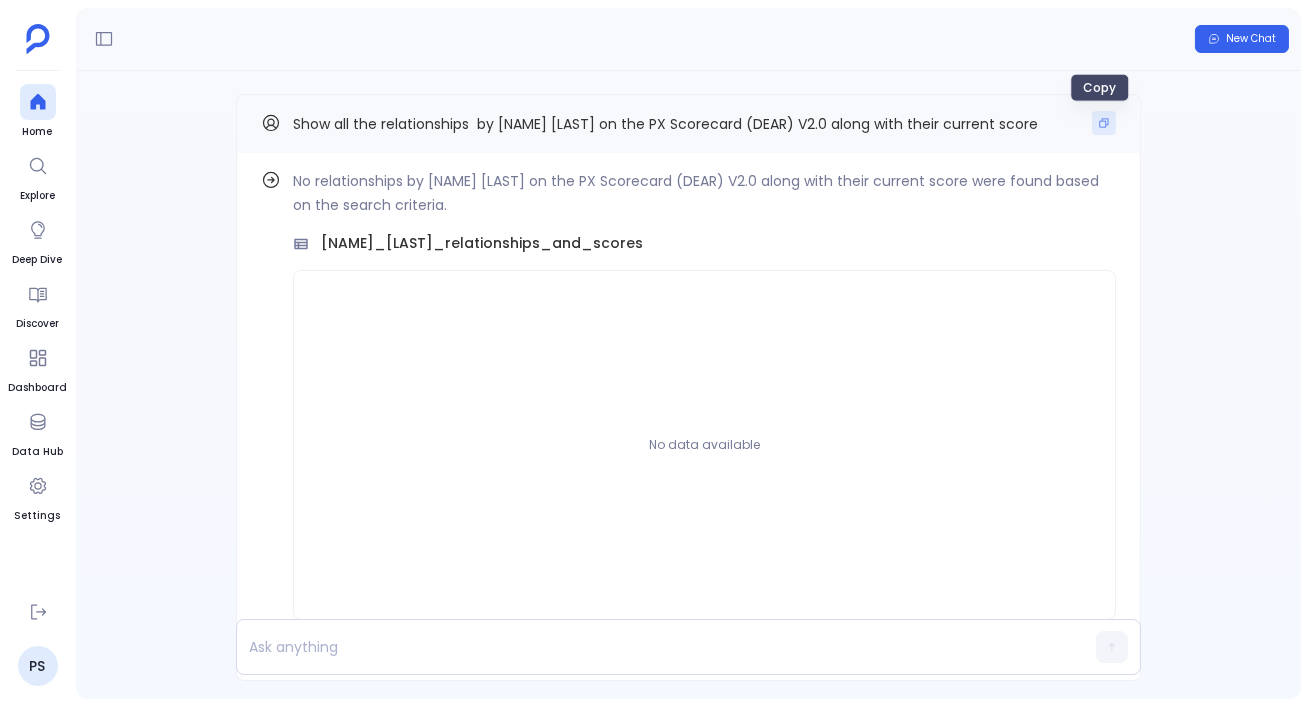 click at bounding box center [1104, 123] 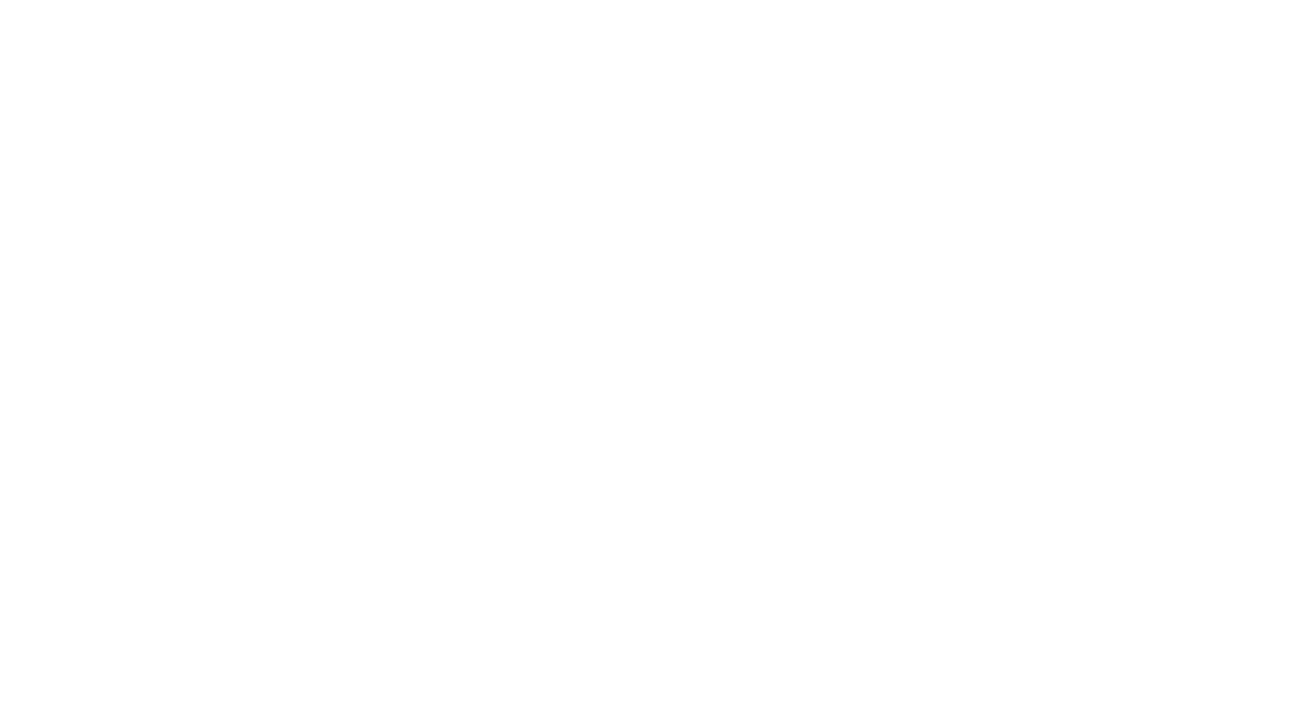 scroll, scrollTop: 0, scrollLeft: 0, axis: both 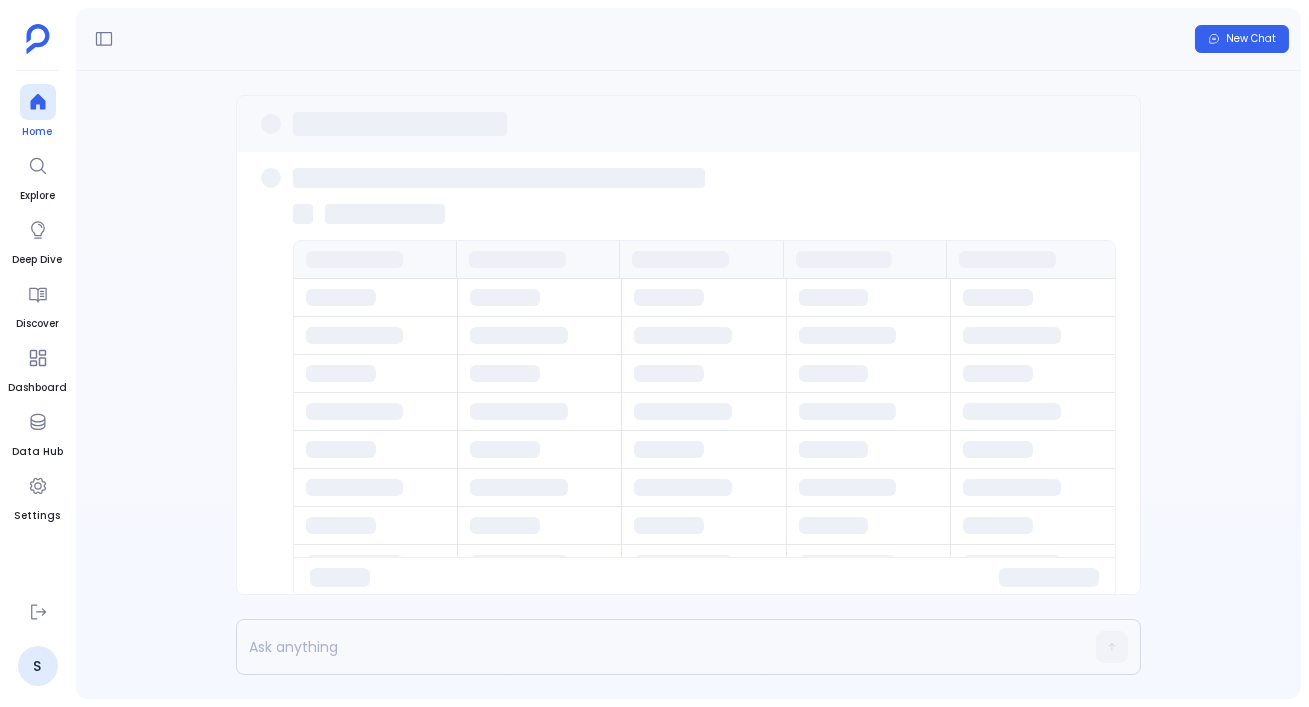 click at bounding box center [38, 102] 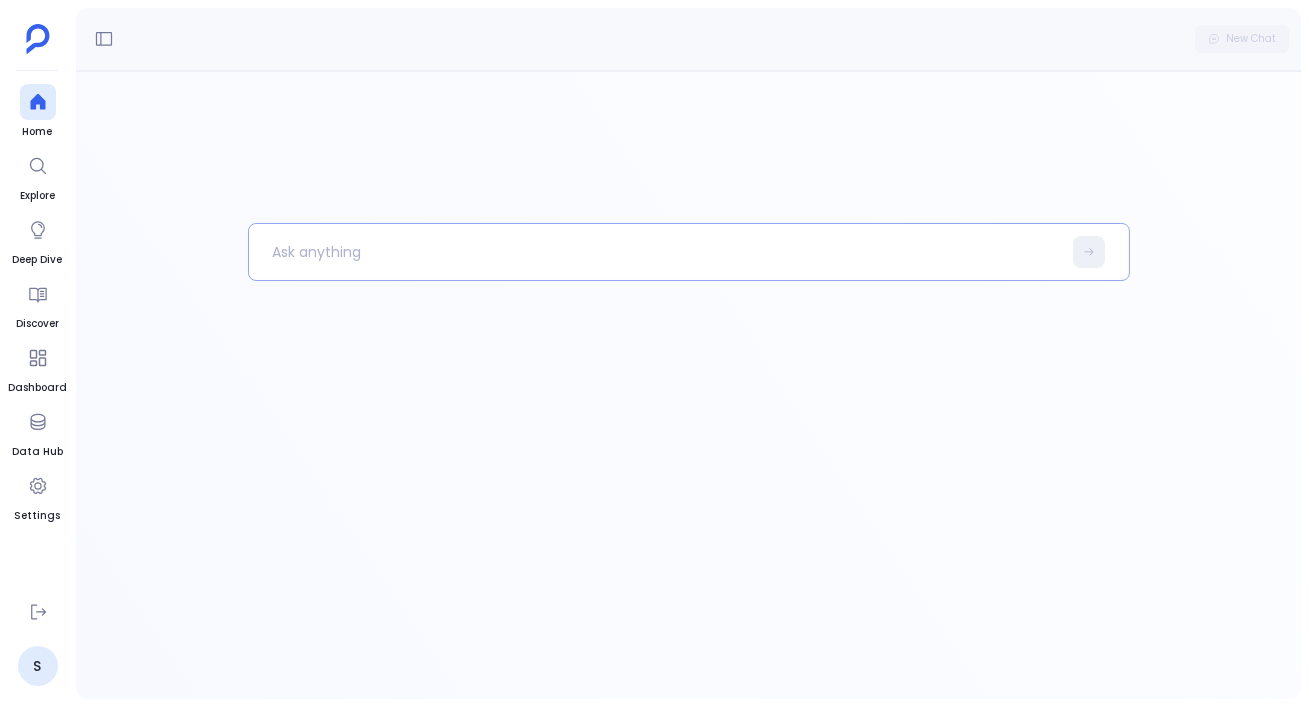 click at bounding box center [655, 252] 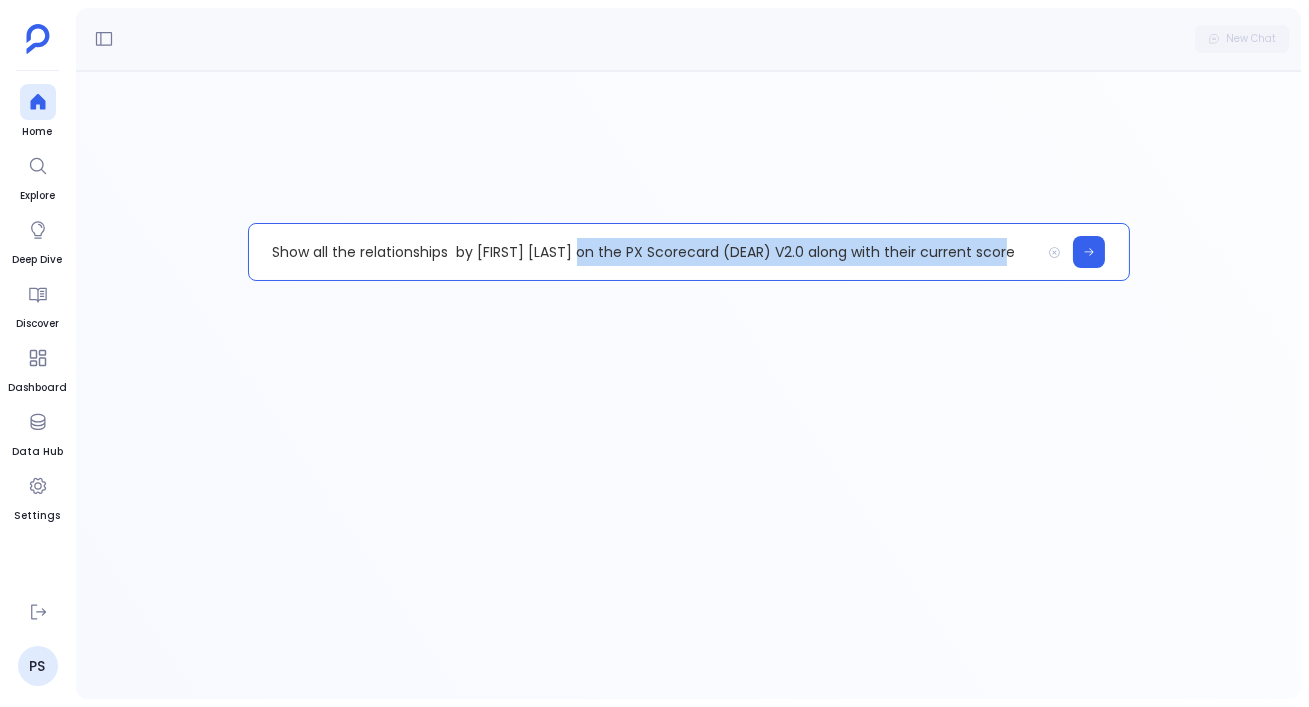 drag, startPoint x: 579, startPoint y: 255, endPoint x: 1004, endPoint y: 261, distance: 425.04236 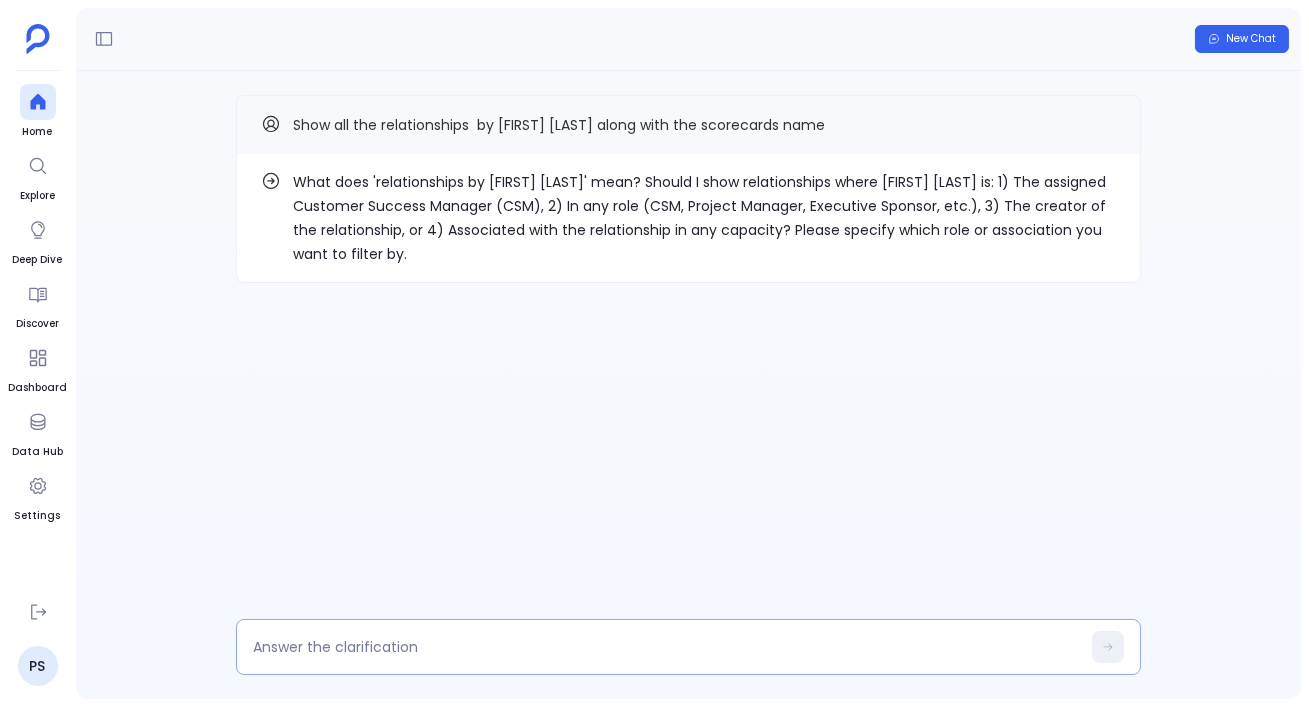click at bounding box center [688, 647] 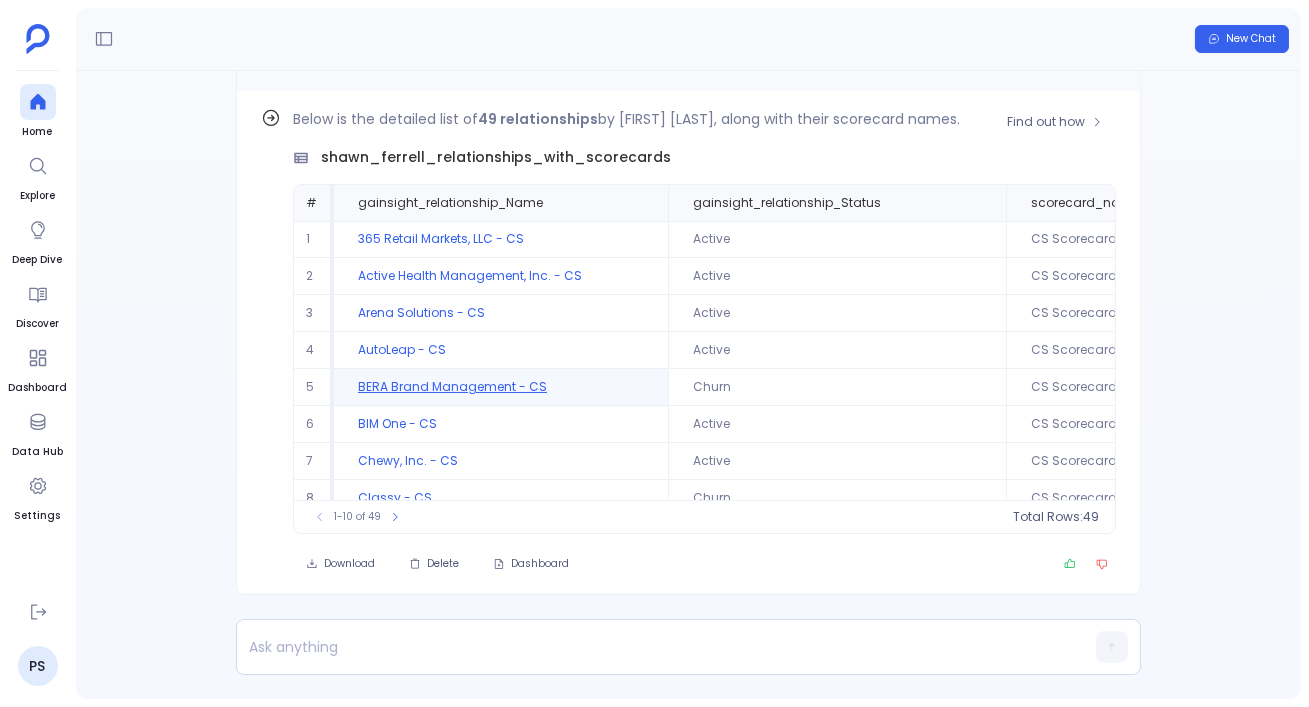 scroll, scrollTop: -62, scrollLeft: 0, axis: vertical 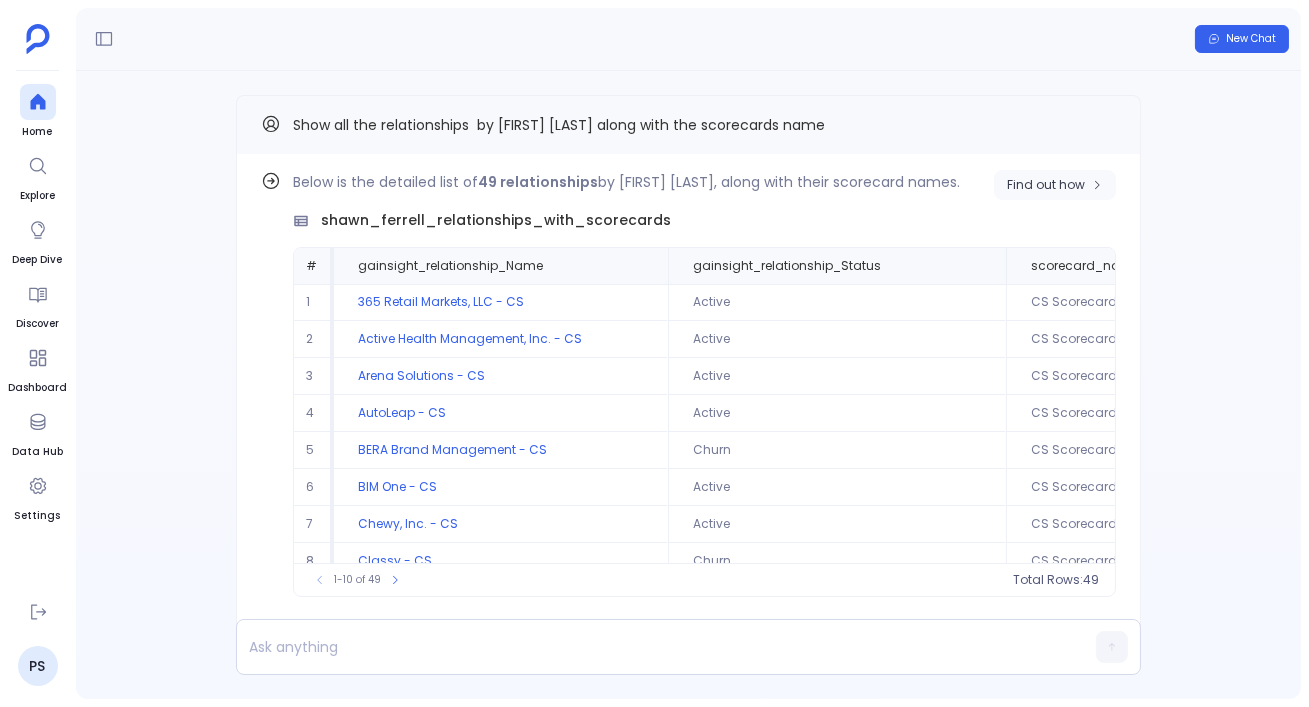 click on "Find out how" at bounding box center (1046, 185) 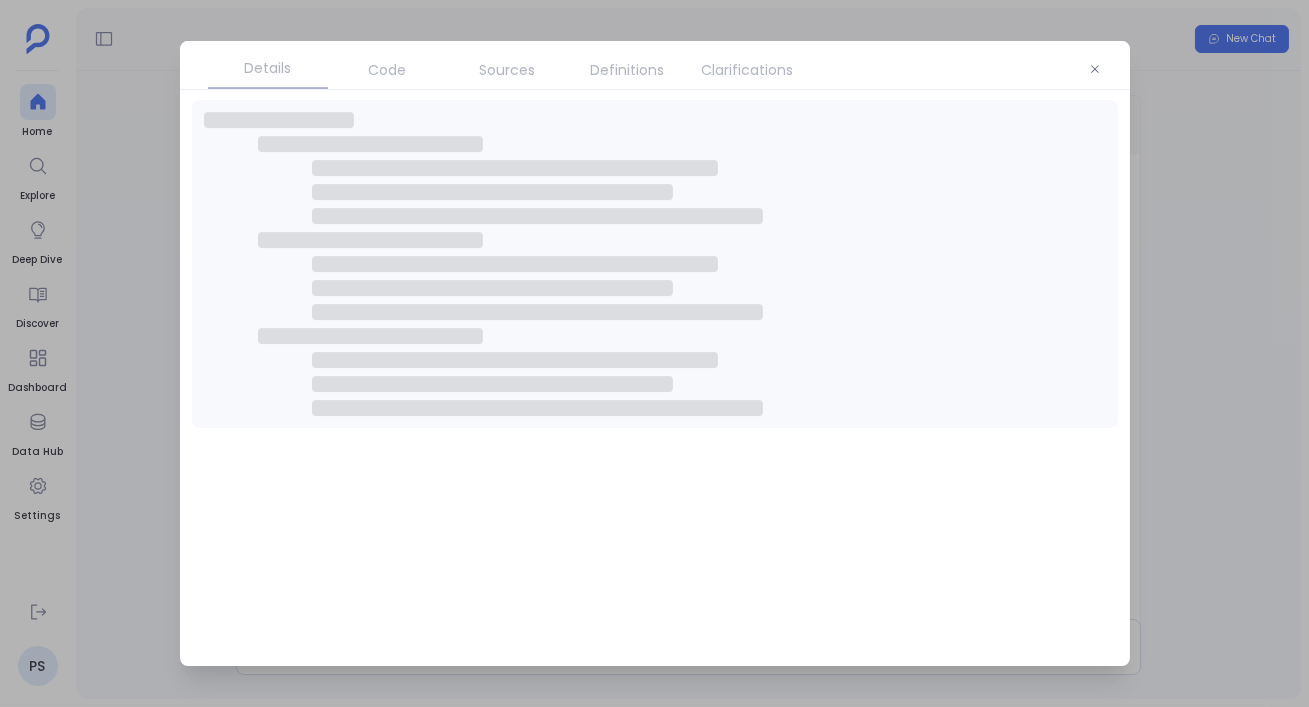 click on "Sources" at bounding box center (508, 70) 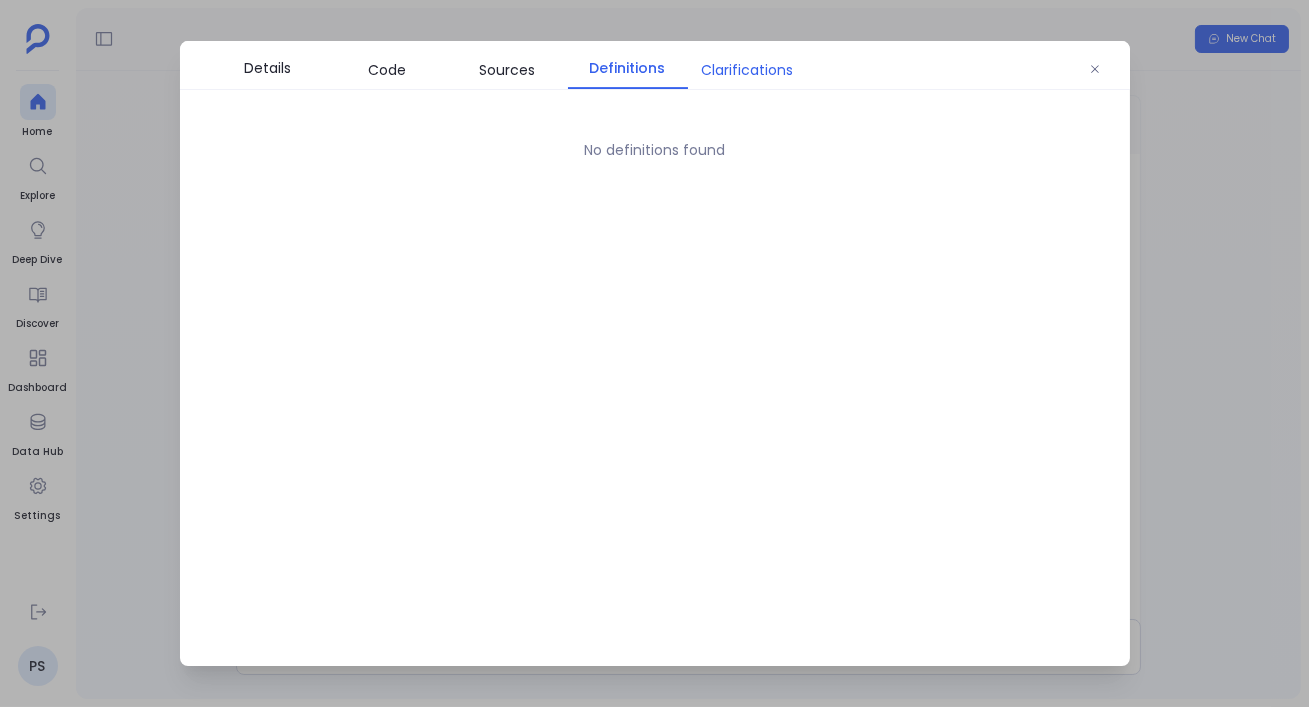 click on "Clarifications" at bounding box center (748, 70) 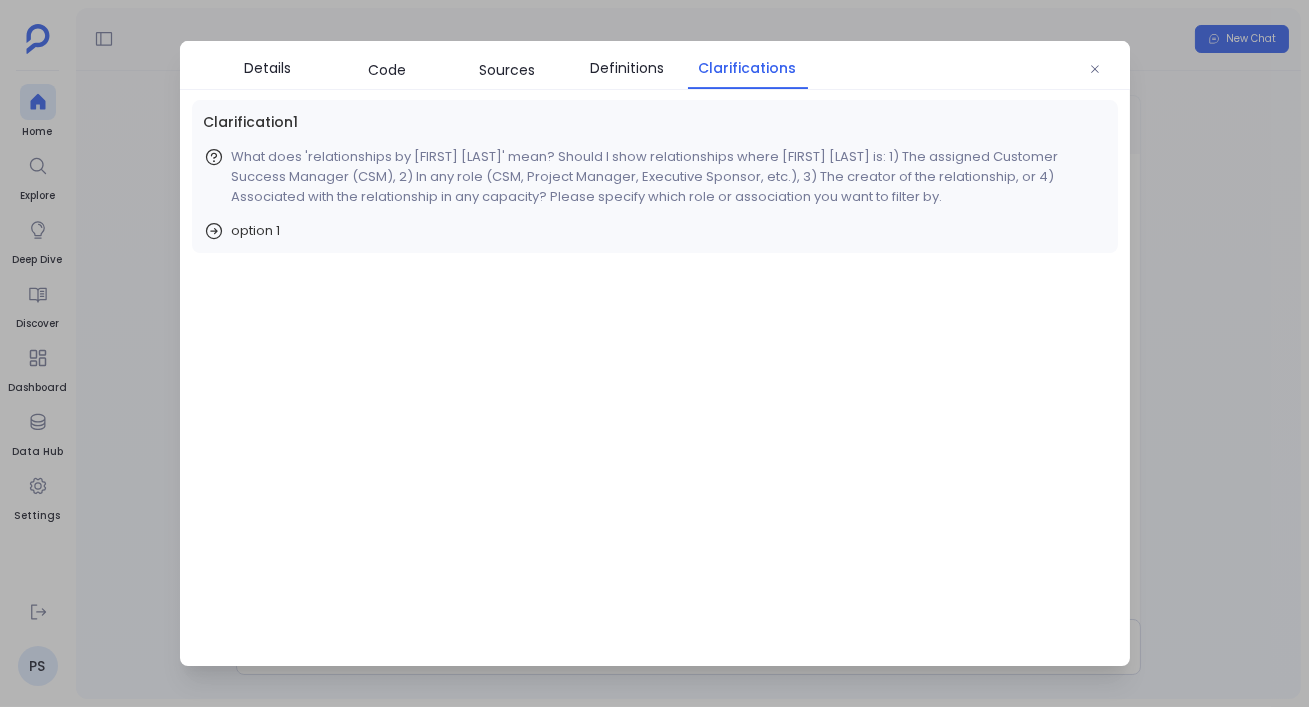 click at bounding box center [654, 353] 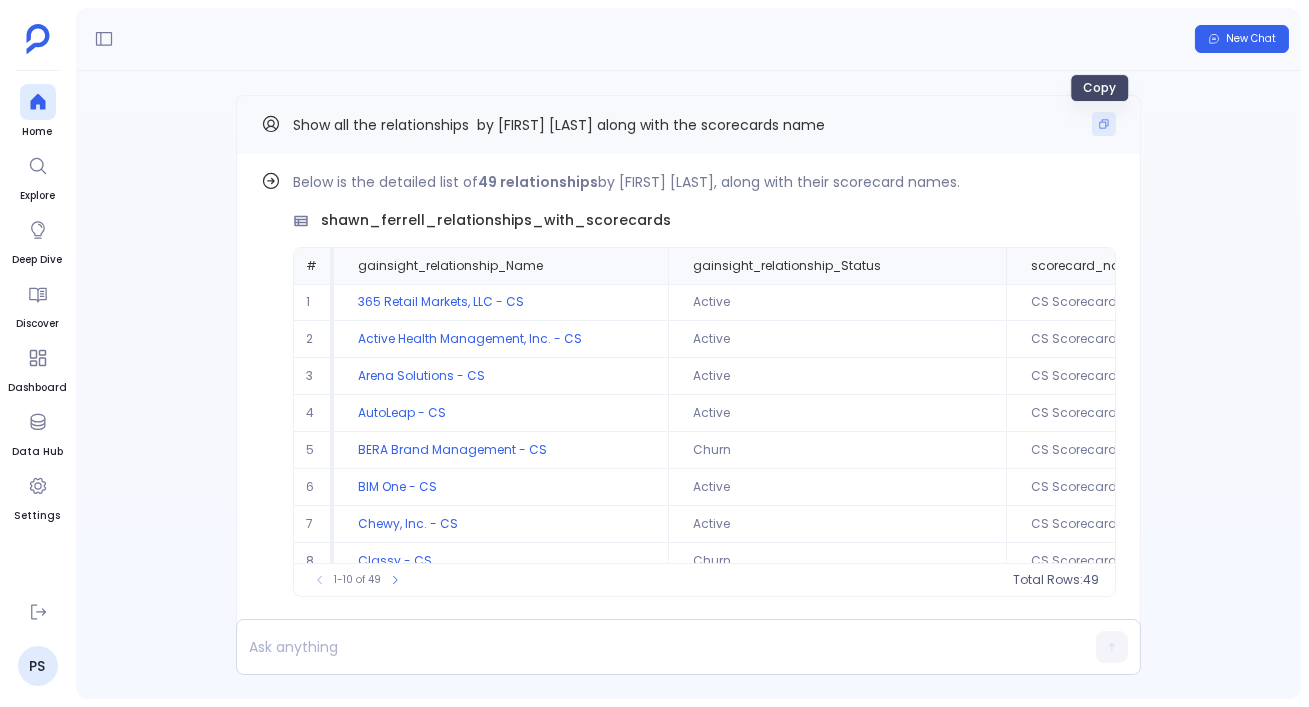 click at bounding box center (1104, 124) 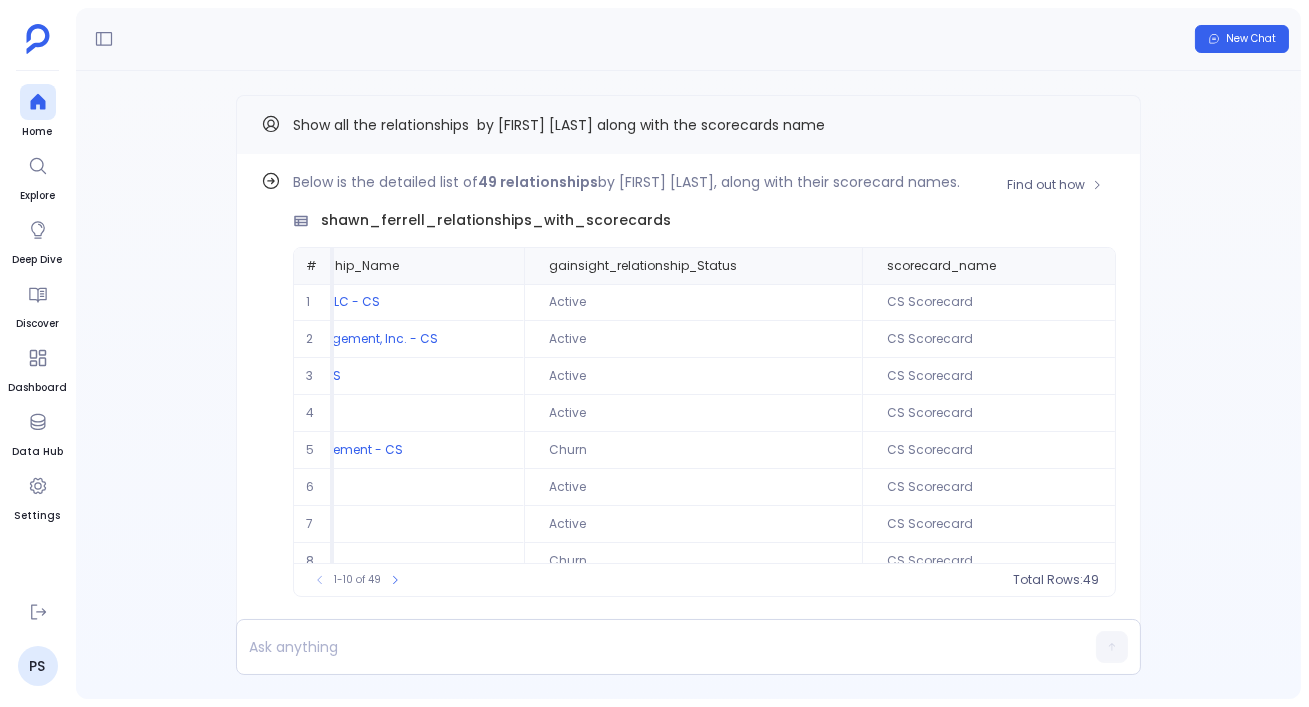scroll, scrollTop: 94, scrollLeft: 144, axis: both 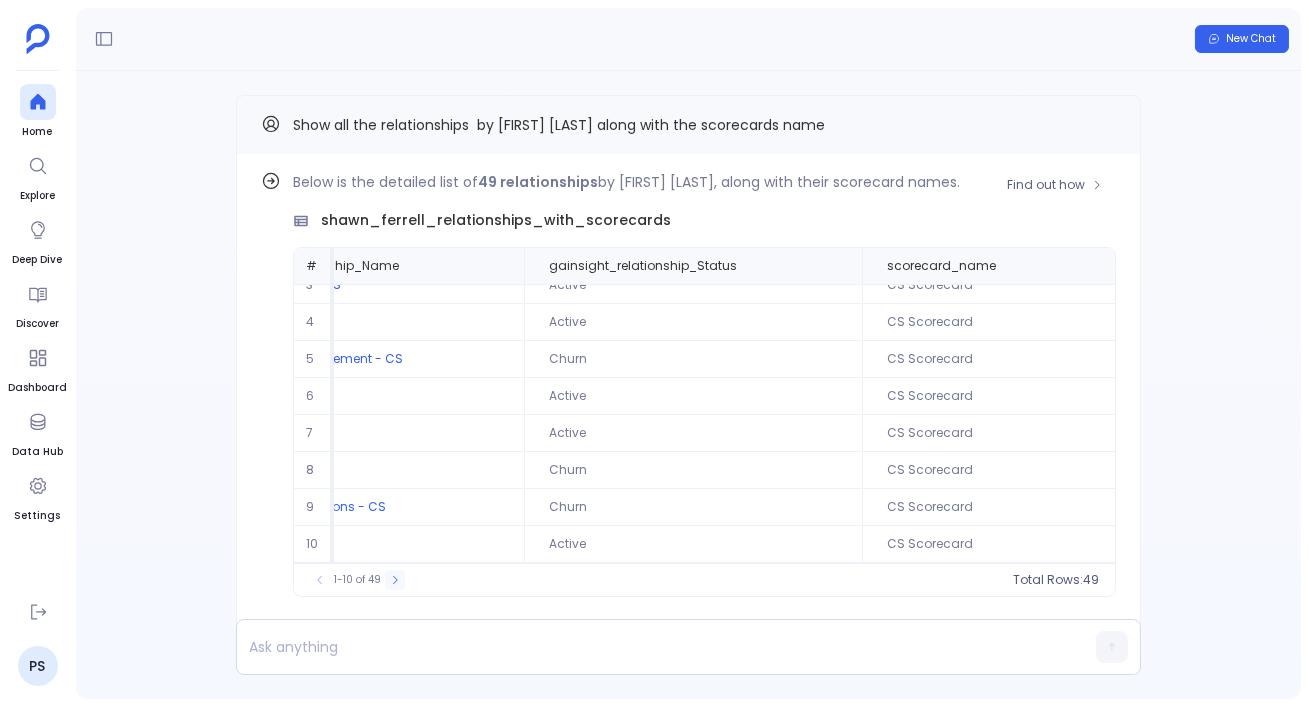 click at bounding box center [395, 580] 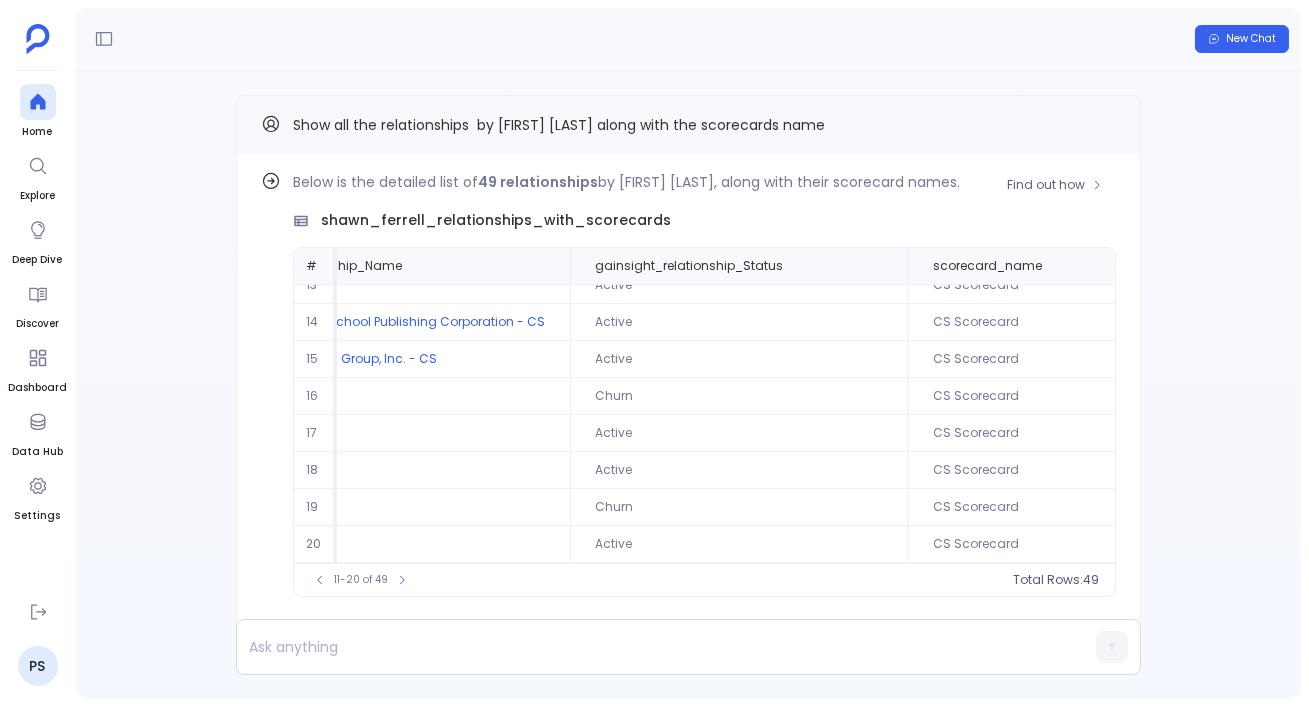 scroll, scrollTop: 94, scrollLeft: 183, axis: both 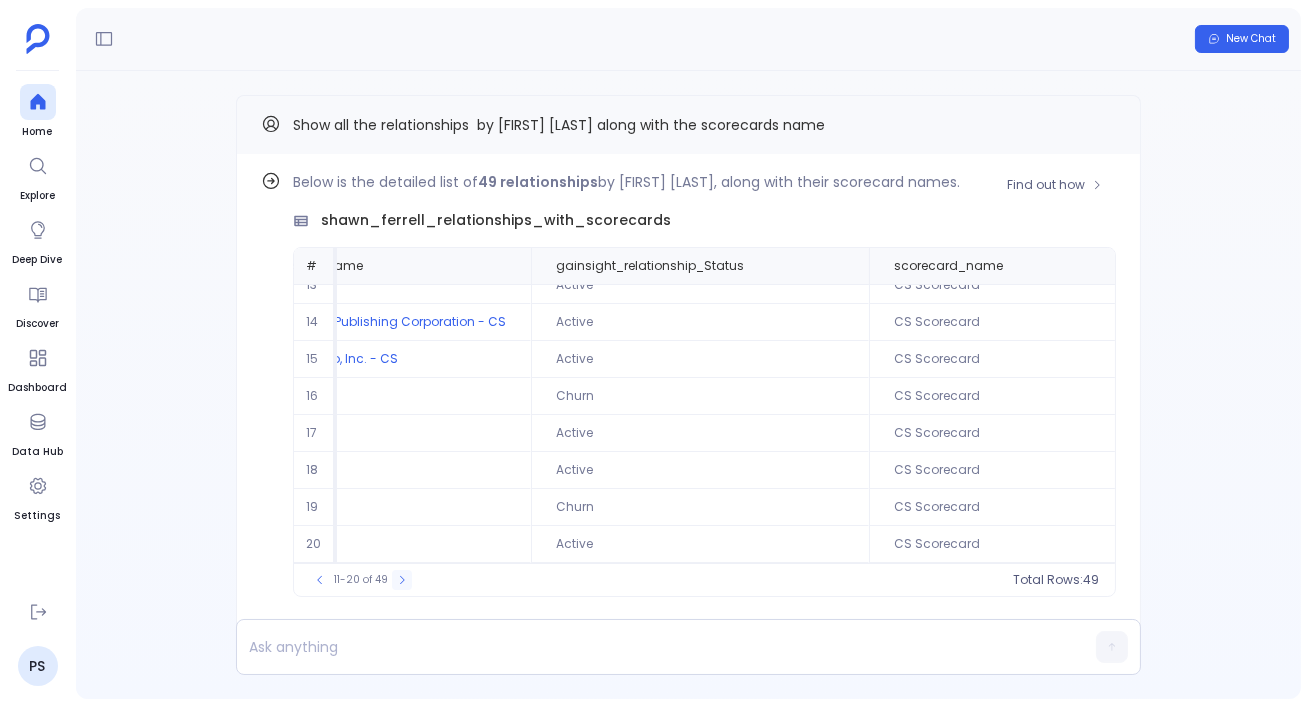 click at bounding box center [320, 580] 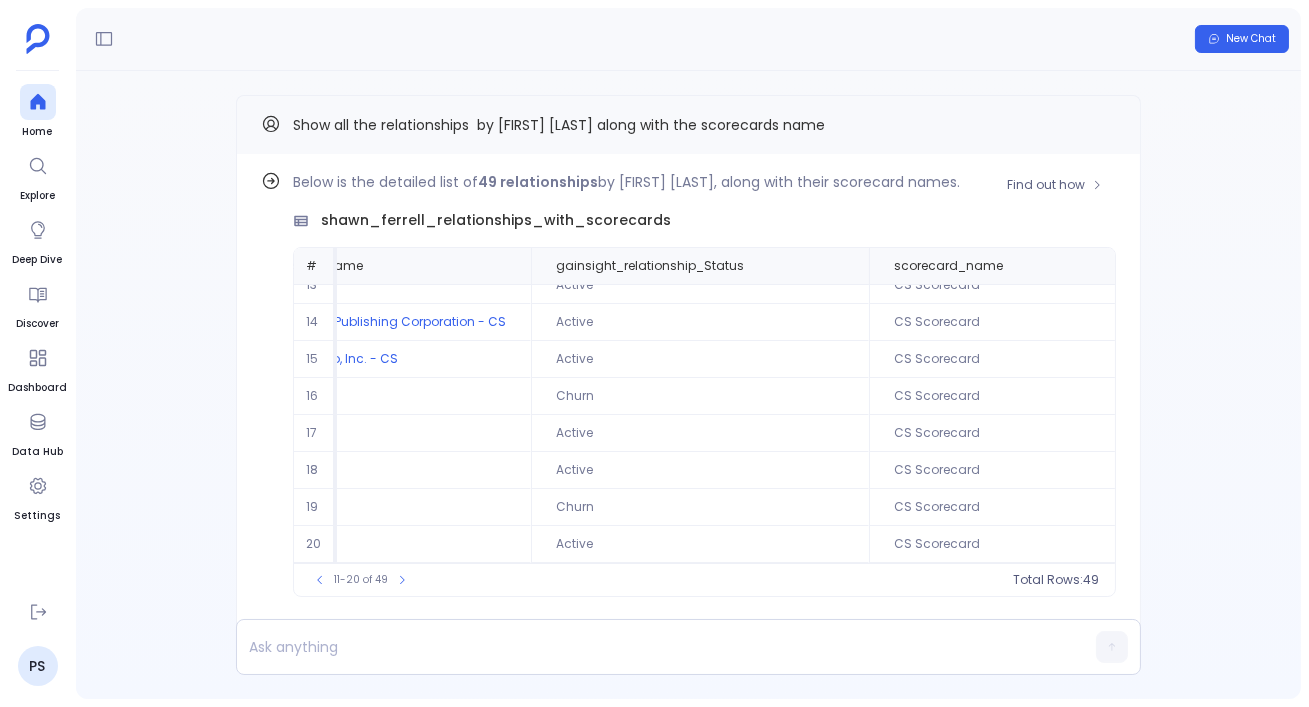 scroll, scrollTop: 94, scrollLeft: 169, axis: both 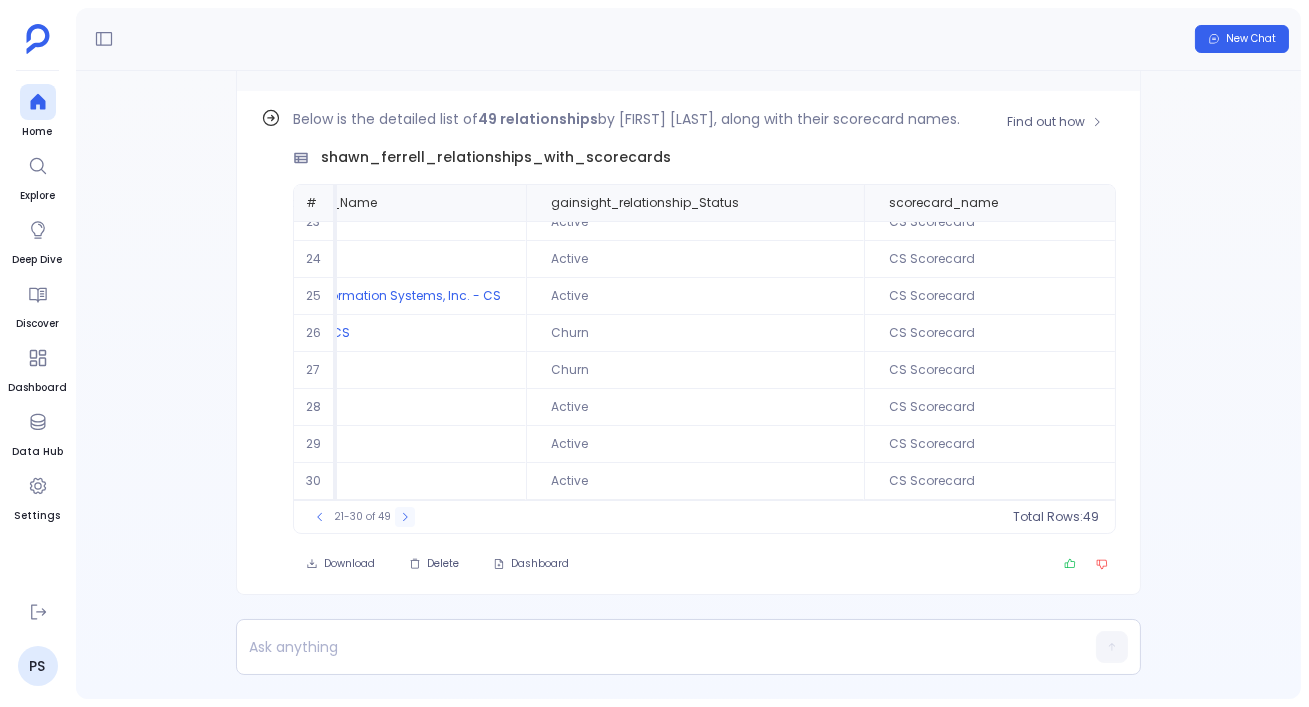 click at bounding box center (405, 517) 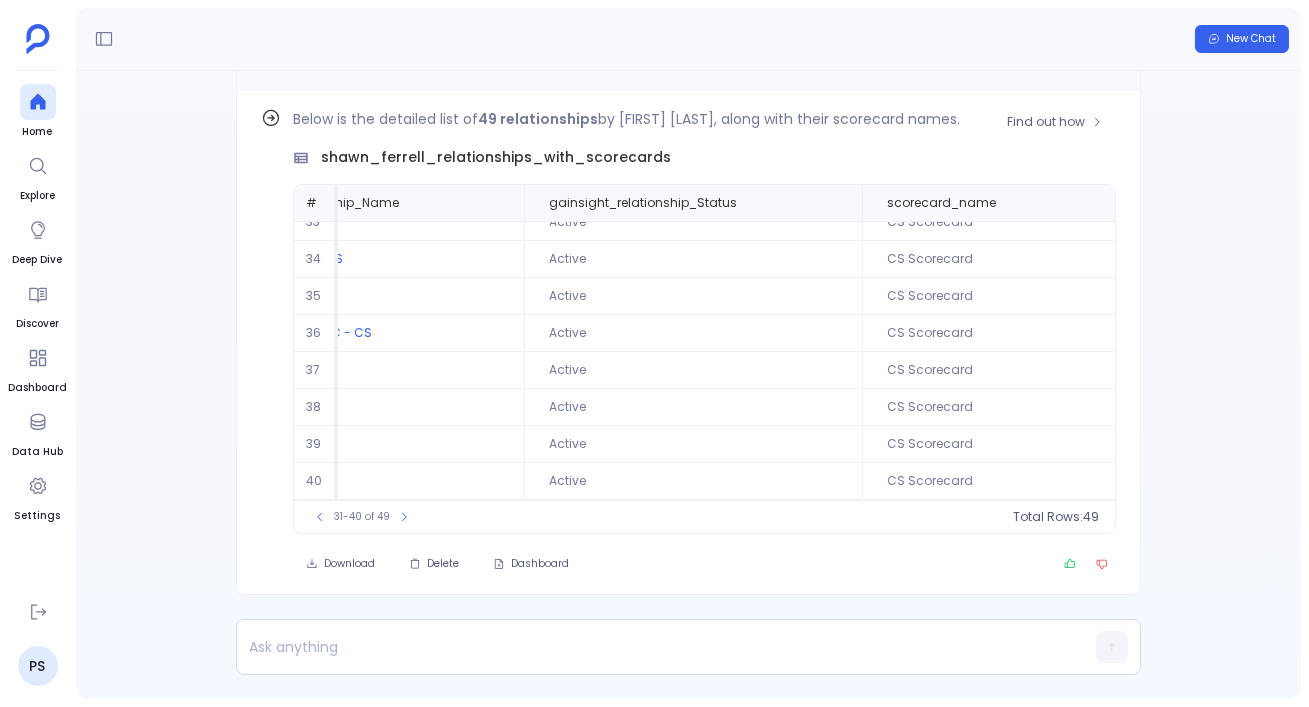scroll, scrollTop: 94, scrollLeft: 148, axis: both 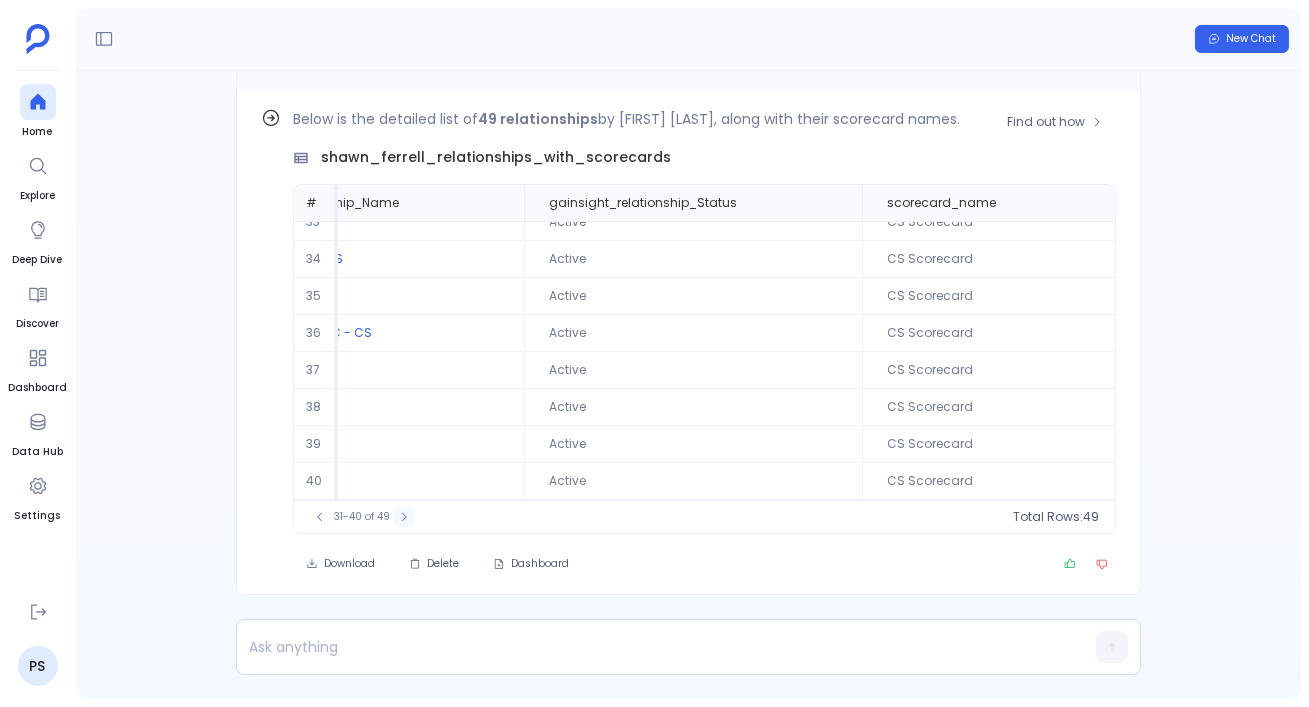 click at bounding box center (320, 517) 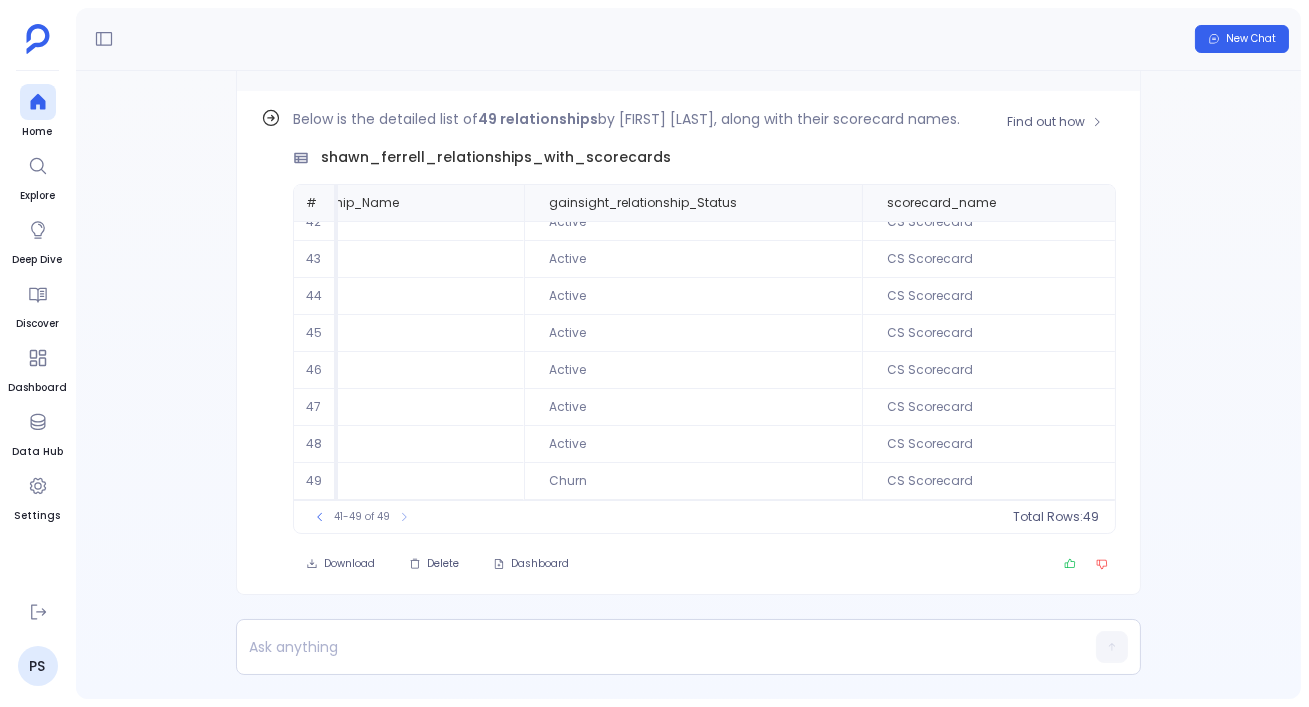 scroll, scrollTop: 0, scrollLeft: 148, axis: horizontal 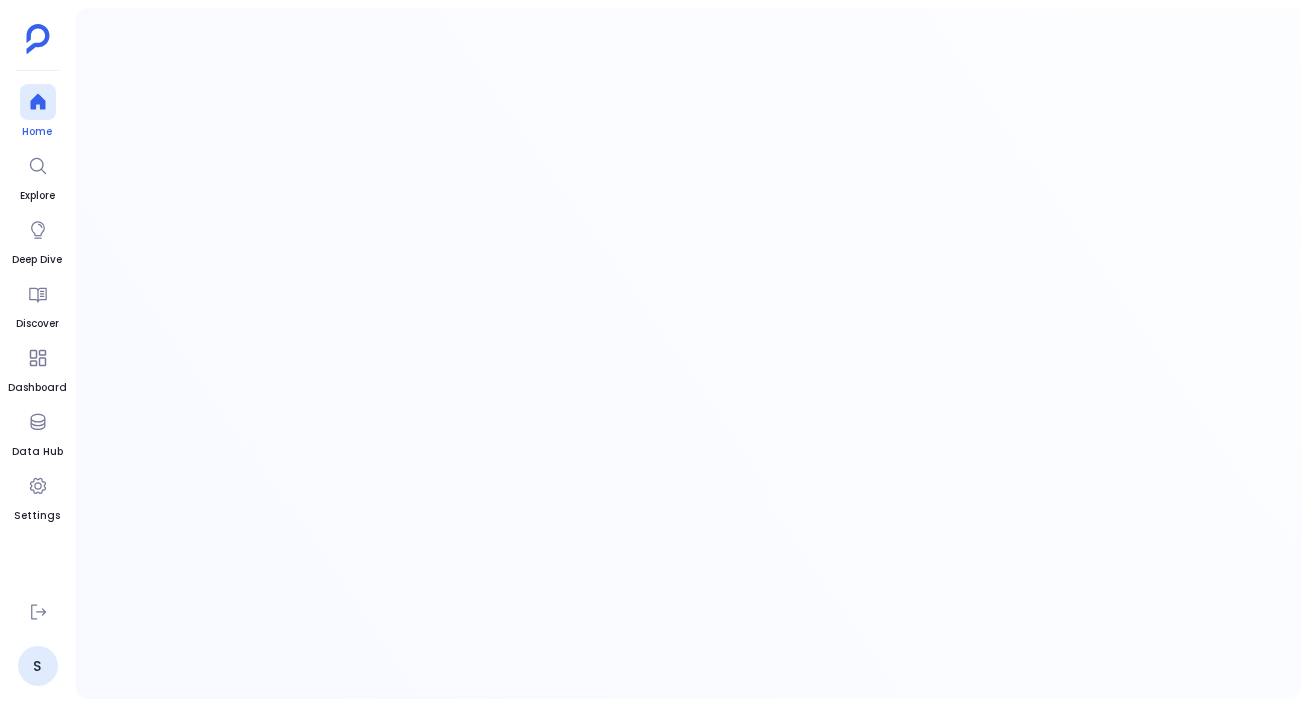 click on "Home" at bounding box center (38, 132) 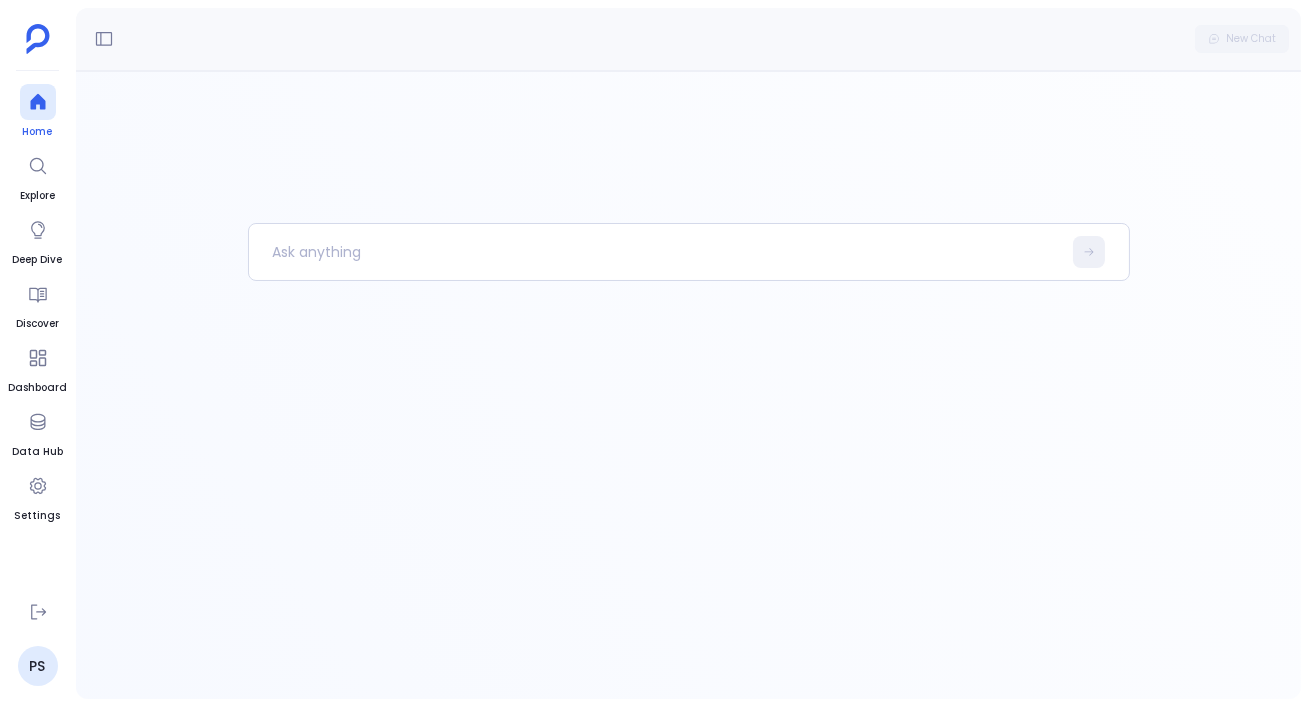 click at bounding box center (38, 102) 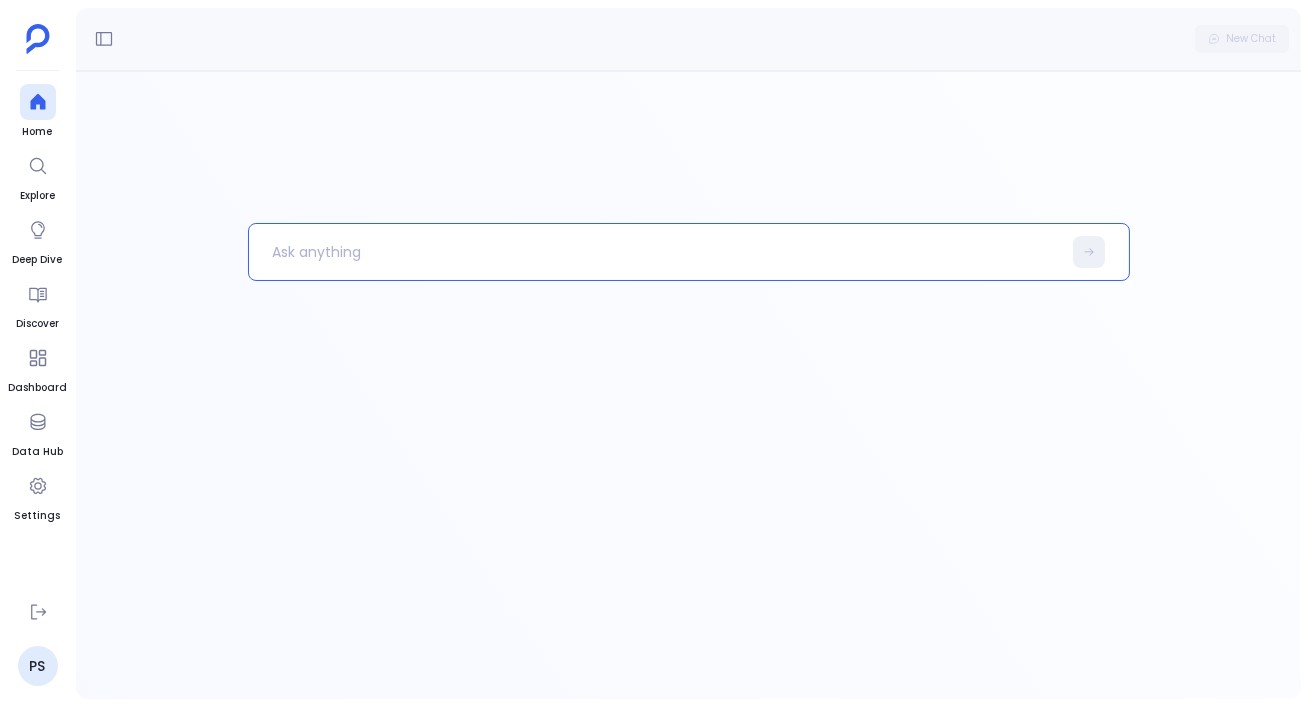 click at bounding box center (655, 252) 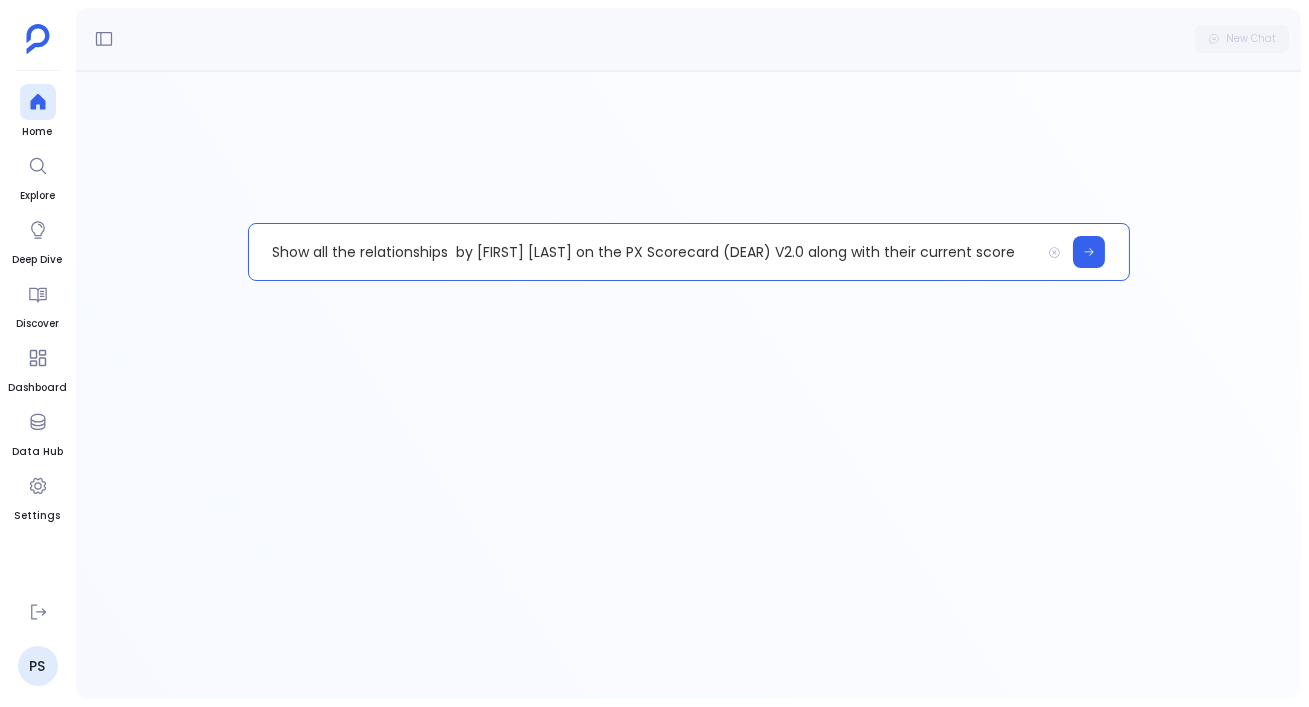 click on "Show all the relationships  by Shawn Ferrell on the PX Scorecard (DEAR) V2.0 along with their current score" at bounding box center (644, 252) 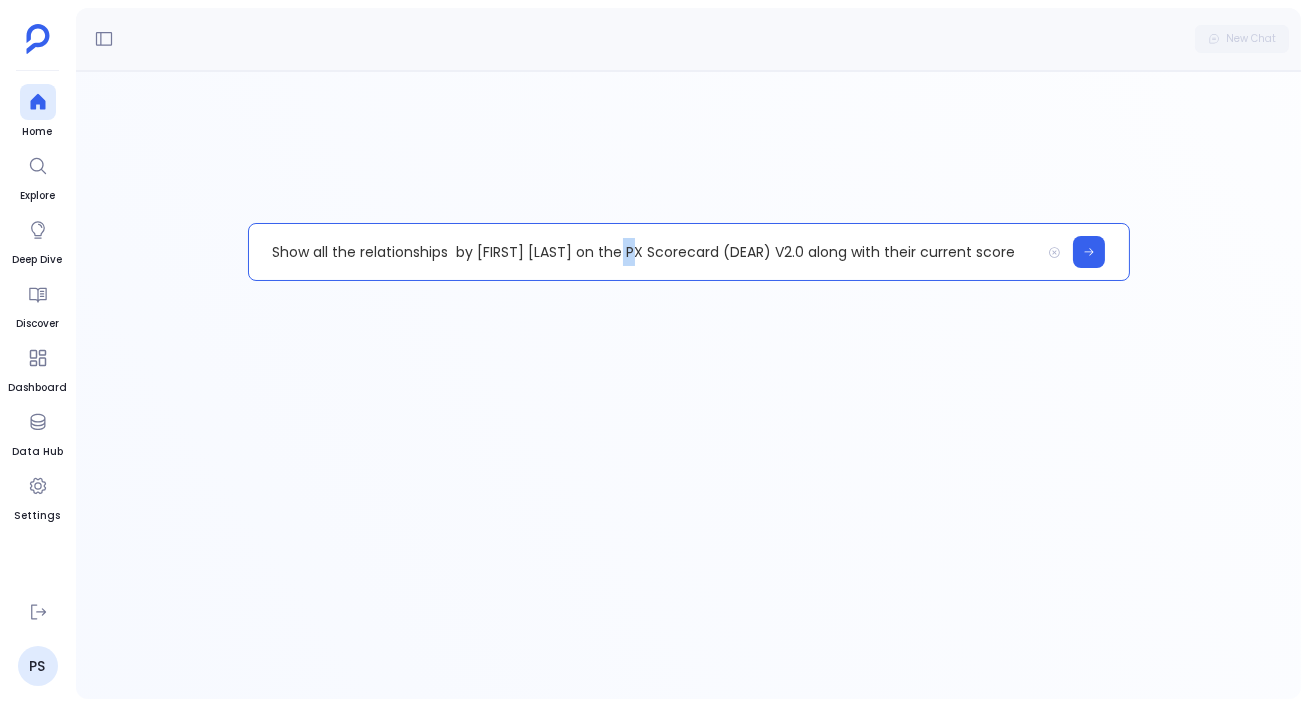 click on "Show all the relationships  by Shawn Ferrell on the PX Scorecard (DEAR) V2.0 along with their current score" at bounding box center [644, 252] 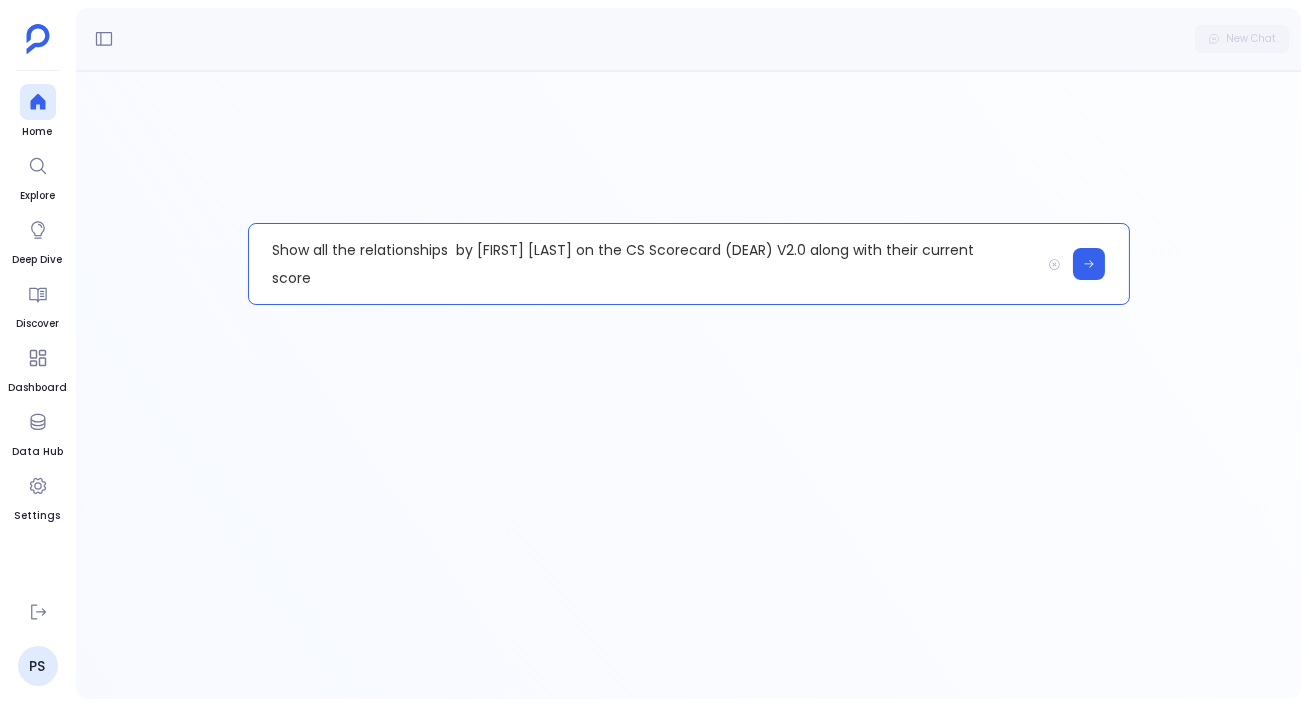 click on "Show all the relationships  by Shawn Ferrell on the CS Scorecard (DEAR) V2.0 along with their current score" at bounding box center [644, 264] 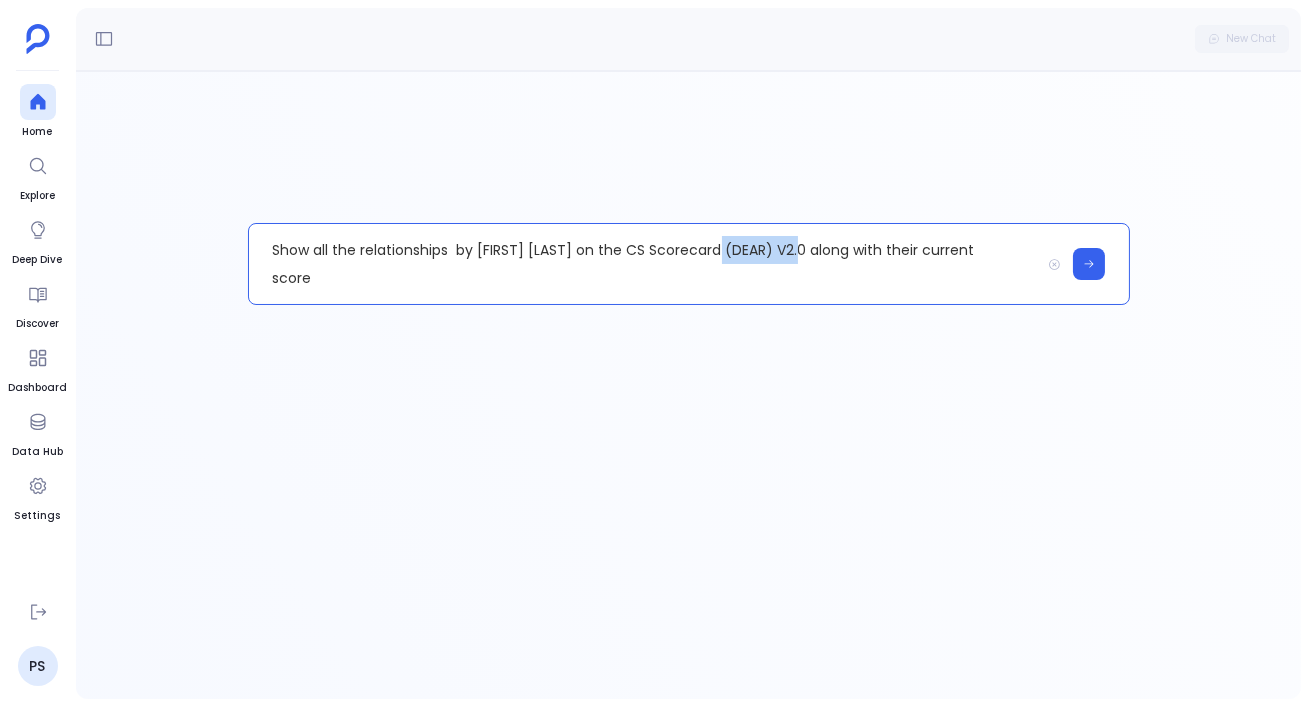 drag, startPoint x: 721, startPoint y: 247, endPoint x: 804, endPoint y: 253, distance: 83.21658 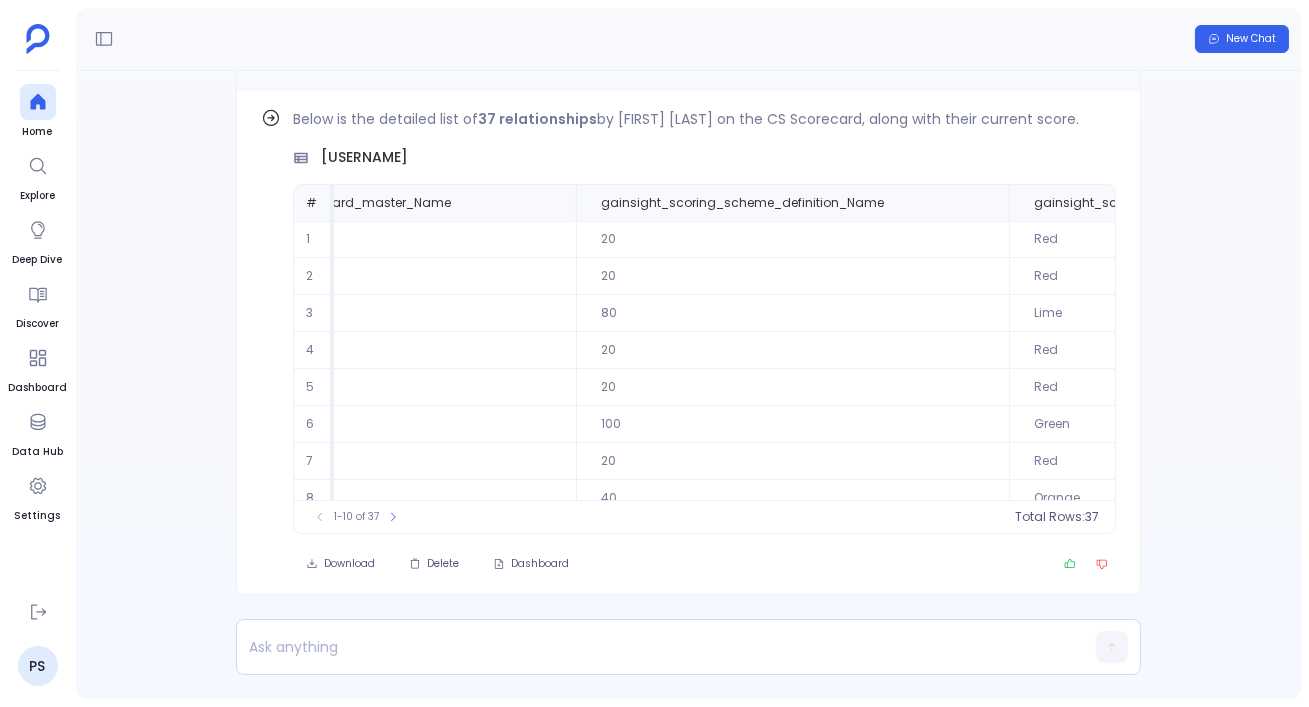 scroll, scrollTop: 0, scrollLeft: 488, axis: horizontal 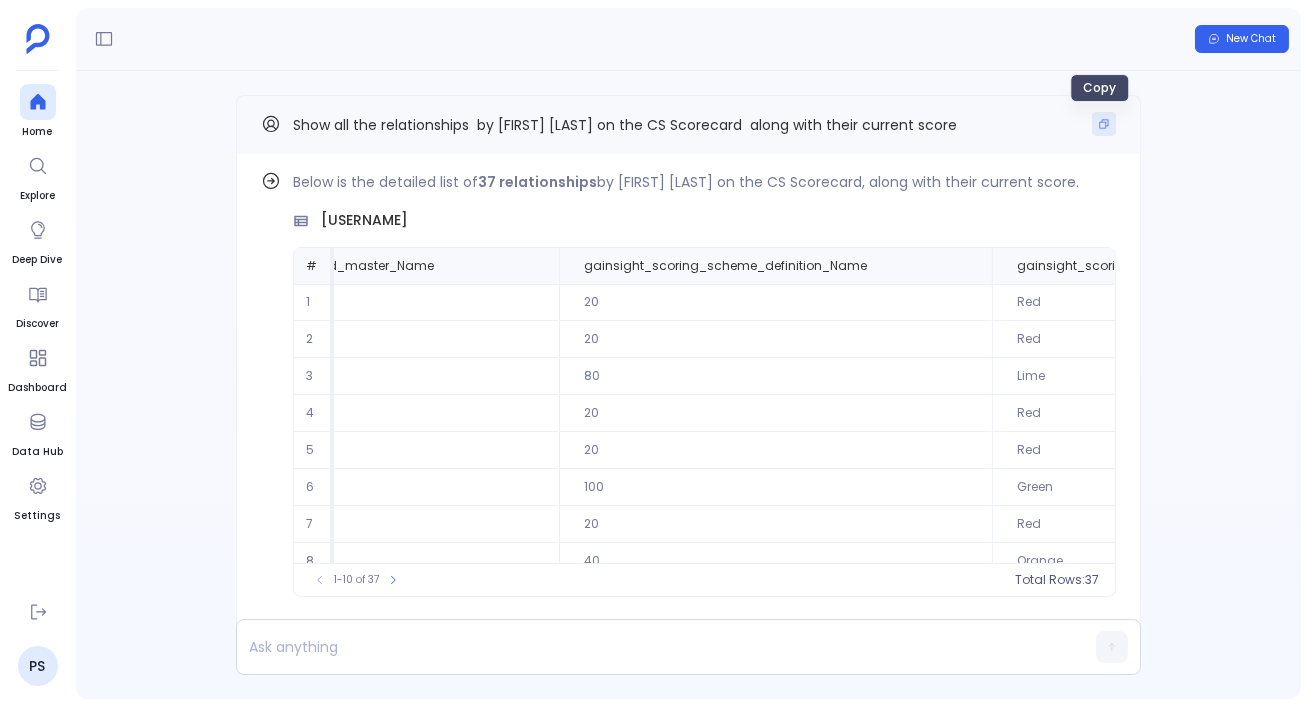 click at bounding box center [1104, 124] 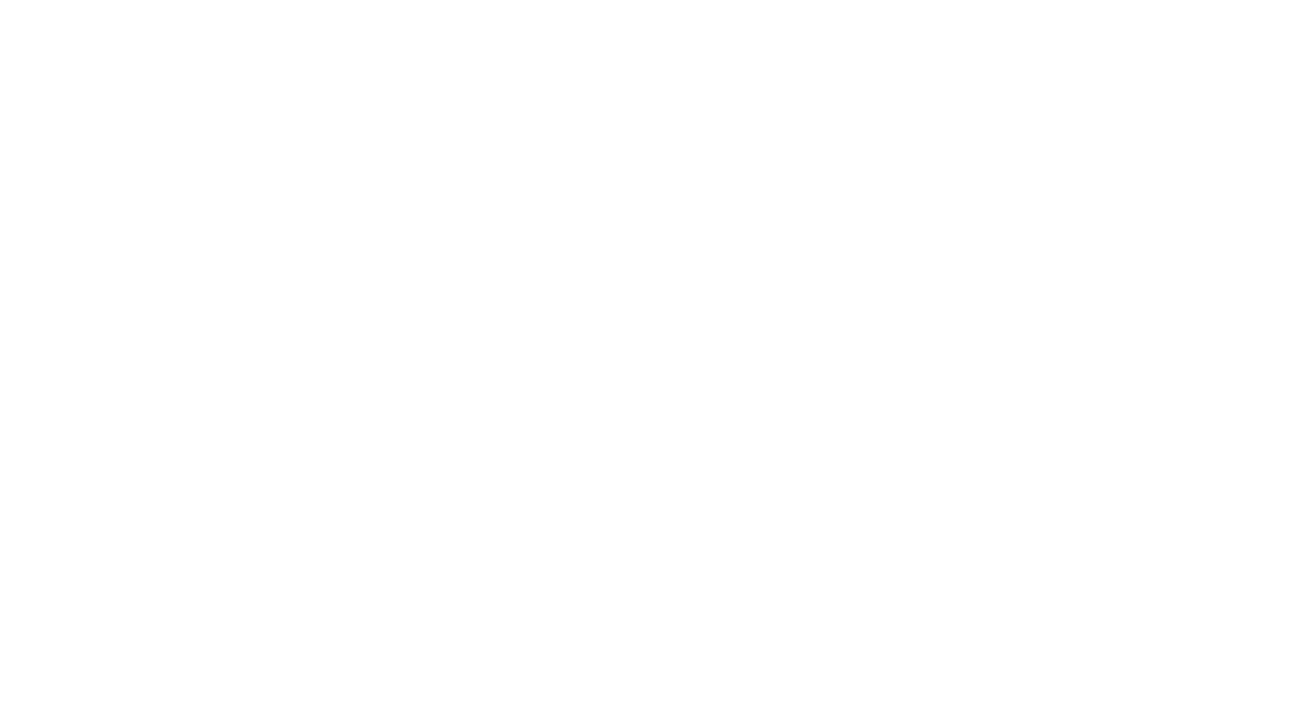 scroll, scrollTop: 0, scrollLeft: 0, axis: both 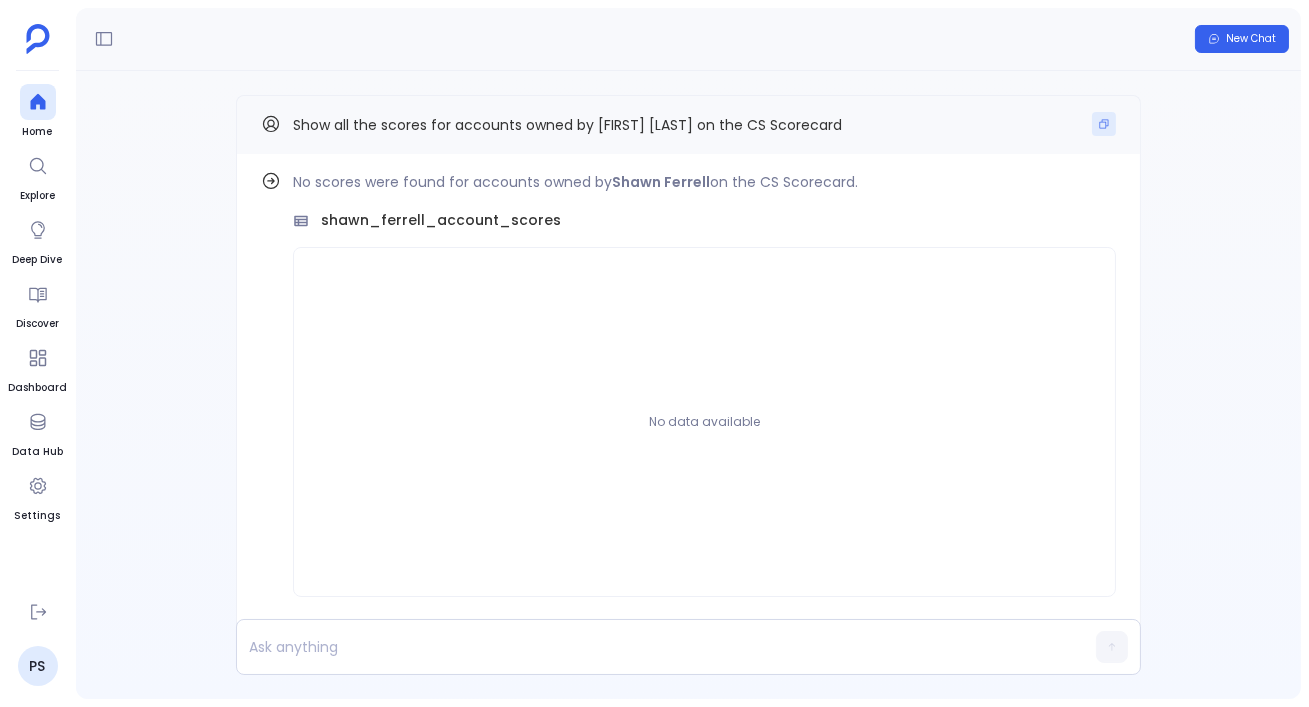 click at bounding box center (1104, 124) 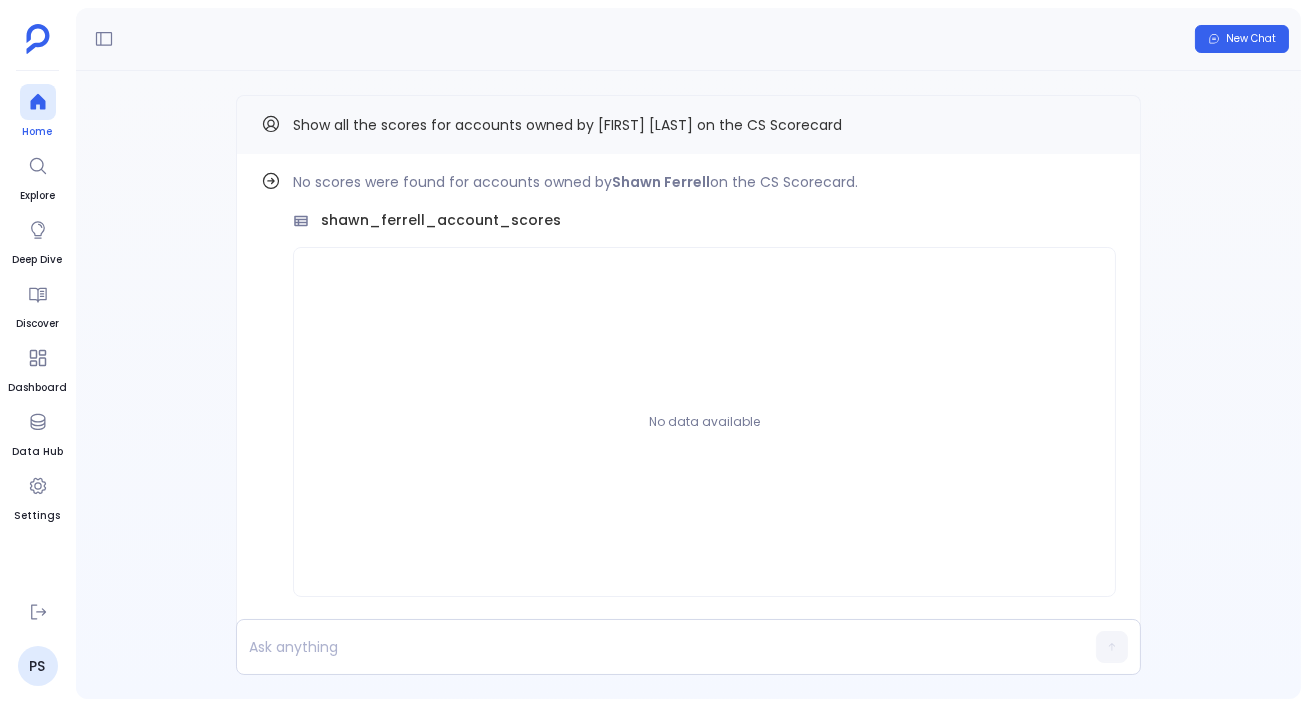 click at bounding box center (38, 102) 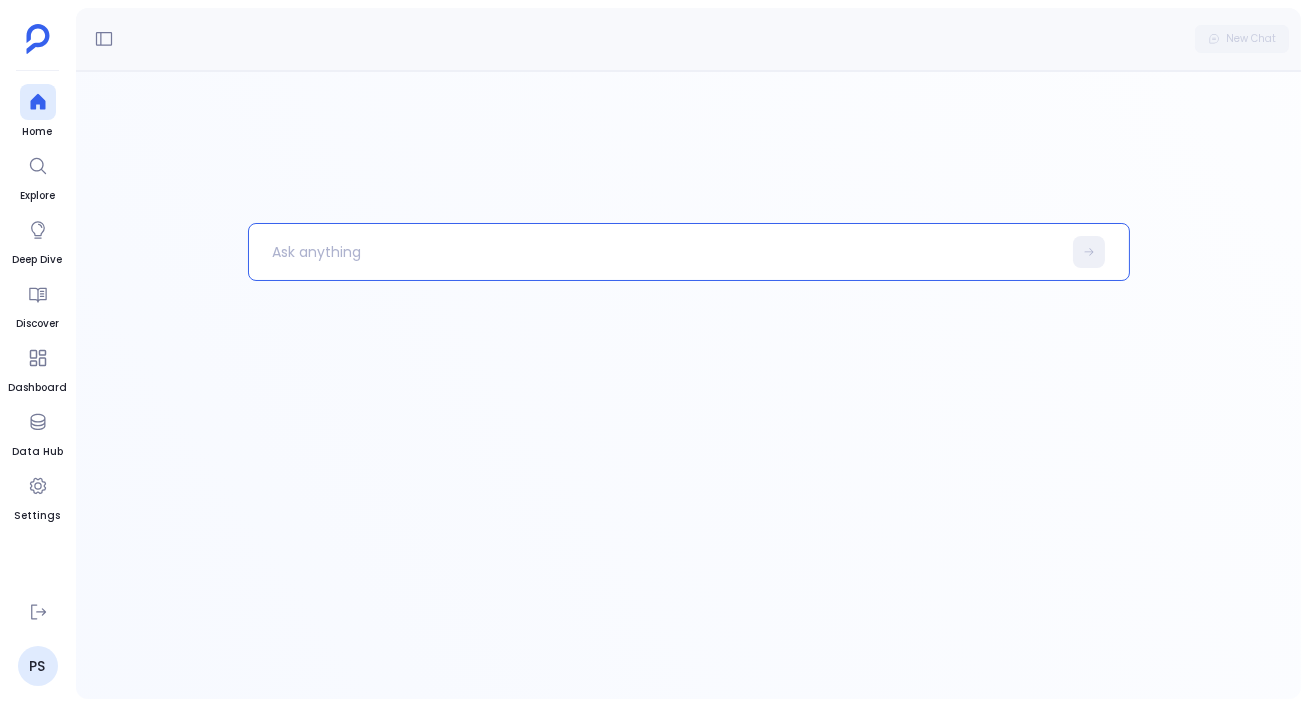 click at bounding box center [655, 252] 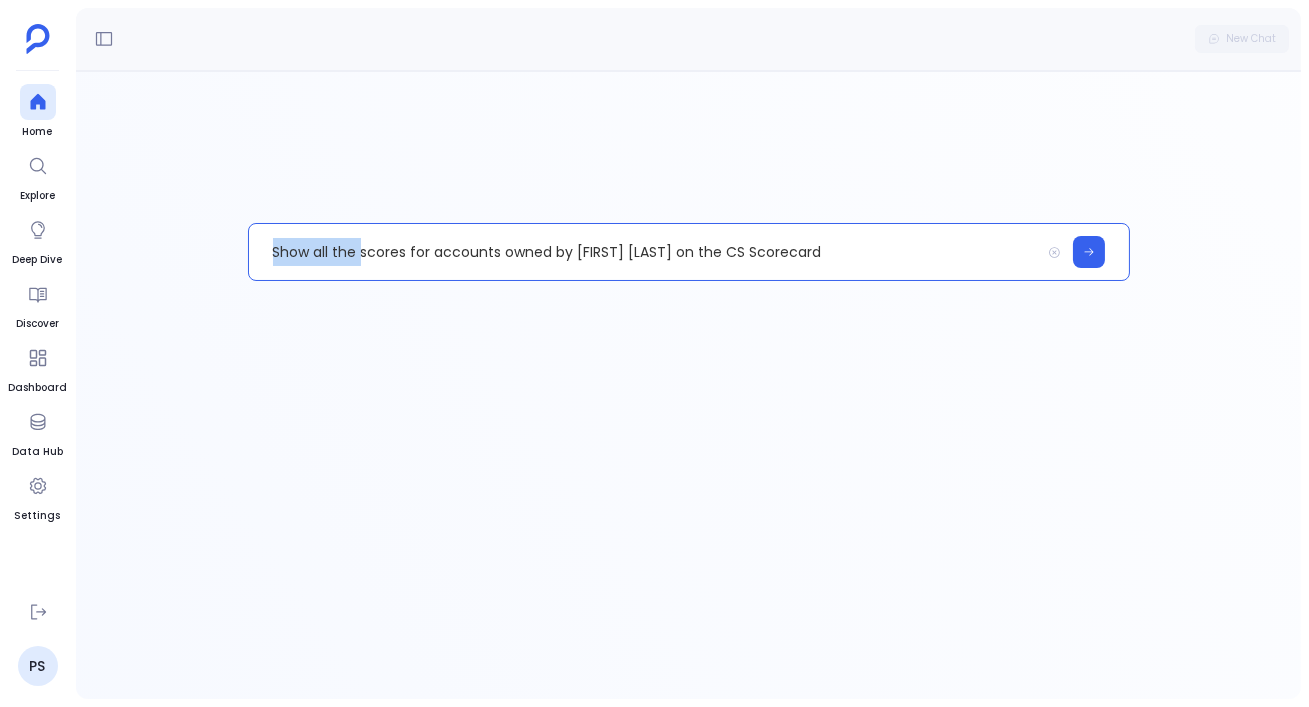 drag, startPoint x: 361, startPoint y: 249, endPoint x: 102, endPoint y: 243, distance: 259.0695 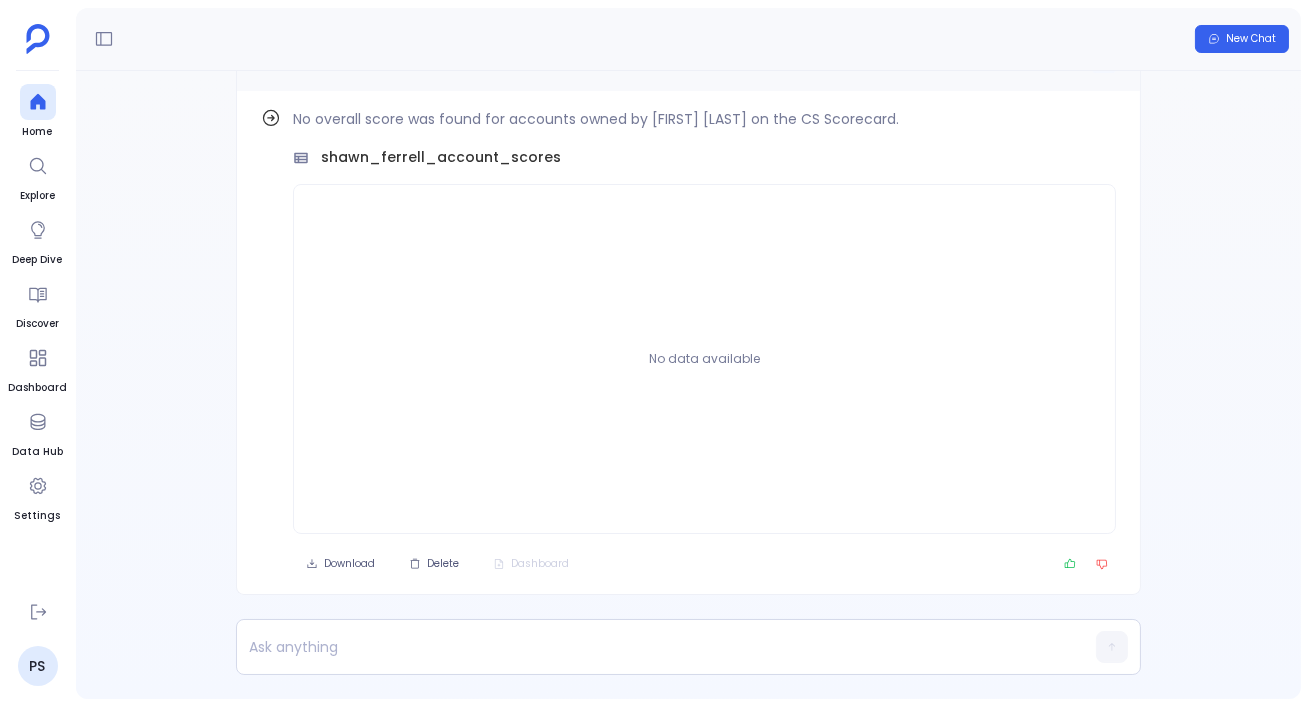 scroll, scrollTop: -62, scrollLeft: 0, axis: vertical 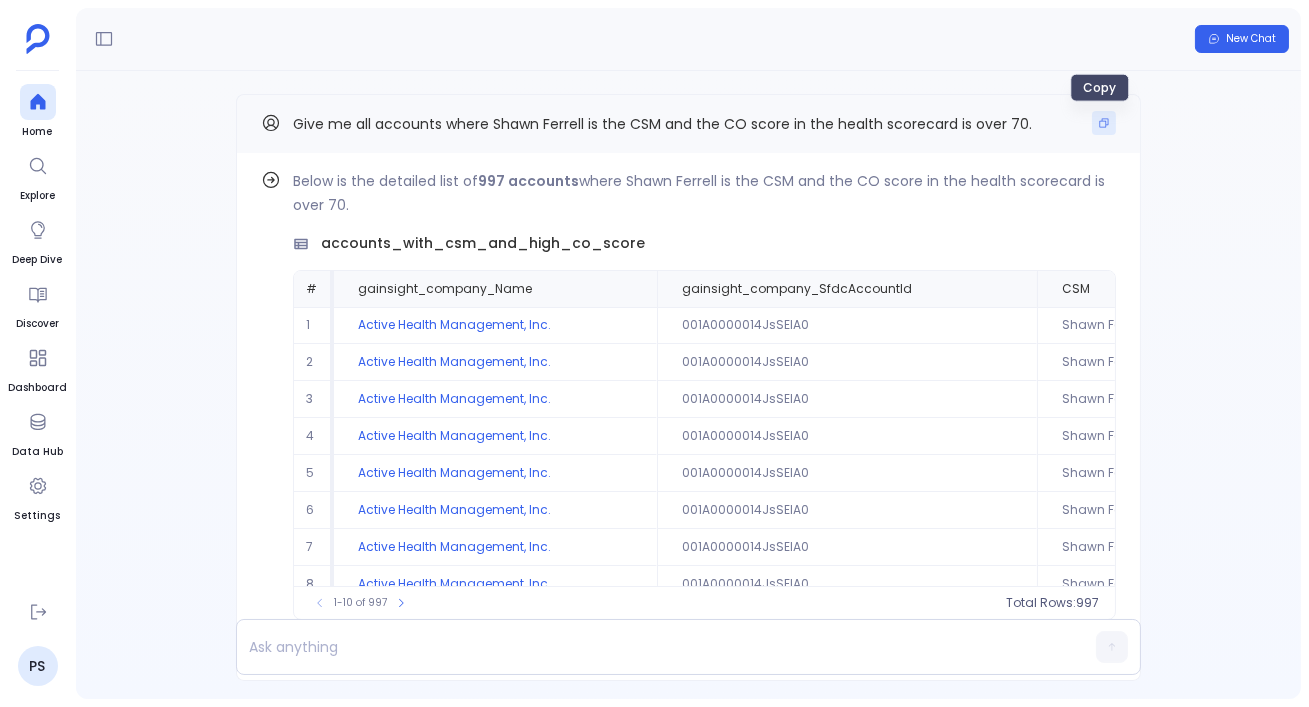 click at bounding box center [1104, 123] 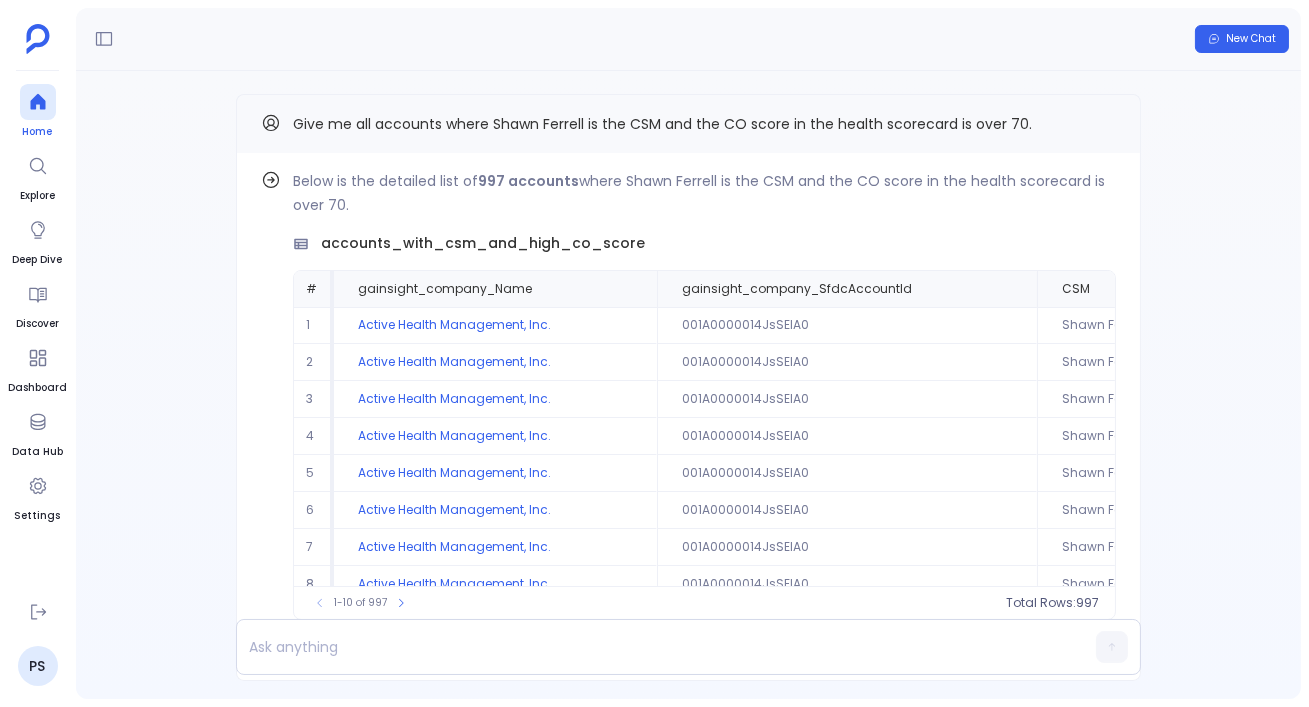click at bounding box center (38, 102) 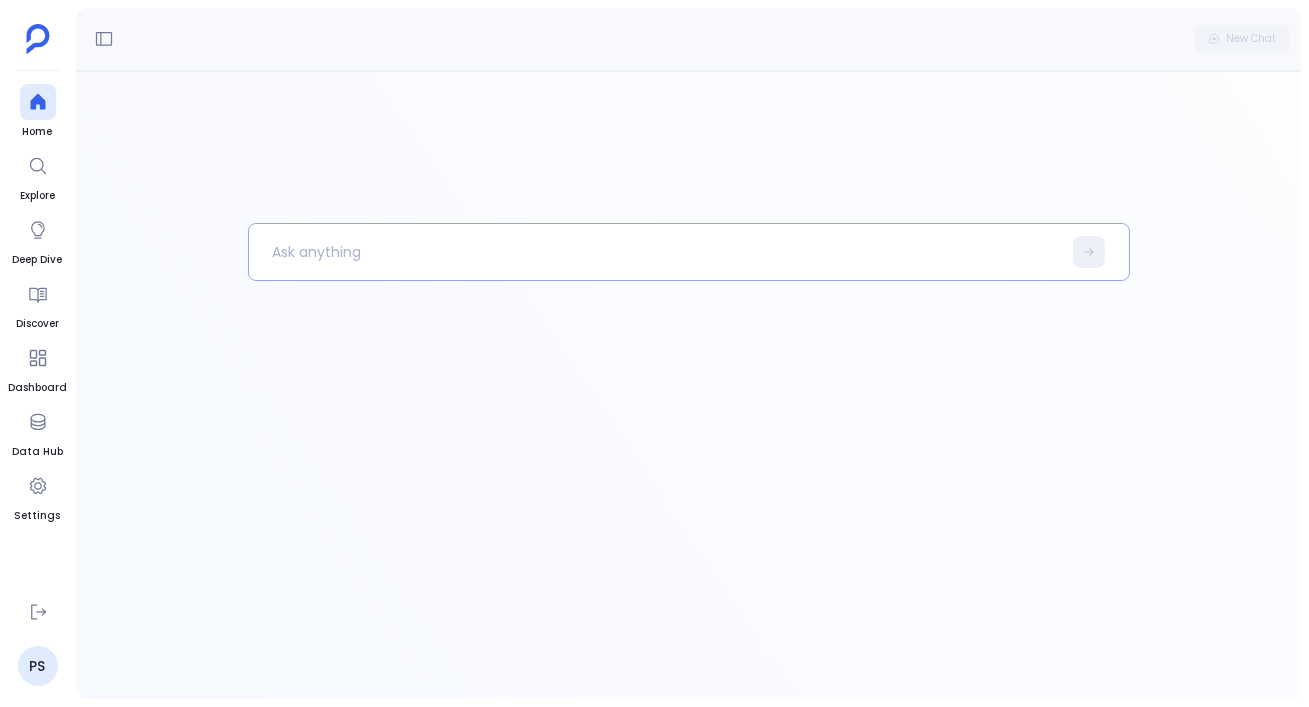 click at bounding box center (655, 252) 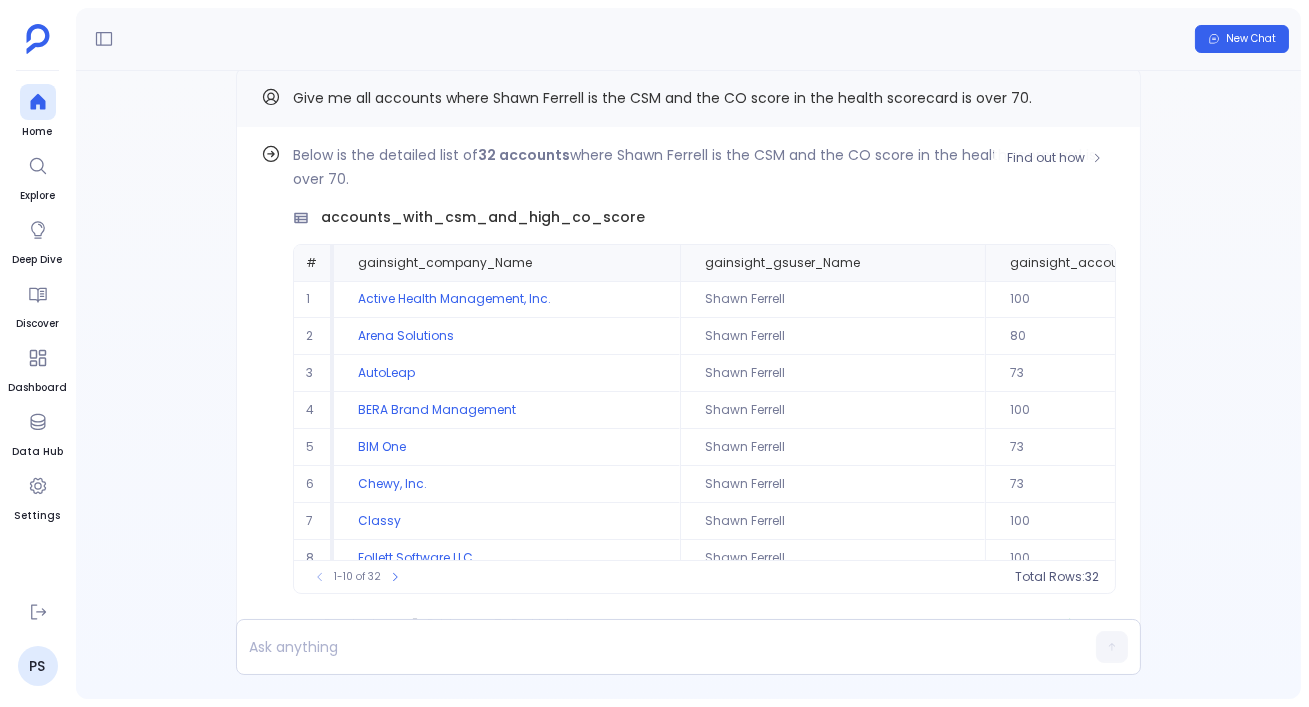scroll, scrollTop: -85, scrollLeft: 0, axis: vertical 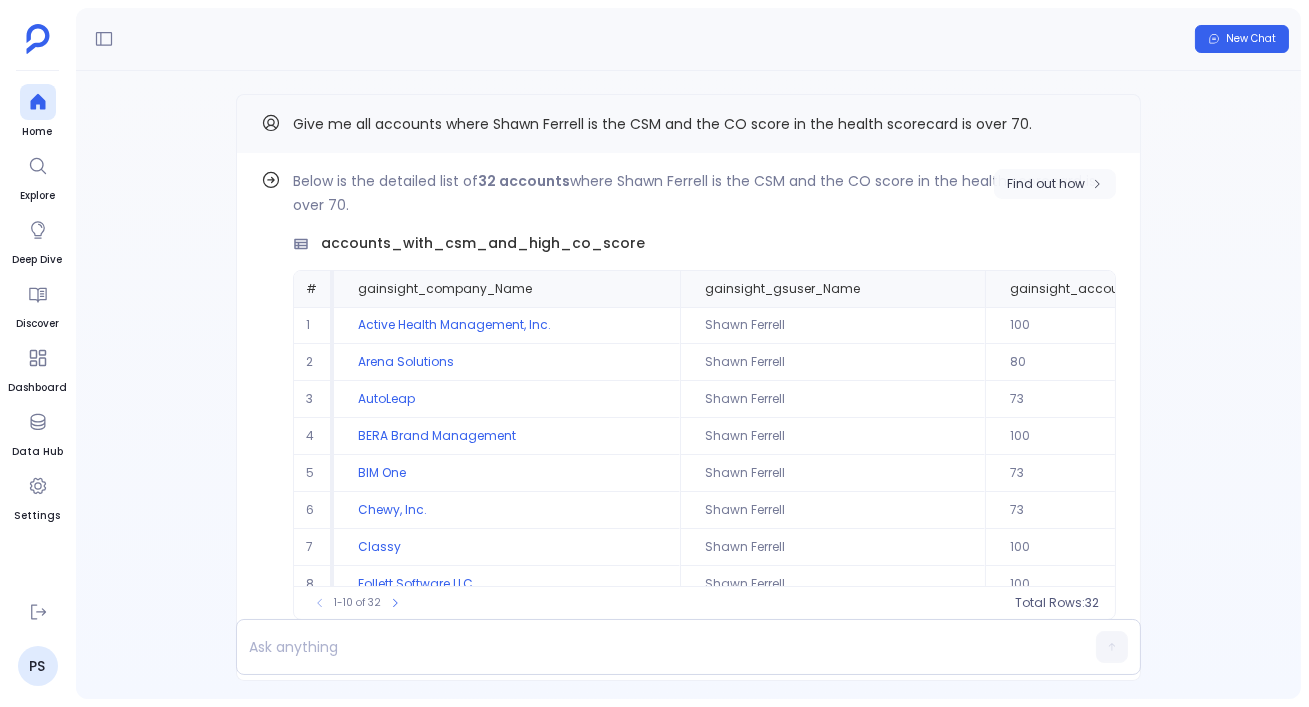 click on "Find out how" at bounding box center [1046, 184] 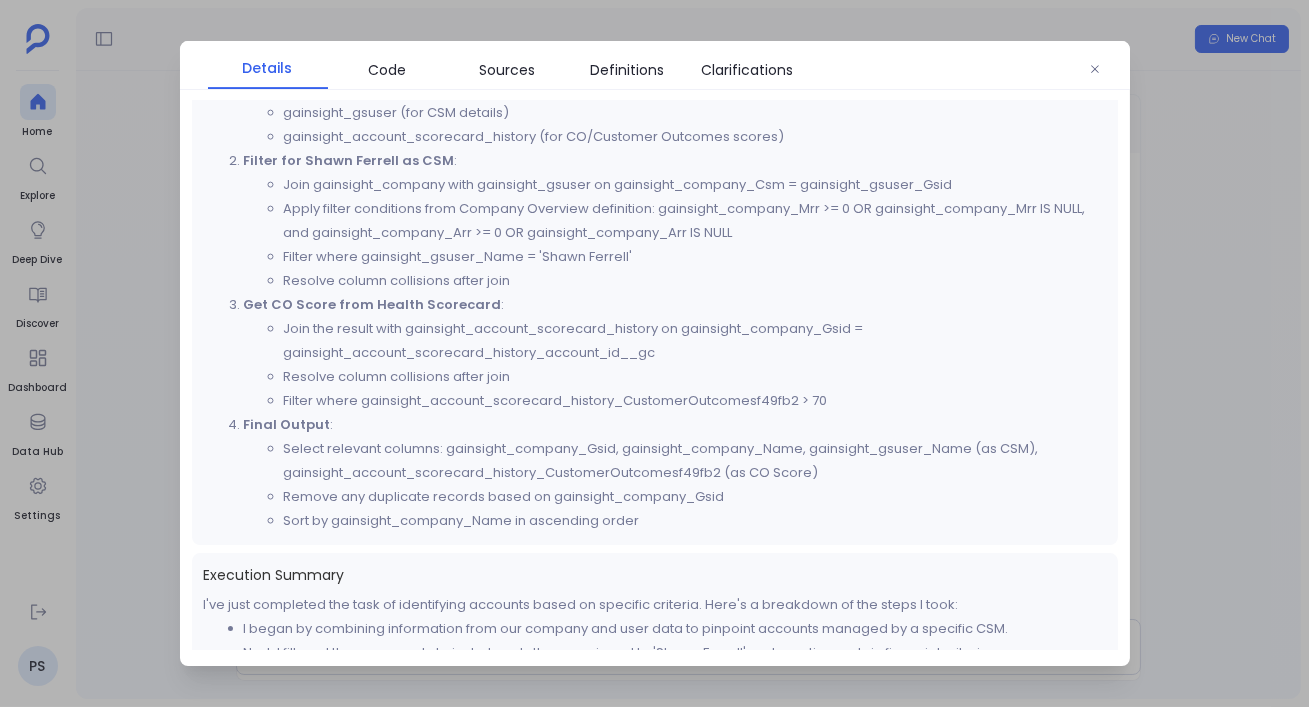 scroll, scrollTop: 1021, scrollLeft: 0, axis: vertical 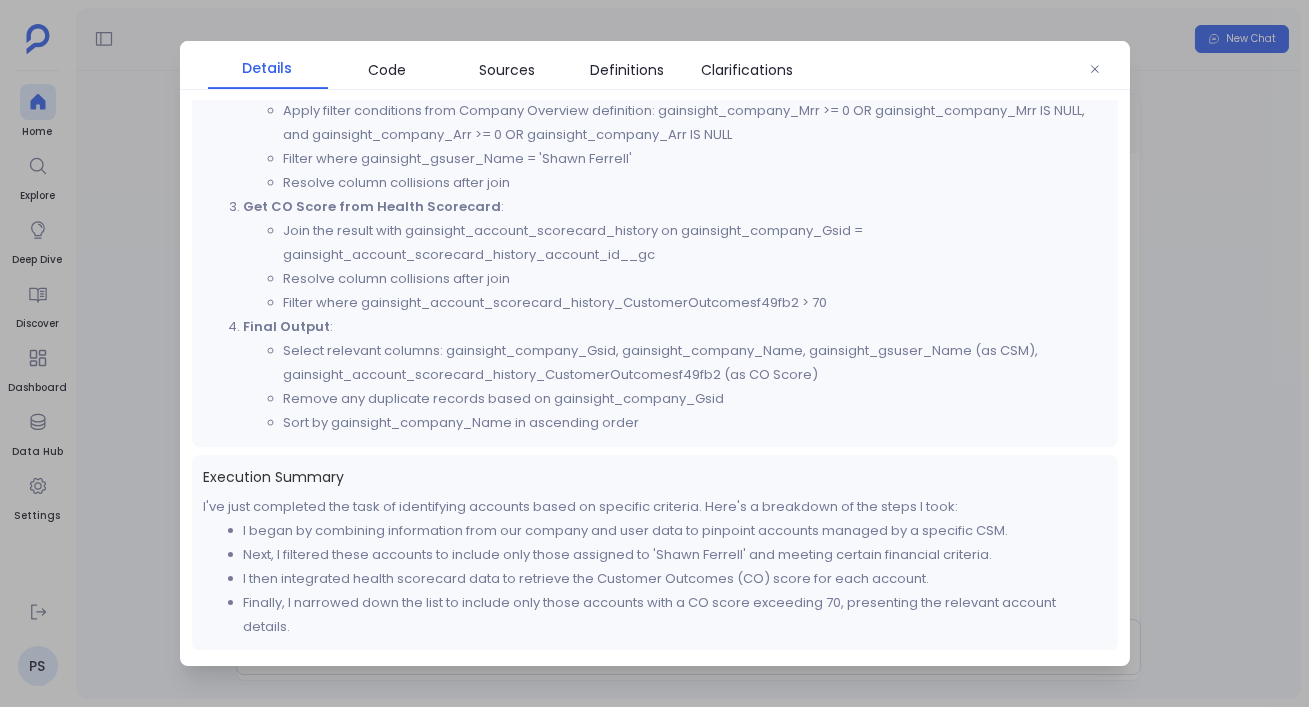 click at bounding box center (654, 353) 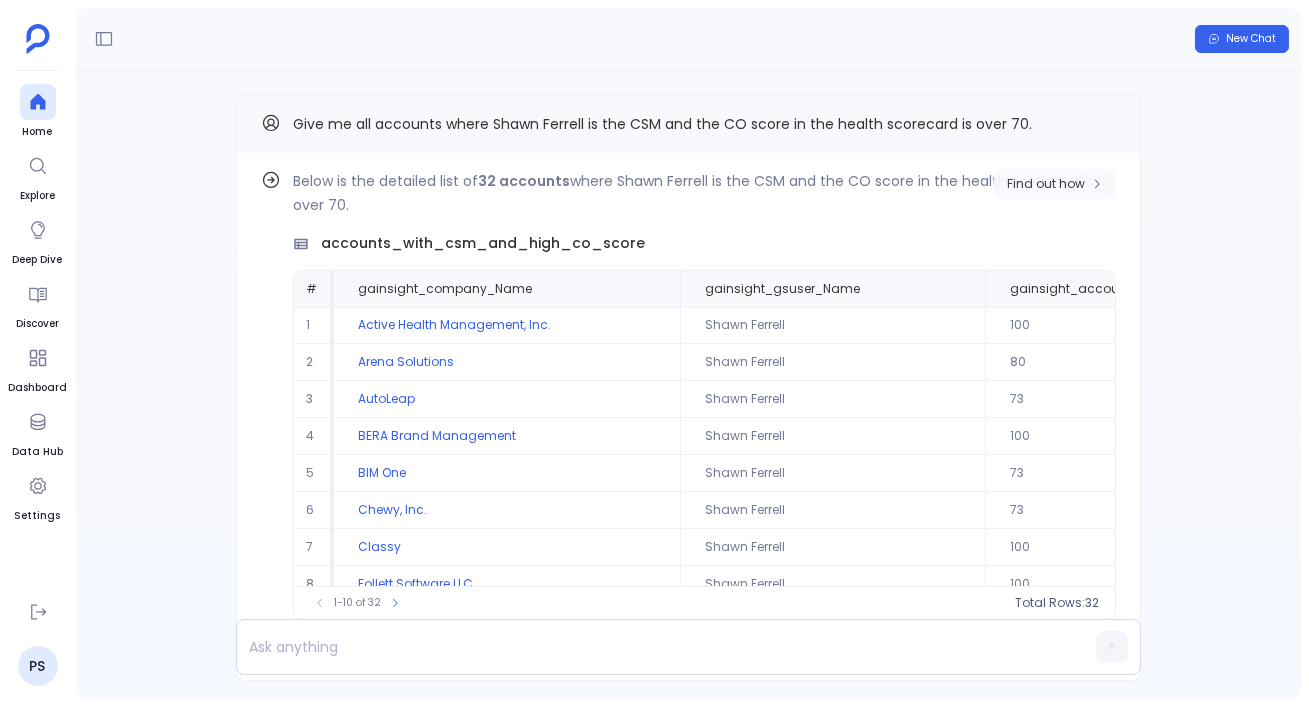 click on "Find out how" at bounding box center (1046, 184) 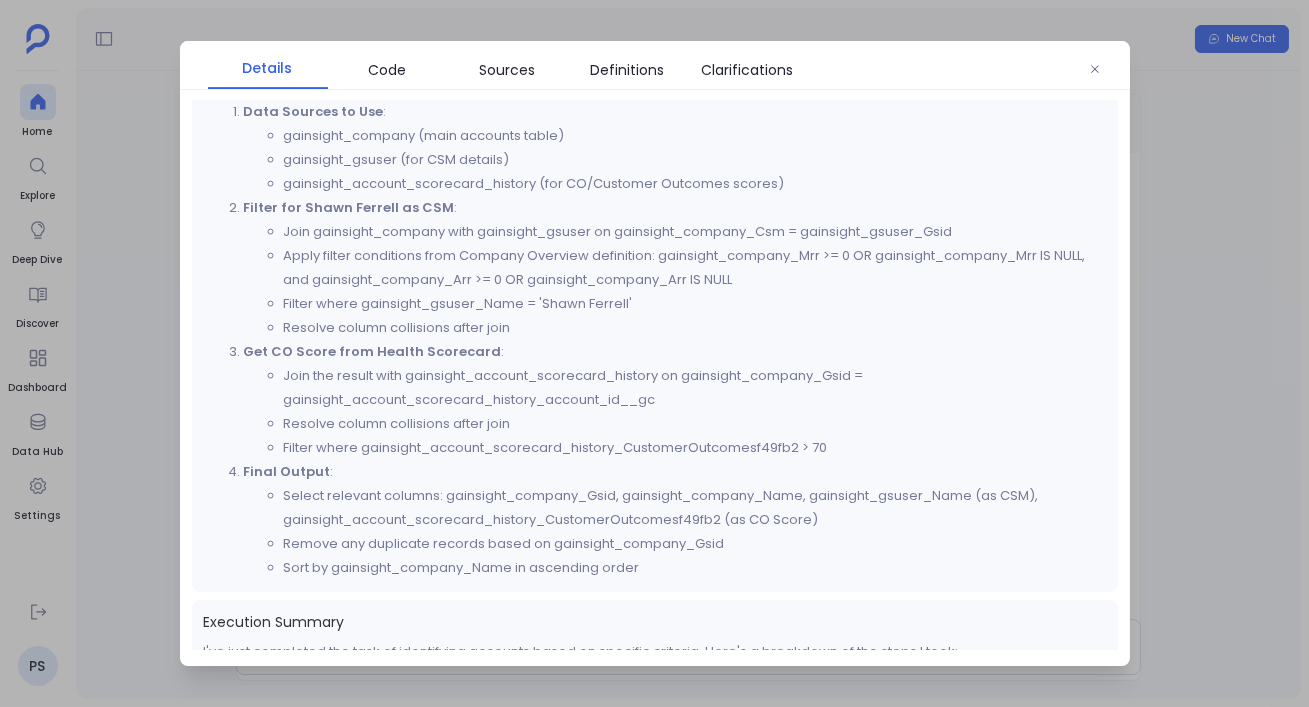 scroll, scrollTop: 875, scrollLeft: 0, axis: vertical 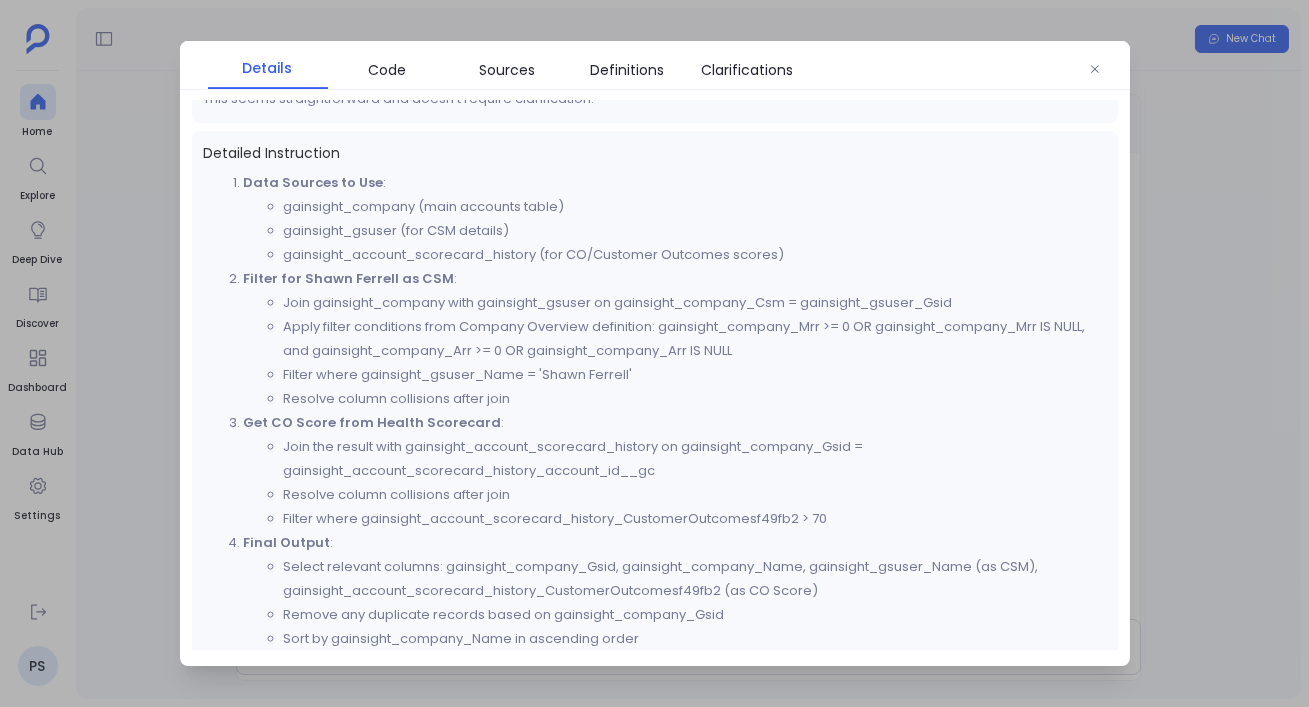 click on "Details Code Sources Definitions Clarifications" at bounding box center (655, 66) 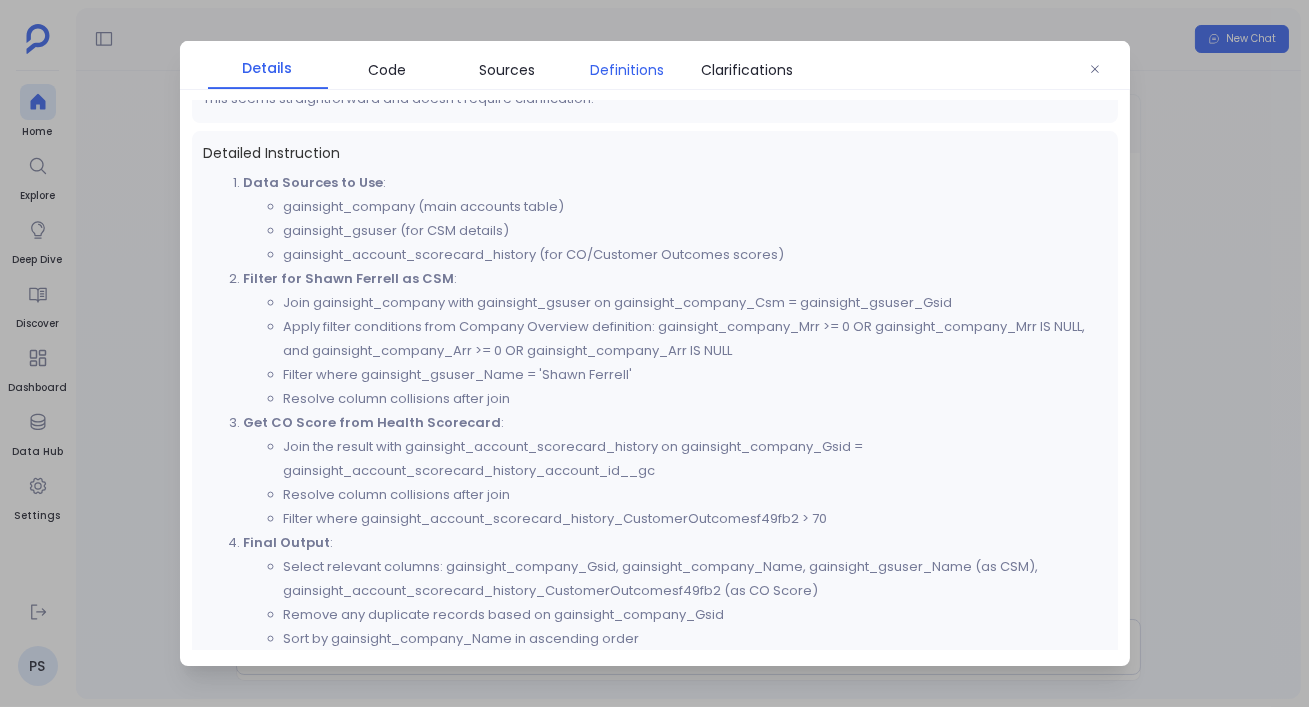 click on "Definitions" at bounding box center [628, 70] 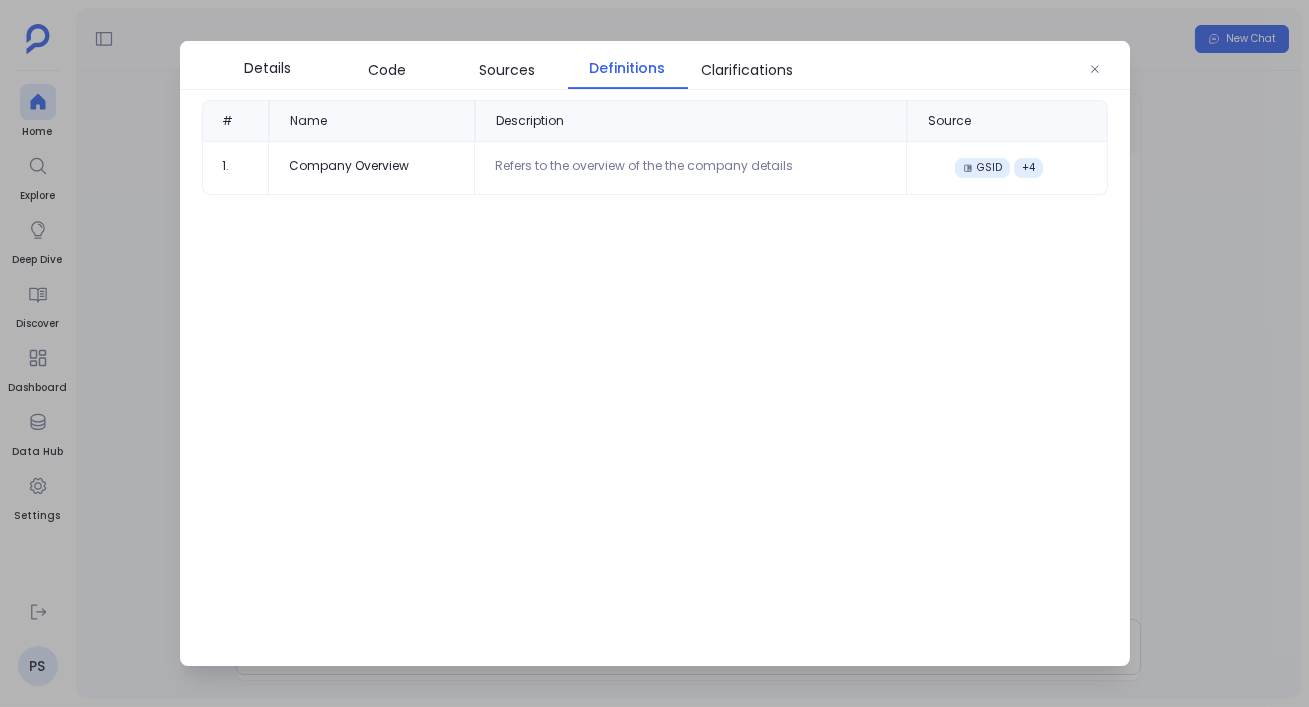 scroll, scrollTop: 0, scrollLeft: 0, axis: both 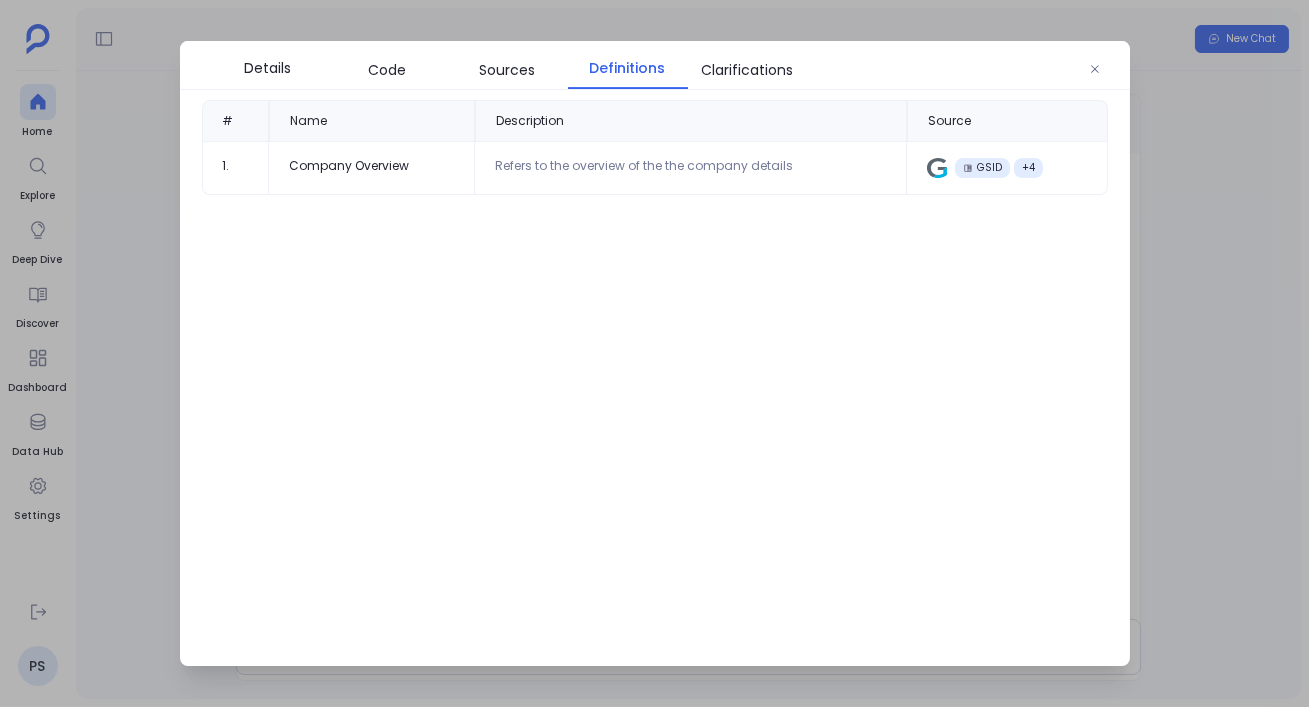 click at bounding box center [654, 353] 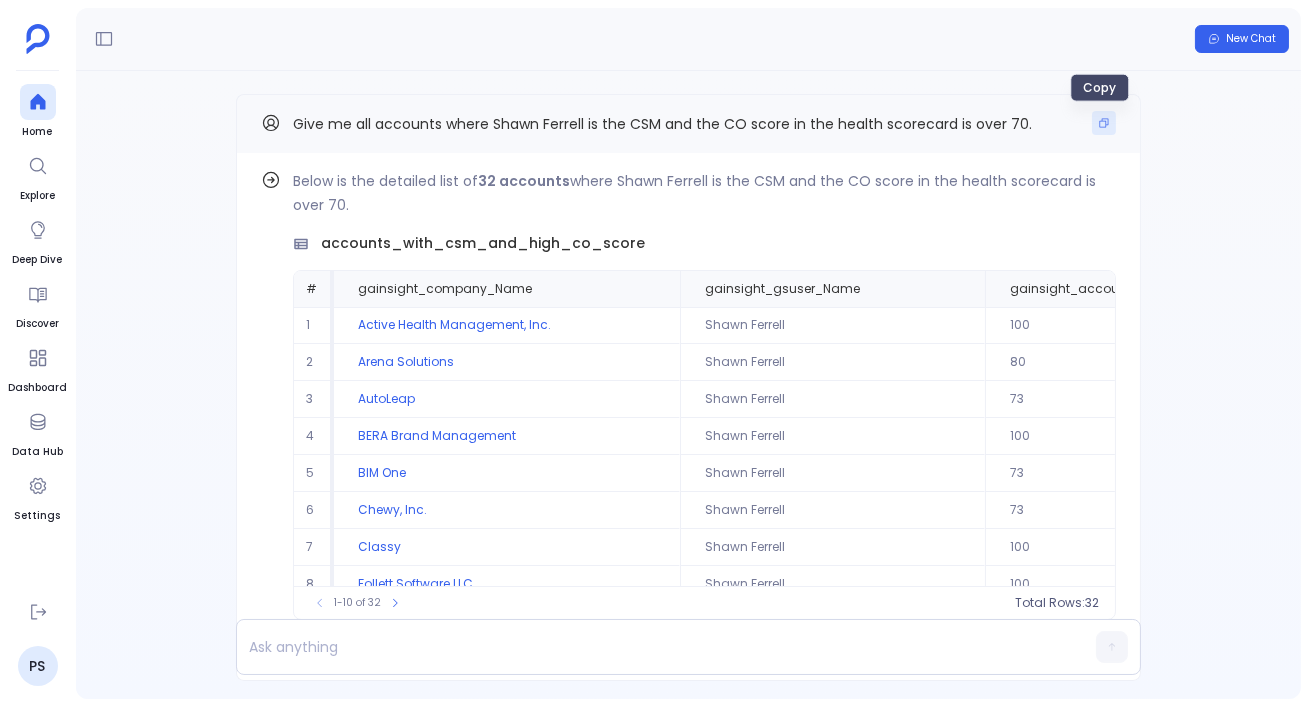 click at bounding box center [1104, 123] 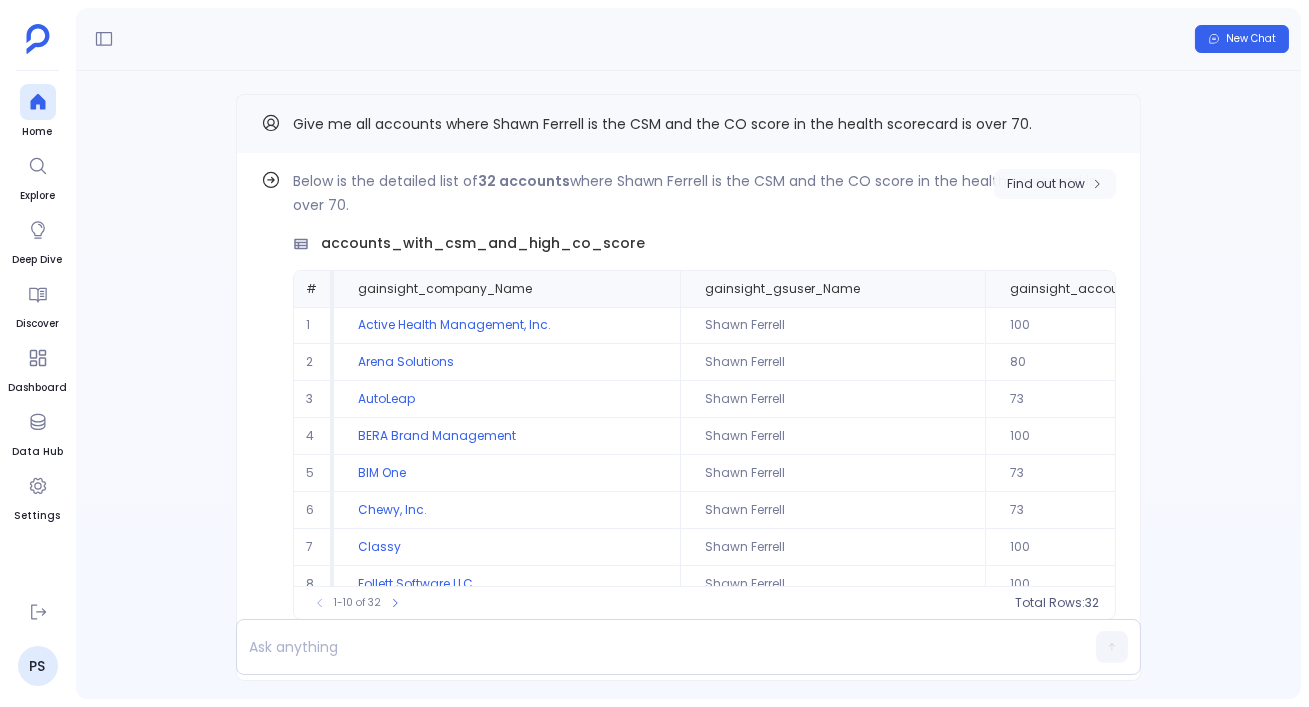 click on "Find out how" at bounding box center (1055, 184) 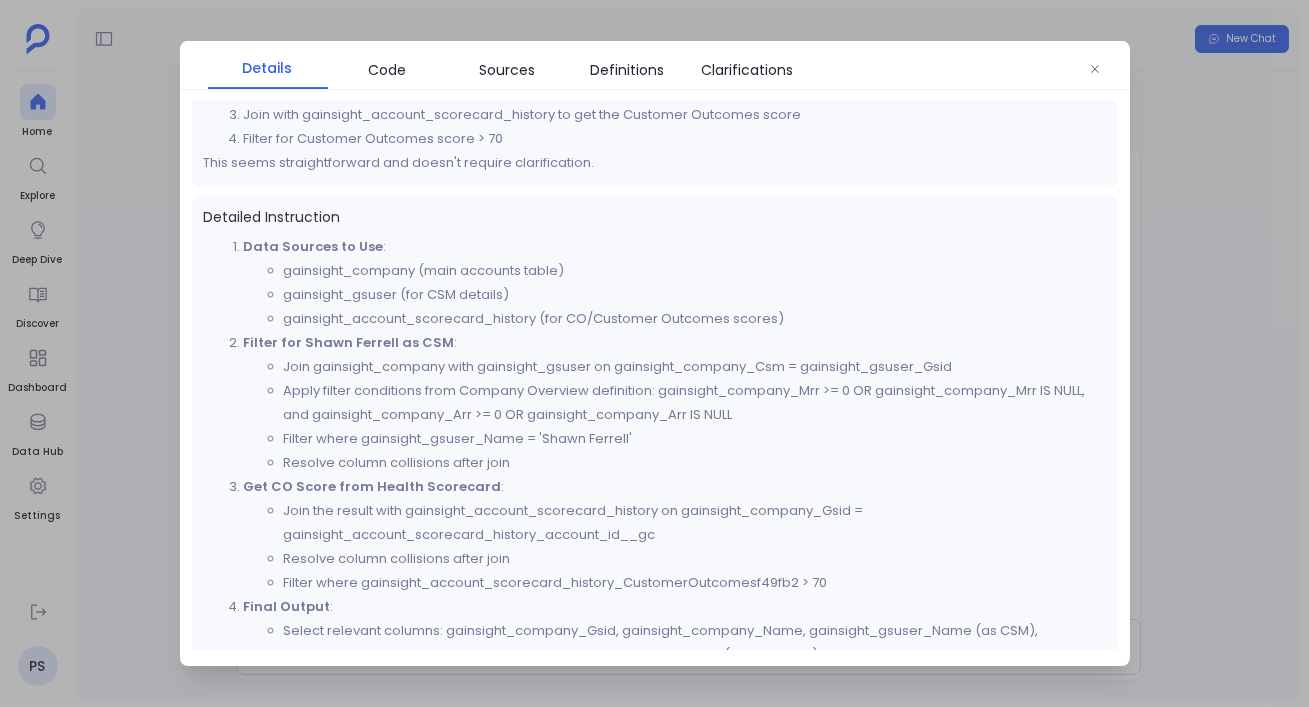 scroll, scrollTop: 726, scrollLeft: 0, axis: vertical 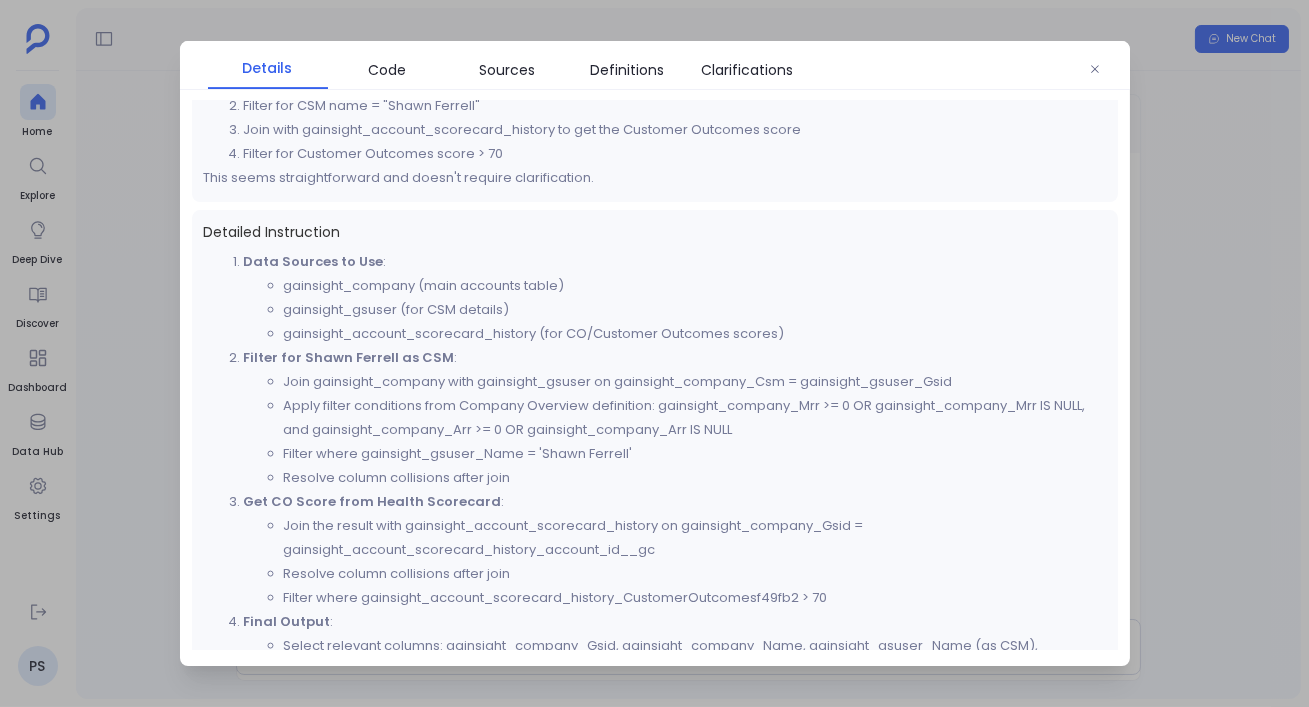 click at bounding box center [654, 353] 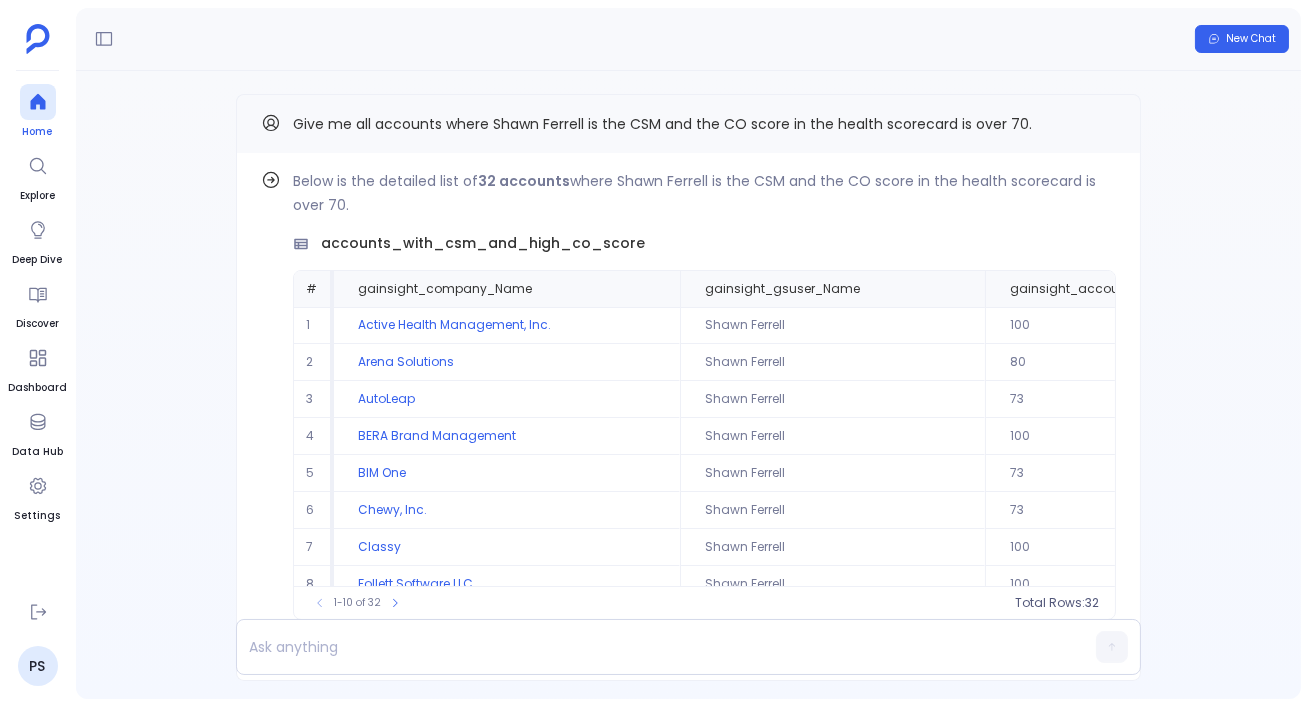 click at bounding box center (38, 102) 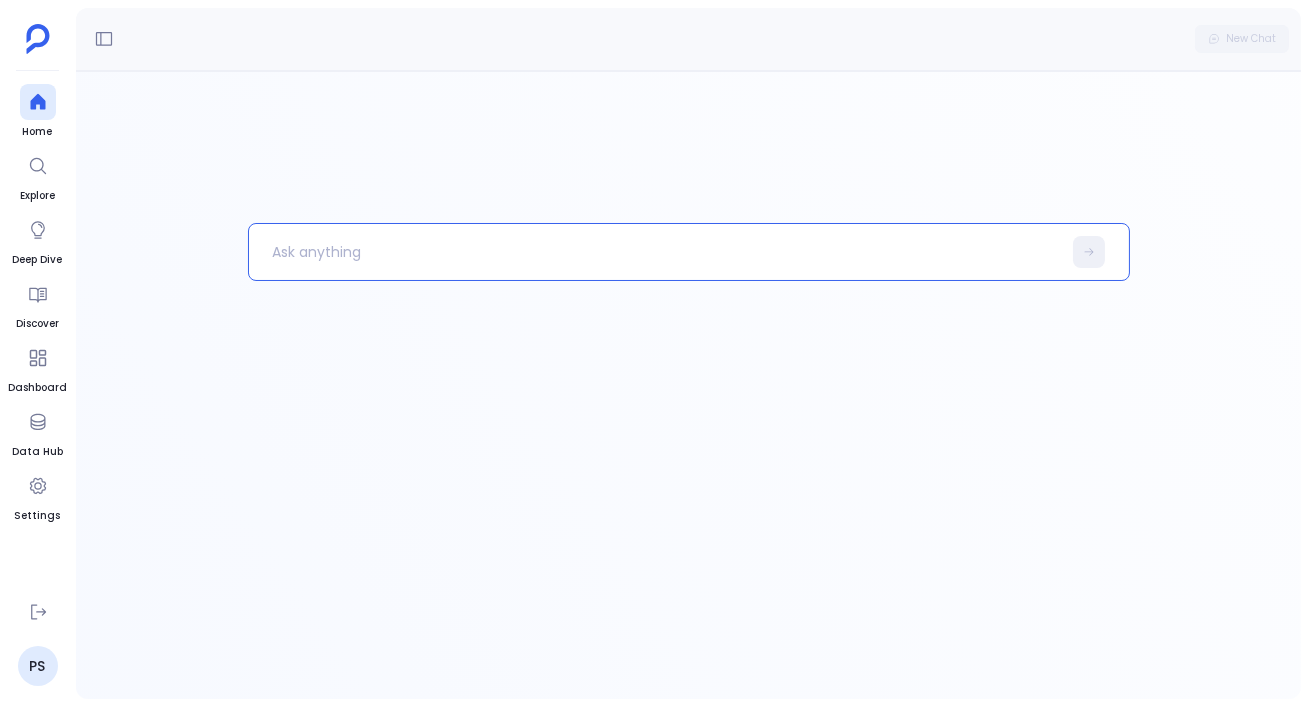 click at bounding box center (655, 252) 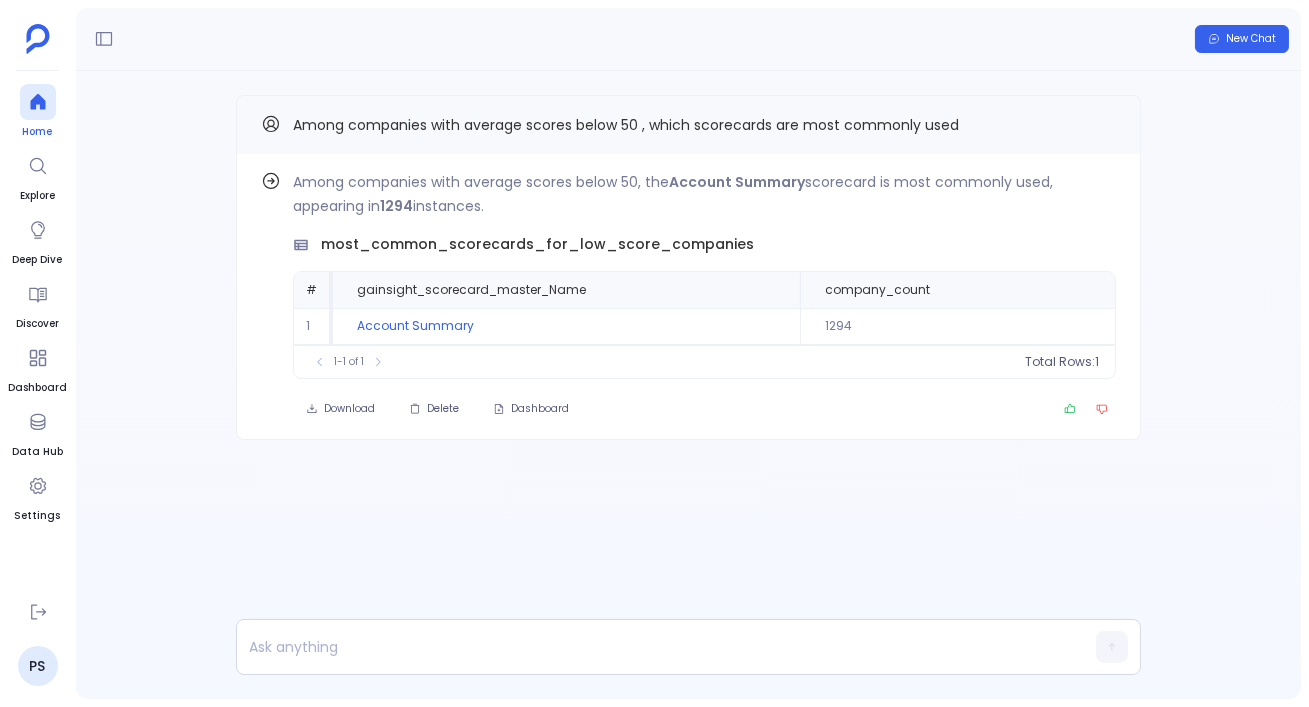 click on "Home" at bounding box center [38, 132] 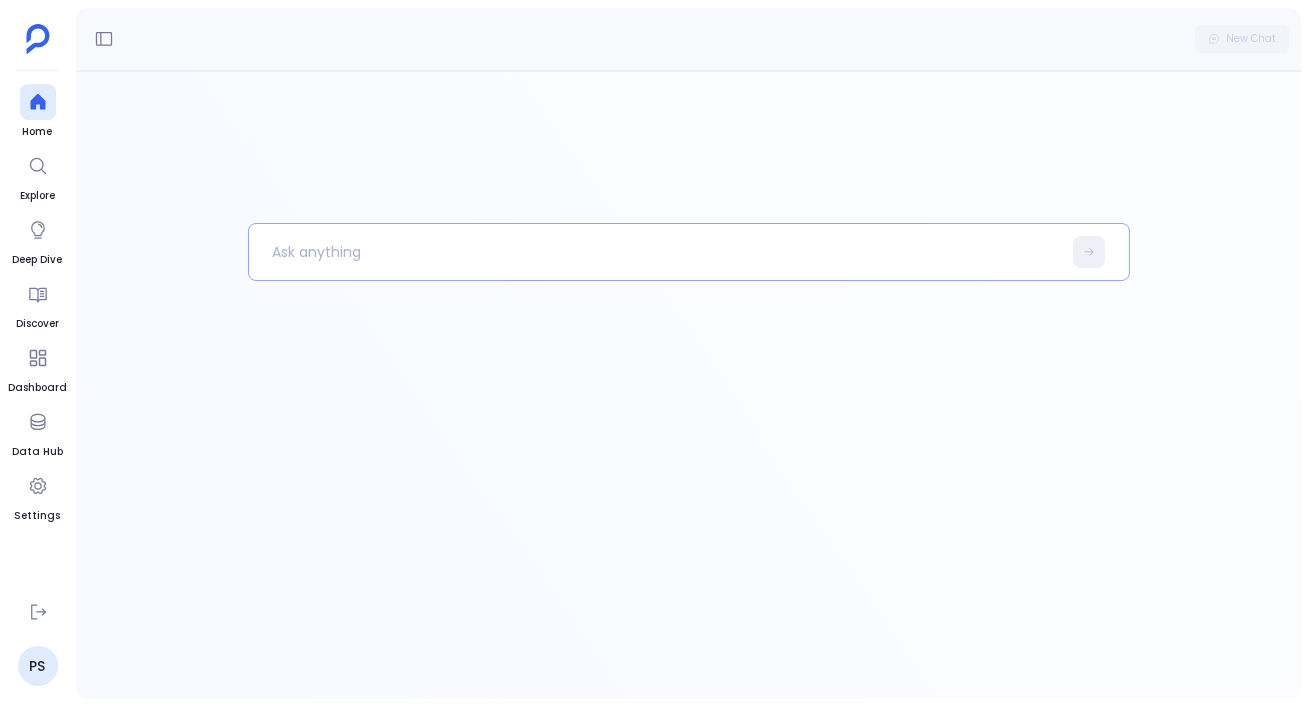 click at bounding box center [655, 252] 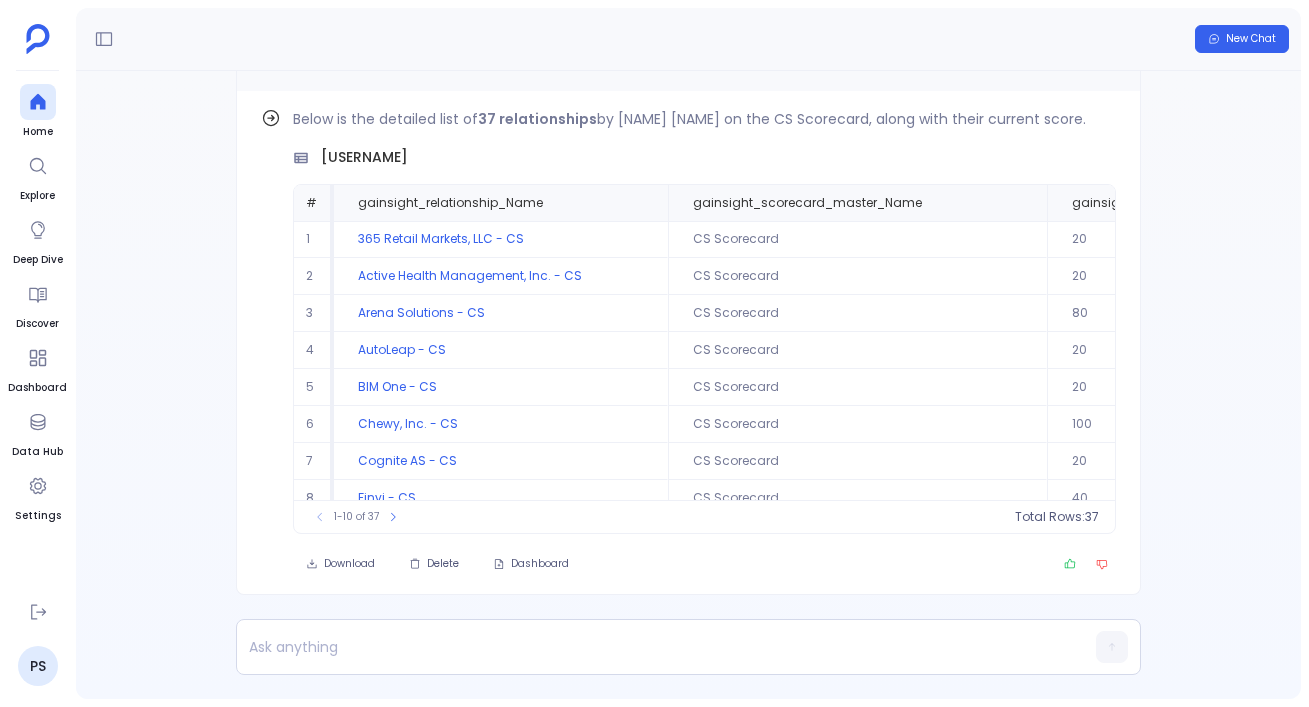 scroll, scrollTop: 0, scrollLeft: 0, axis: both 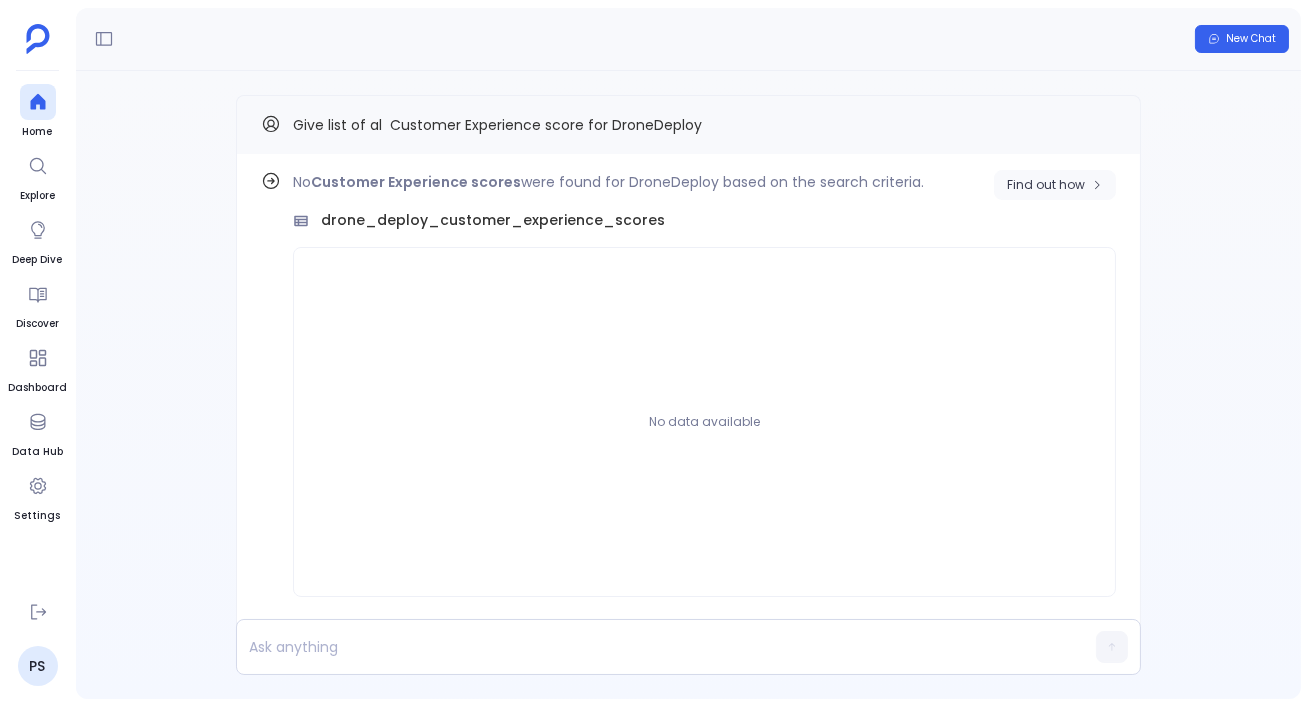 click on "Find out how" at bounding box center (1055, 185) 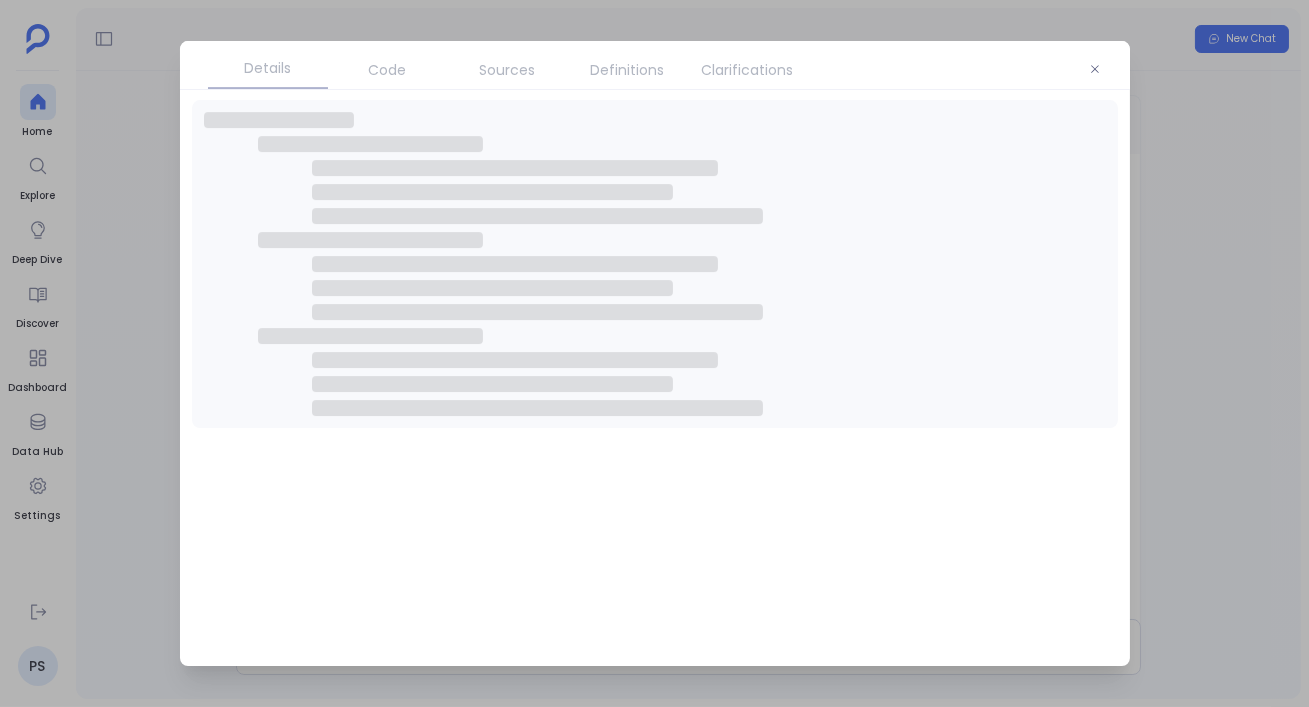 click on "Code" at bounding box center (388, 70) 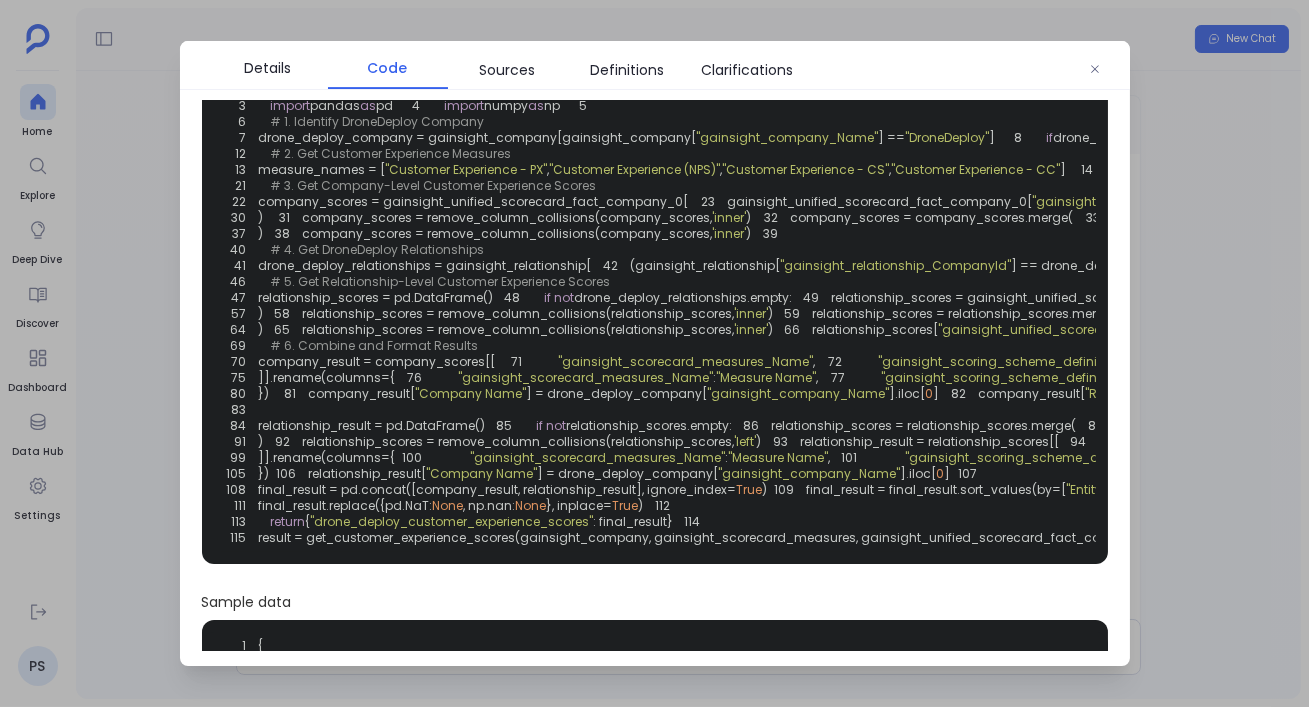 scroll, scrollTop: 98, scrollLeft: 0, axis: vertical 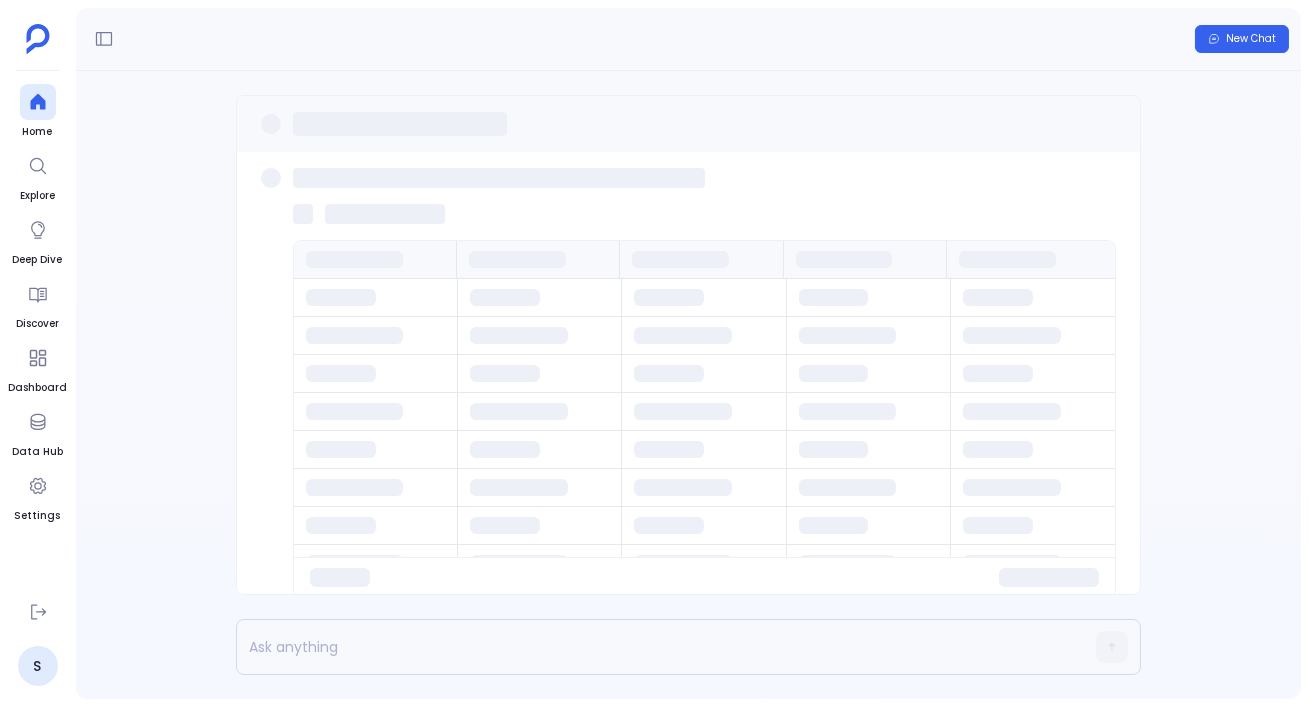 click at bounding box center [688, 124] 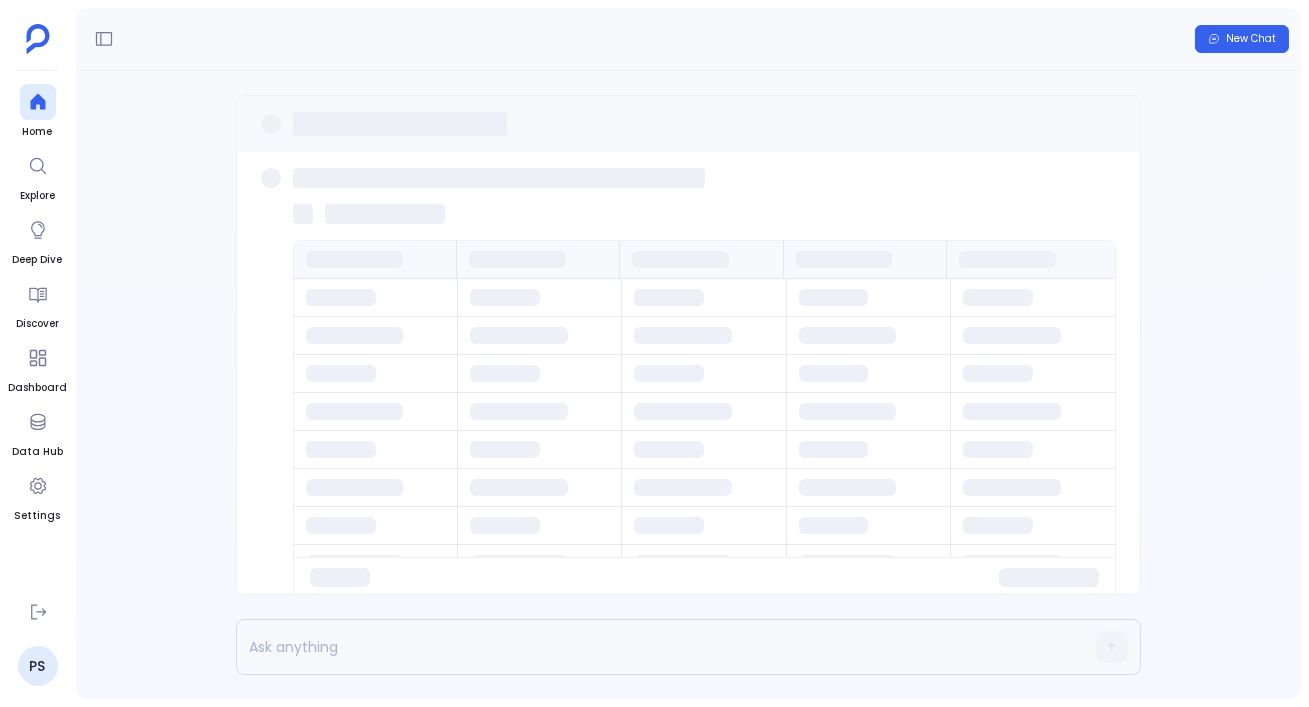 click at bounding box center [688, 124] 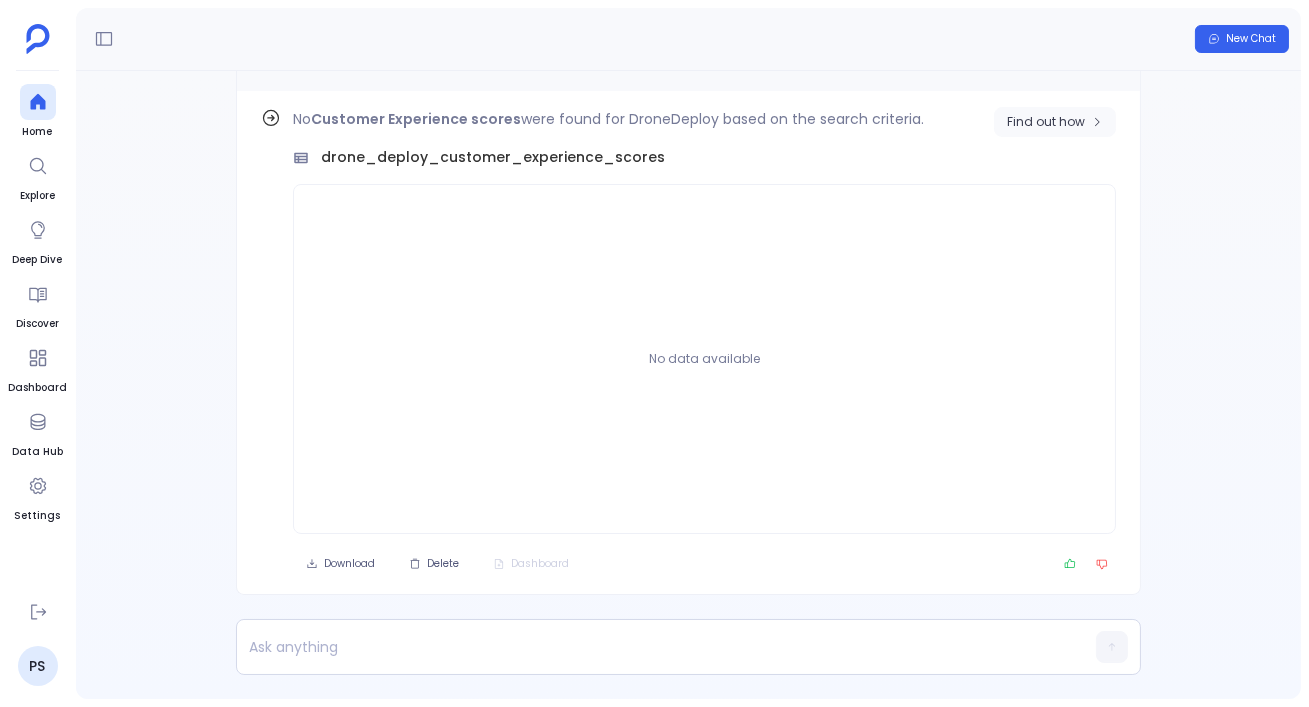 drag, startPoint x: 1120, startPoint y: 118, endPoint x: 1082, endPoint y: 122, distance: 38.209946 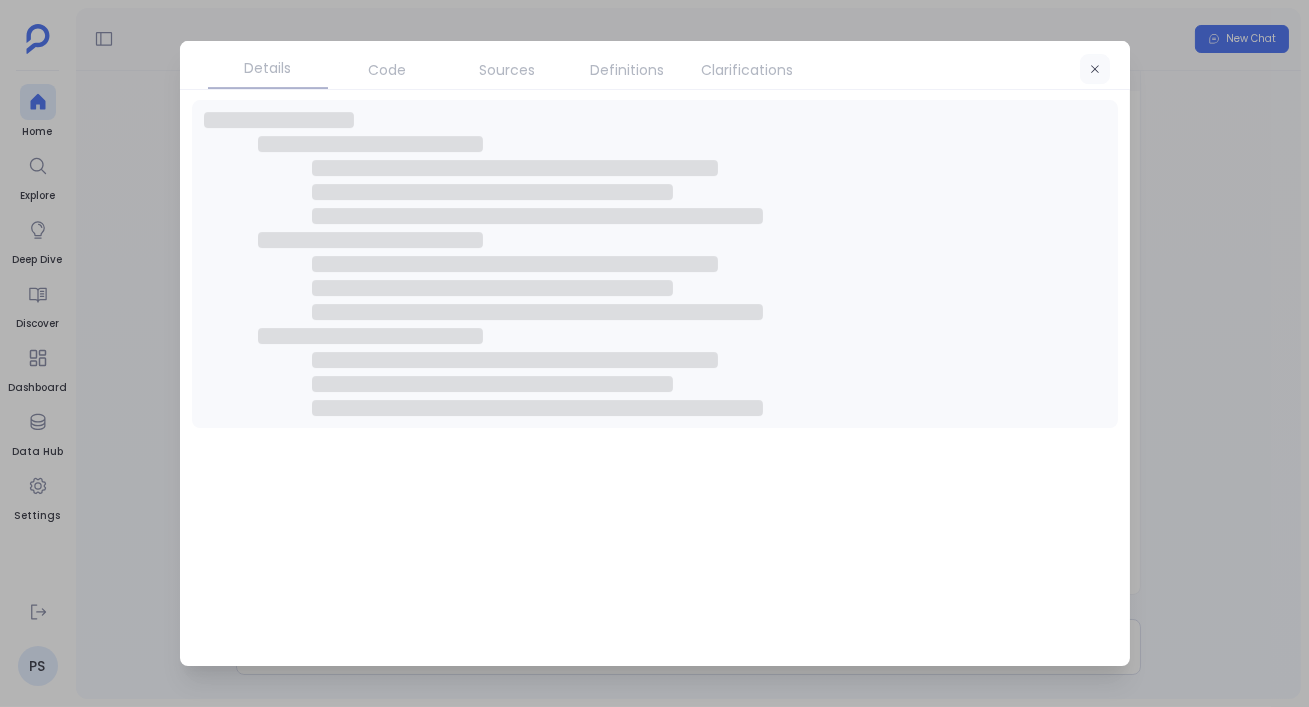 drag, startPoint x: 1082, startPoint y: 122, endPoint x: 1088, endPoint y: 73, distance: 49.365982 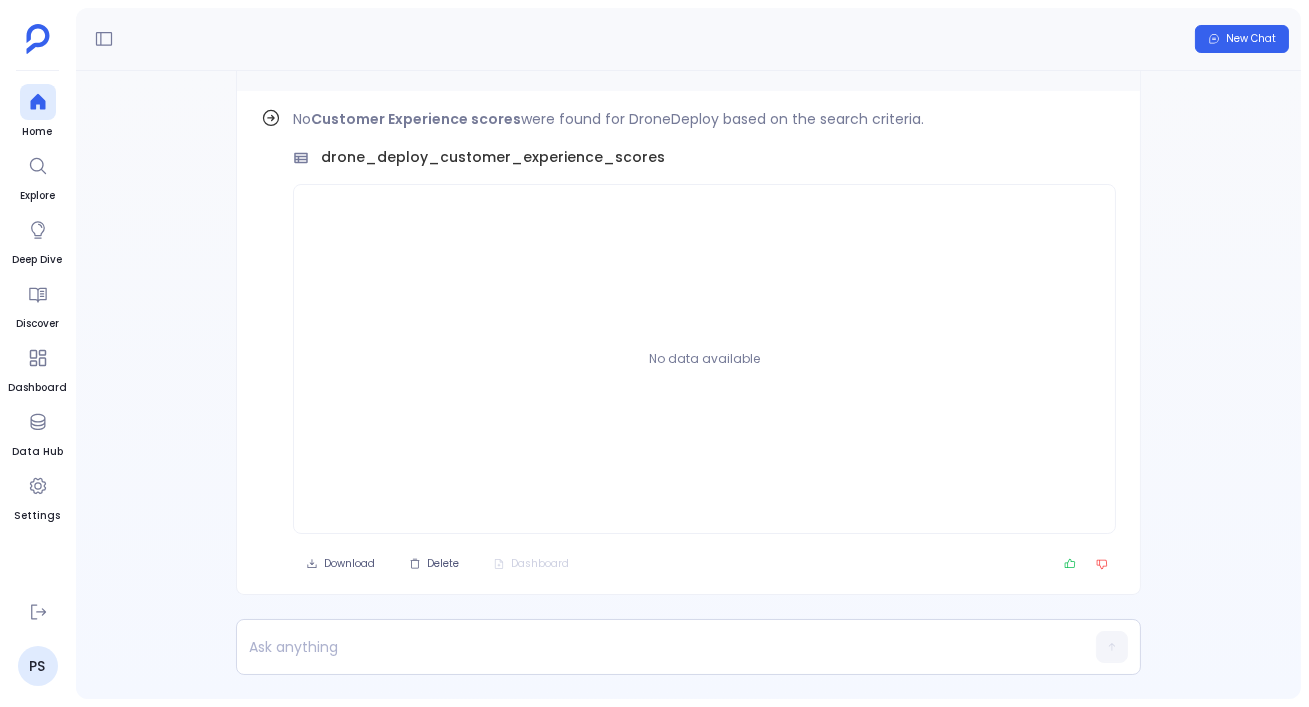 scroll, scrollTop: -62, scrollLeft: 0, axis: vertical 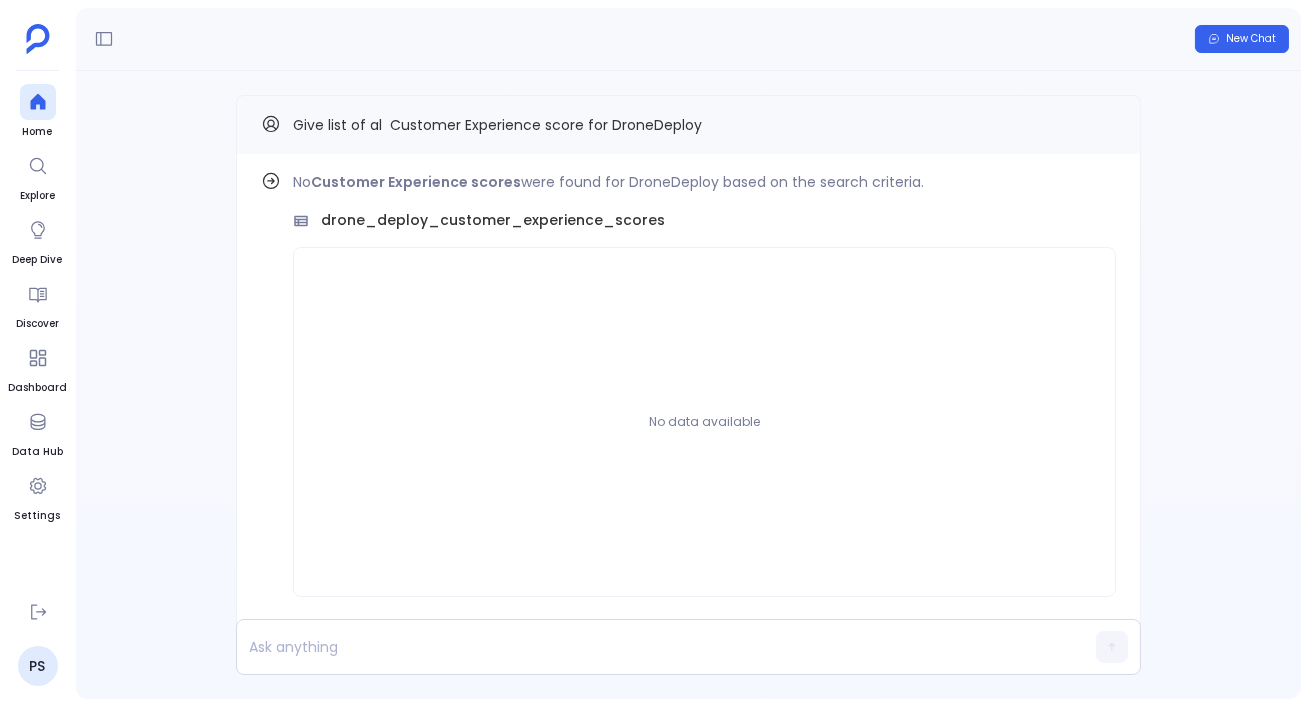 click on "Give list of al  Customer Experience score for DroneDeploy" at bounding box center [688, 124] 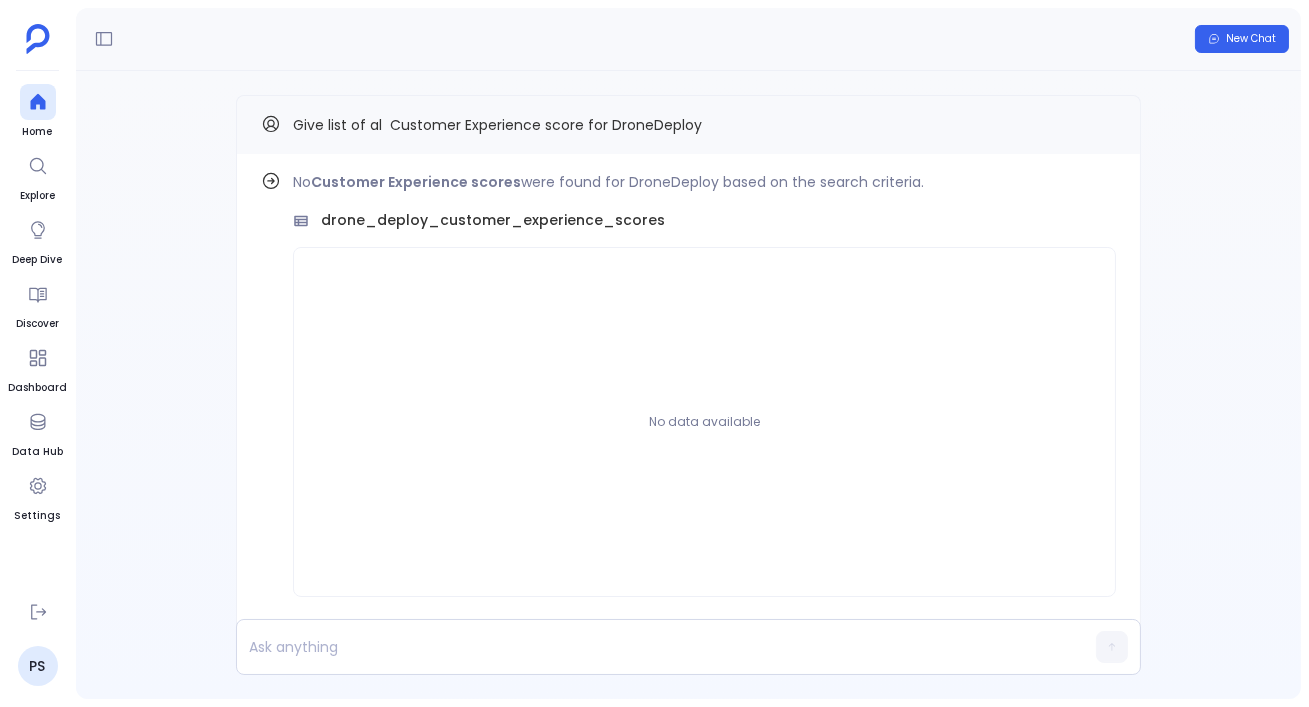 click at bounding box center [1104, 124] 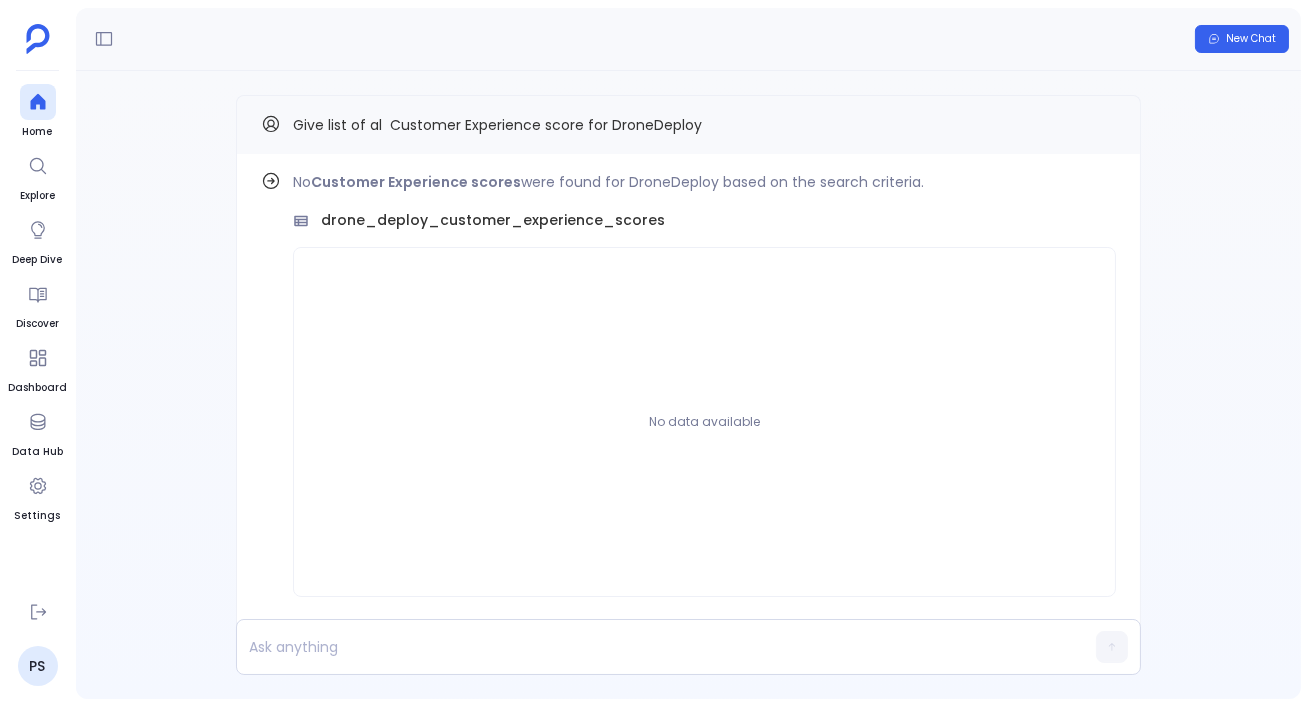 click on "Home Explore Deep Dive Discover Dashboard Data Hub Settings" at bounding box center (37, 335) 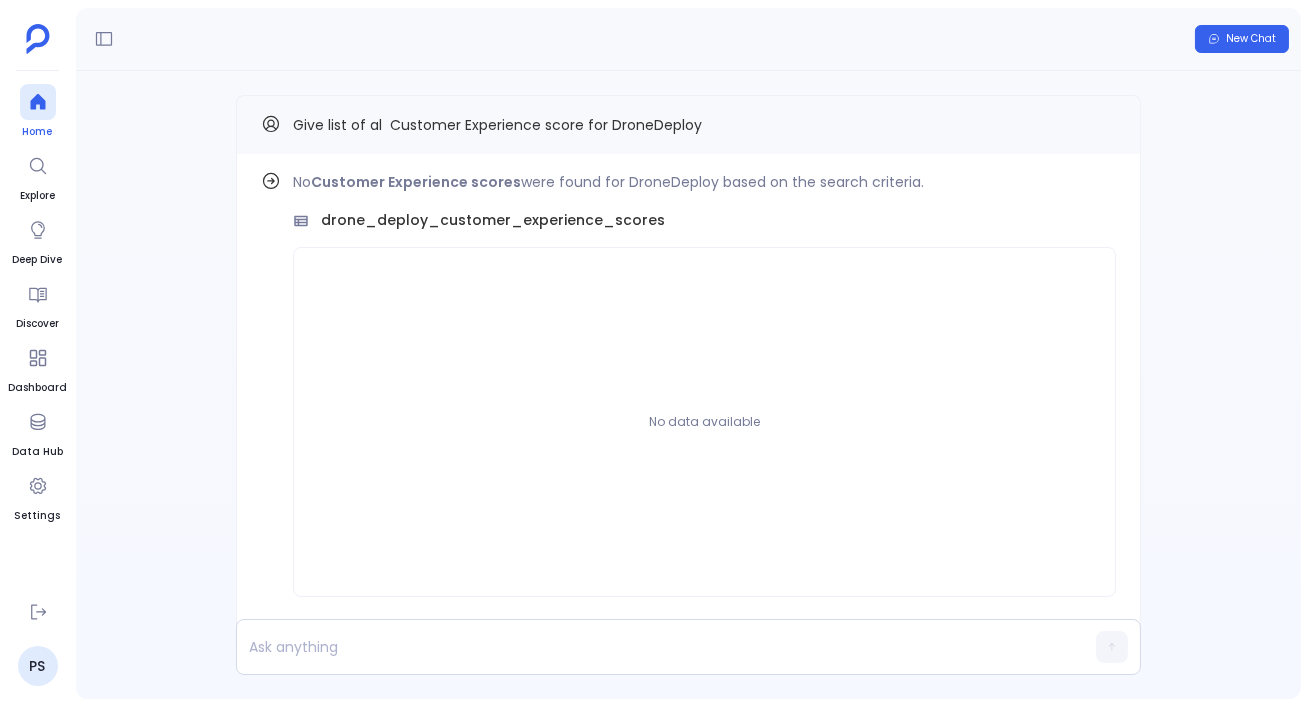 drag, startPoint x: 1088, startPoint y: 73, endPoint x: 35, endPoint y: 99, distance: 1053.3209 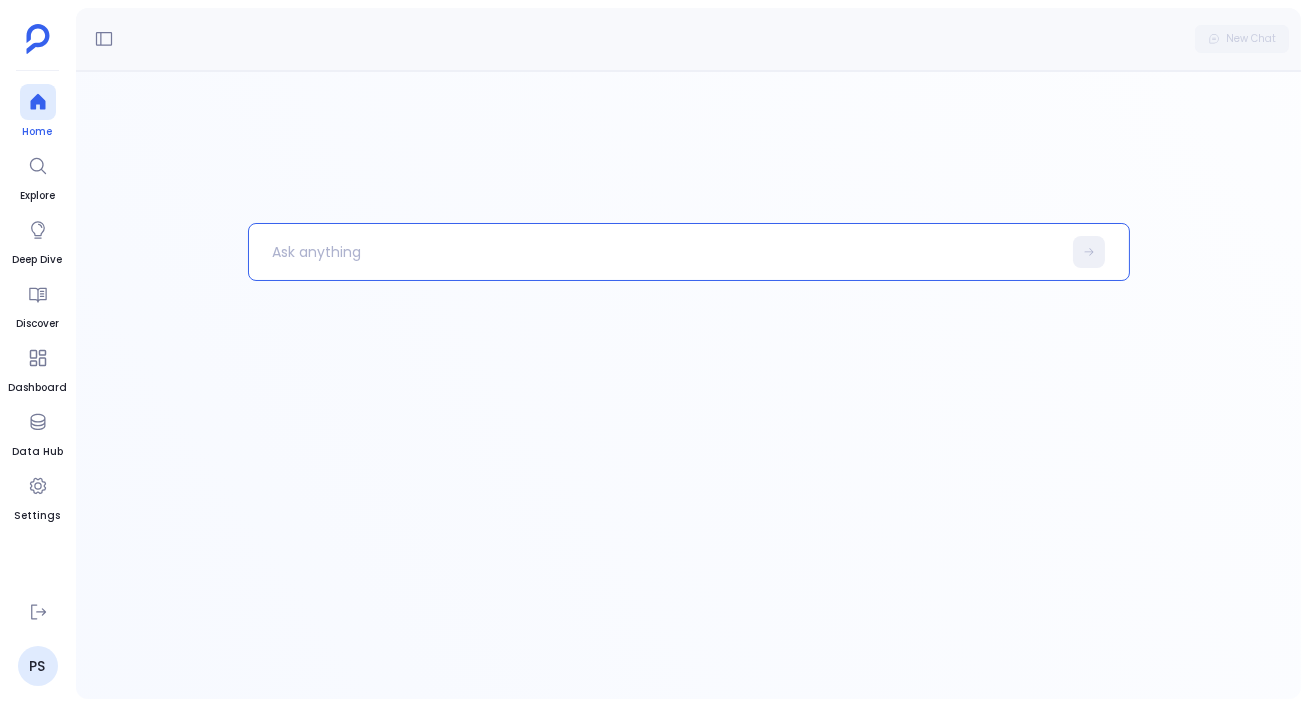 click at bounding box center (655, 252) 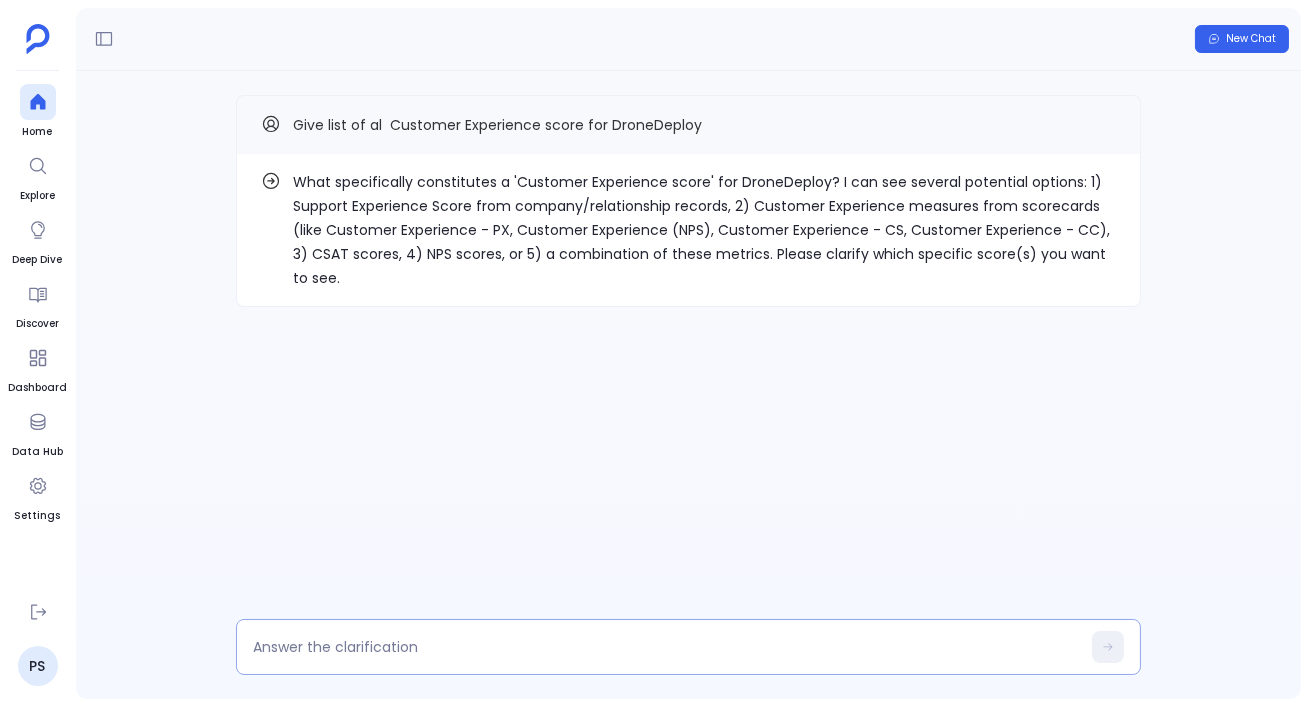 click at bounding box center [666, 647] 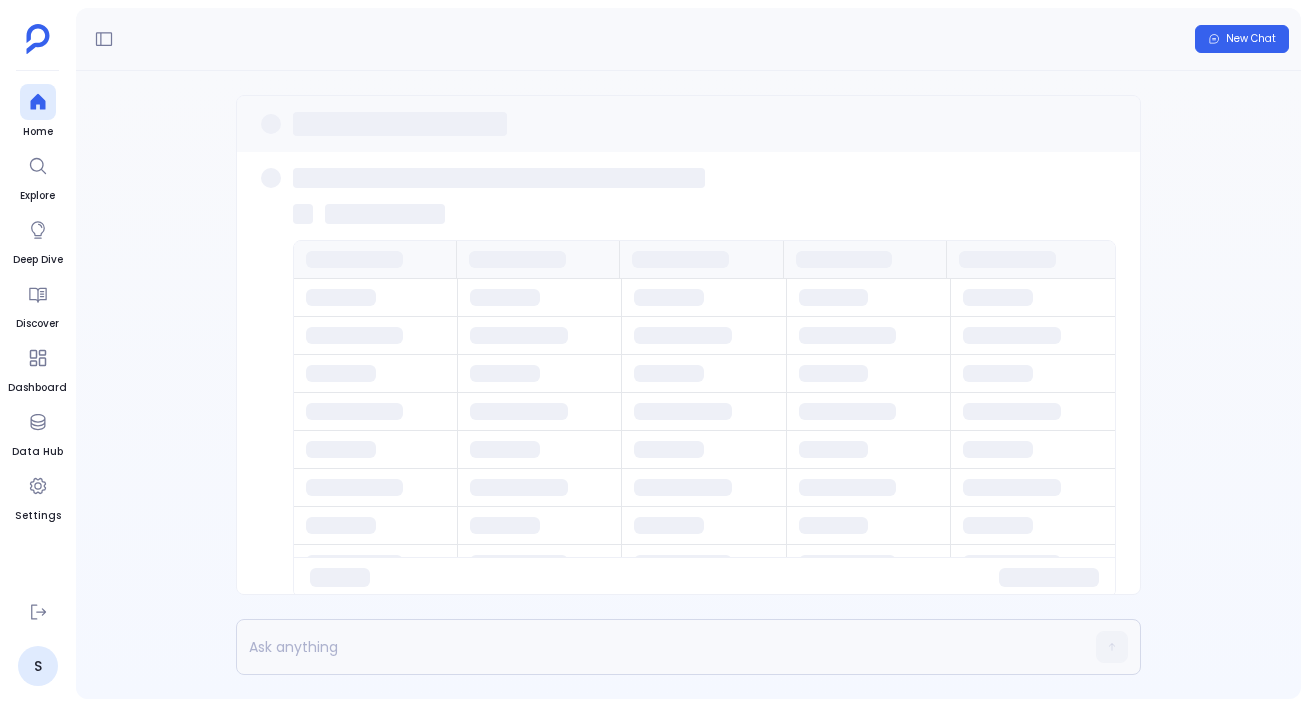 scroll, scrollTop: 0, scrollLeft: 0, axis: both 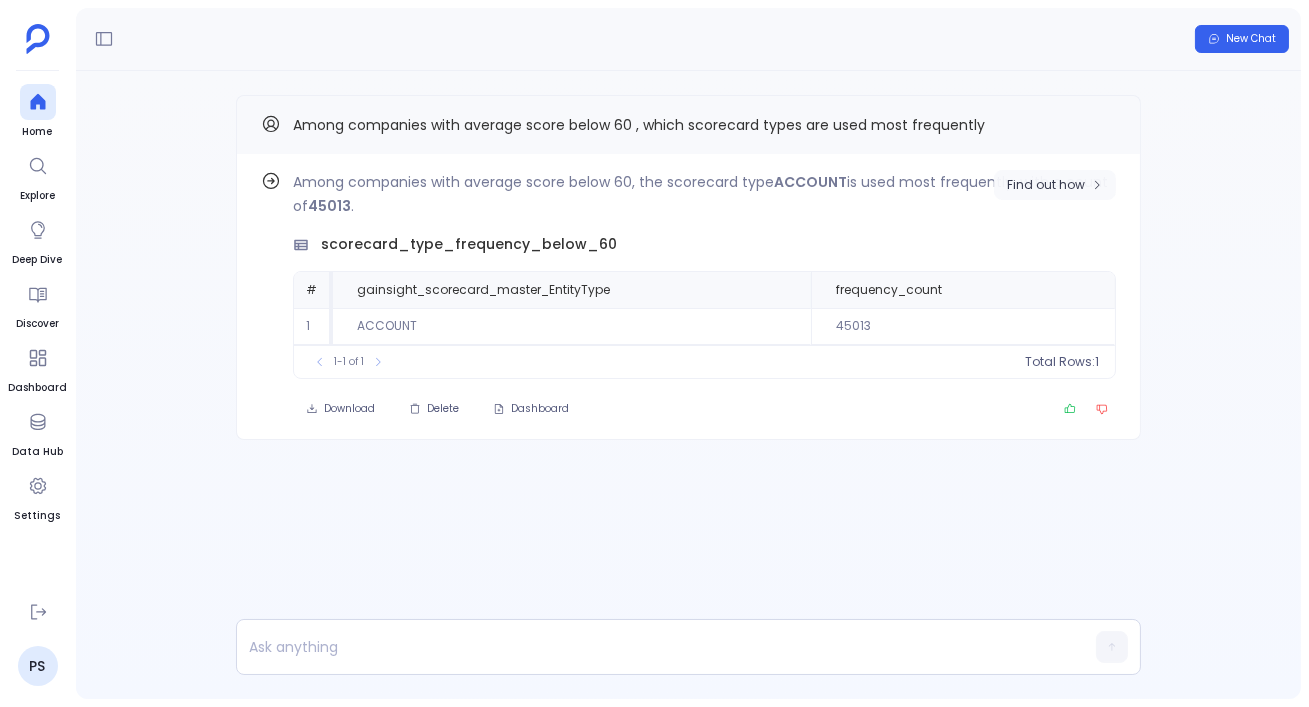 click on "Find out how" at bounding box center (1046, 185) 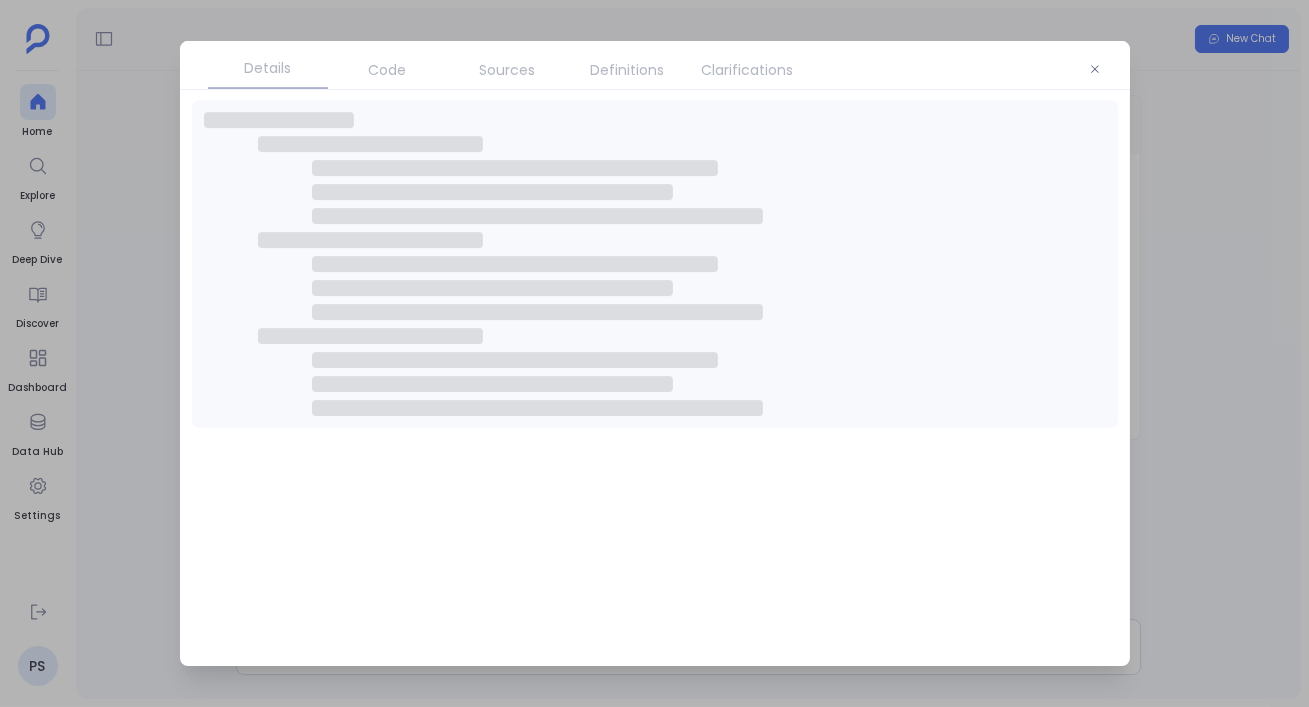 click on "Clarifications" at bounding box center (748, 70) 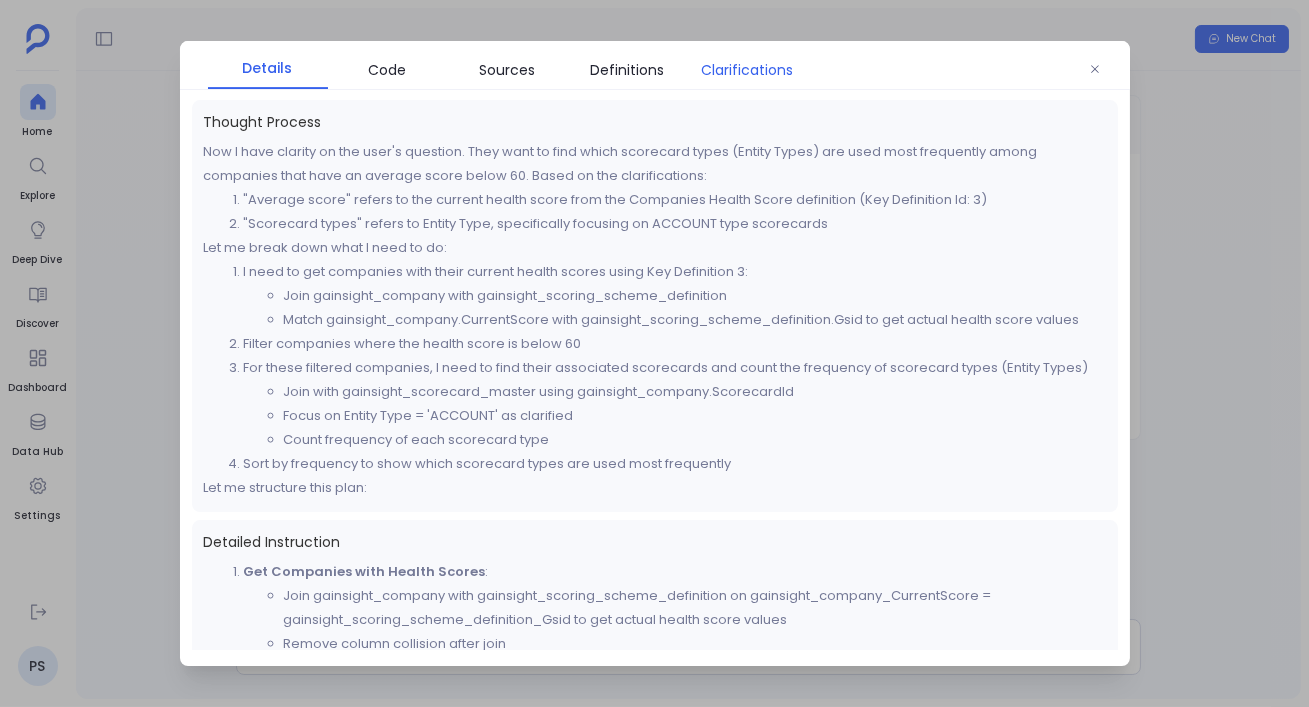 click on "Clarifications" at bounding box center [748, 70] 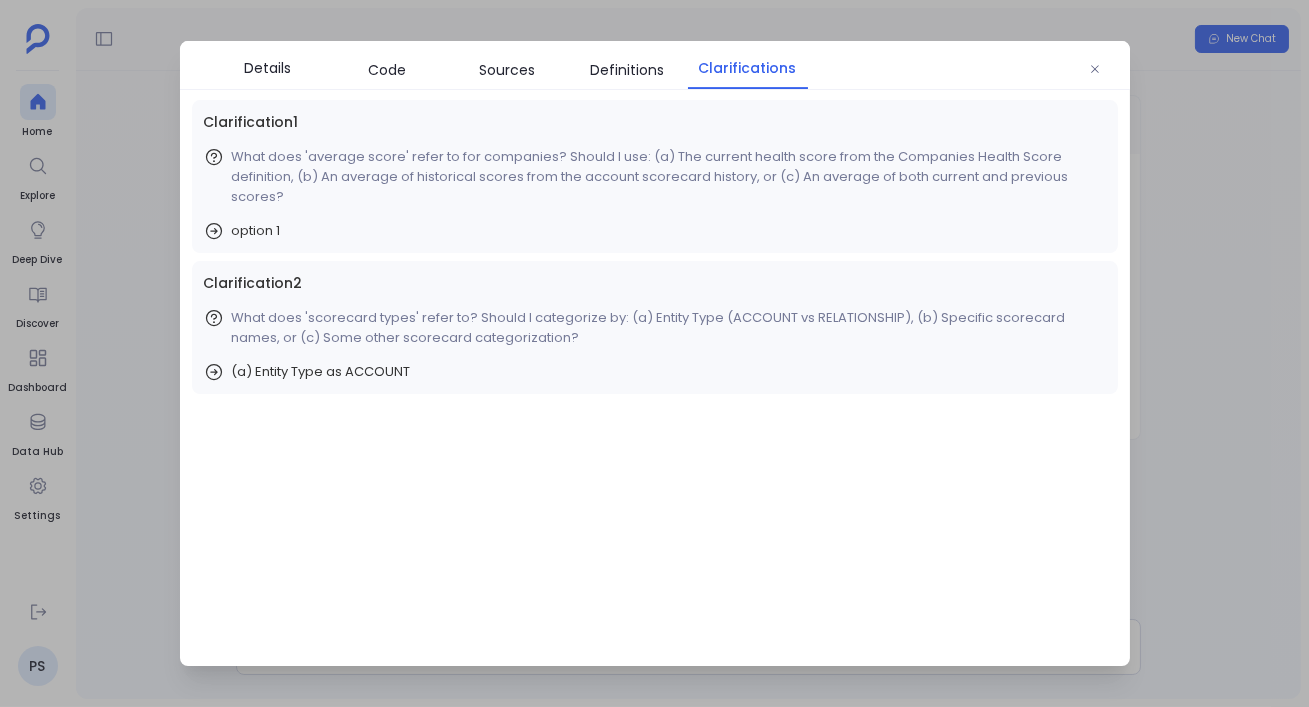 click at bounding box center [654, 353] 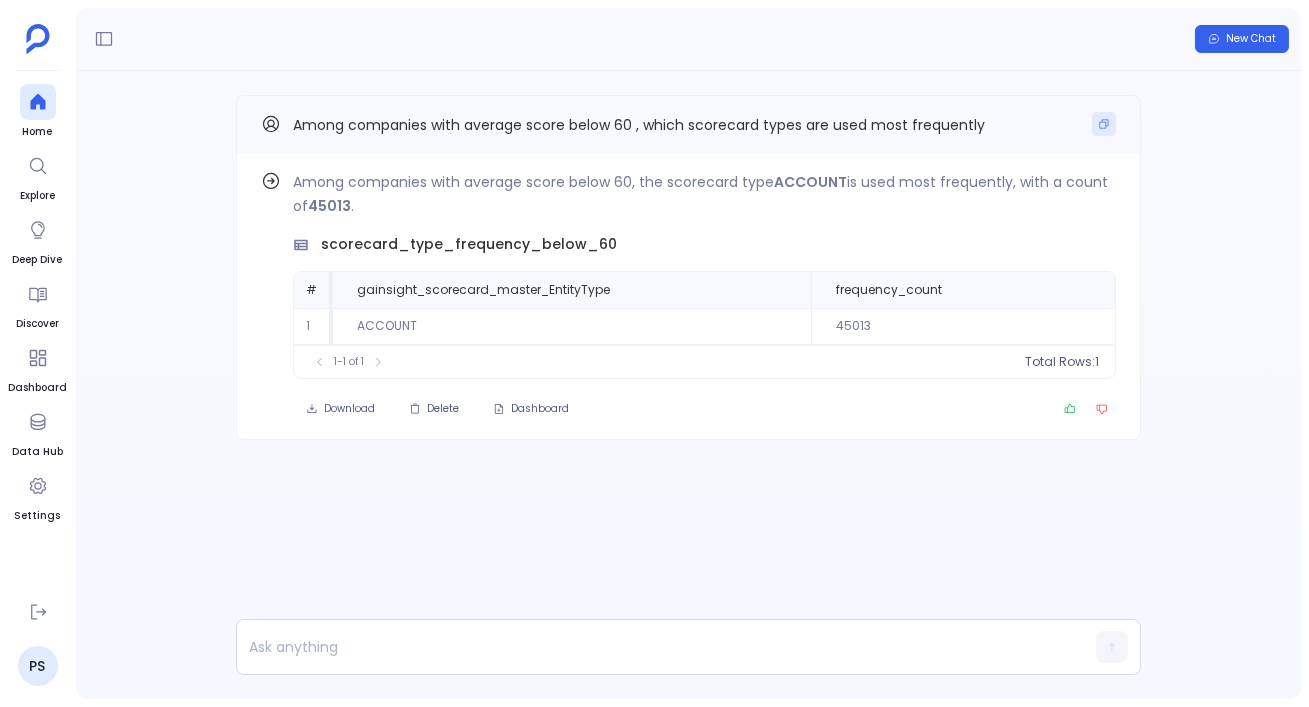 click at bounding box center (1104, 124) 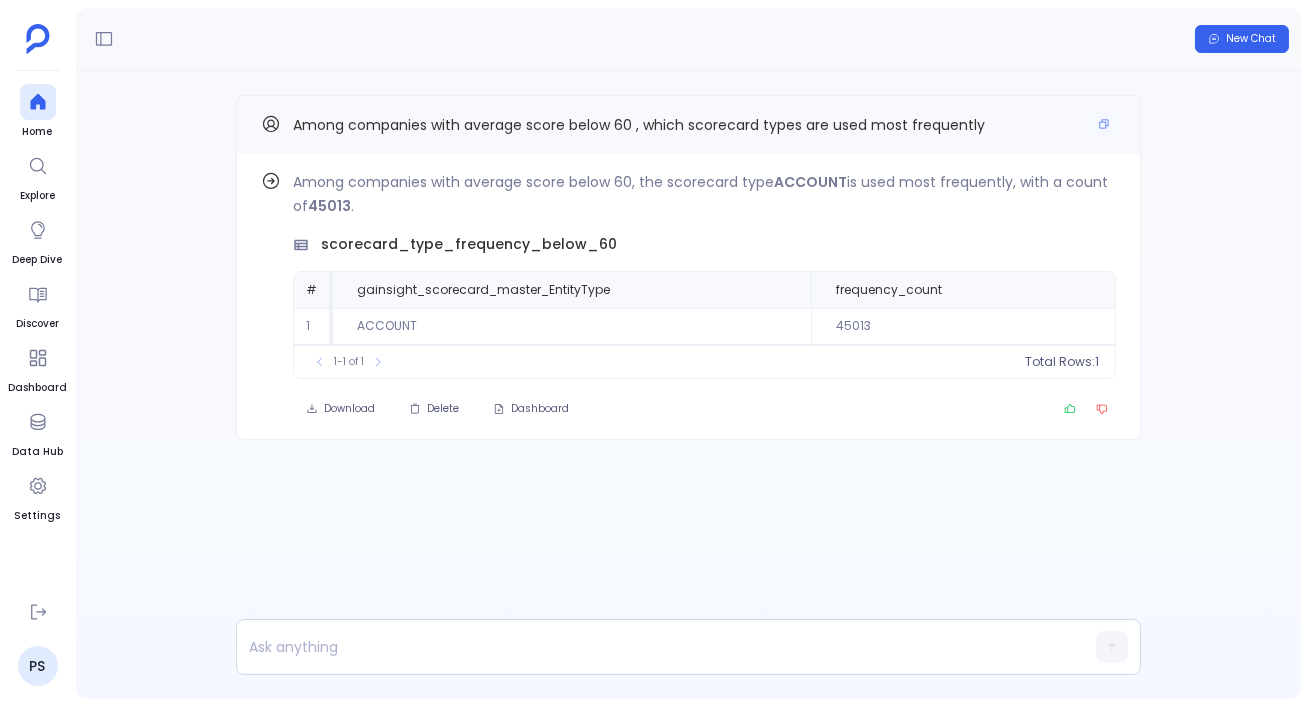 click on "Among companies with average score below 60 , which scorecard types are used most frequently" at bounding box center (688, 124) 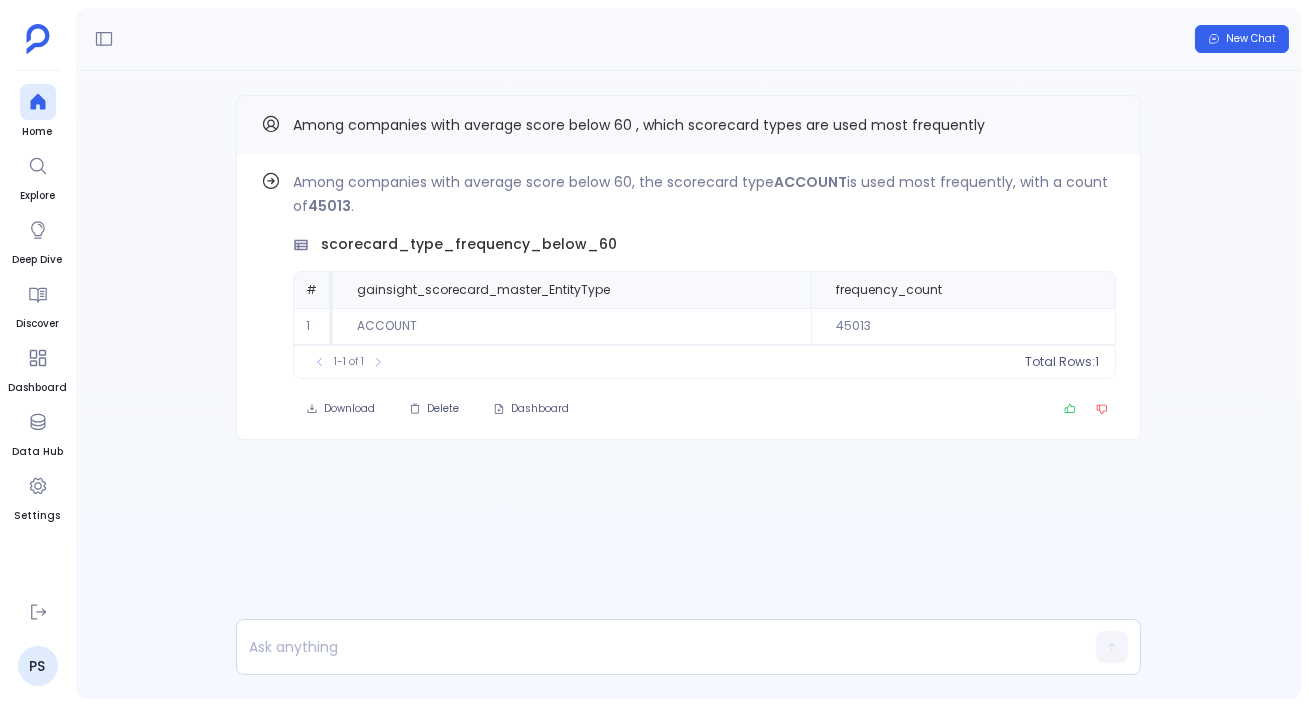 drag, startPoint x: 1101, startPoint y: 126, endPoint x: 835, endPoint y: 92, distance: 268.16412 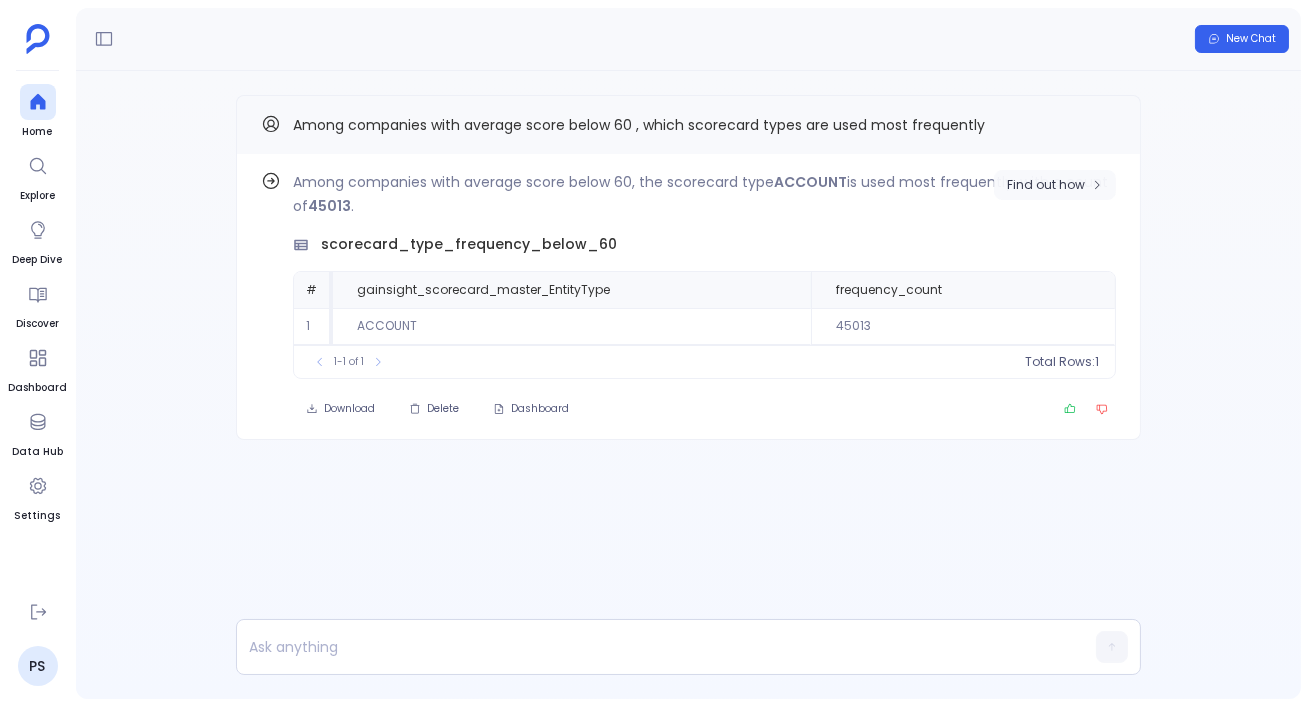 click at bounding box center (1097, 185) 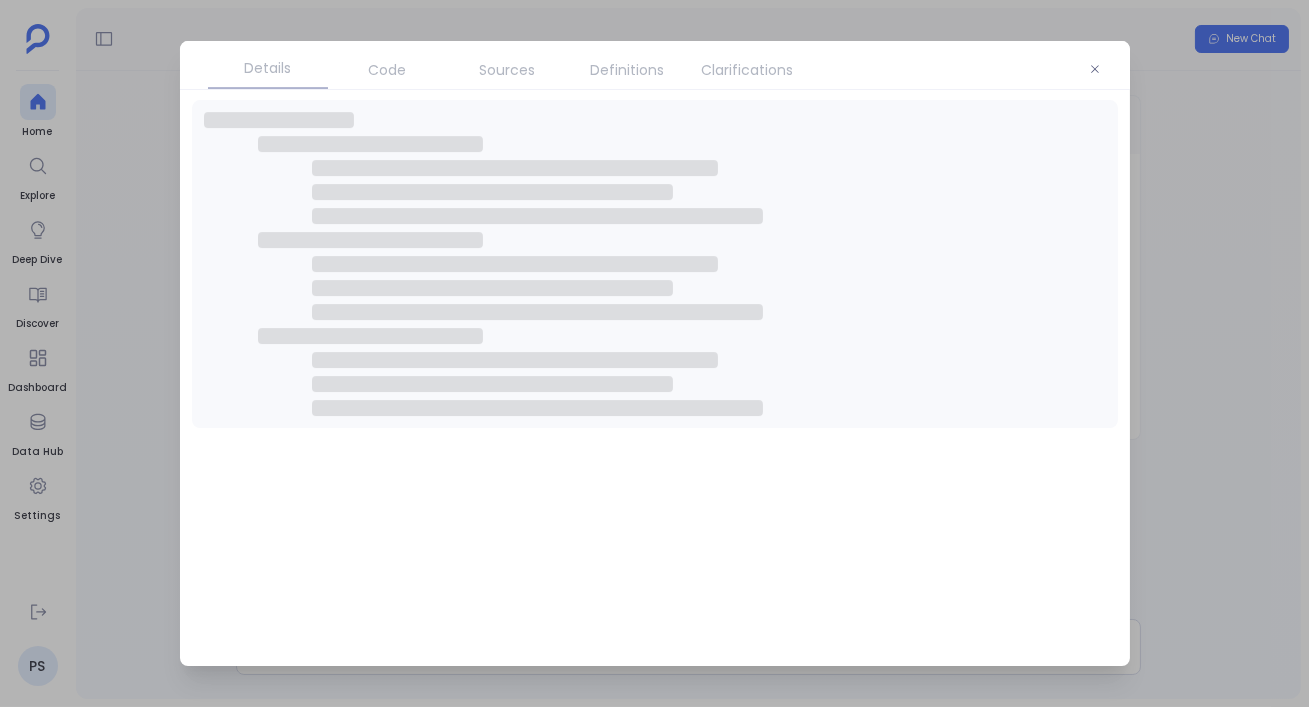 click on "Sources" at bounding box center (508, 70) 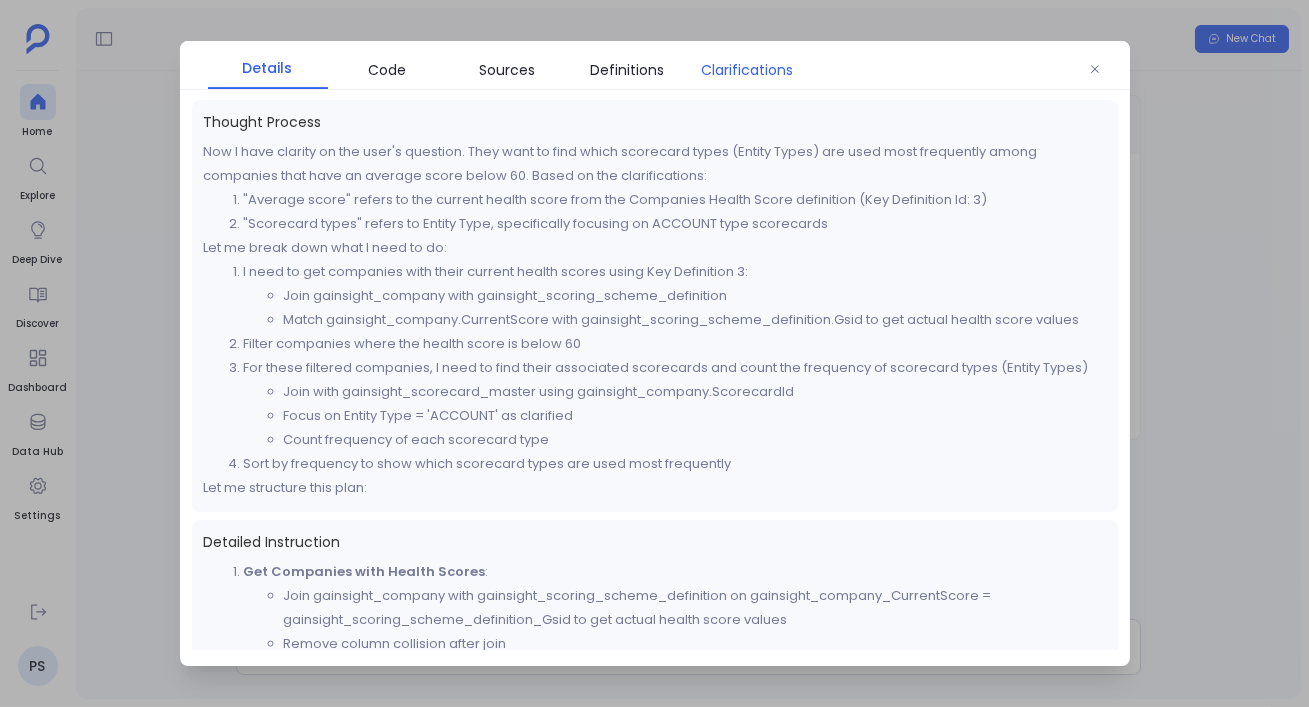click on "Clarifications" at bounding box center (748, 70) 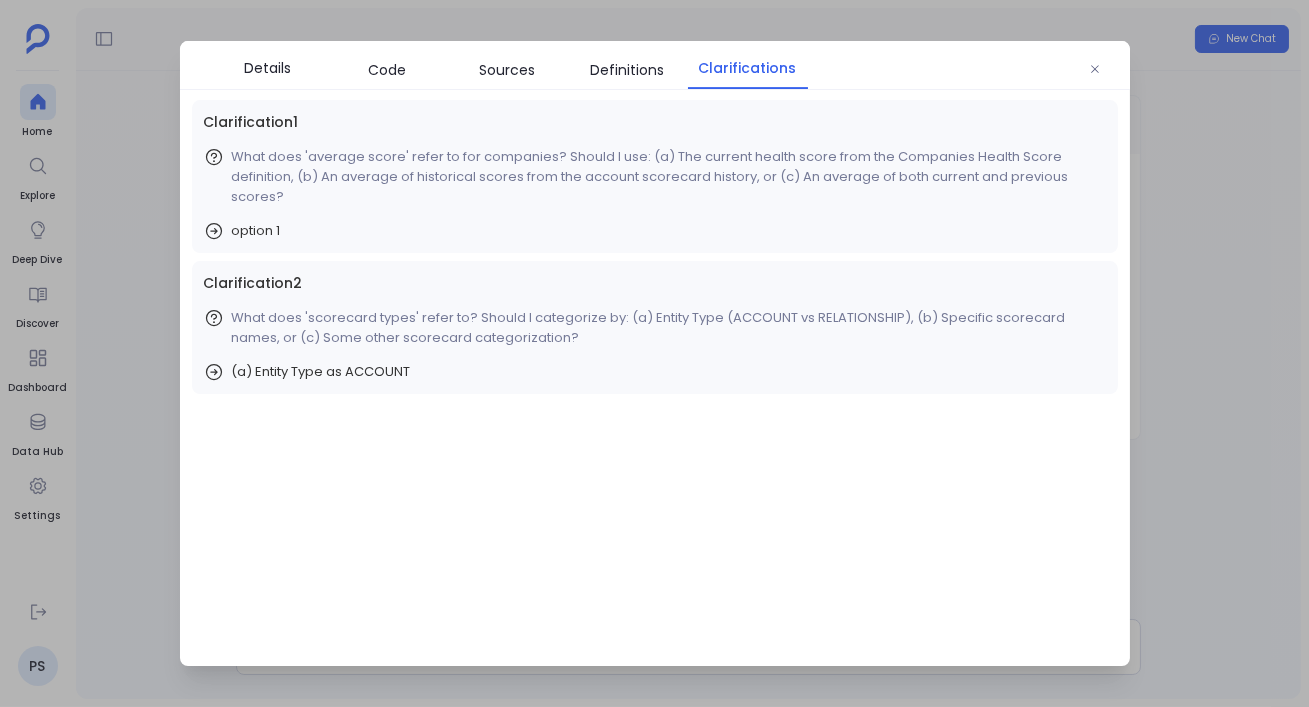 click at bounding box center [654, 353] 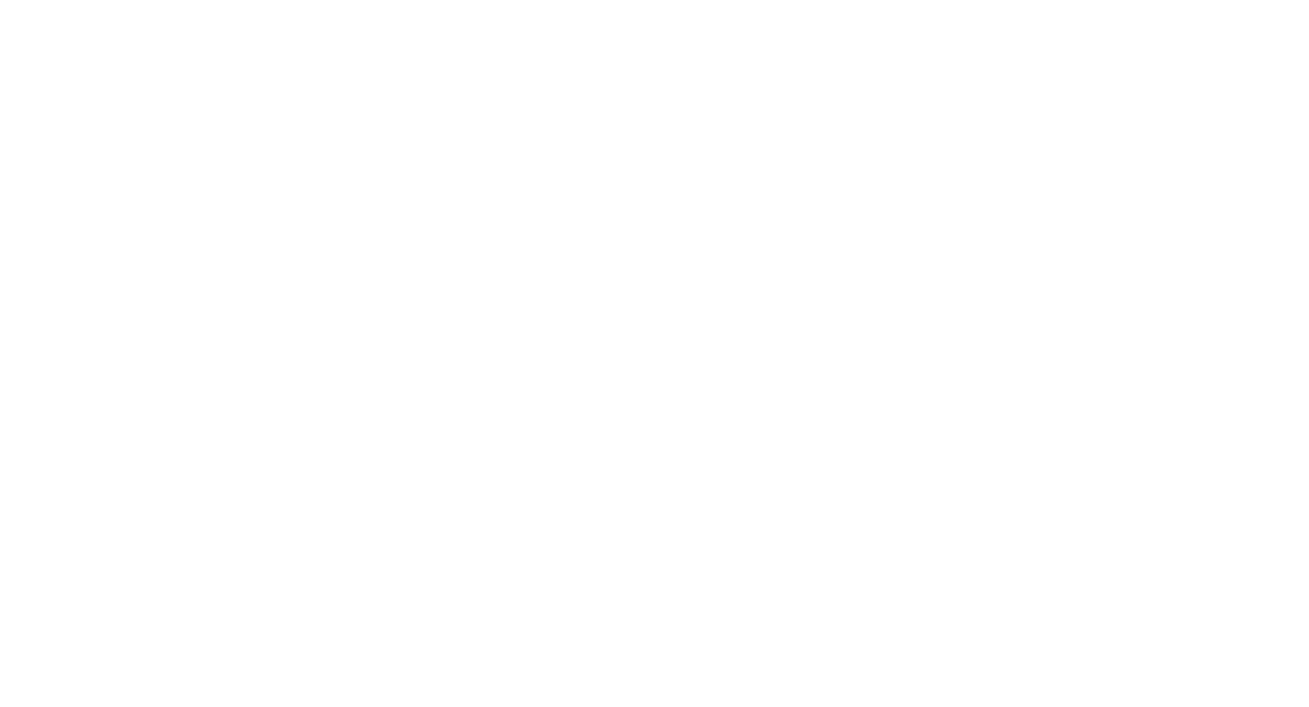 scroll, scrollTop: 0, scrollLeft: 0, axis: both 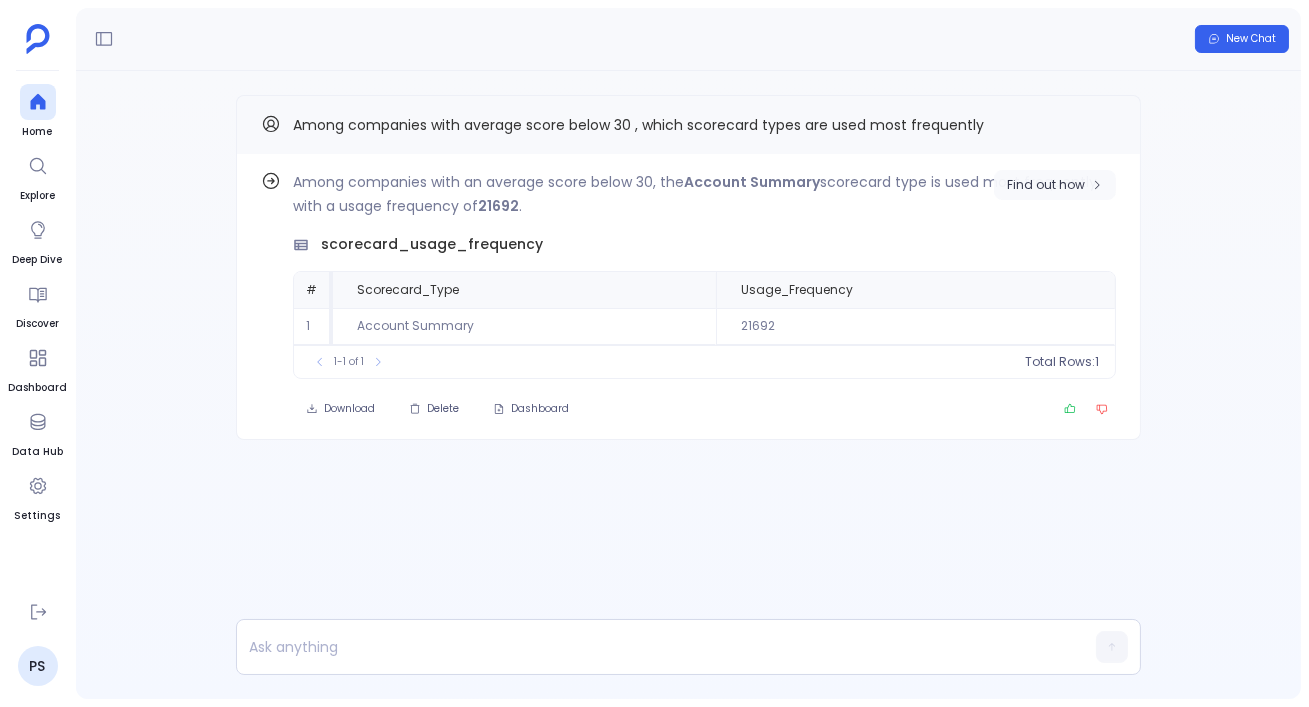 click on "Find out how" at bounding box center (1046, 185) 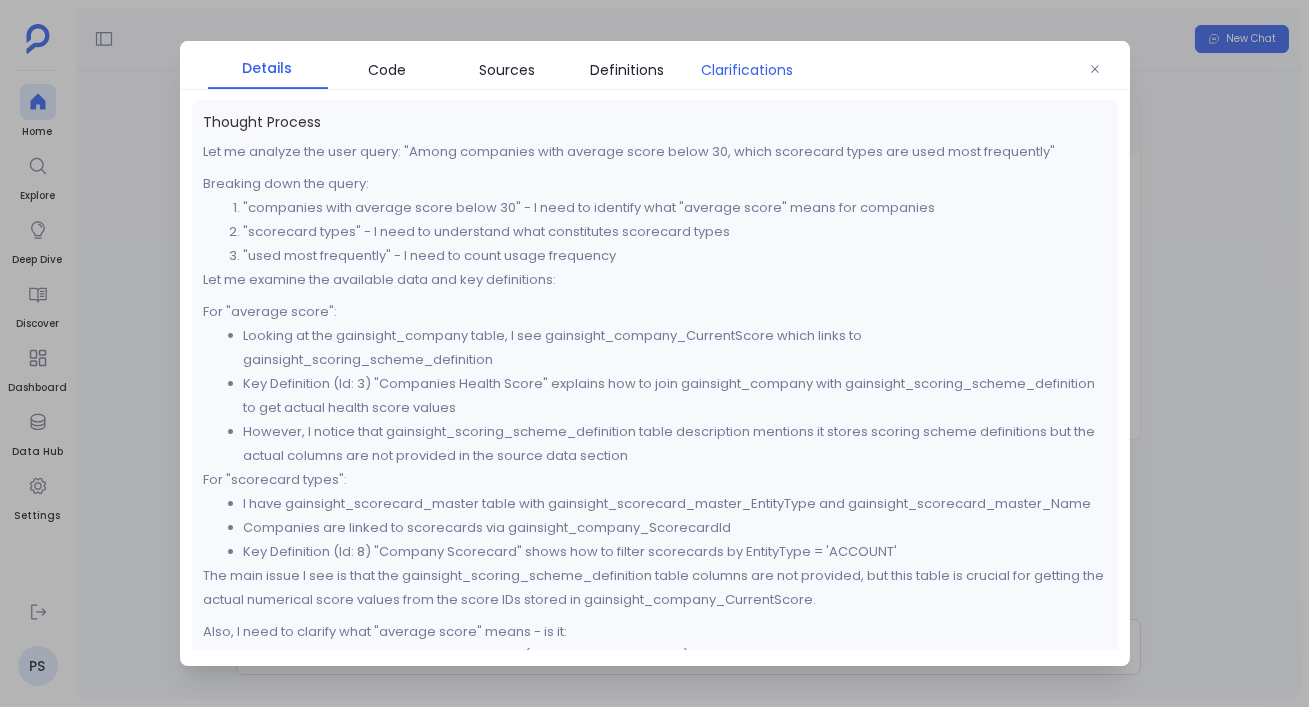 click on "Clarifications" at bounding box center [748, 70] 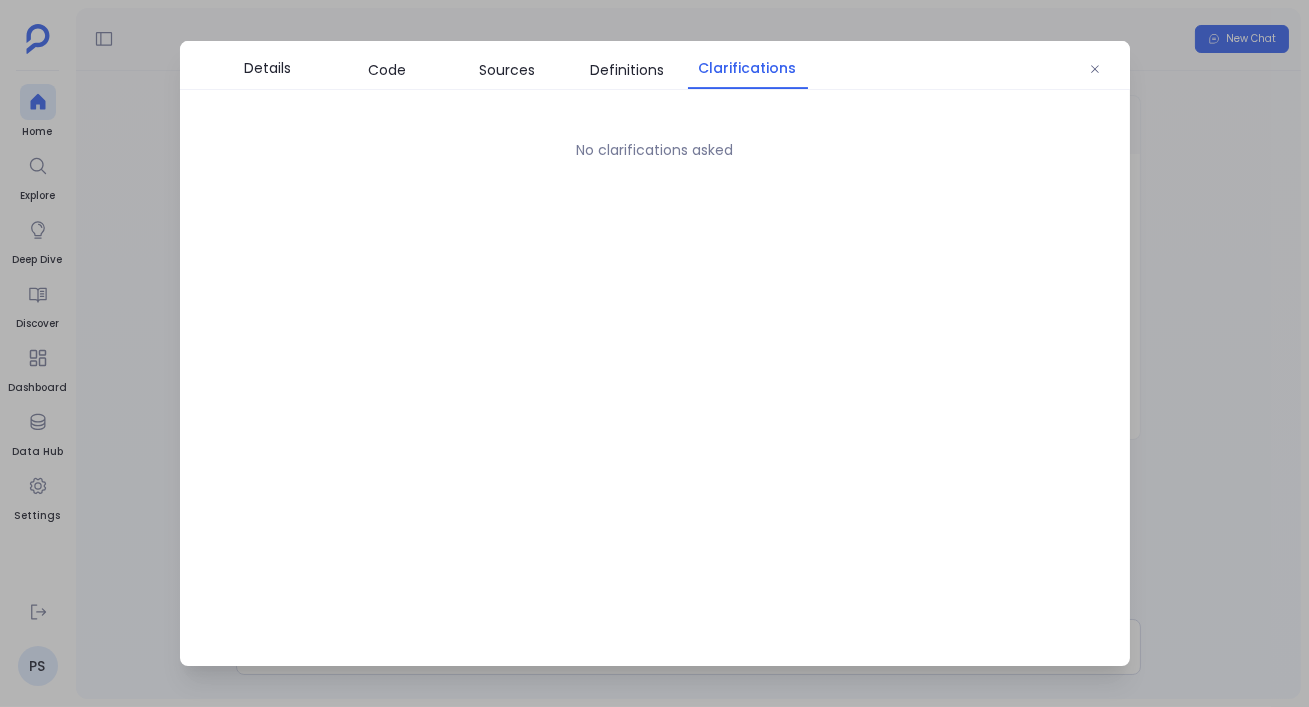 click at bounding box center (654, 353) 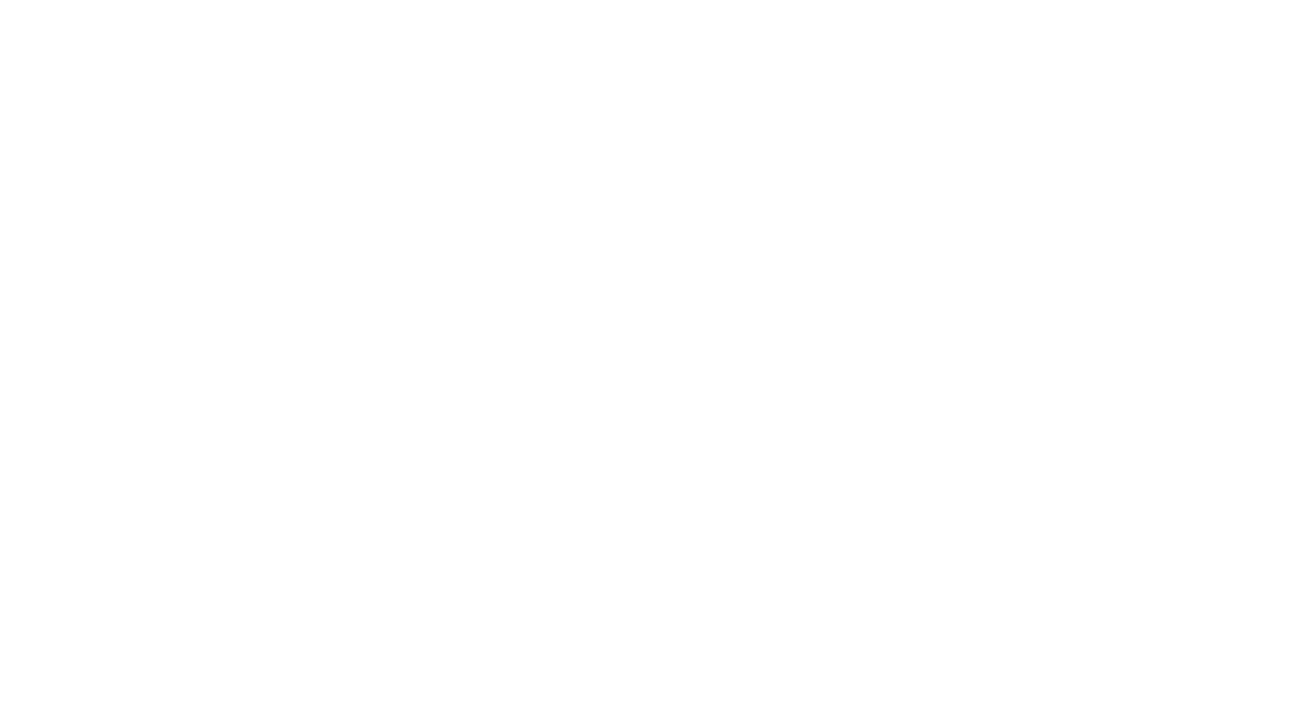 scroll, scrollTop: 0, scrollLeft: 0, axis: both 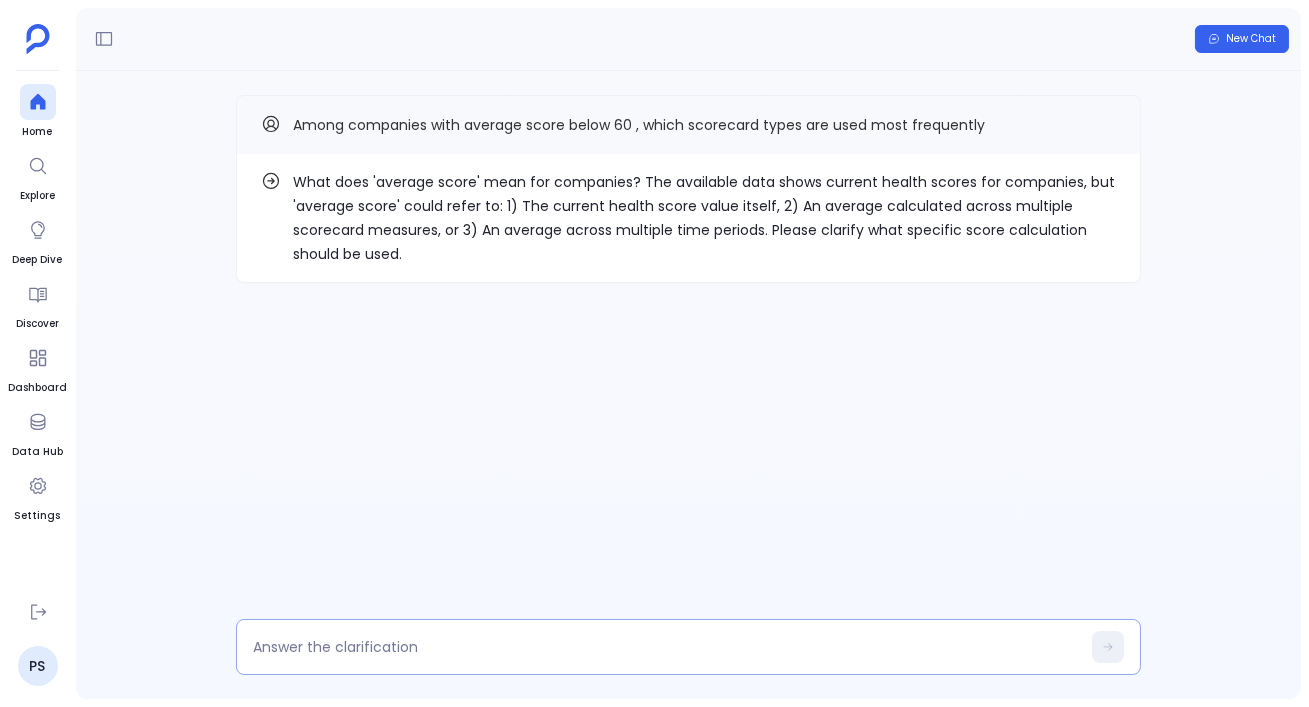 click at bounding box center (666, 647) 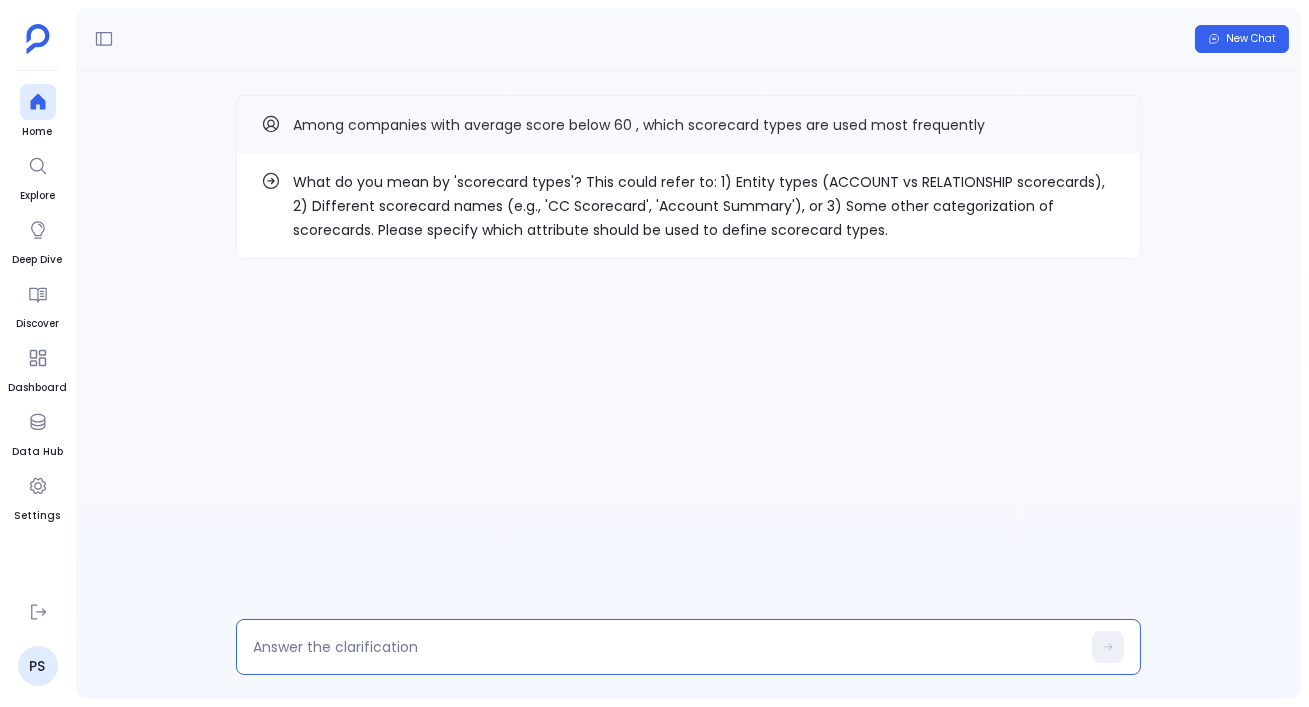 click on "What do you mean by 'scorecard types'? This could refer to: 1) Entity types (ACCOUNT vs RELATIONSHIP scorecards), 2) Different scorecard names (e.g., 'CC Scorecard', 'Account Summary'), or 3) Some other categorization of scorecards. Please specify which attribute should be used to define scorecard types." at bounding box center [704, 206] 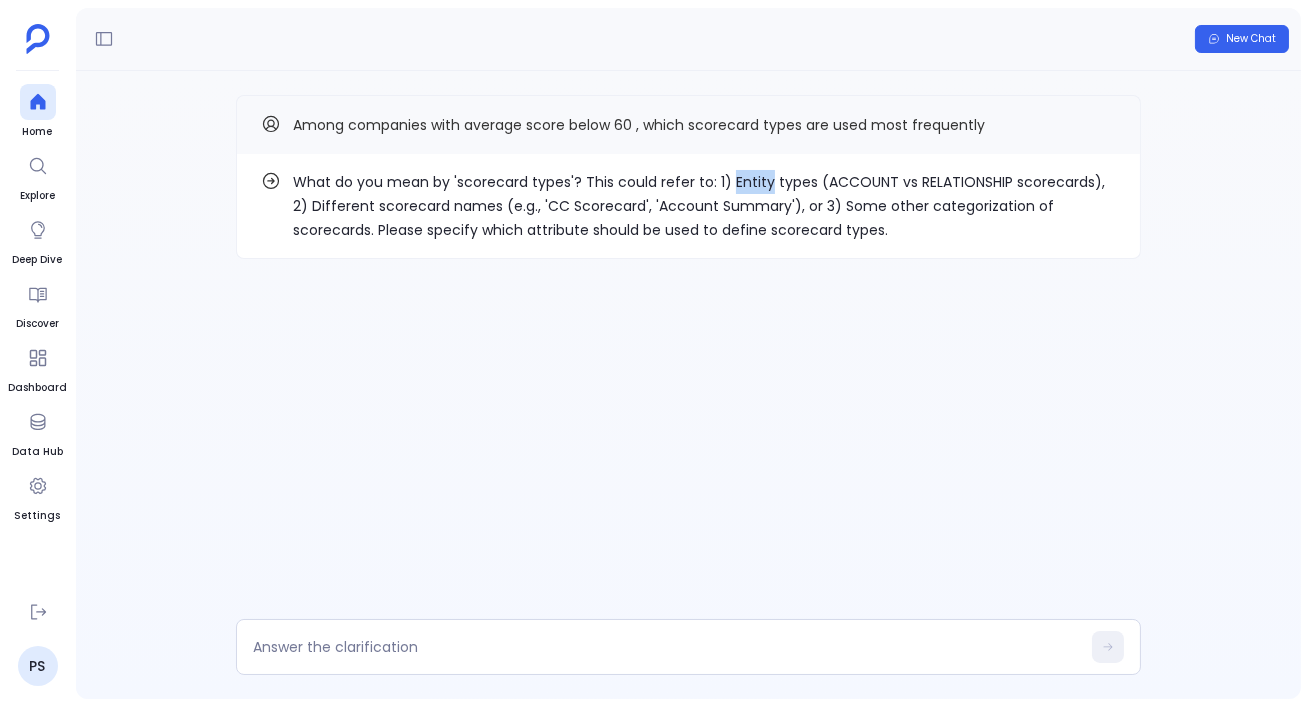 click on "What do you mean by 'scorecard types'? This could refer to: 1) Entity types (ACCOUNT vs RELATIONSHIP scorecards), 2) Different scorecard names (e.g., 'CC Scorecard', 'Account Summary'), or 3) Some other categorization of scorecards. Please specify which attribute should be used to define scorecard types." at bounding box center [704, 206] 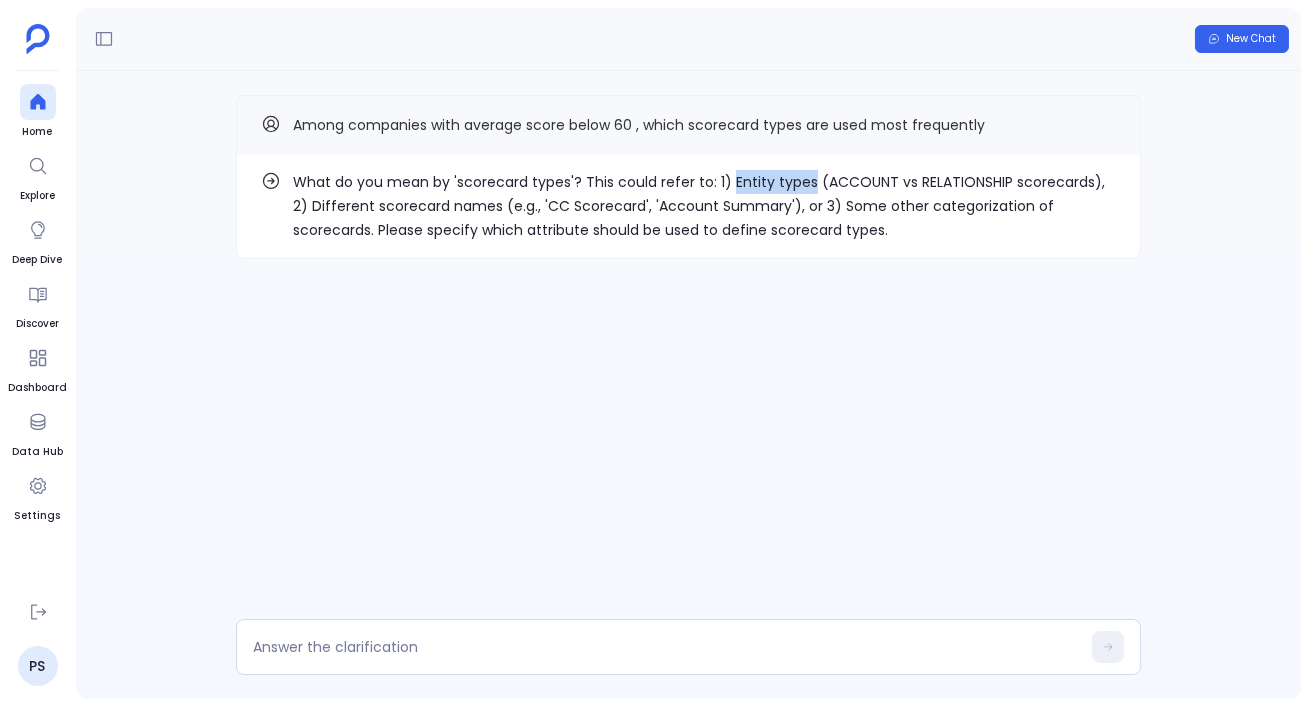 click on "What do you mean by 'scorecard types'? This could refer to: 1) Entity types (ACCOUNT vs RELATIONSHIP scorecards), 2) Different scorecard names (e.g., 'CC Scorecard', 'Account Summary'), or 3) Some other categorization of scorecards. Please specify which attribute should be used to define scorecard types." at bounding box center [704, 206] 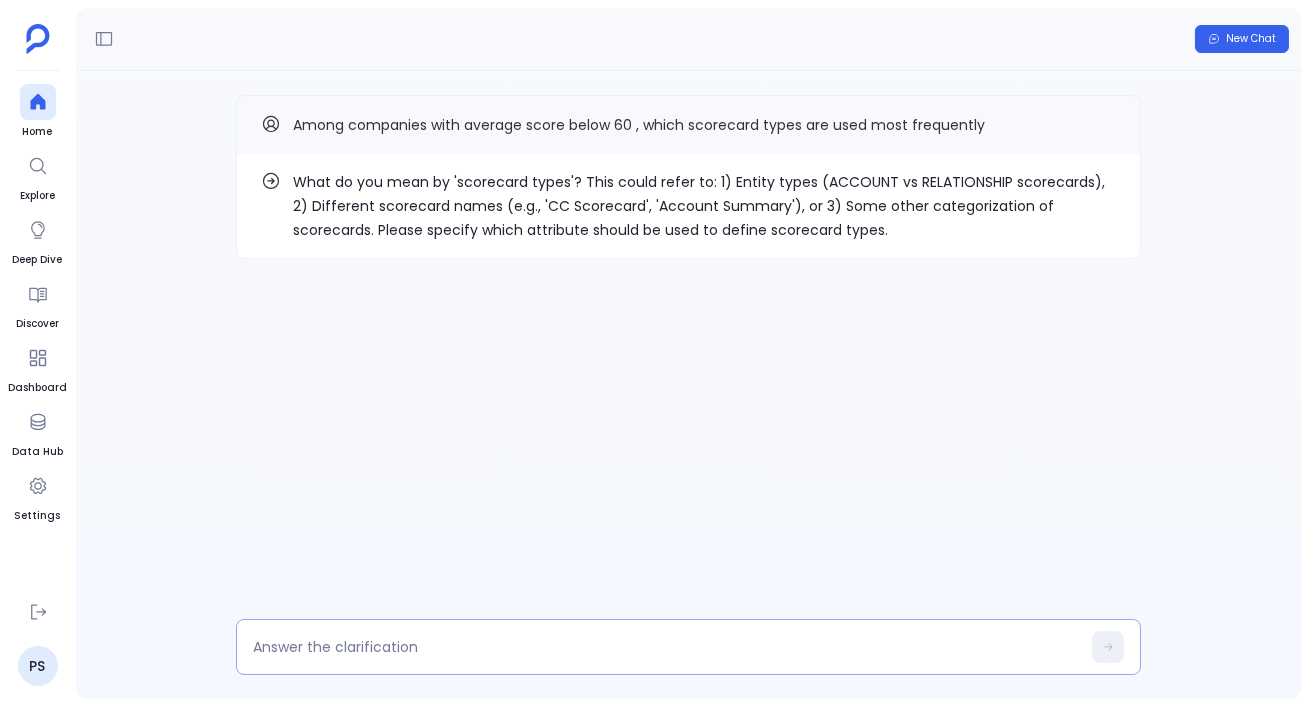 click at bounding box center [666, 647] 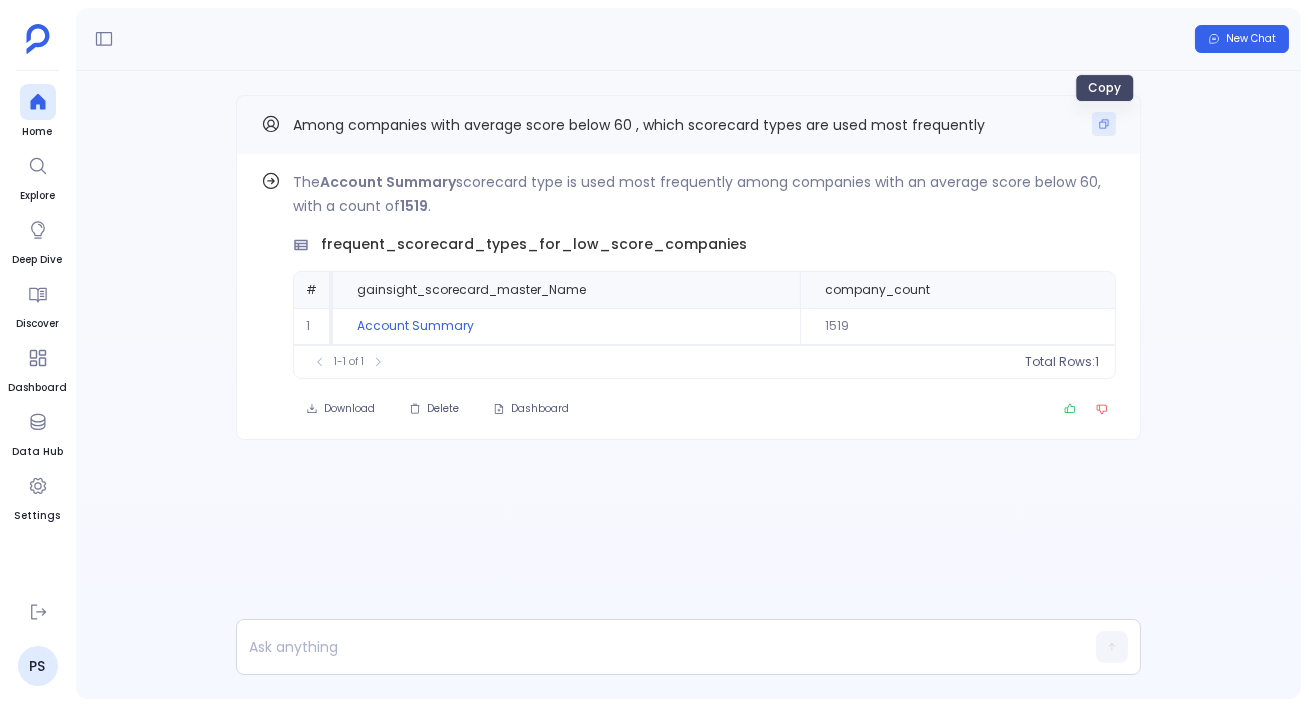 click at bounding box center [1104, 124] 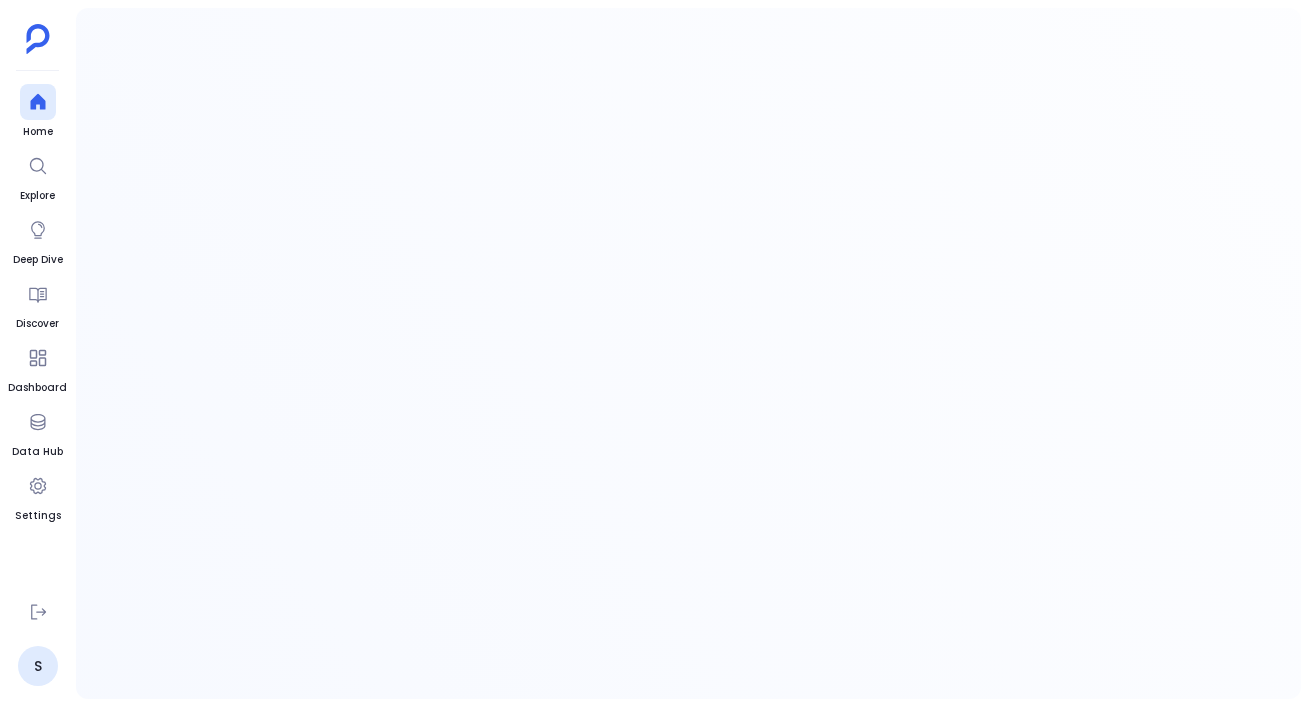 scroll, scrollTop: 0, scrollLeft: 0, axis: both 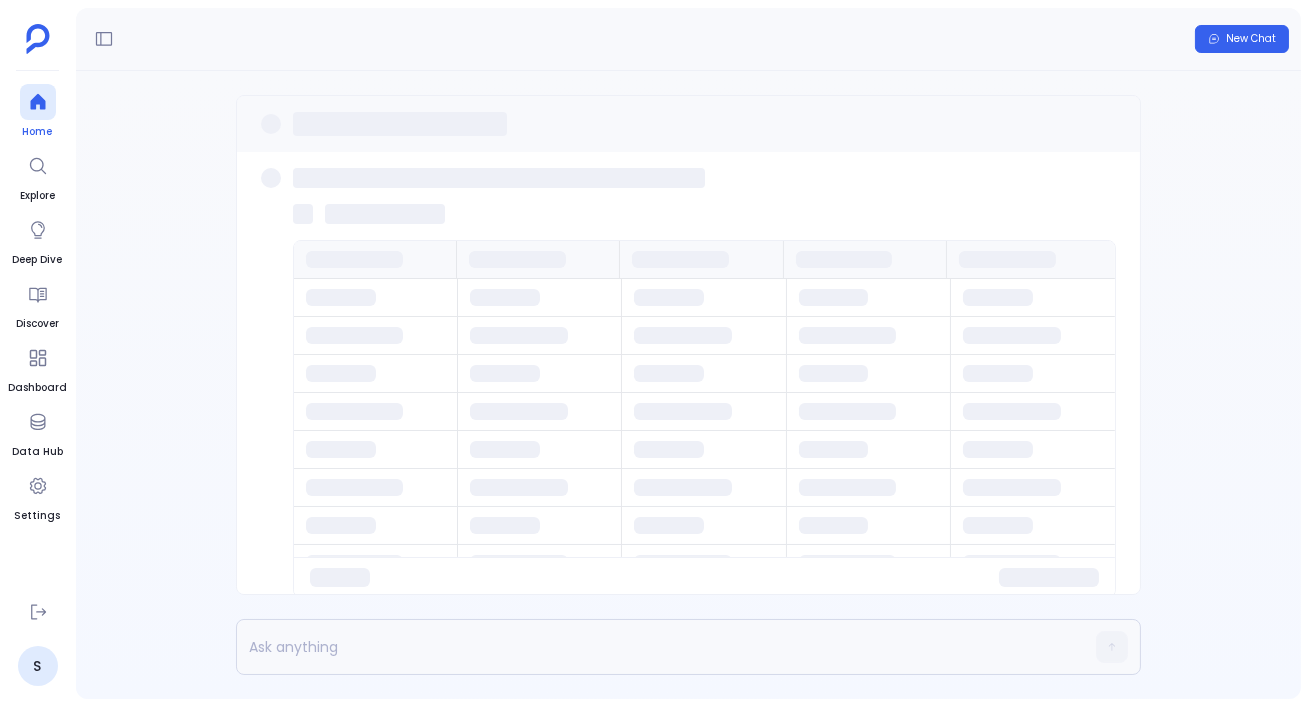 click at bounding box center [38, 102] 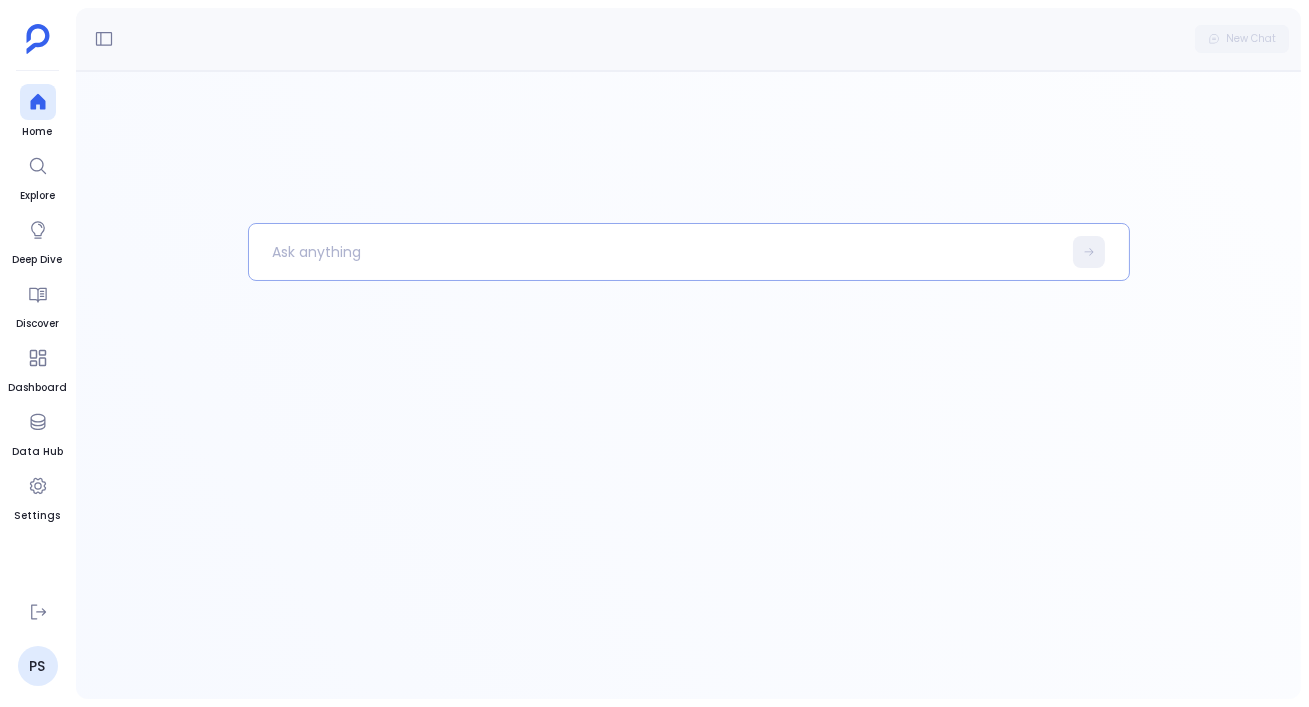 click at bounding box center [655, 252] 